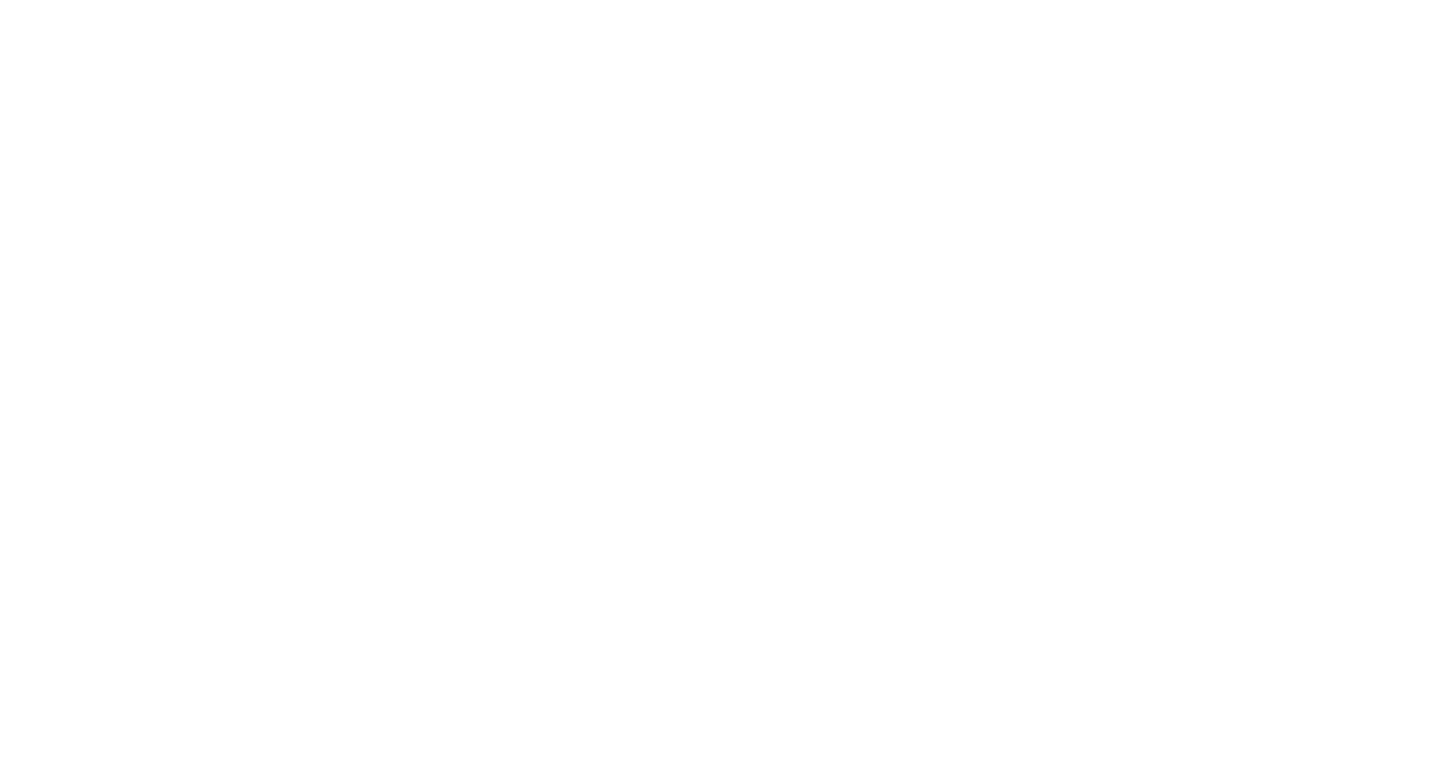 scroll, scrollTop: 0, scrollLeft: 0, axis: both 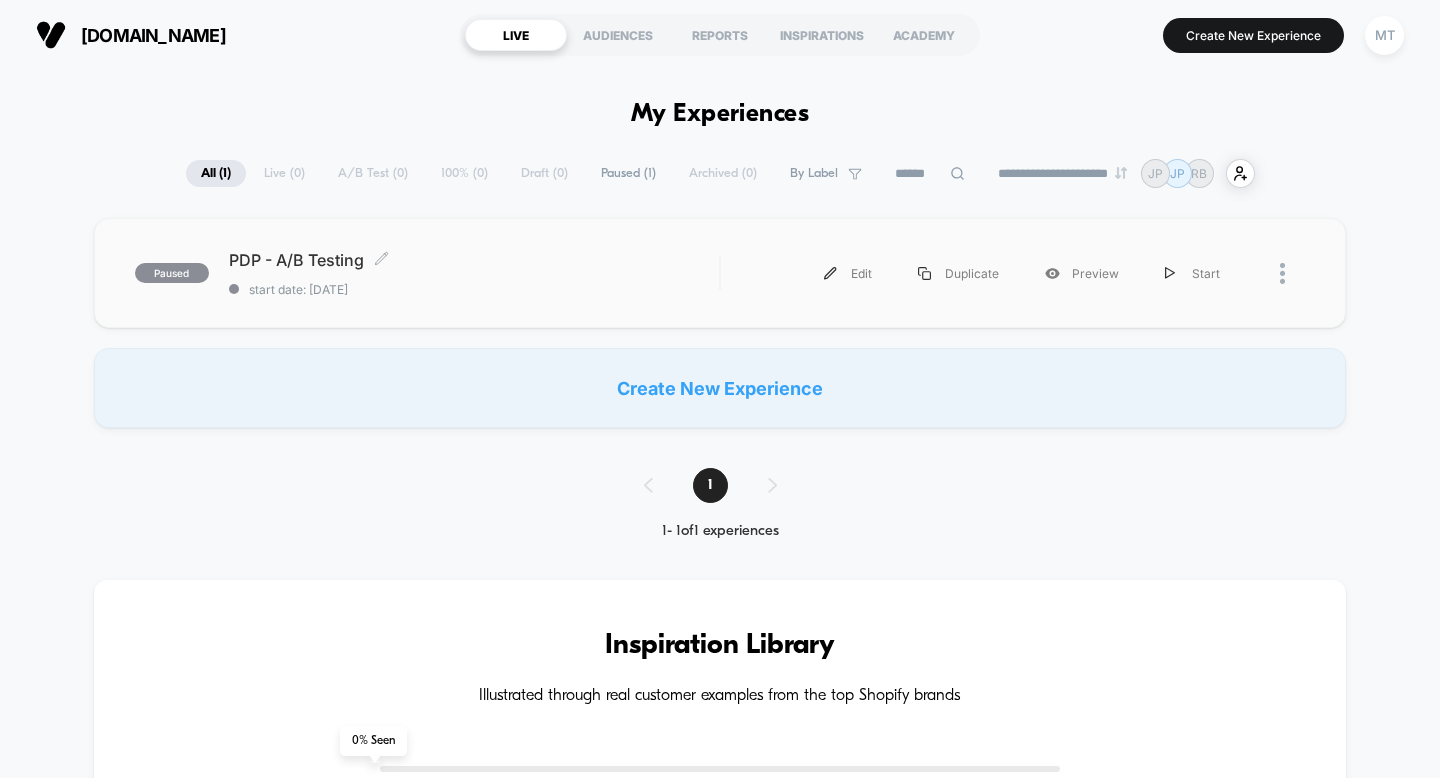 click on "start date: [DATE]" at bounding box center [474, 289] 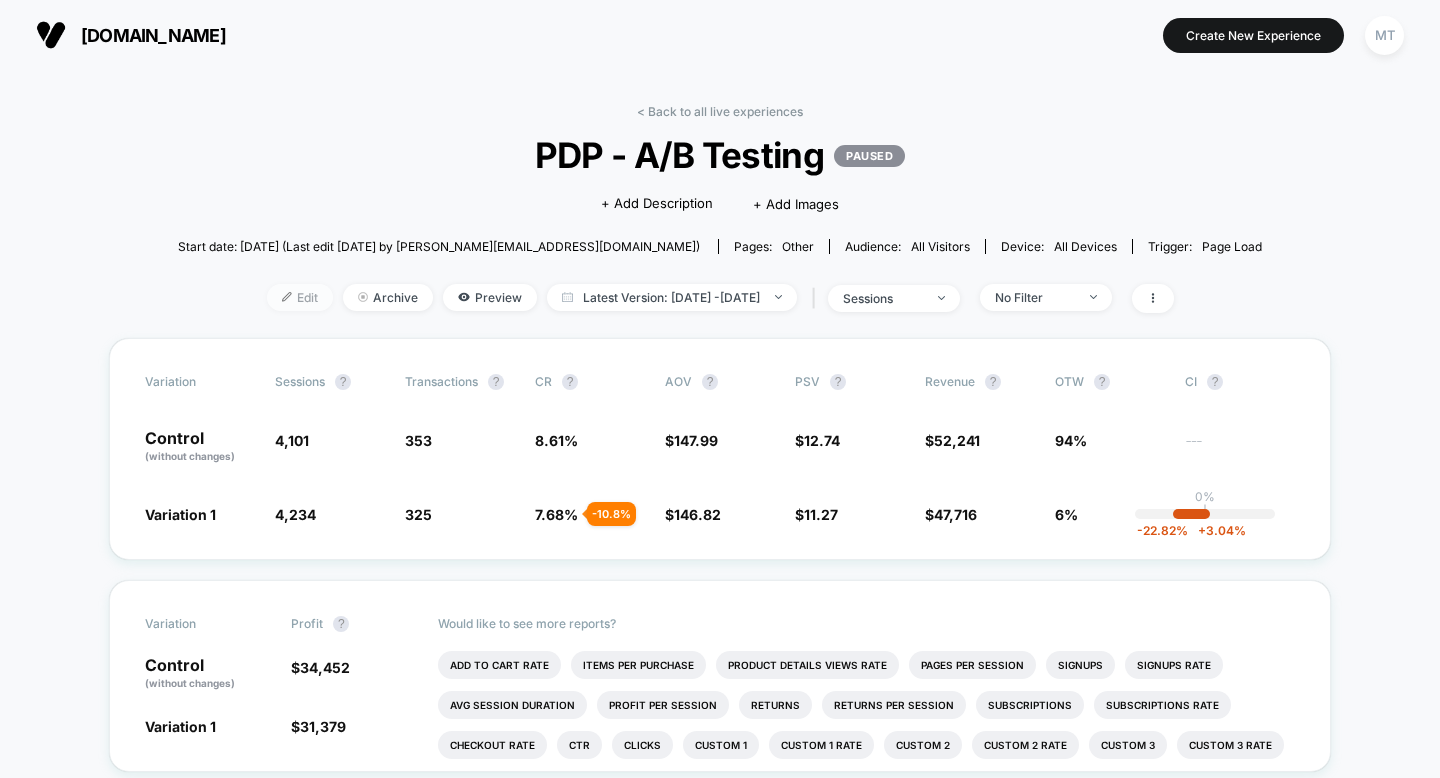 click on "Edit" at bounding box center (300, 297) 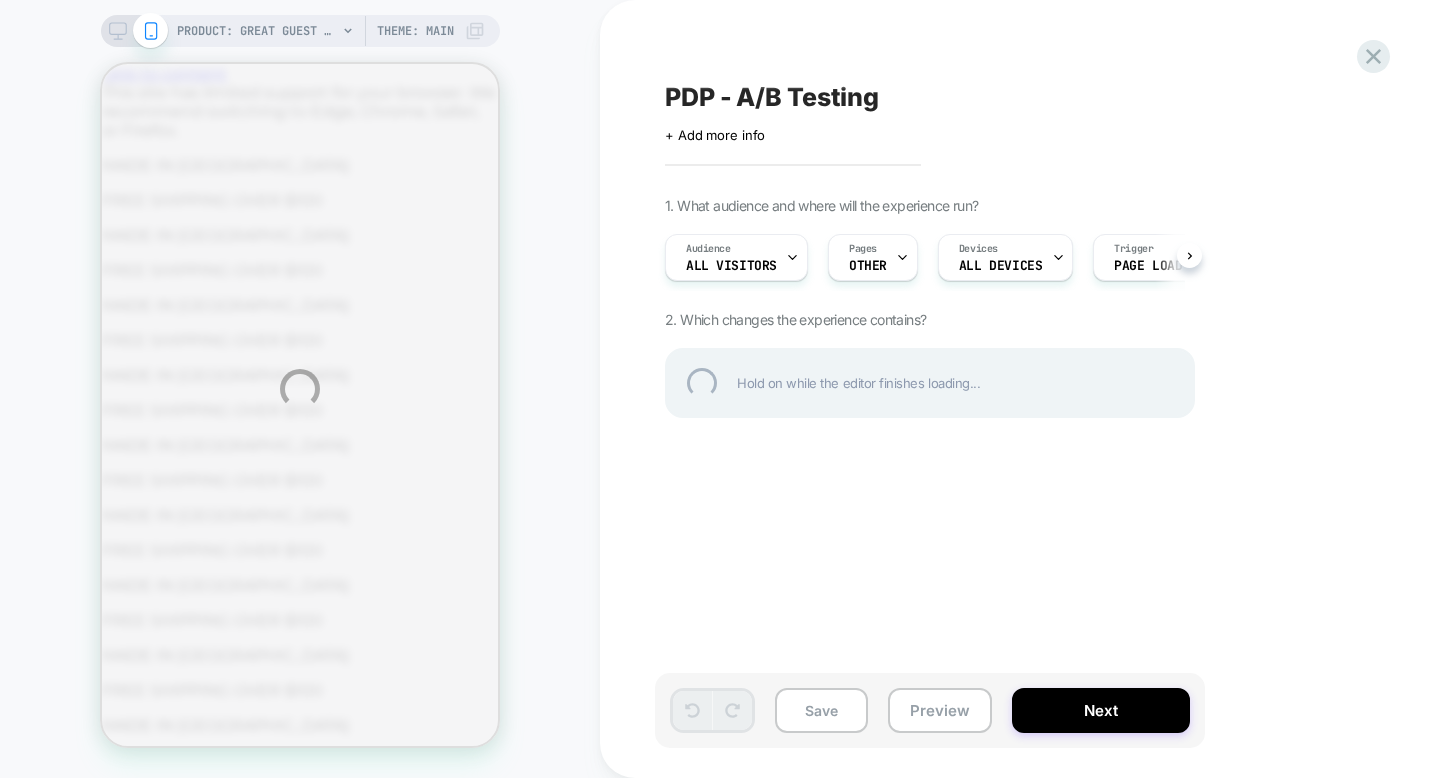 scroll, scrollTop: 0, scrollLeft: 0, axis: both 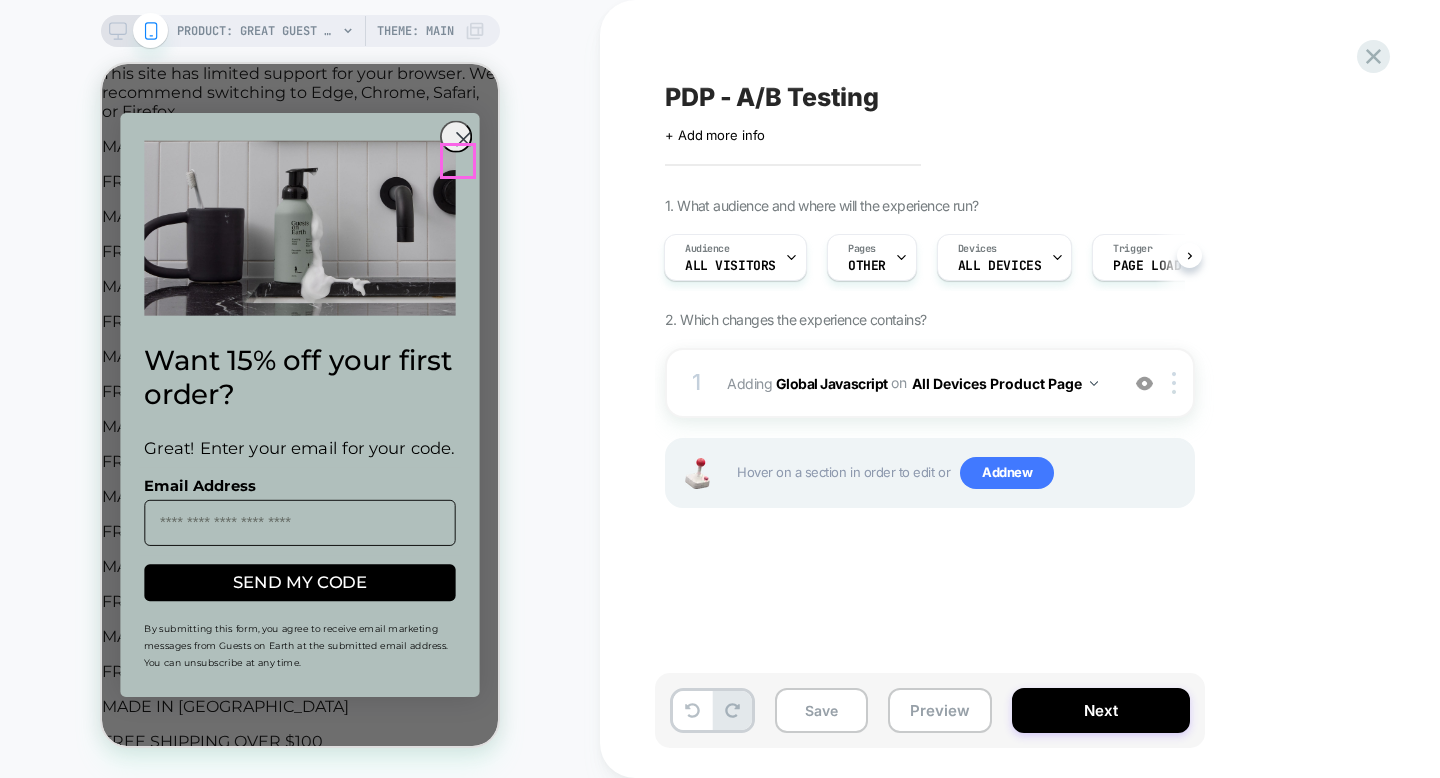 click 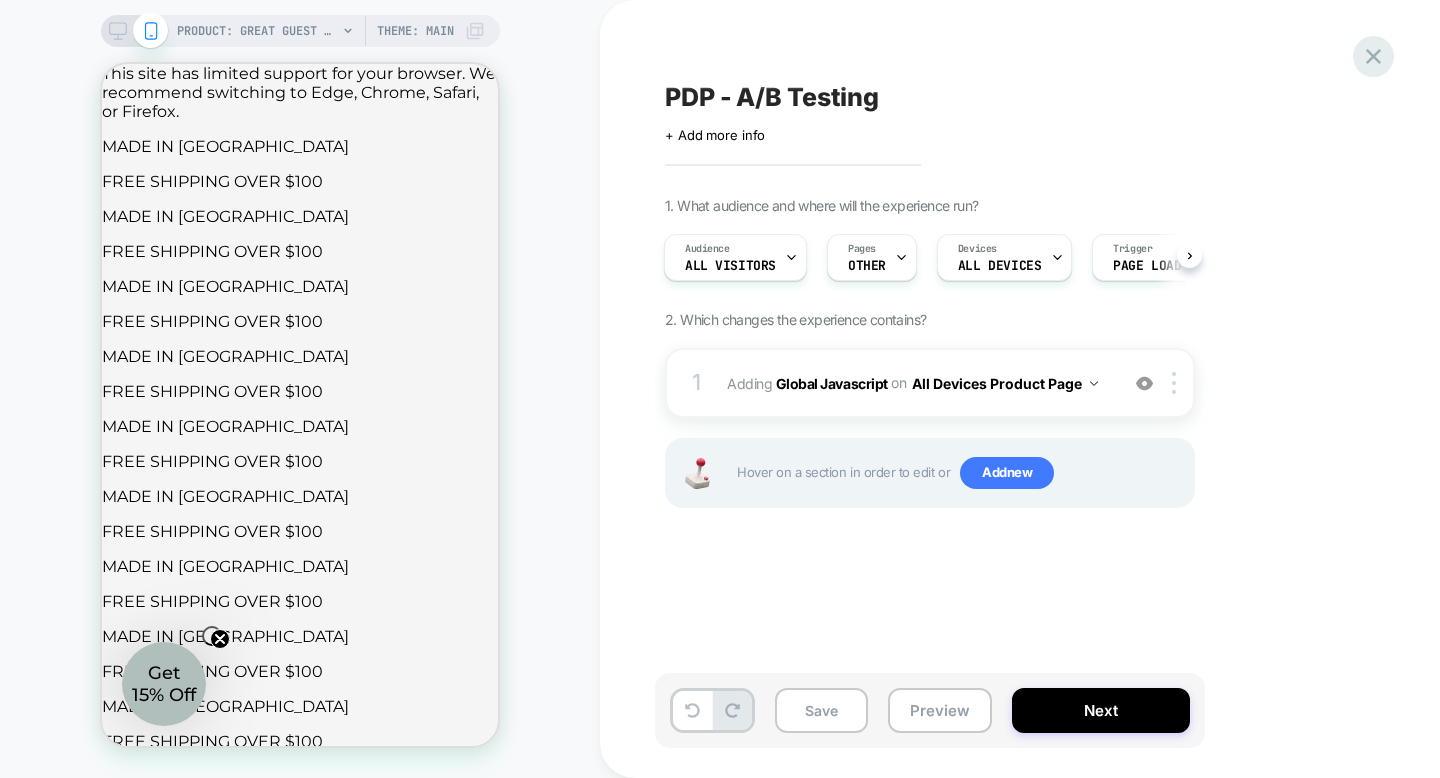 click 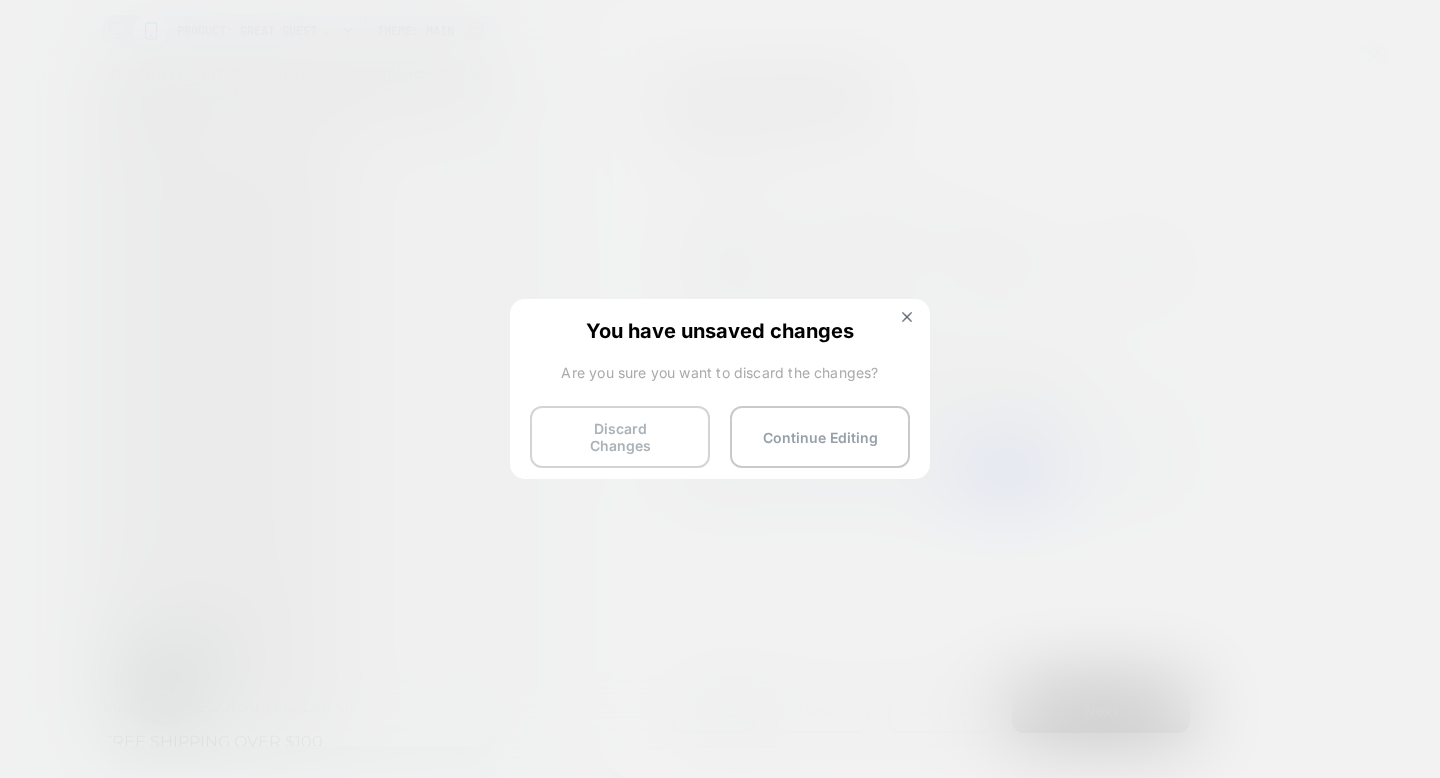 click on "Discard Changes" at bounding box center (620, 437) 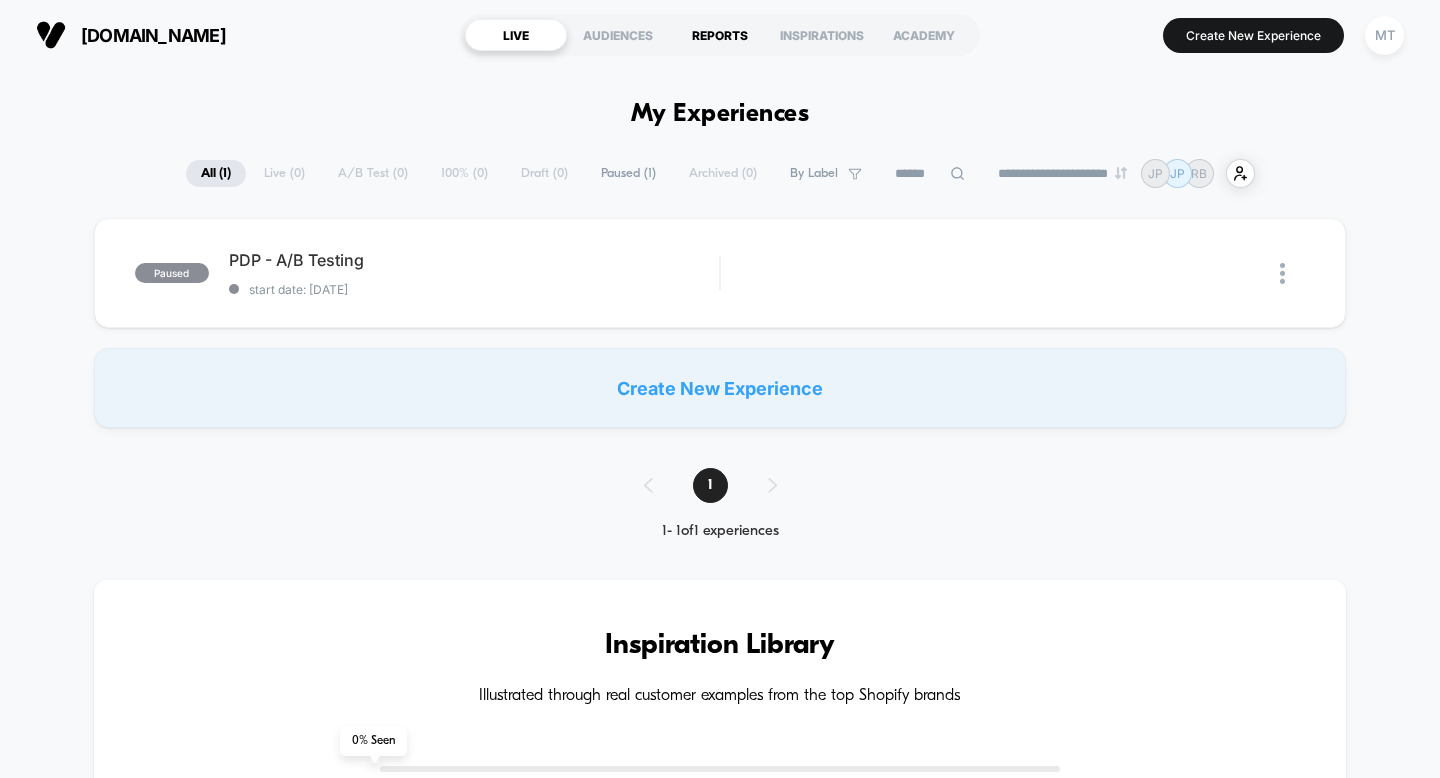 click on "REPORTS" at bounding box center [720, 35] 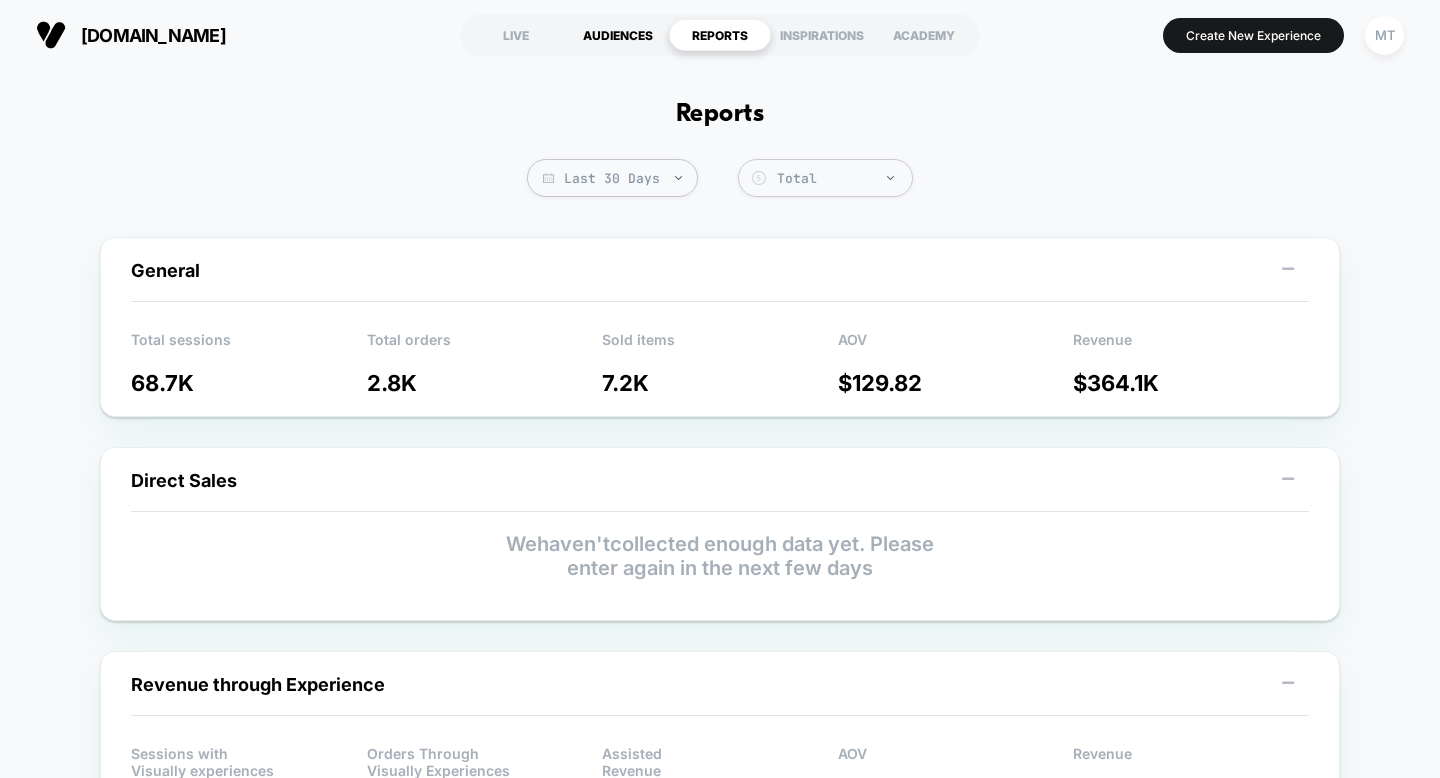 click on "AUDIENCES" at bounding box center (618, 35) 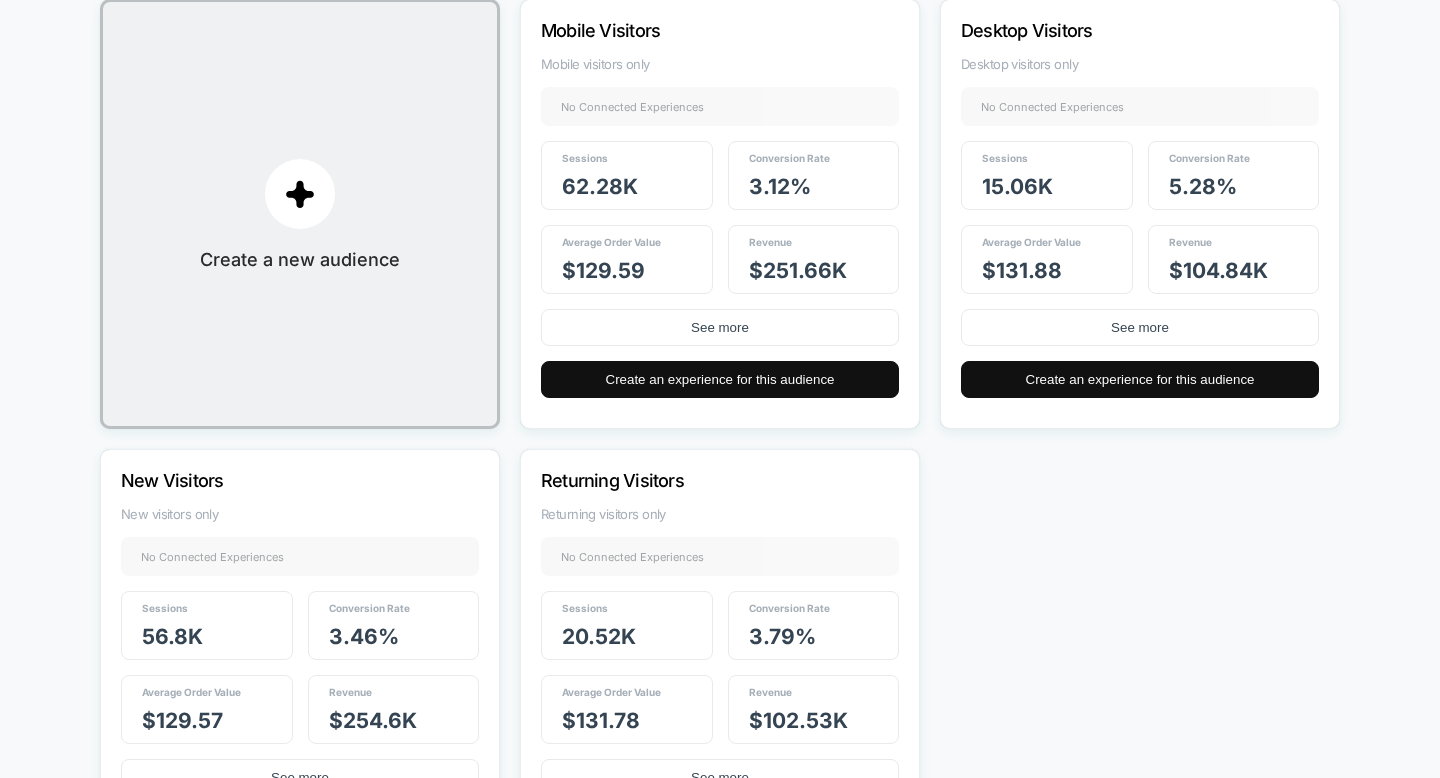 scroll, scrollTop: 0, scrollLeft: 0, axis: both 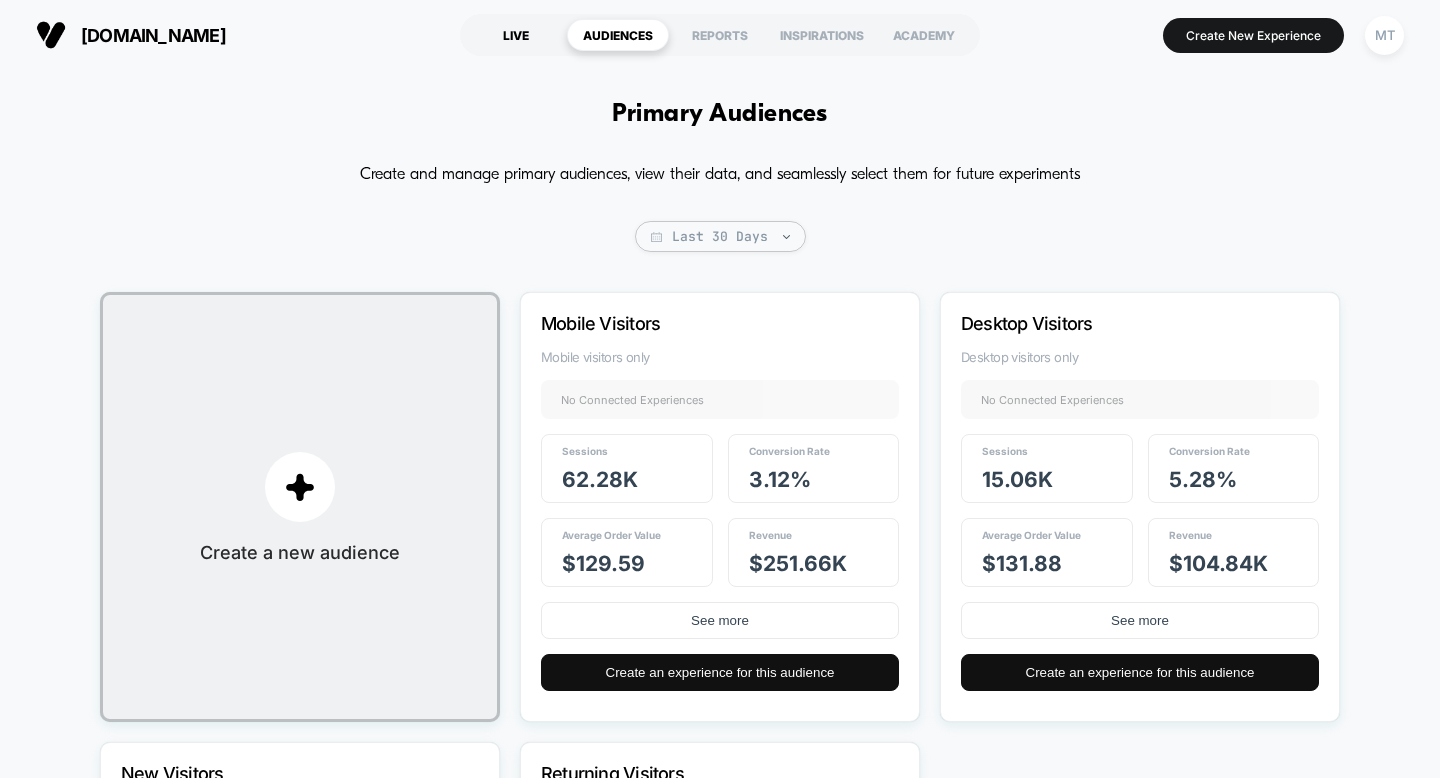 click on "LIVE" at bounding box center (516, 35) 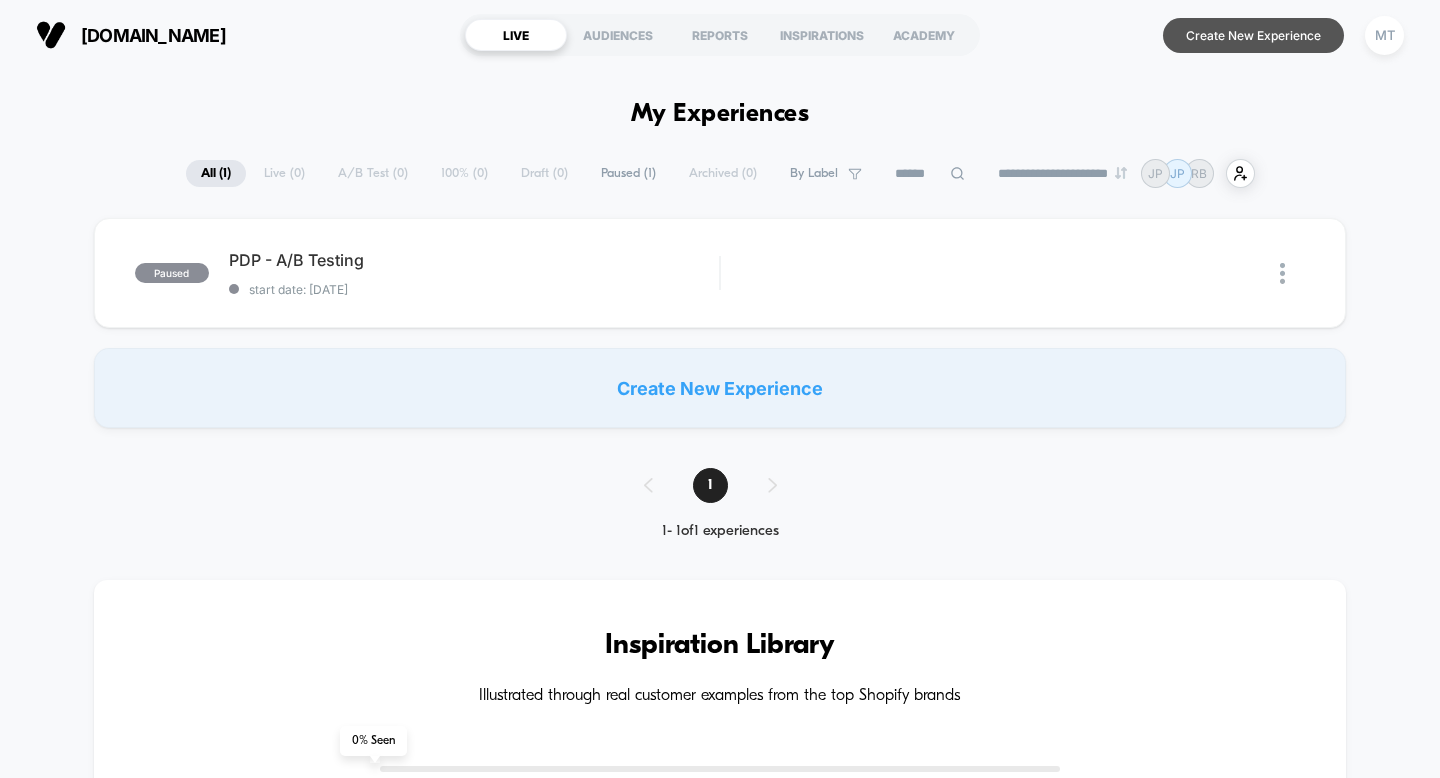click on "Create New Experience" at bounding box center [1253, 35] 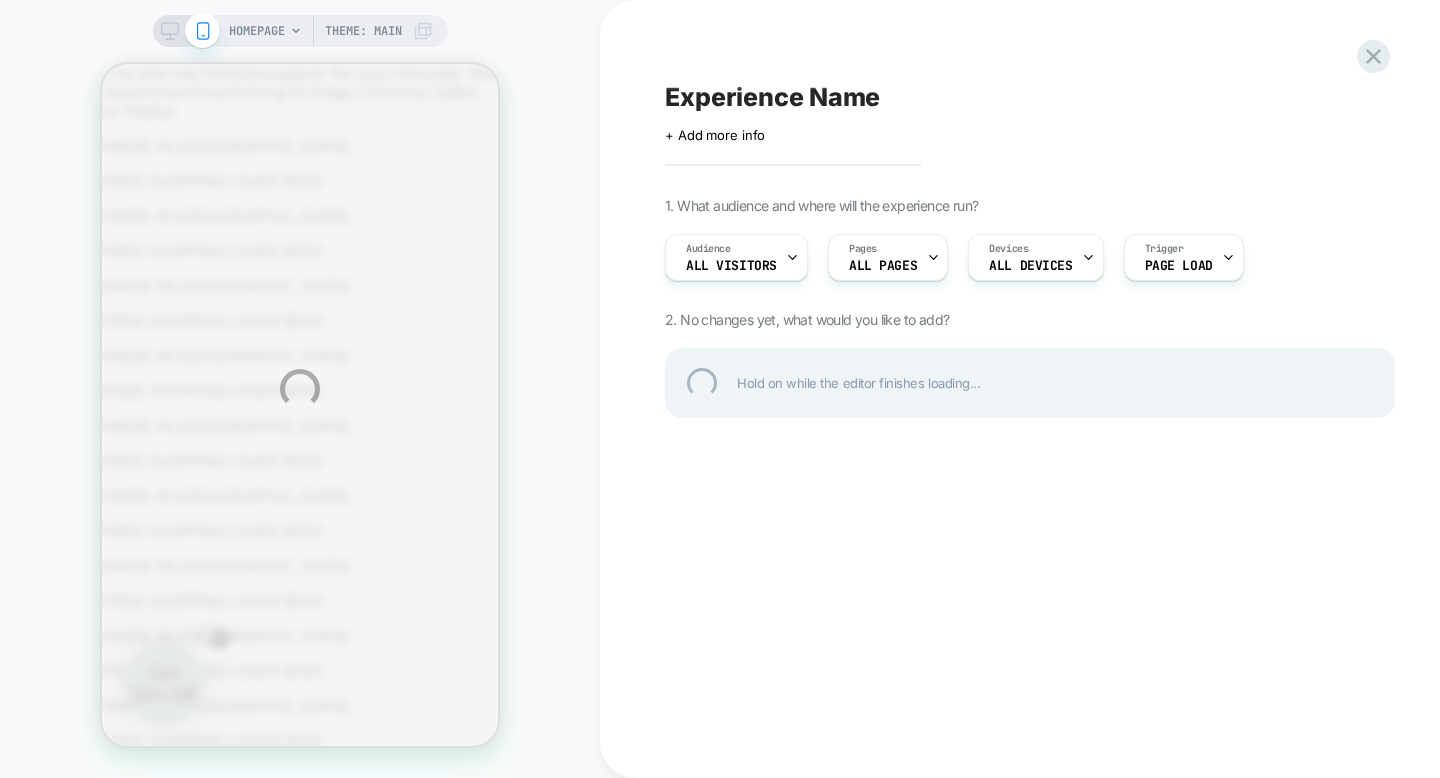 scroll, scrollTop: 0, scrollLeft: 0, axis: both 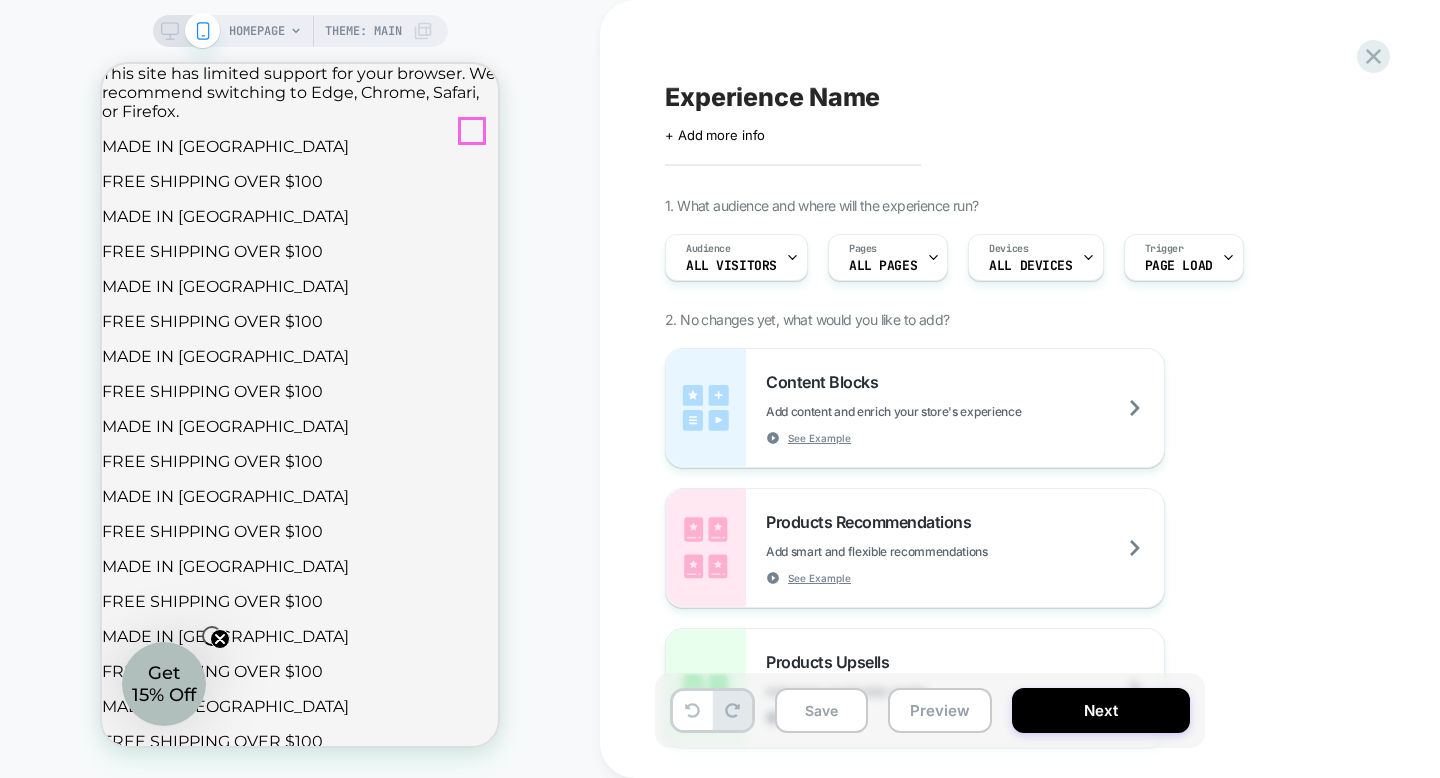 click on "9+" at bounding box center (111, 2465) 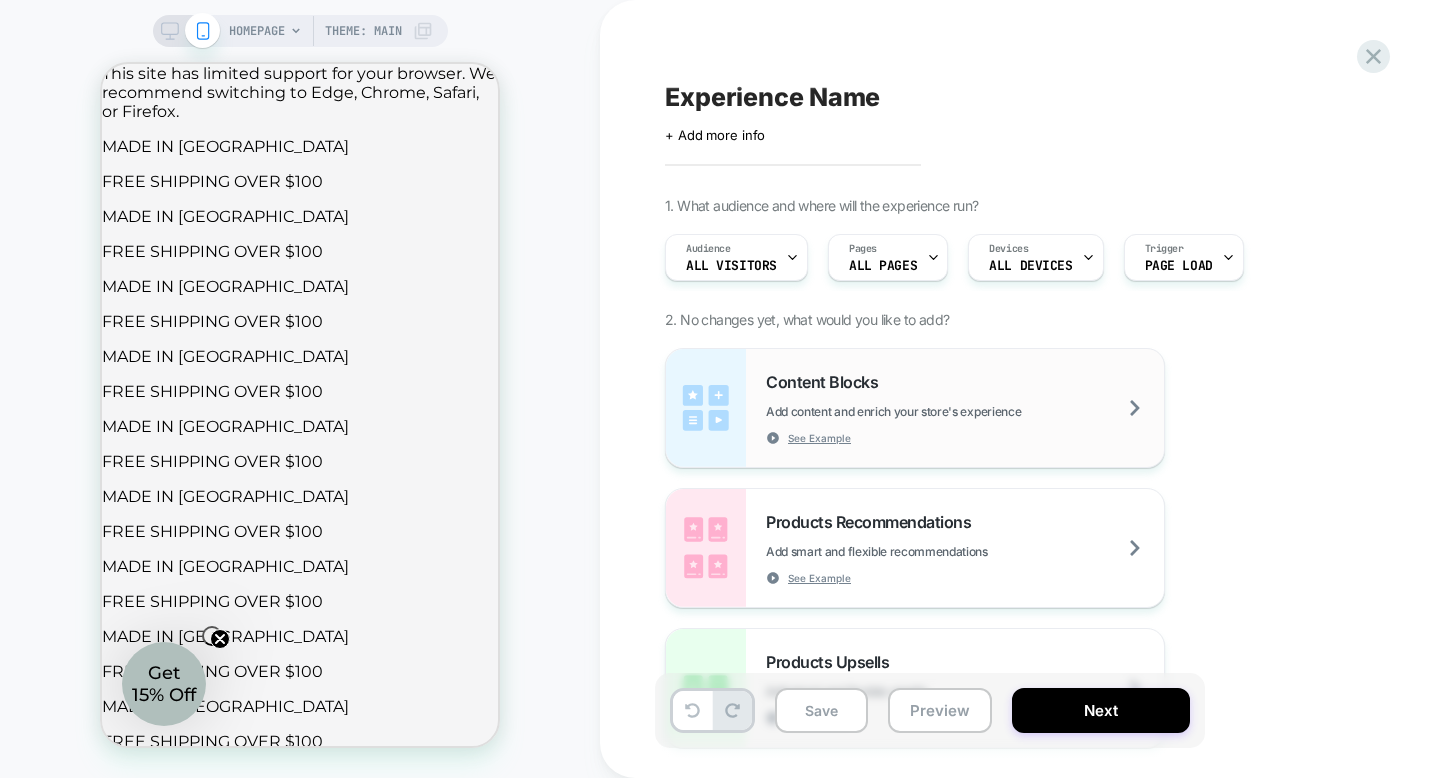 click on "Content Blocks Add content and enrich your store's experience See Example" at bounding box center [965, 408] 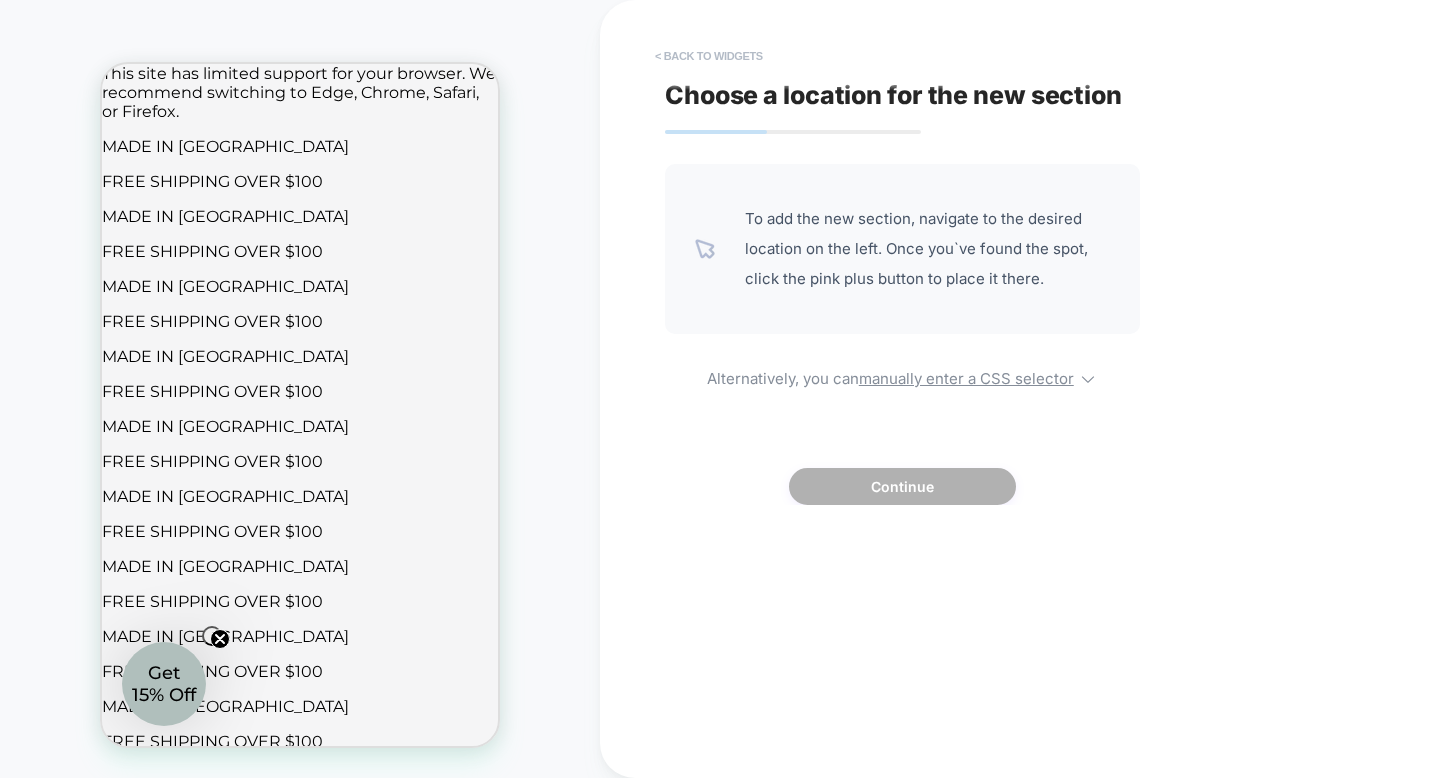 click on "< Back to widgets" at bounding box center (709, 56) 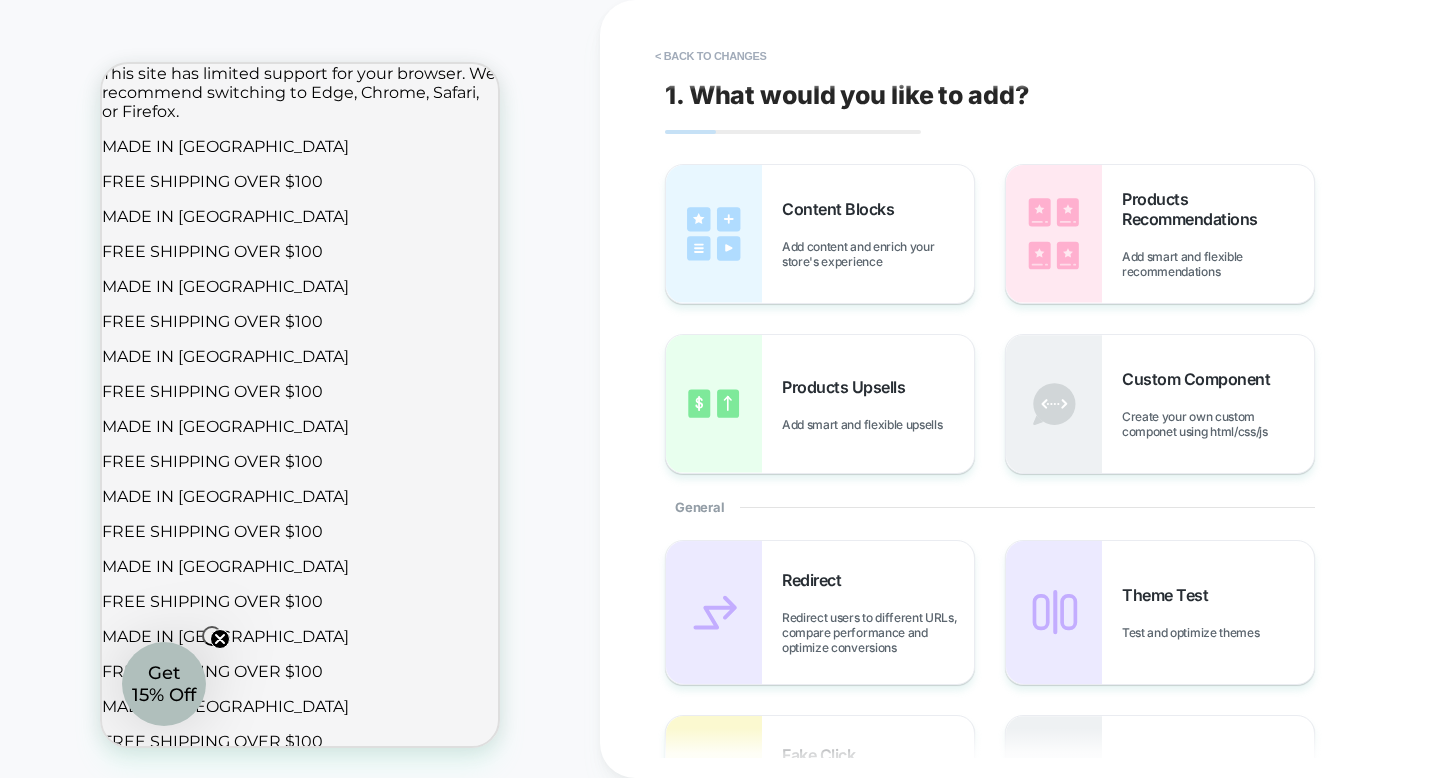 click on "Congratulations! Your order qualifies for free shipping
Spend  $56.45  for free shipping
No more products available for purchase
Reusable Foaming Hand Soap Vessel
$18.00
*
Remove
Your Cart is Empty
Shop
Learn
Scent" at bounding box center (300, 72269) 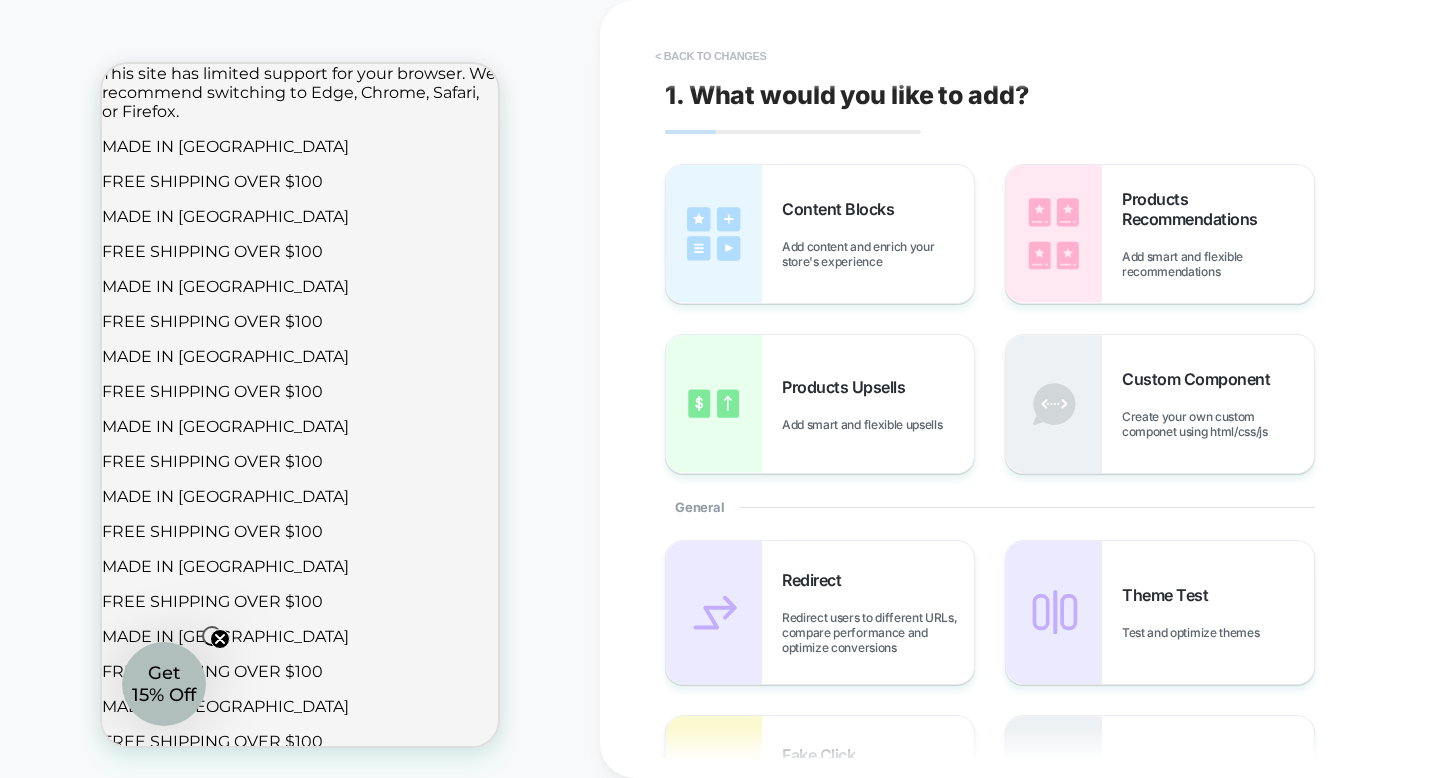 click on "< Back to changes" at bounding box center (711, 56) 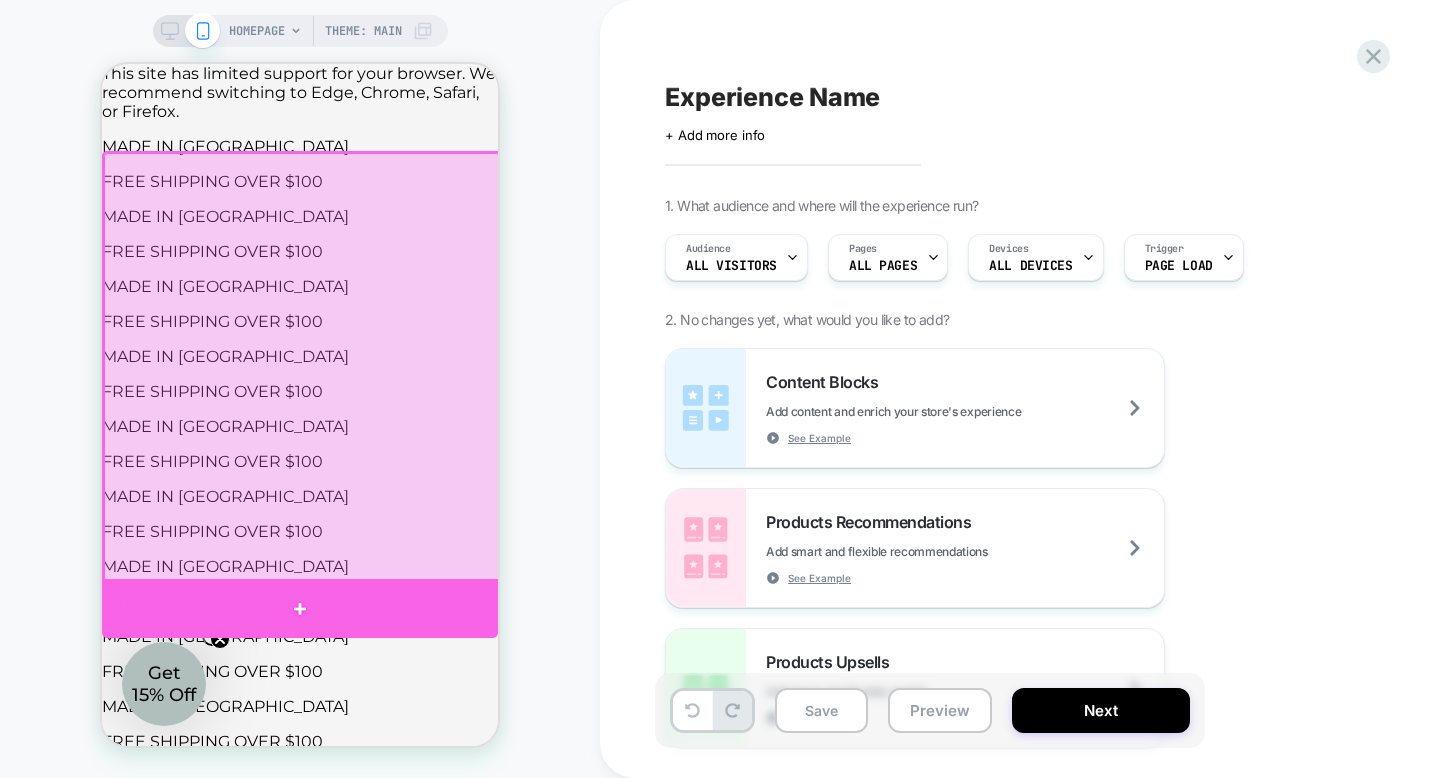 click at bounding box center (300, 608) 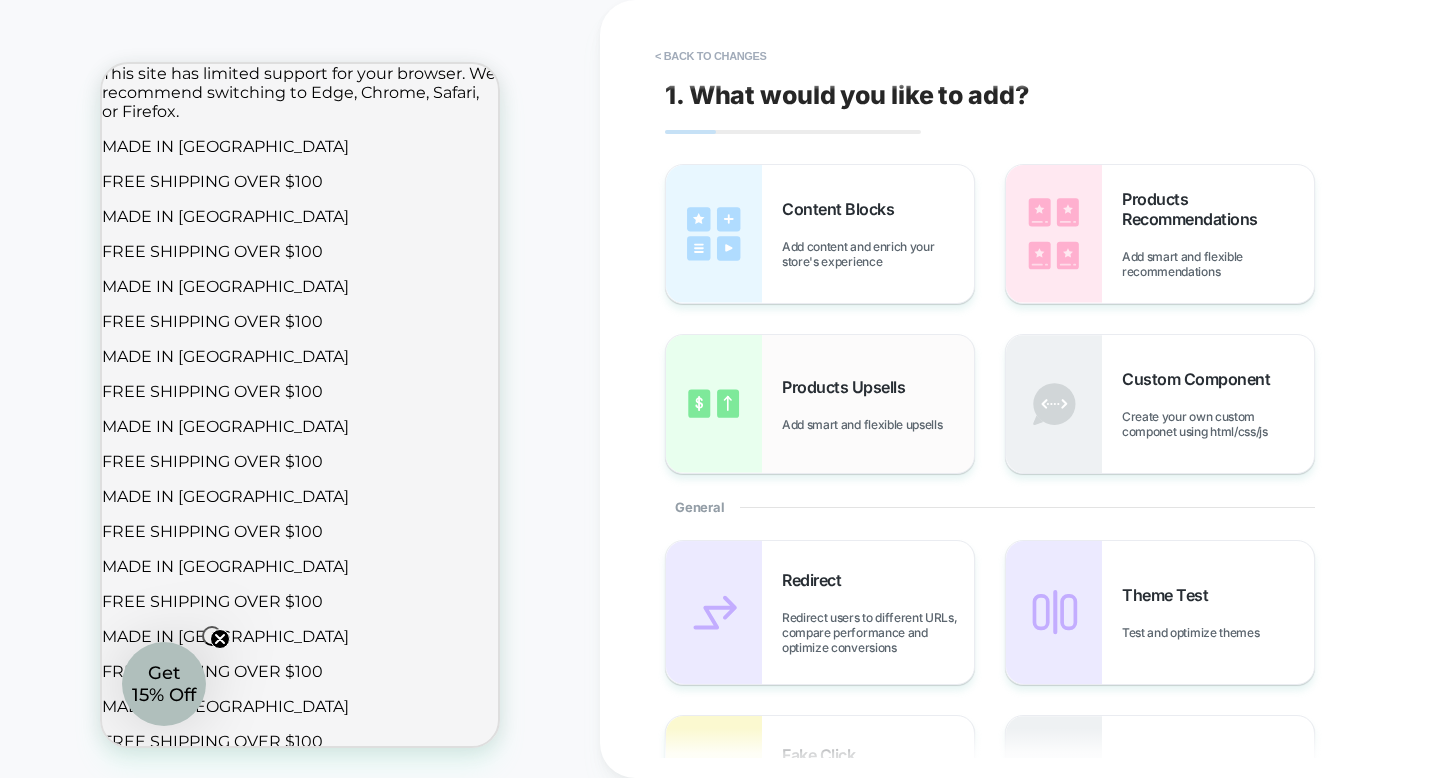 click on "Products Upsells Add smart and flexible upsells" at bounding box center (878, 404) 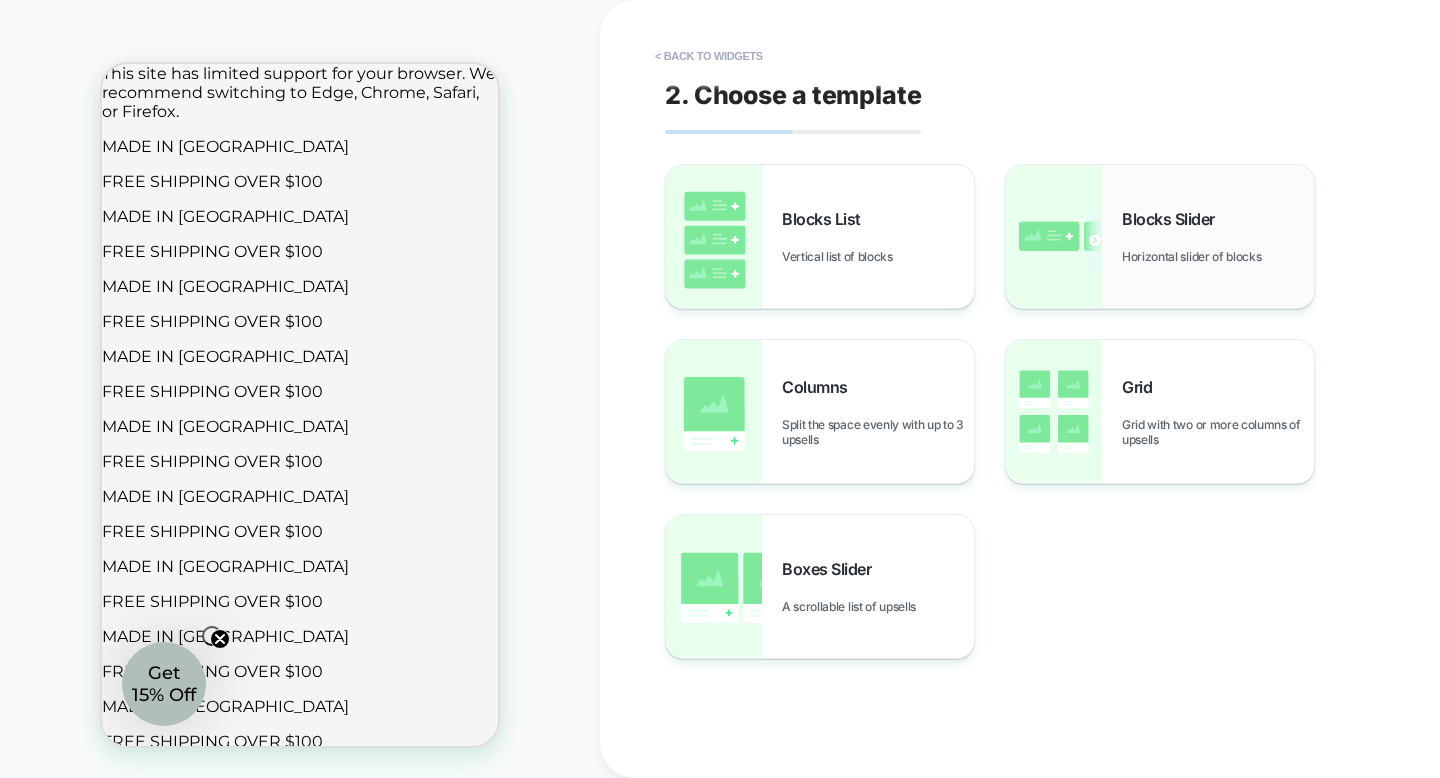 scroll, scrollTop: 0, scrollLeft: 0, axis: both 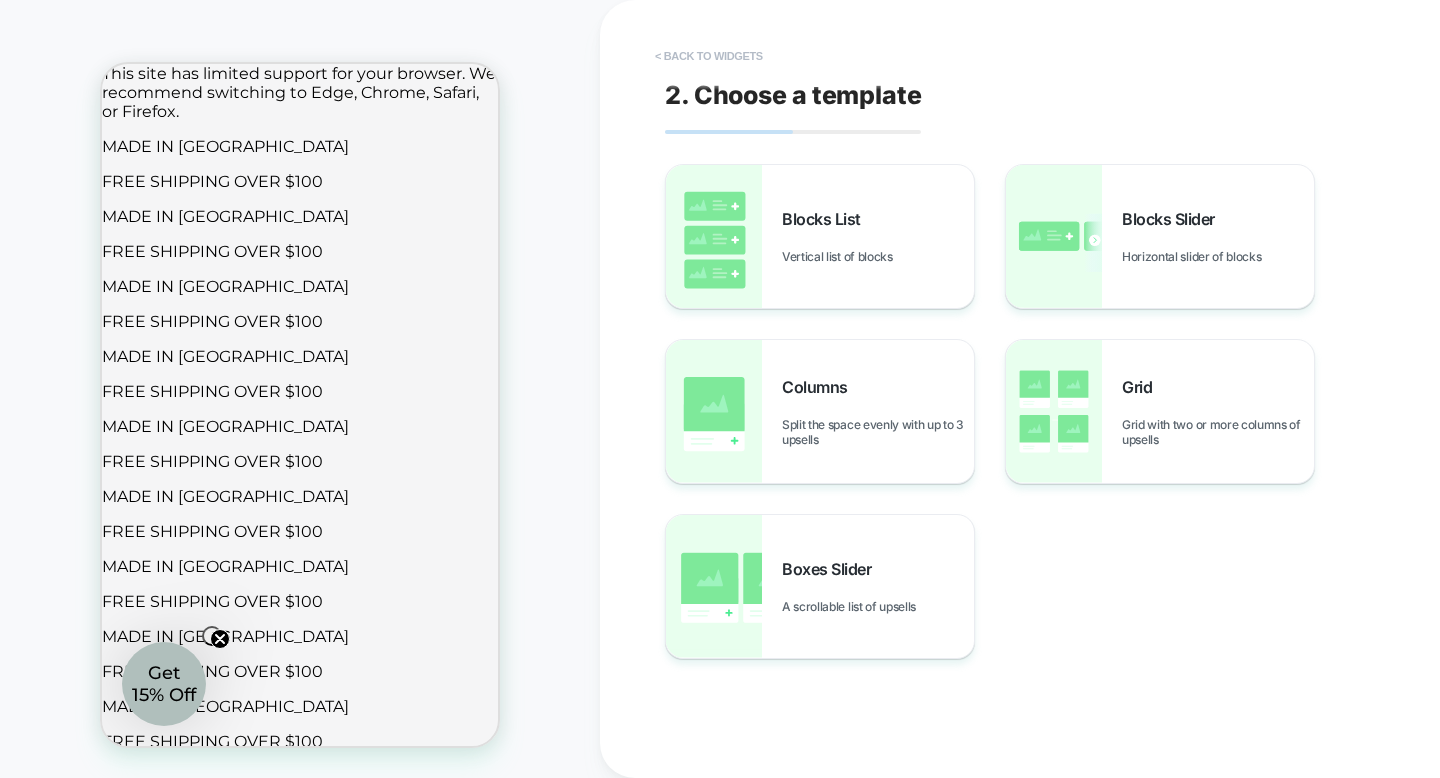 click on "< Back to widgets" at bounding box center (709, 56) 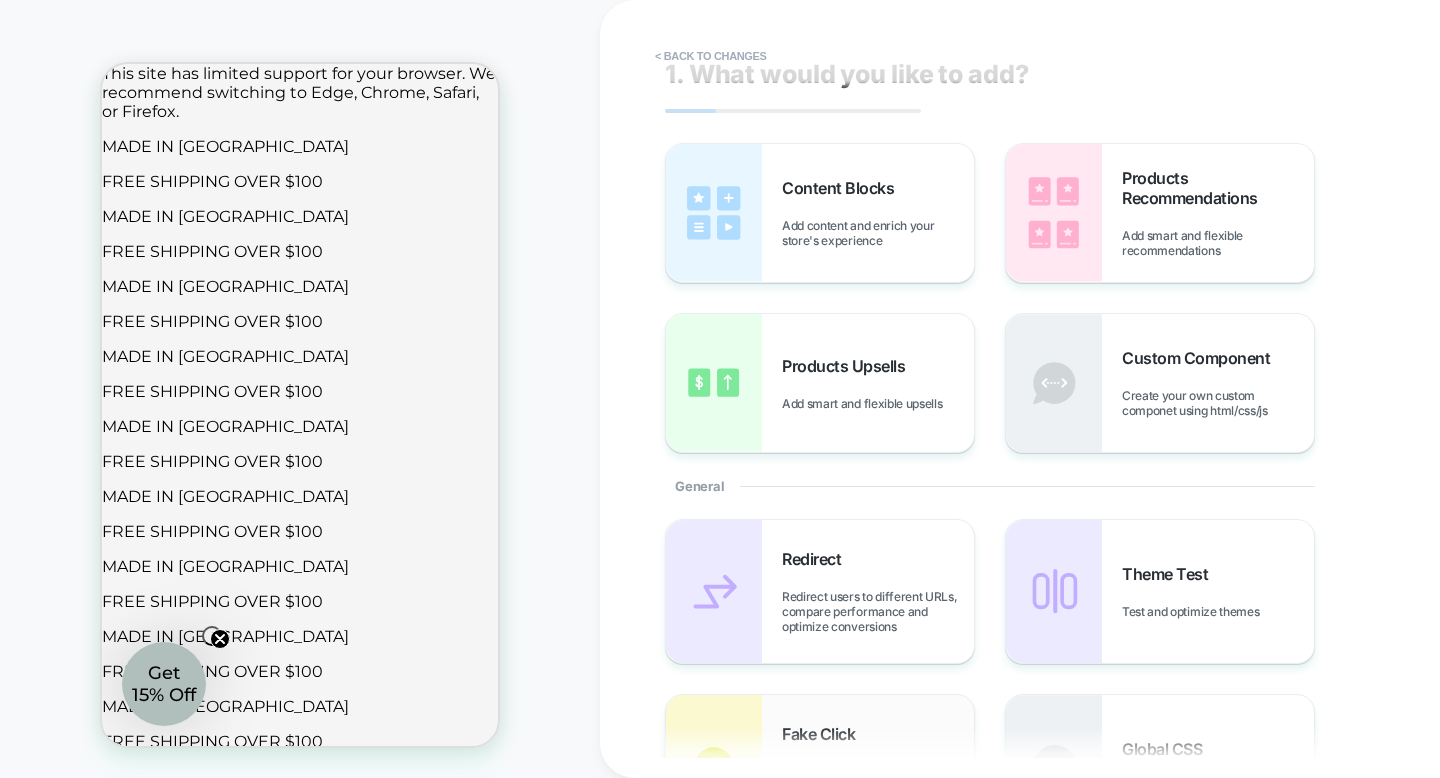 scroll, scrollTop: 0, scrollLeft: 0, axis: both 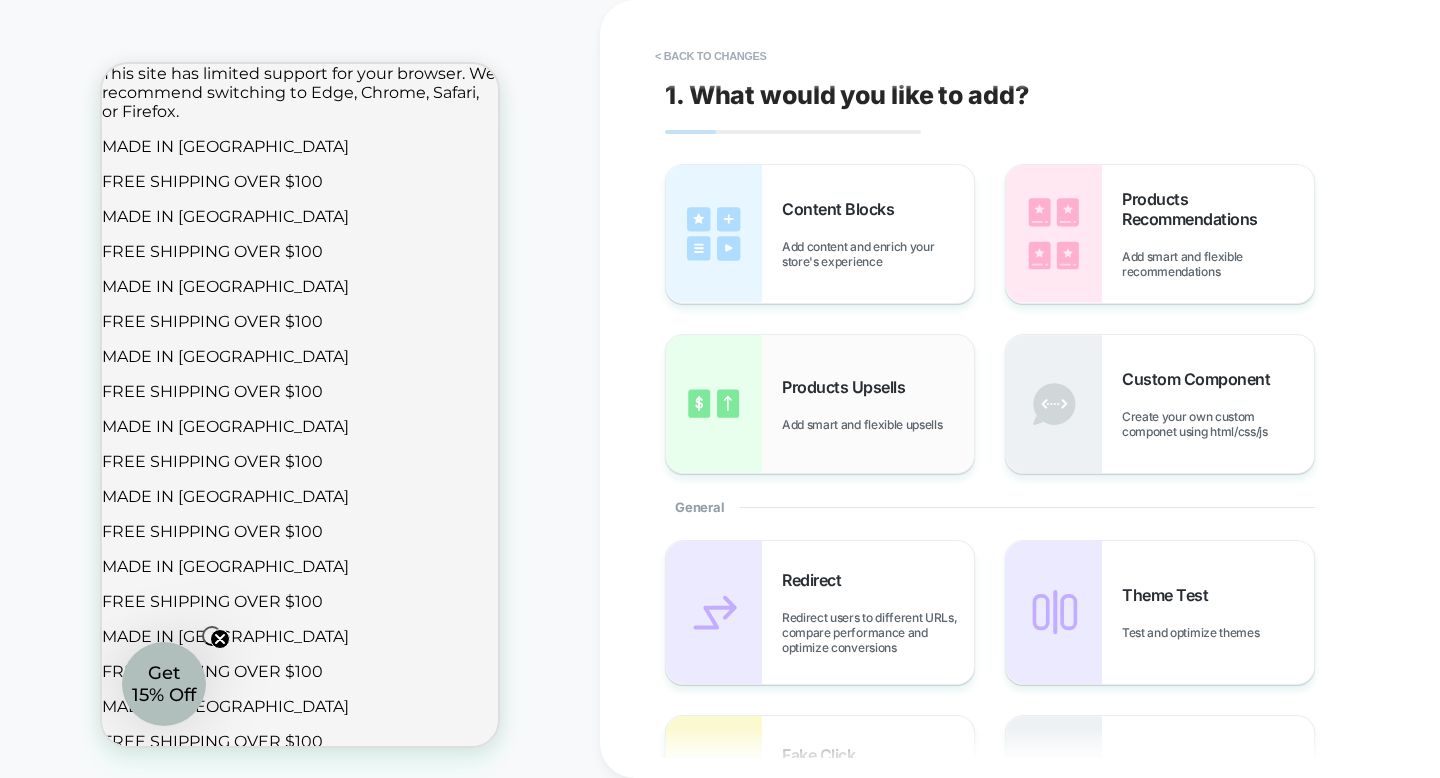 click on "Products Upsells" at bounding box center (848, 387) 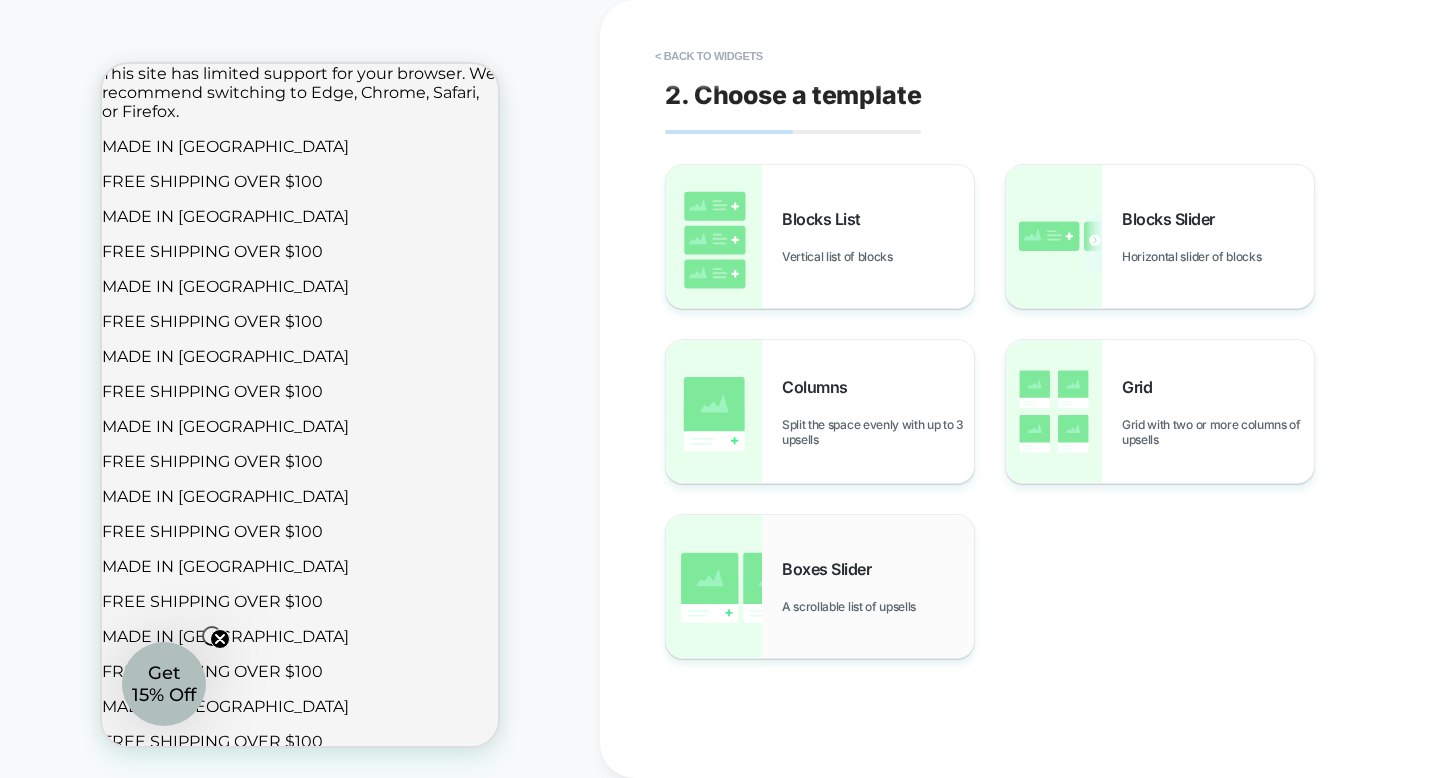 scroll, scrollTop: 0, scrollLeft: 0, axis: both 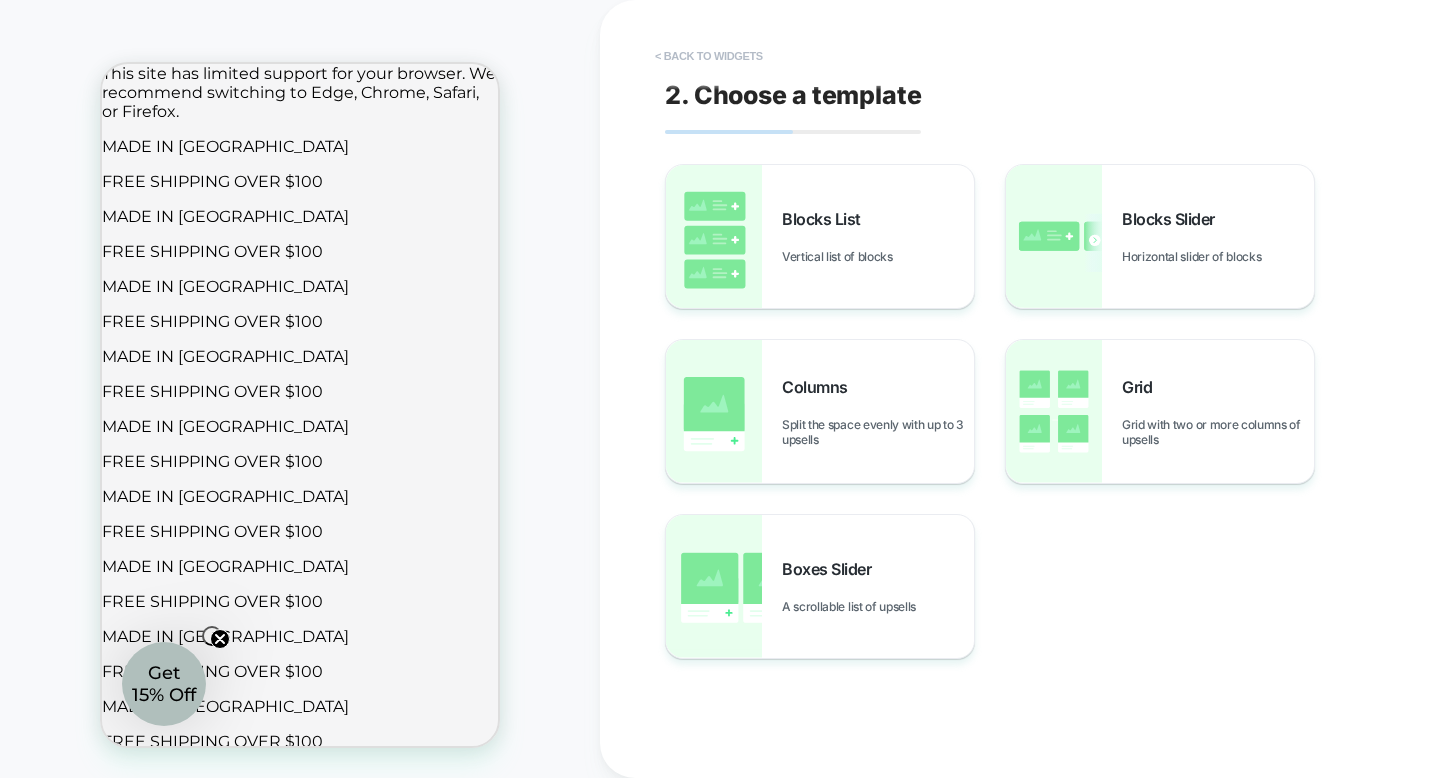 click on "< Back to widgets" at bounding box center (709, 56) 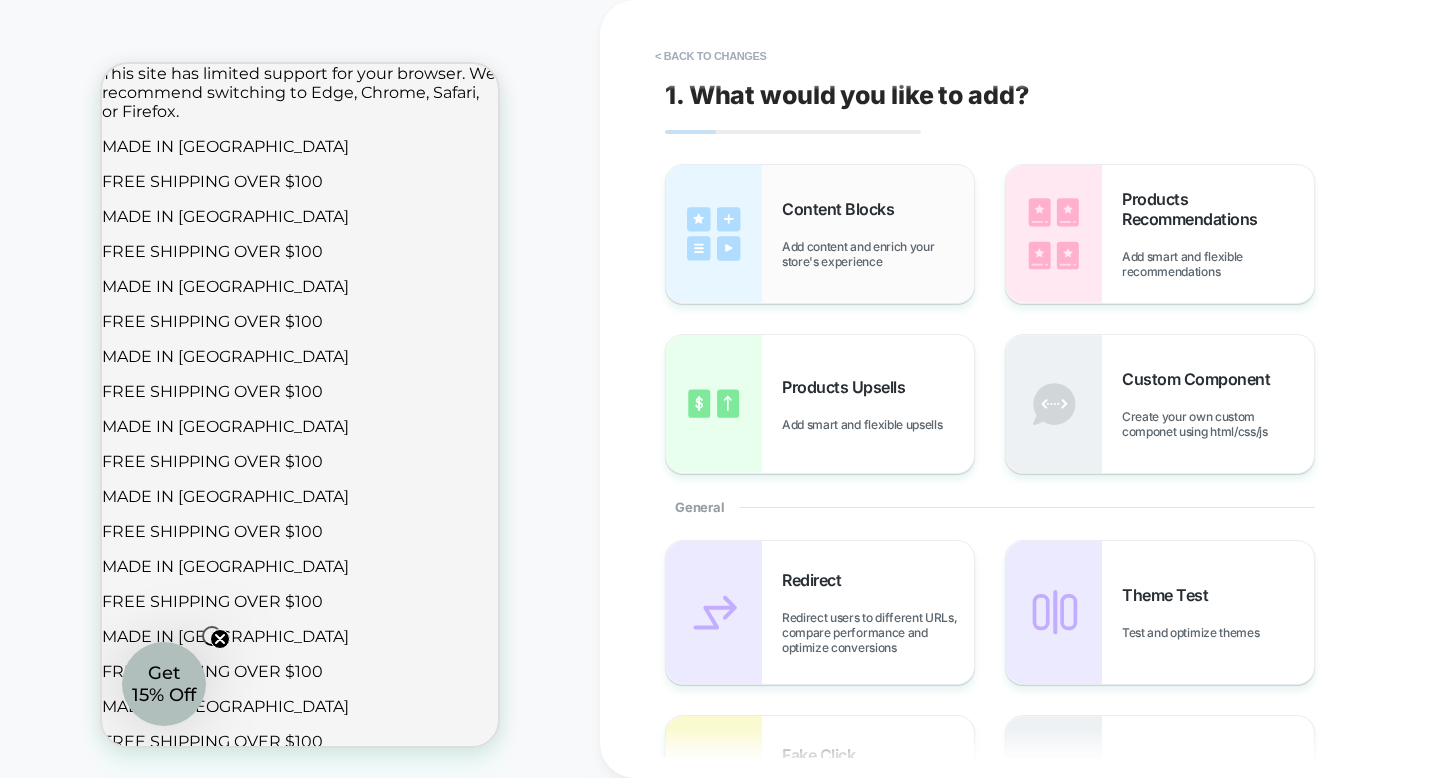 click on "Content Blocks Add content and enrich your store's experience" at bounding box center [878, 234] 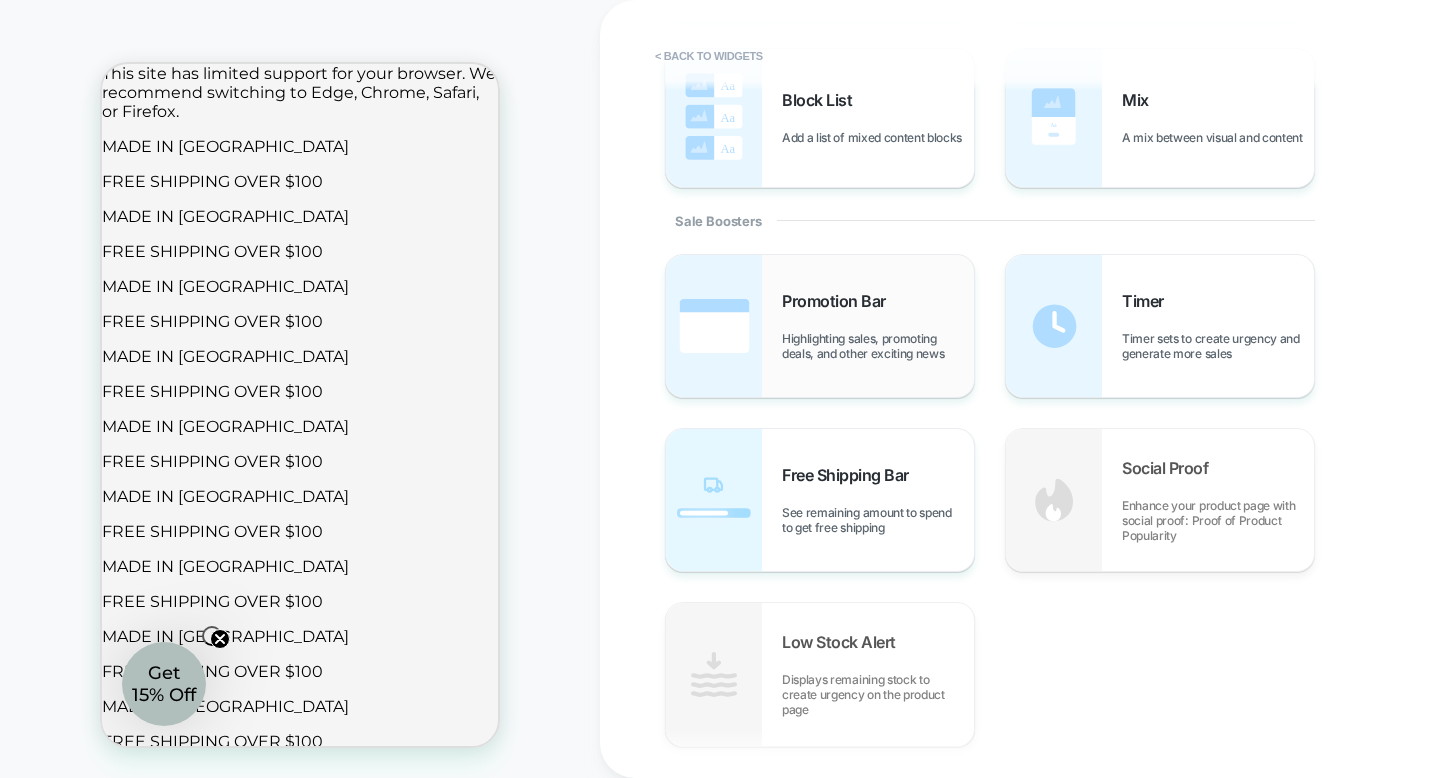 scroll, scrollTop: 835, scrollLeft: 0, axis: vertical 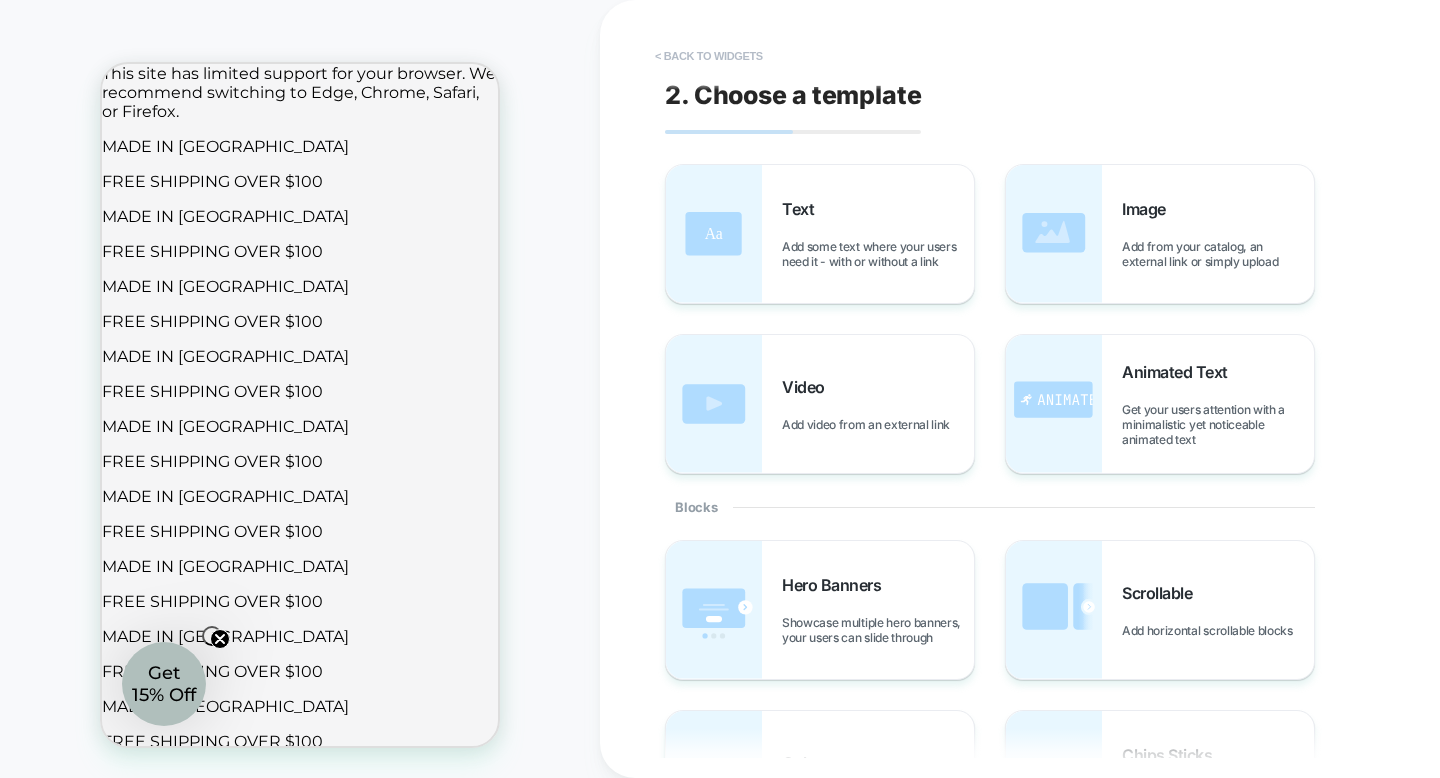 click on "< Back to widgets" at bounding box center (709, 56) 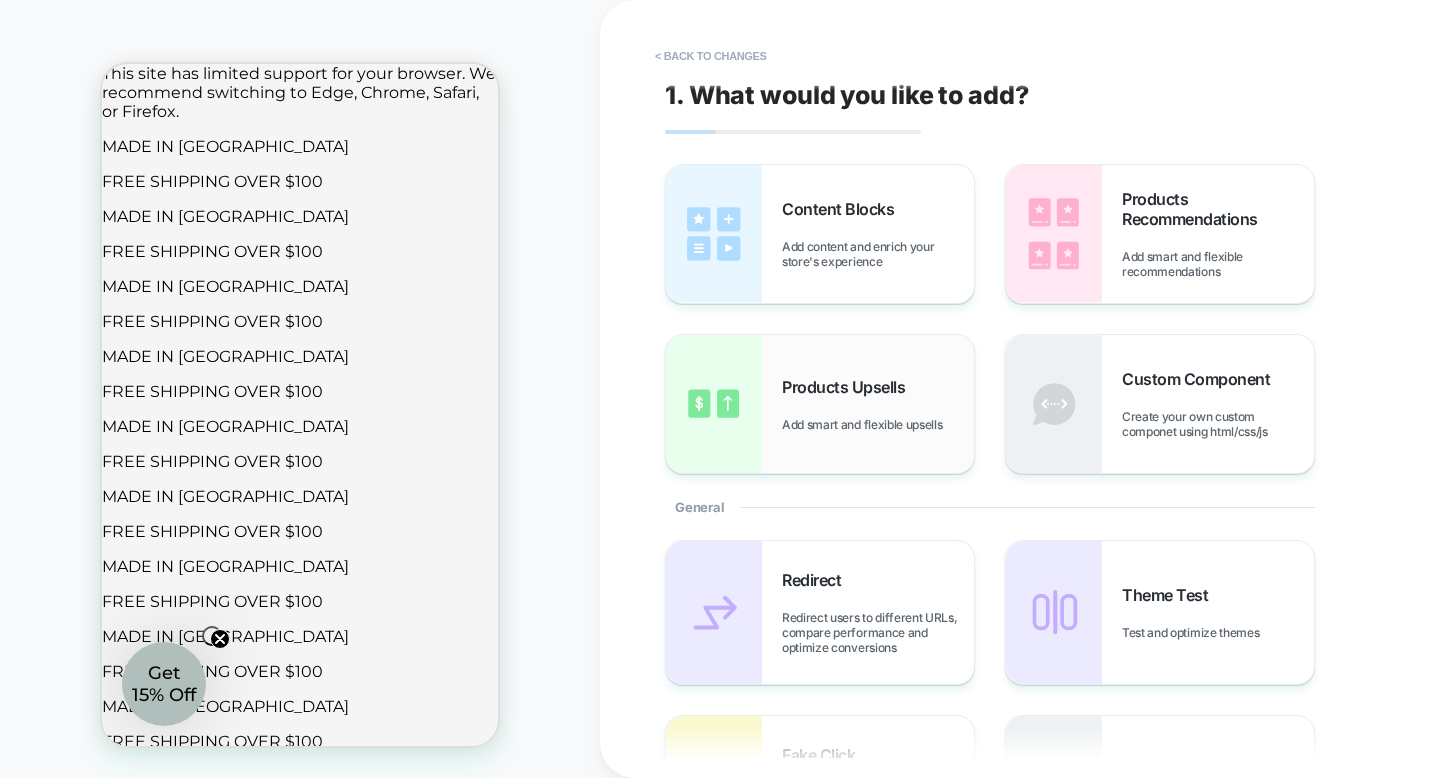 click on "Products Upsells" at bounding box center (848, 387) 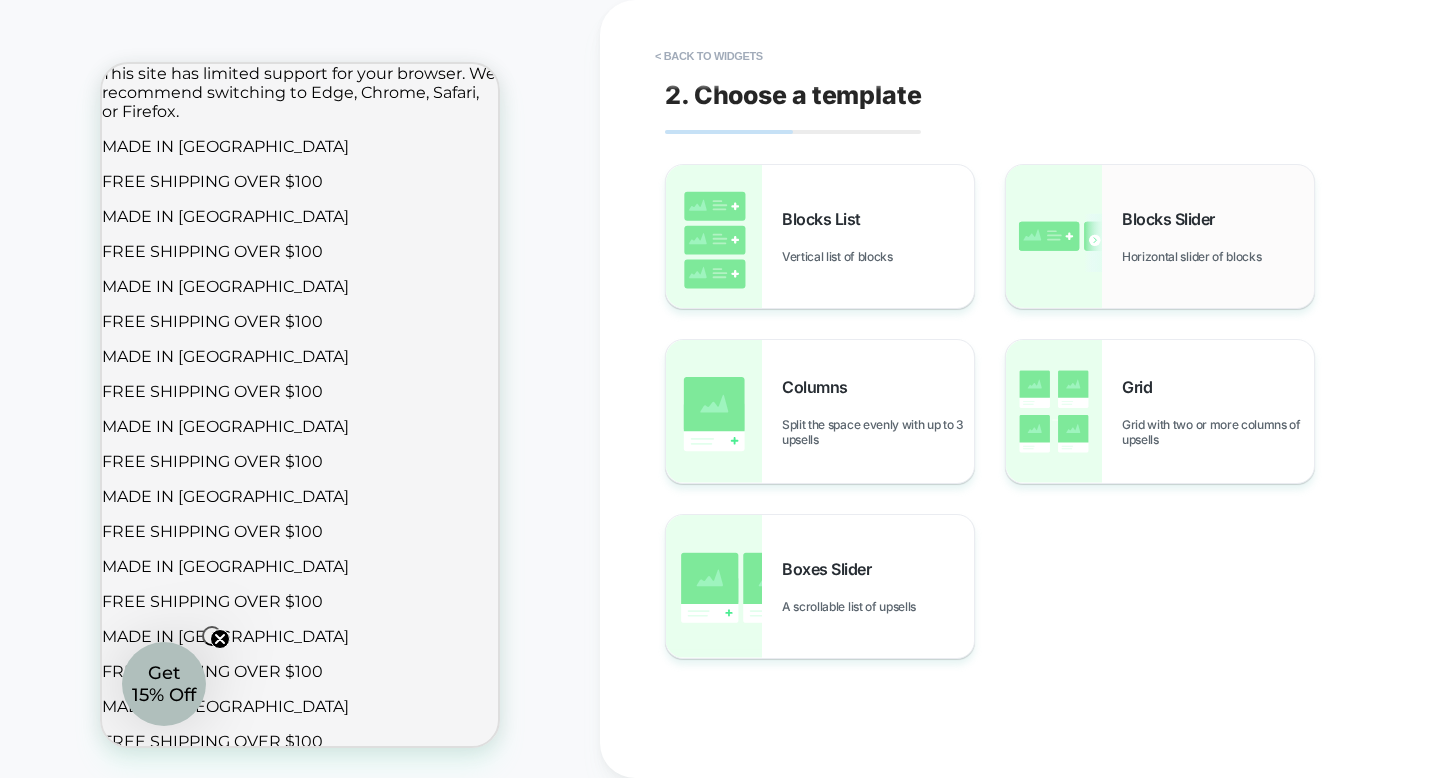scroll, scrollTop: 0, scrollLeft: 0, axis: both 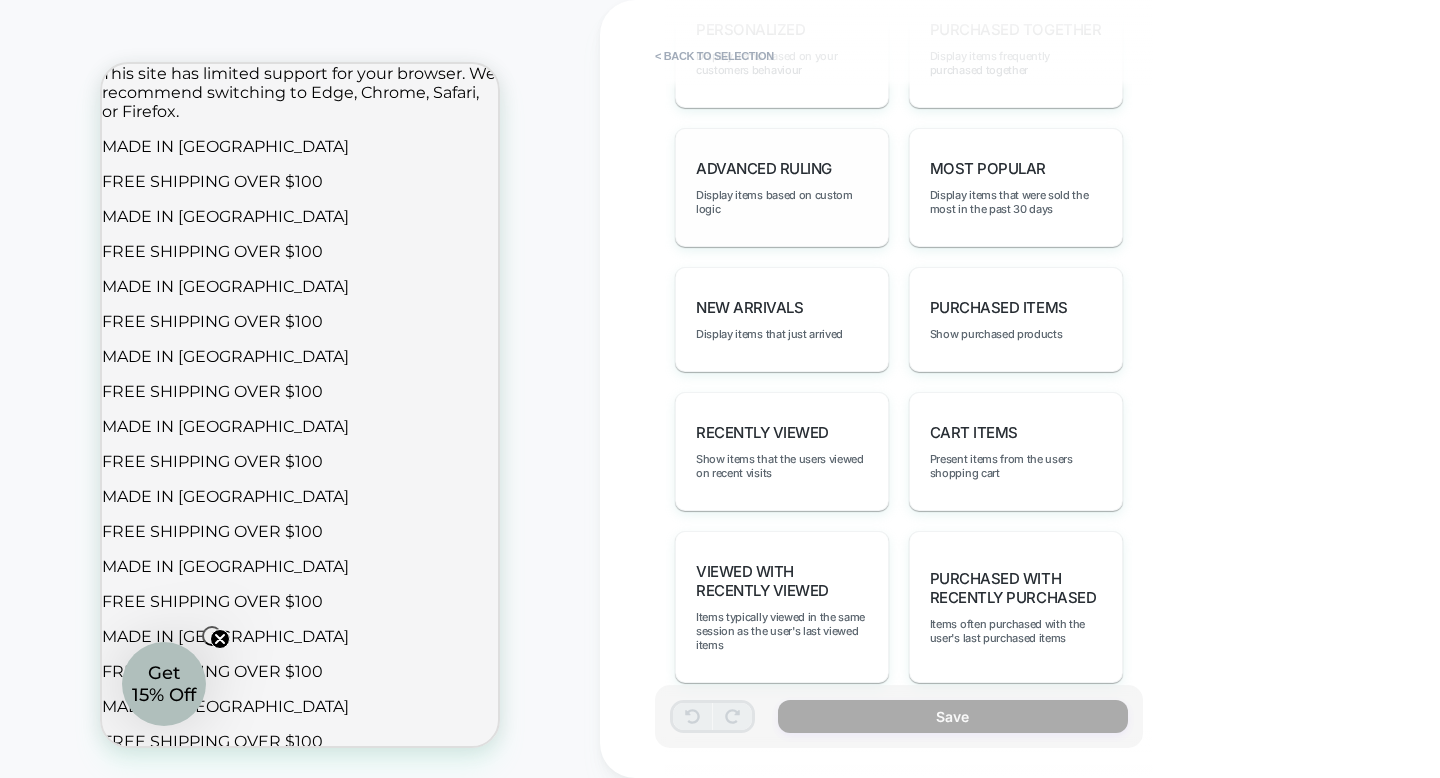 click on "Advanced Ruling" at bounding box center [764, 168] 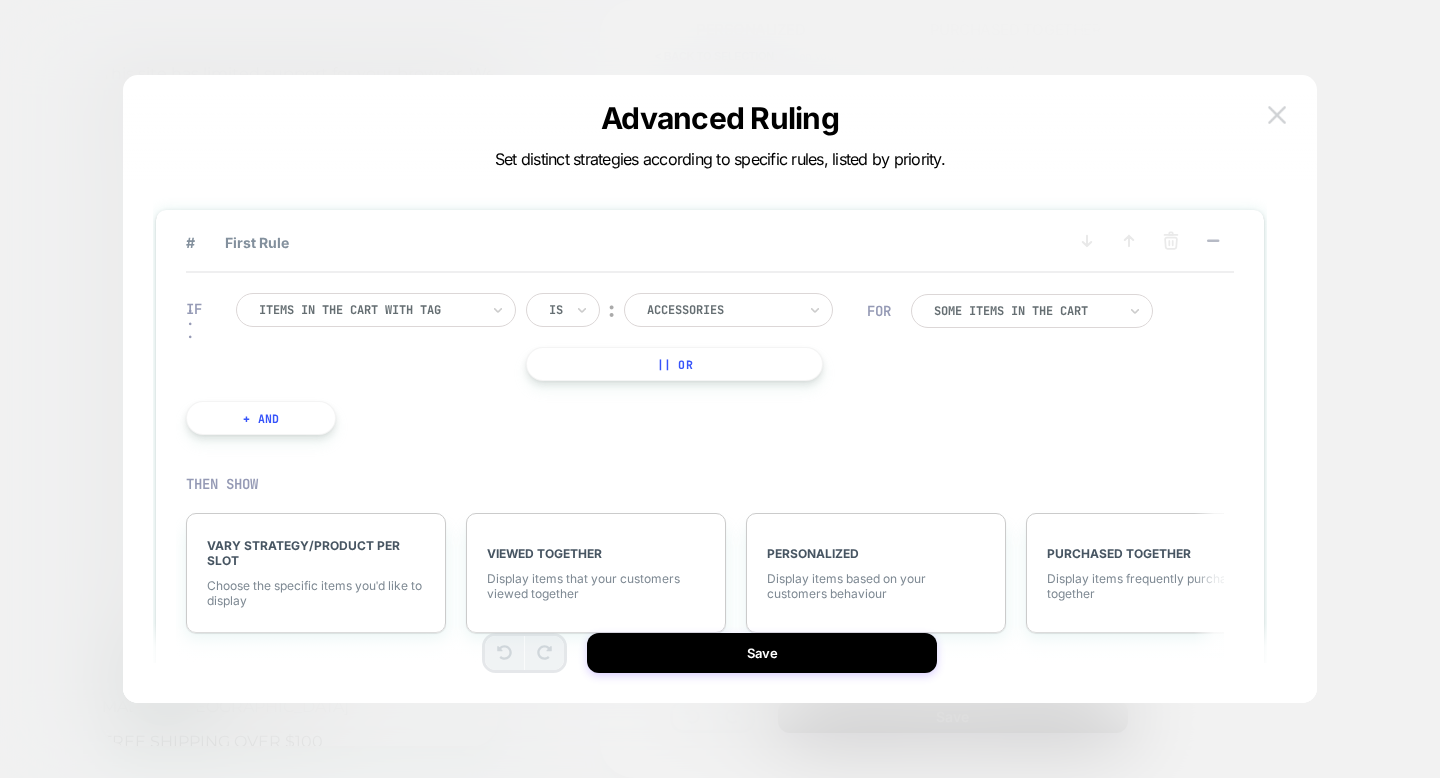 click at bounding box center (1277, 114) 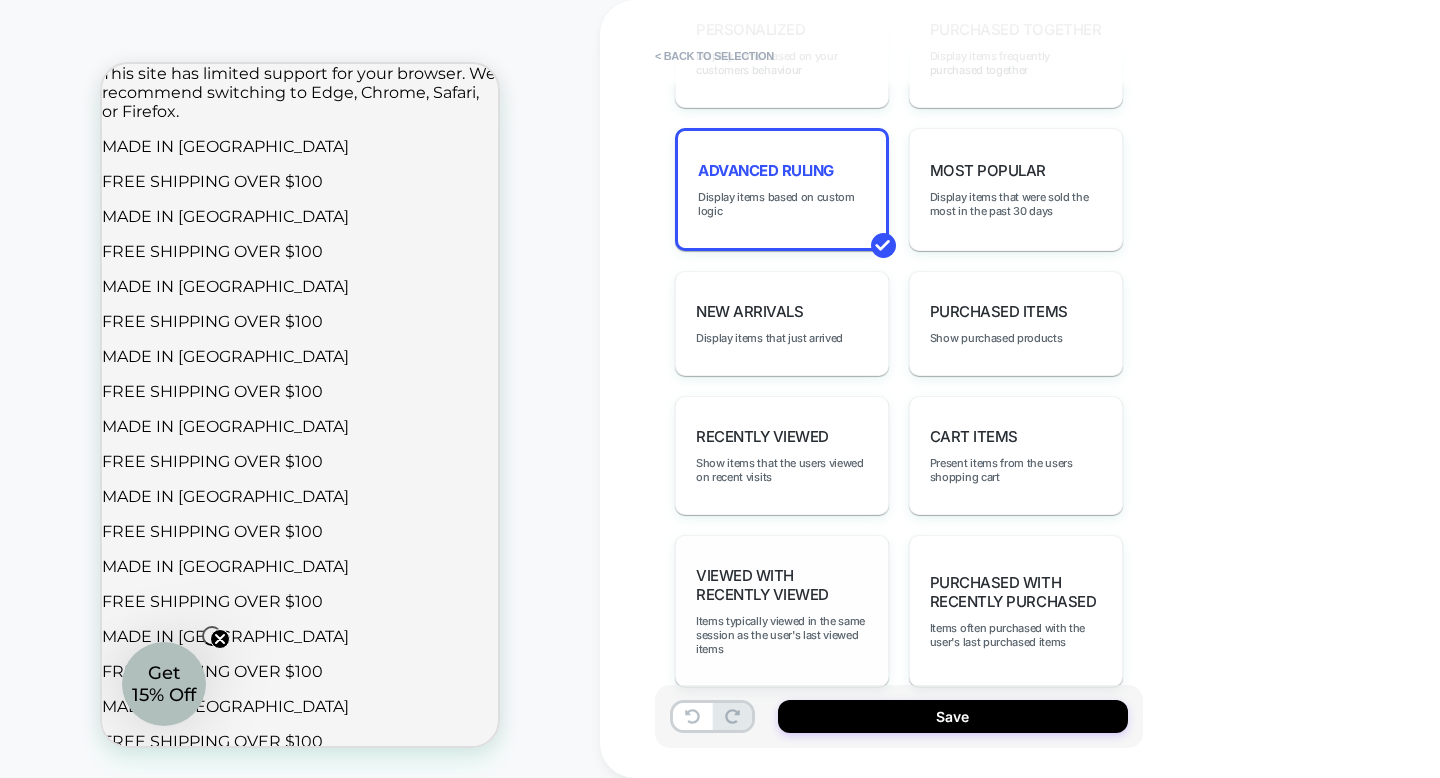 scroll, scrollTop: 1255, scrollLeft: 0, axis: vertical 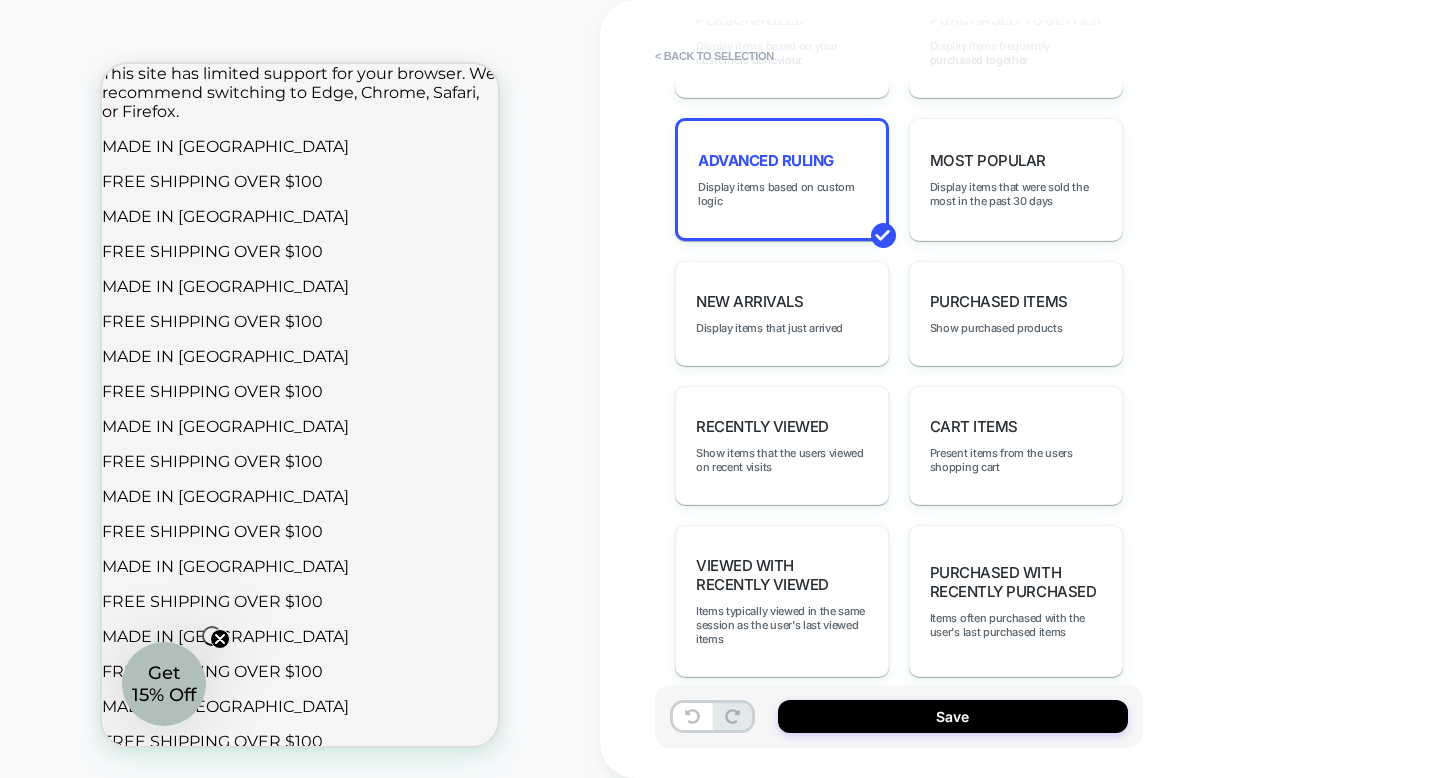 click on "Viewed with Recently Viewed" at bounding box center (782, 575) 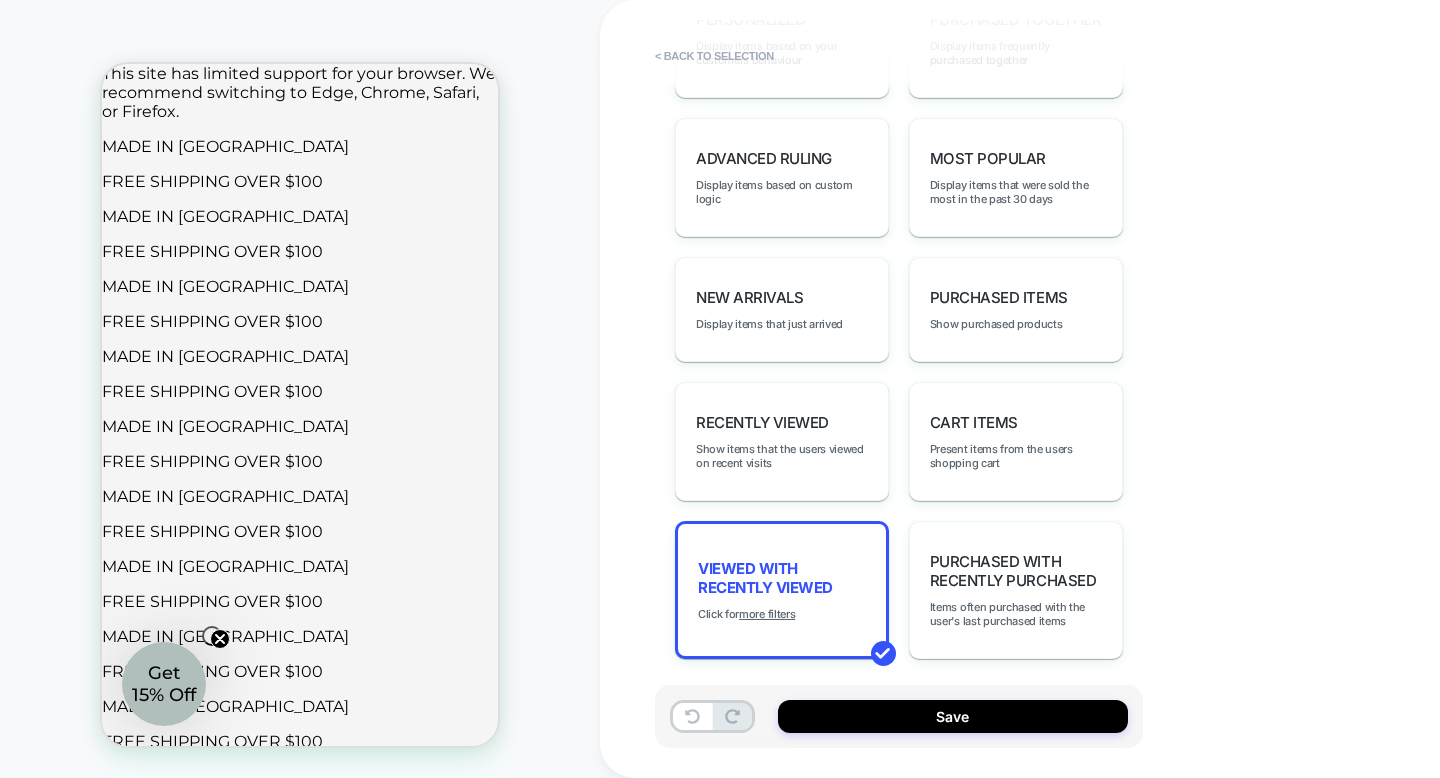scroll, scrollTop: 1237, scrollLeft: 0, axis: vertical 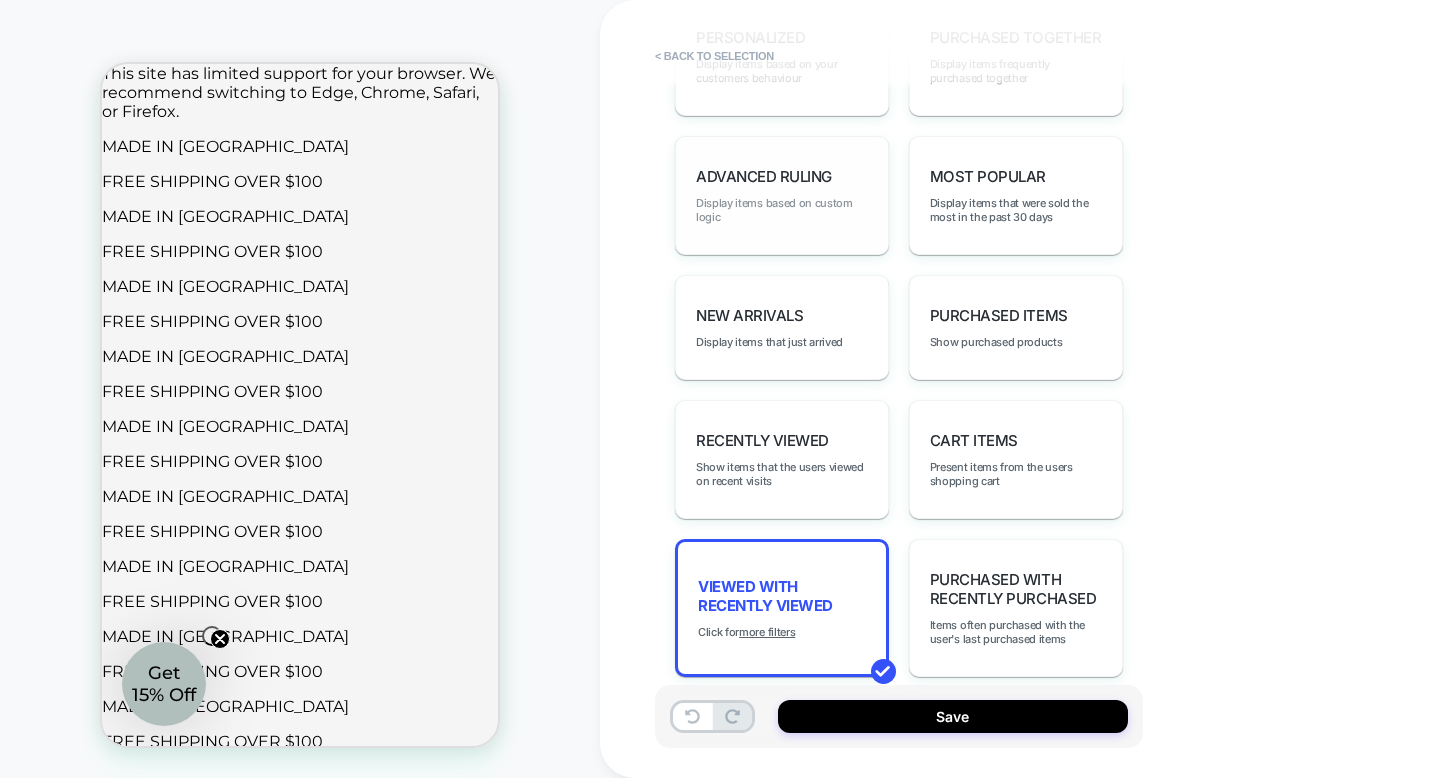click on "Display items based on custom logic" at bounding box center [782, 210] 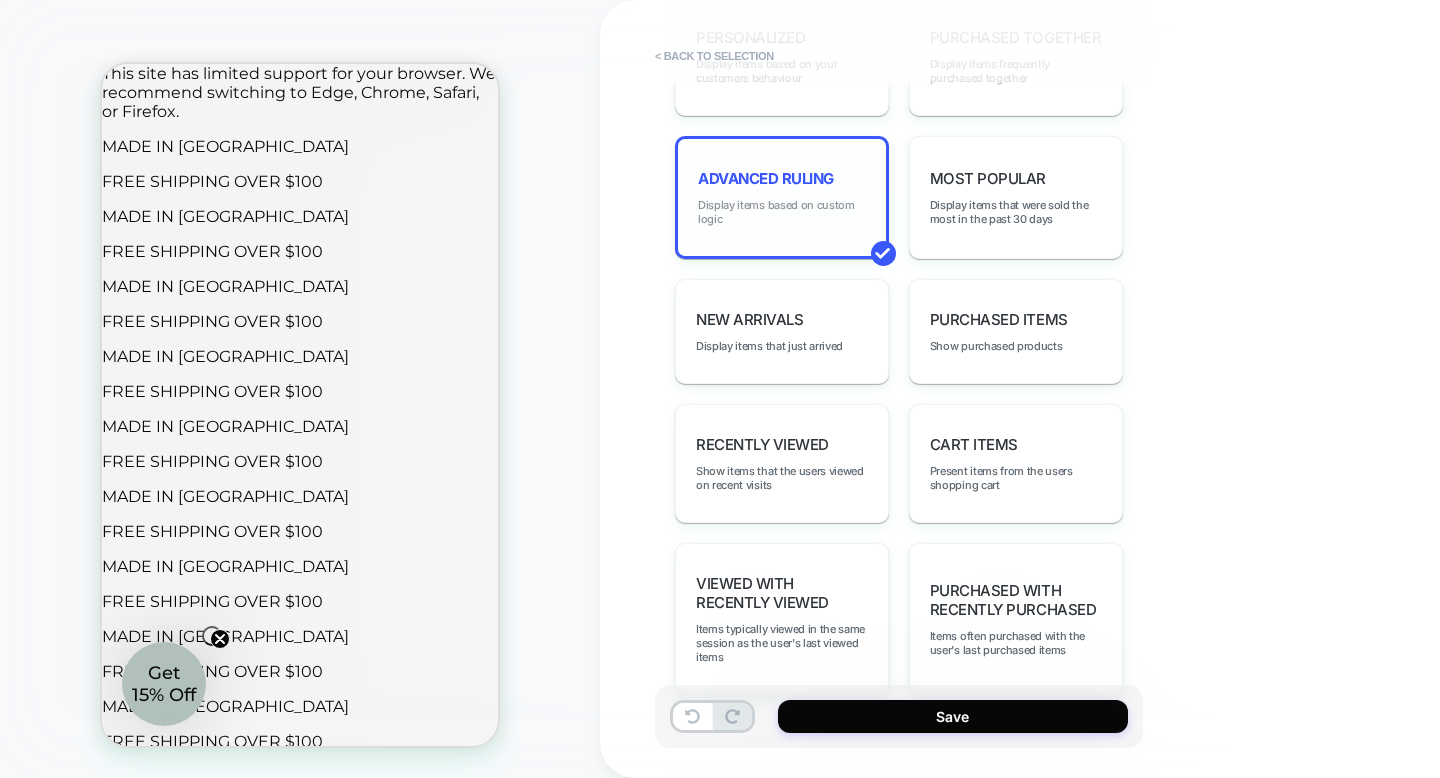 scroll, scrollTop: 1255, scrollLeft: 0, axis: vertical 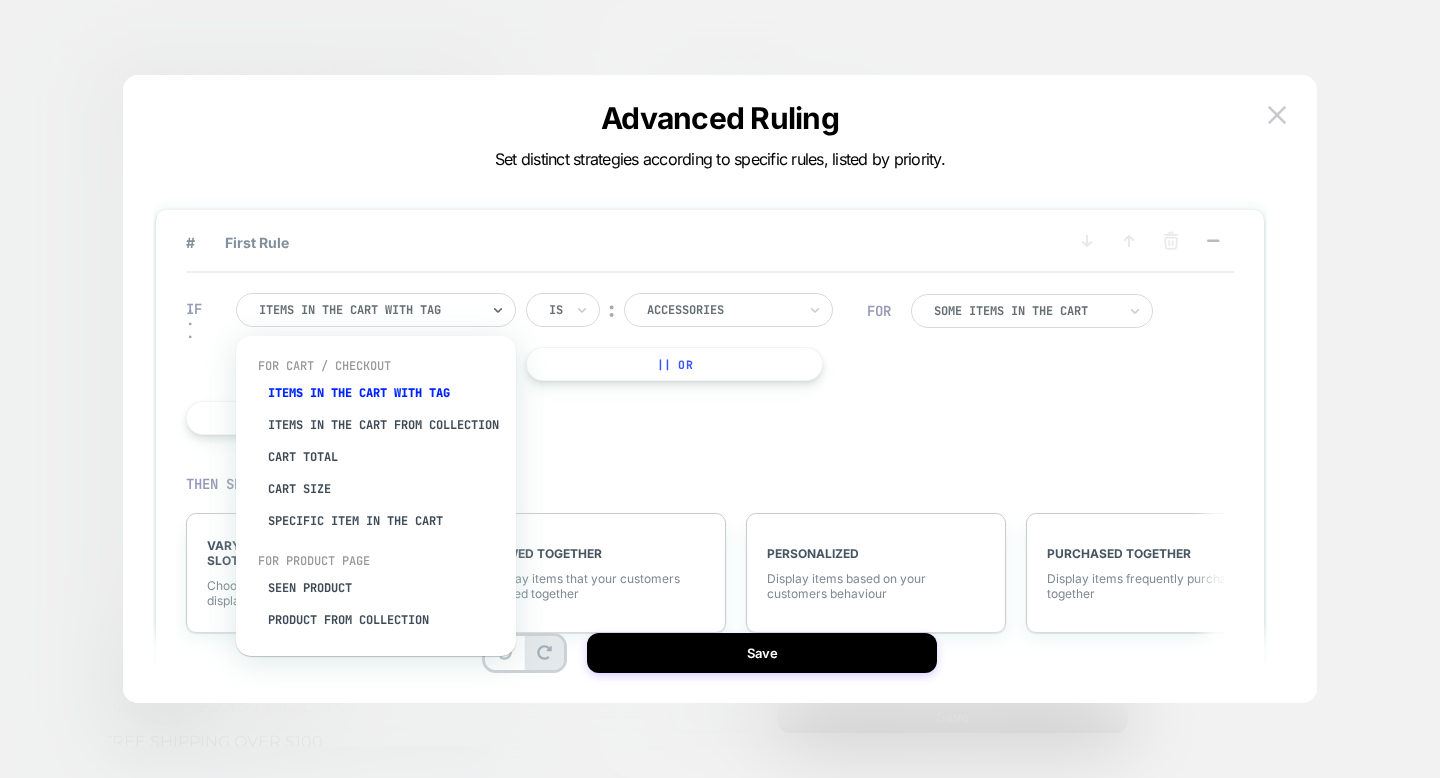 click at bounding box center (369, 310) 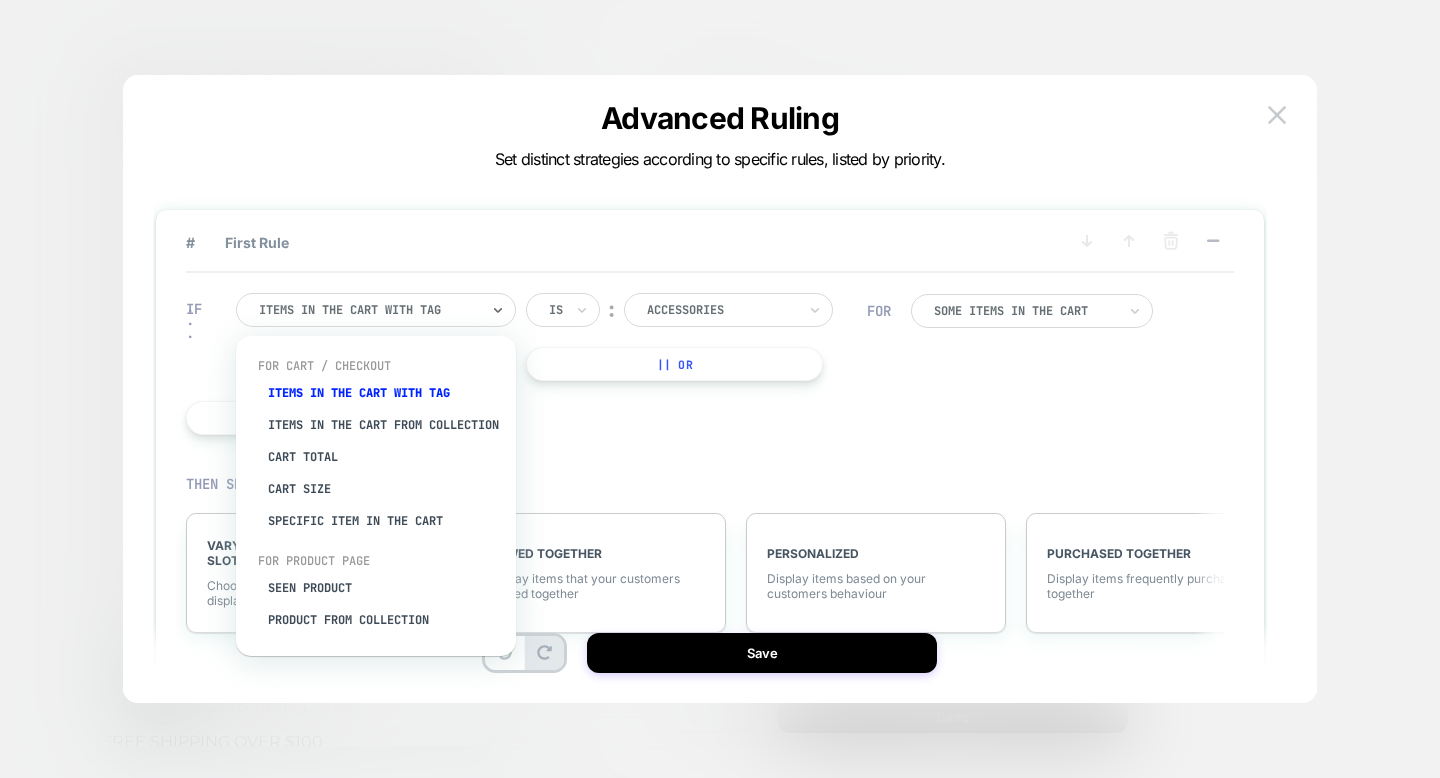 click on "IF option Items in the cart with tag focused, 1 of 8. 8 results available. Use Up and Down to choose options, press Enter to select the currently focused option, press Escape to exit the menu, press Tab to select the option and exit the menu. Items in the cart with tag For Cart / Checkout Items in the cart with tag Items in the cart from collection Cart Total Cart Size Specific item in the cart For Product Page Seen Product Product from collection Product with tag Is ︰ Accessories || Or + And" at bounding box center [526, 364] 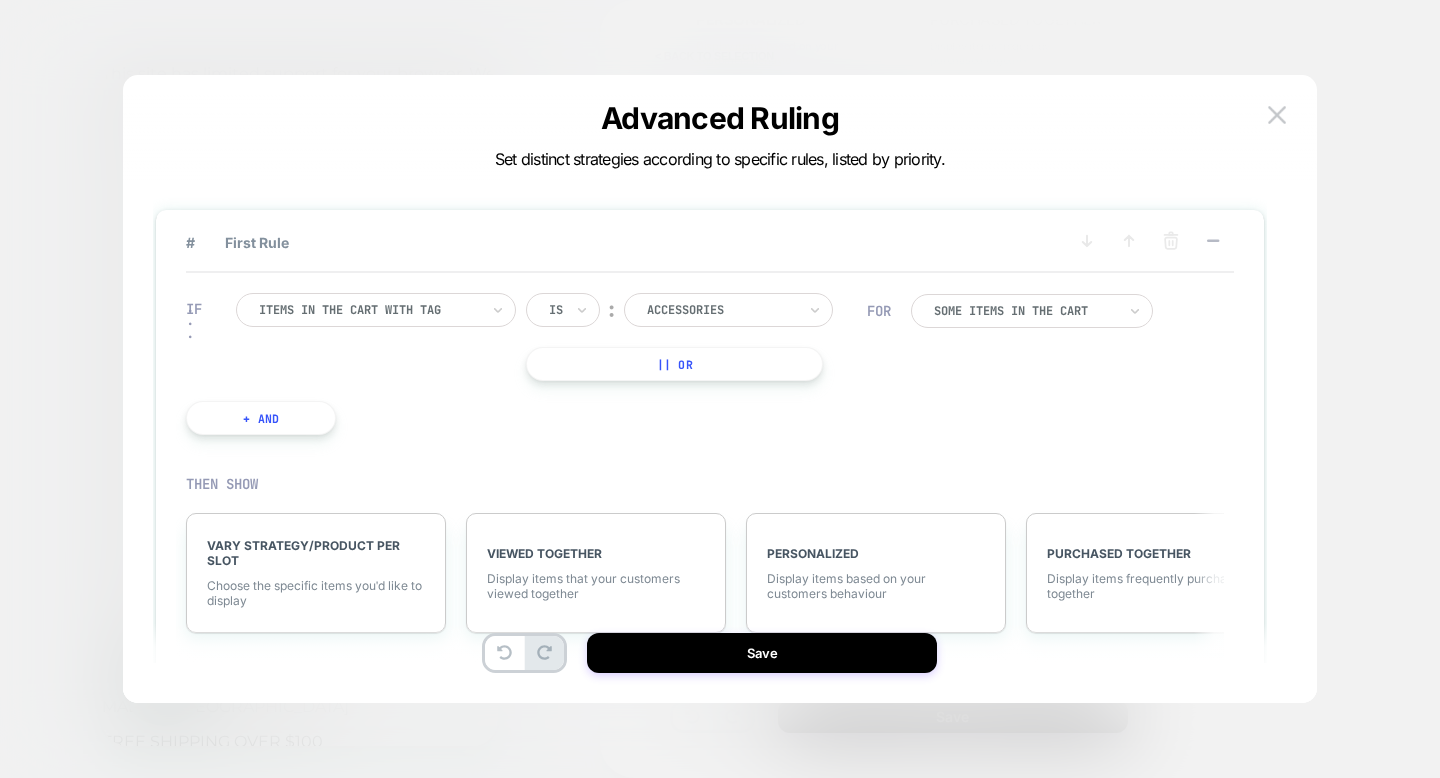 click on "+ And" at bounding box center (261, 418) 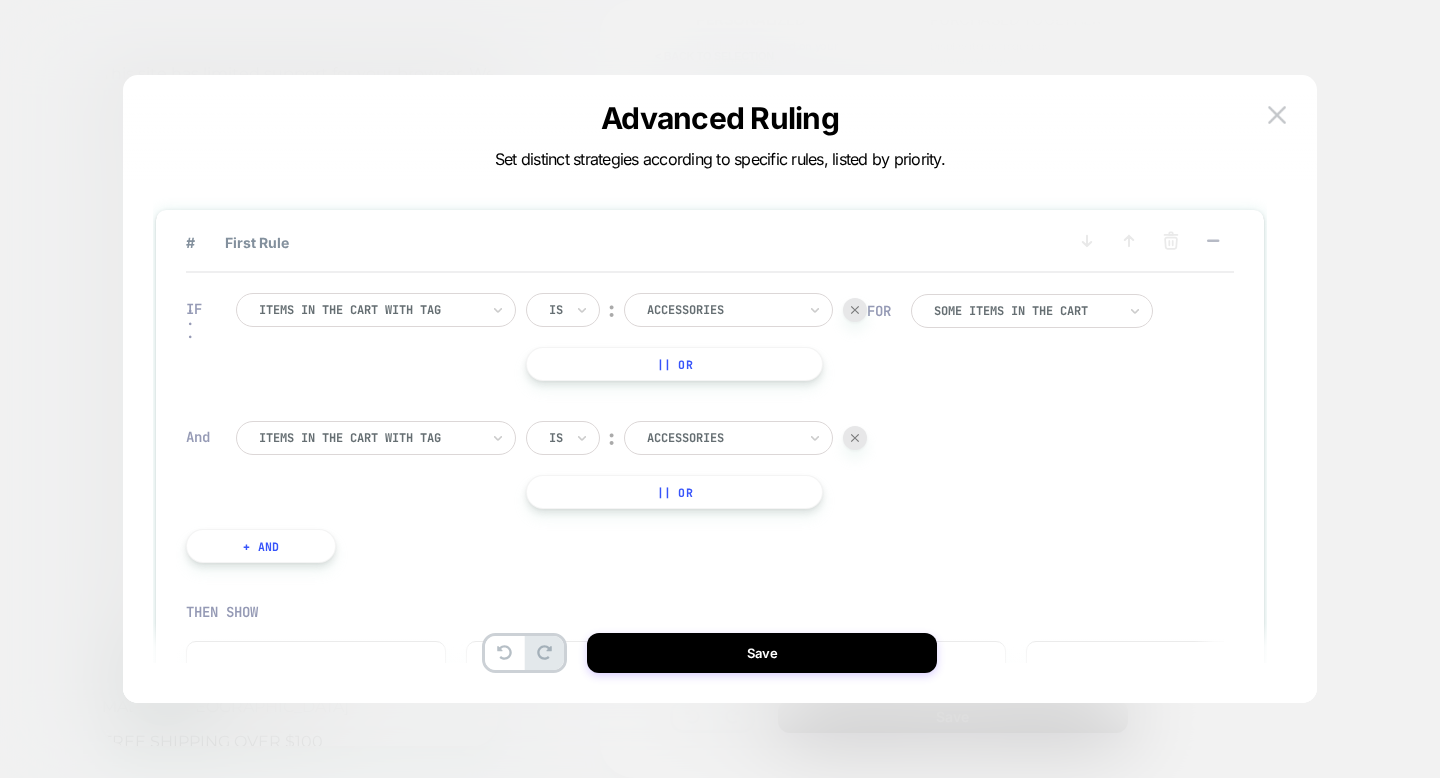 click at bounding box center (721, 438) 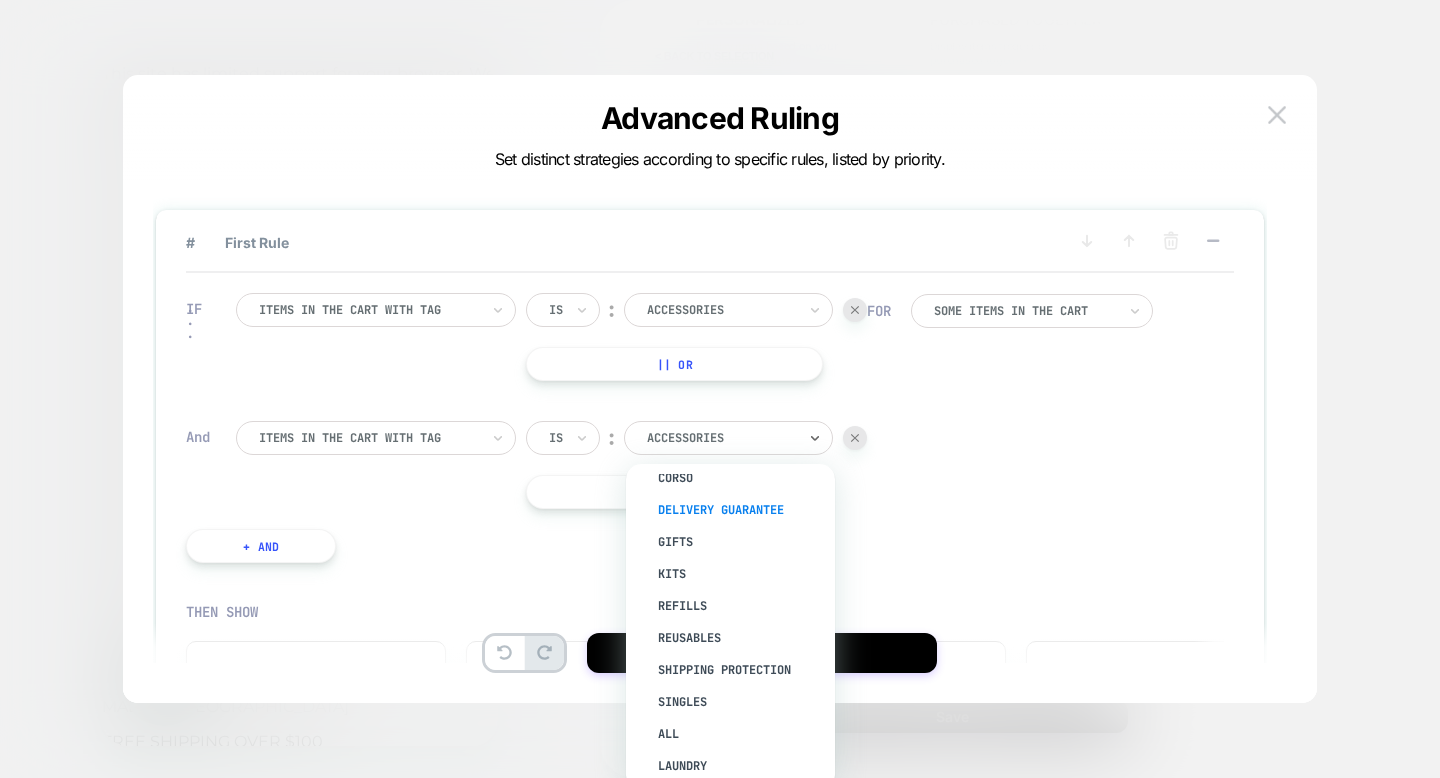 scroll, scrollTop: 0, scrollLeft: 0, axis: both 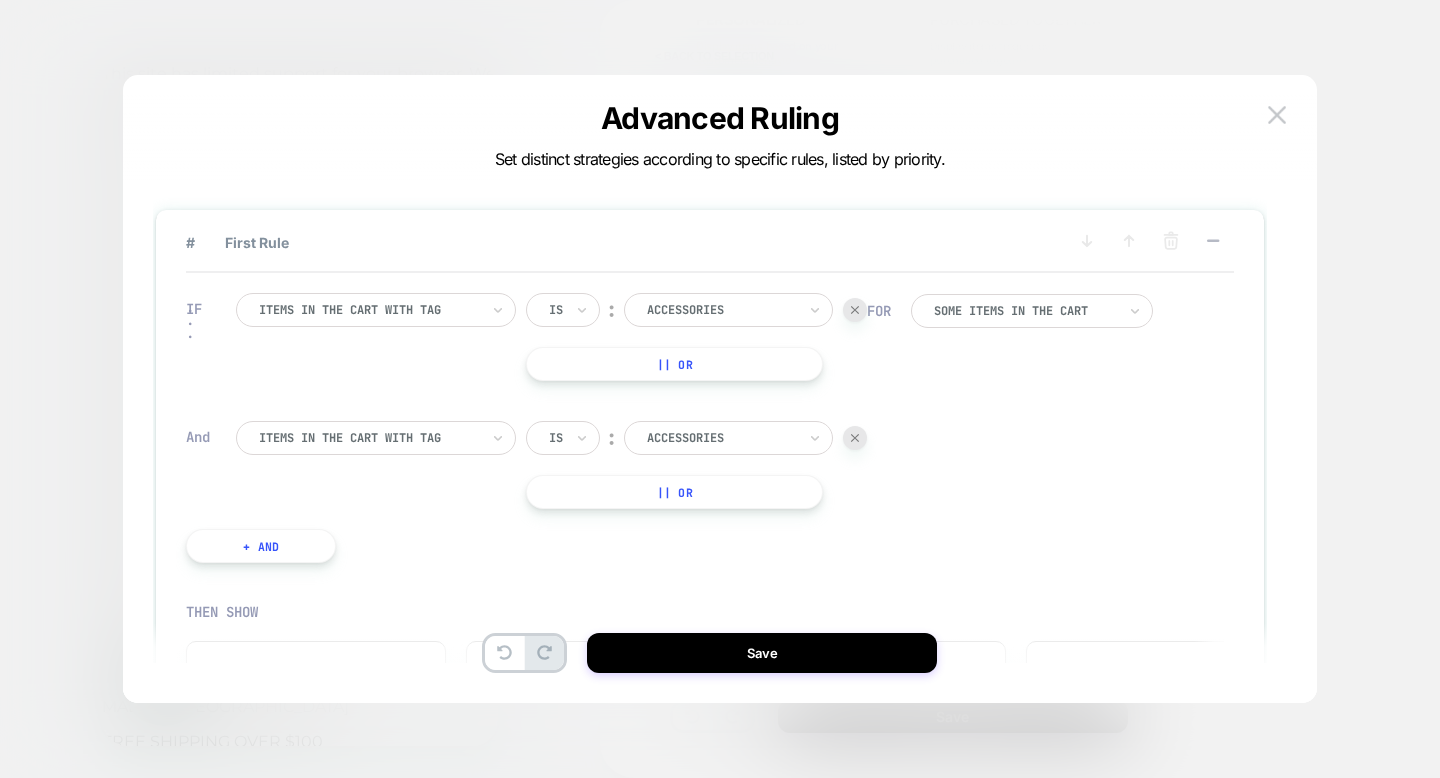 click on "IF Items in the cart with tag Is ︰ Accessories || Or And Items in the cart with tag Is ︰ Accessories || Or + And FOR Some Items in the cart" at bounding box center [709, 428] 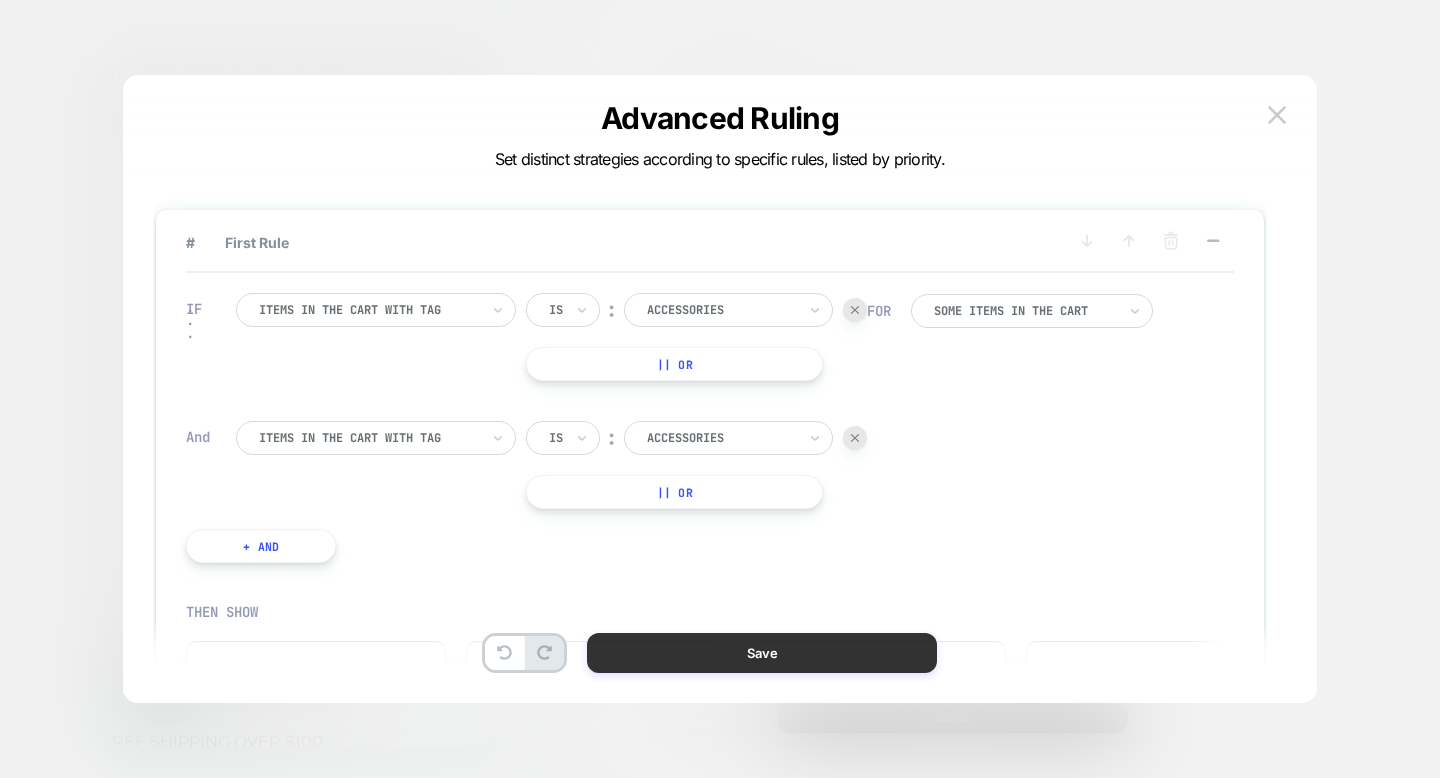 click on "Save" at bounding box center (762, 653) 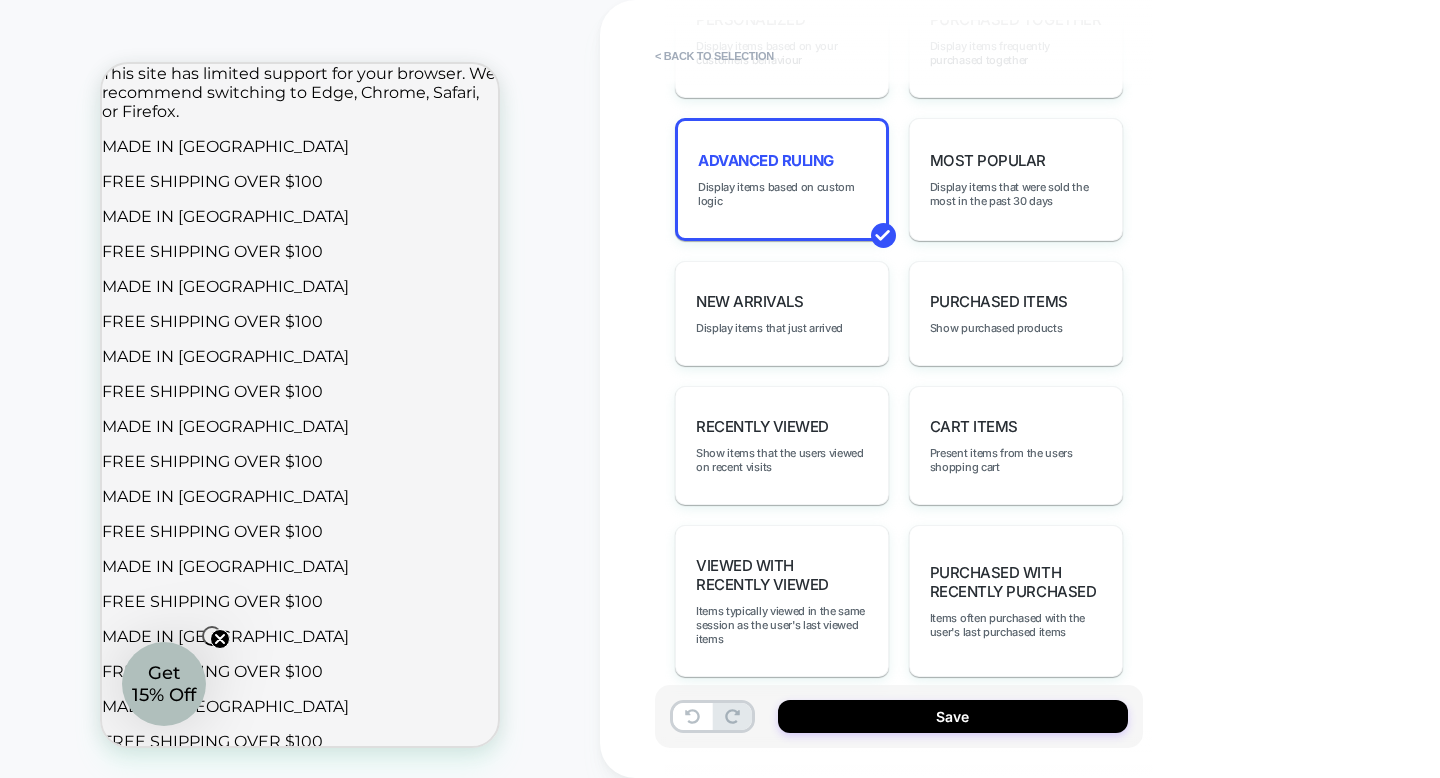 scroll, scrollTop: 0, scrollLeft: 1238, axis: horizontal 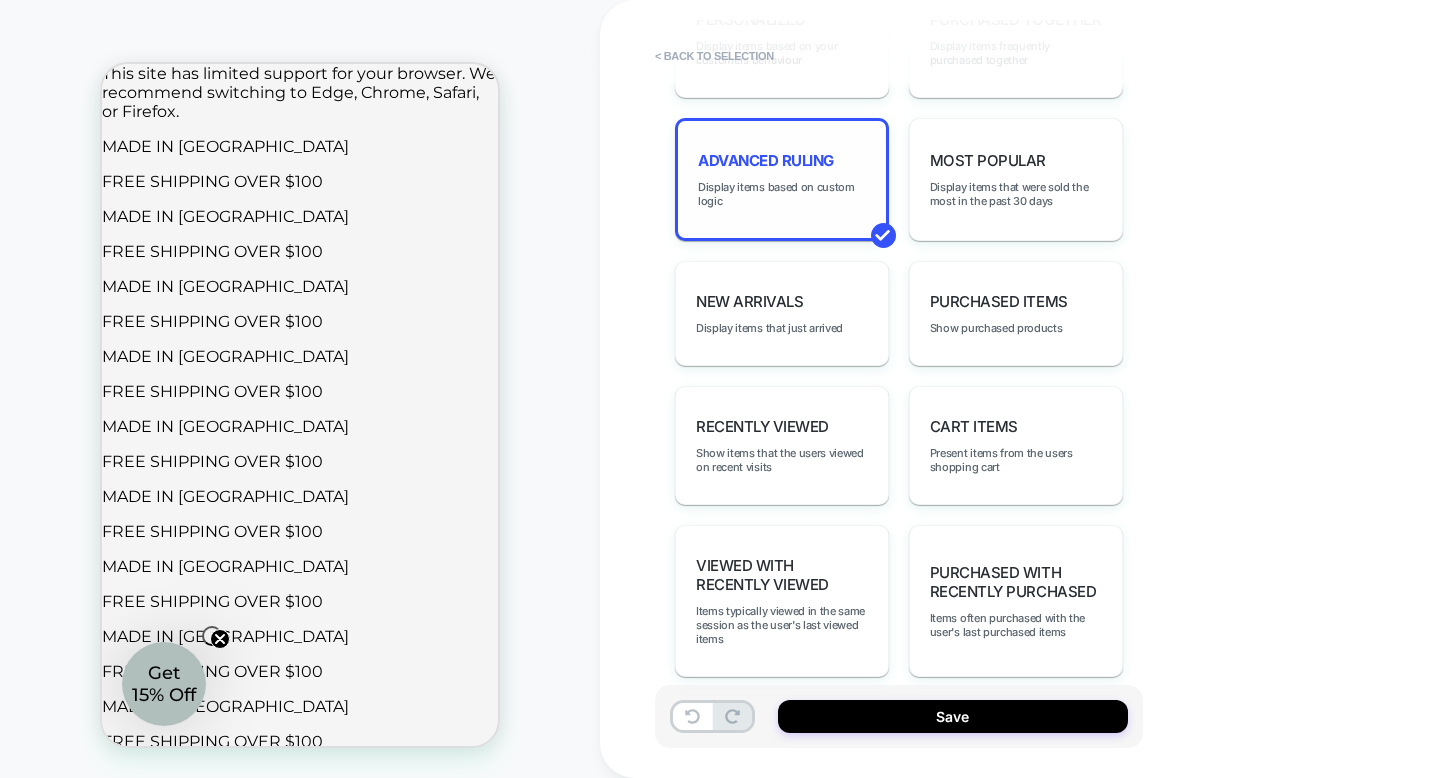 click on "Advanced Ruling Display items based on custom logic" at bounding box center [782, 179] 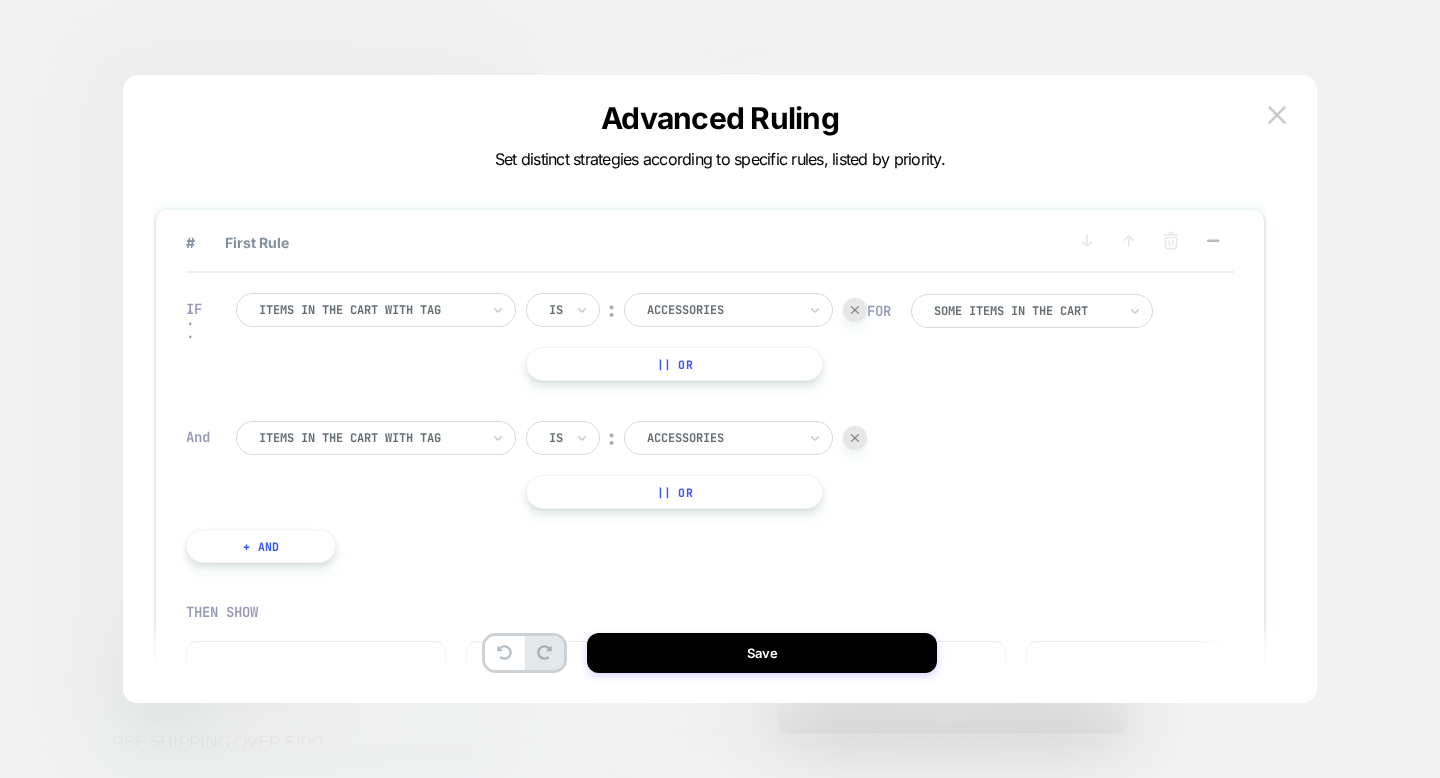 click at bounding box center (855, 438) 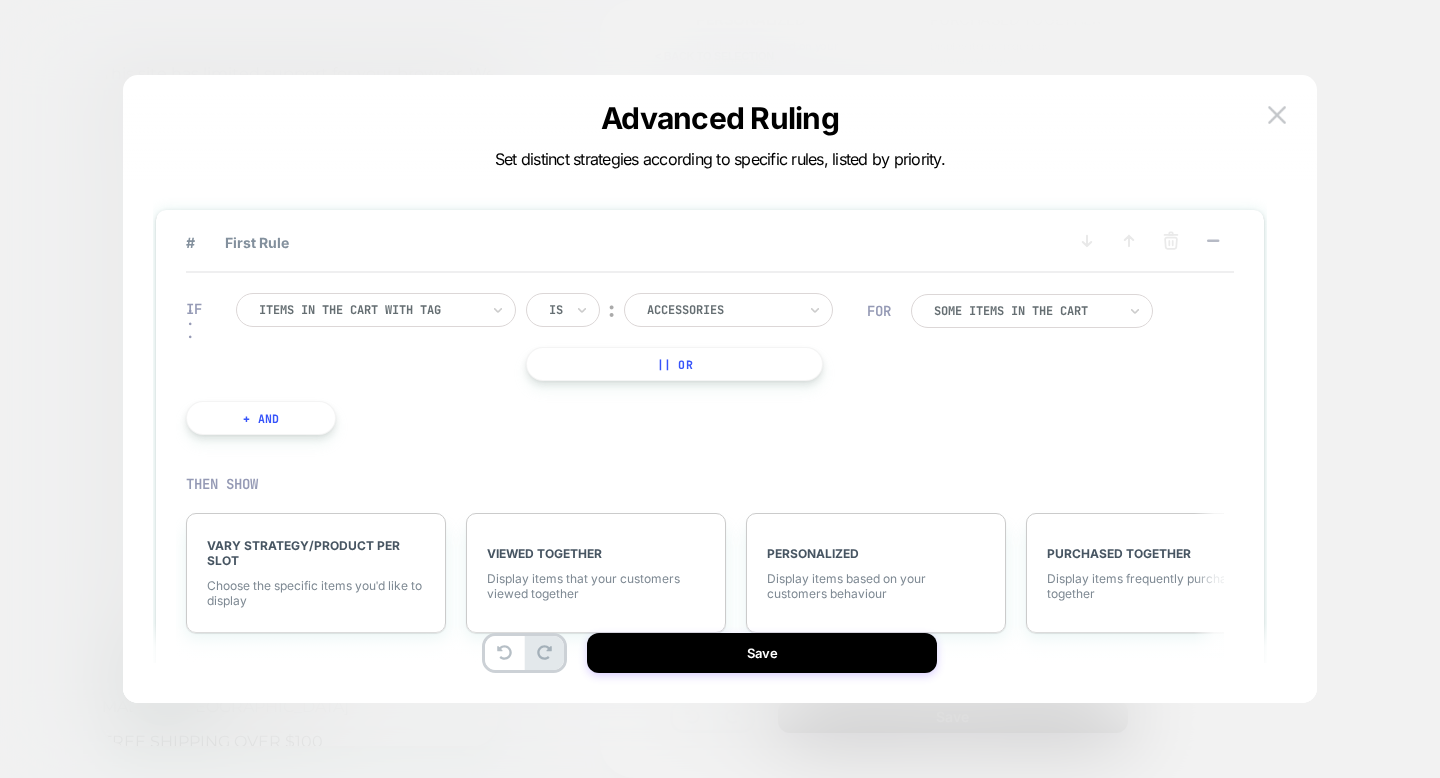 click at bounding box center (721, 310) 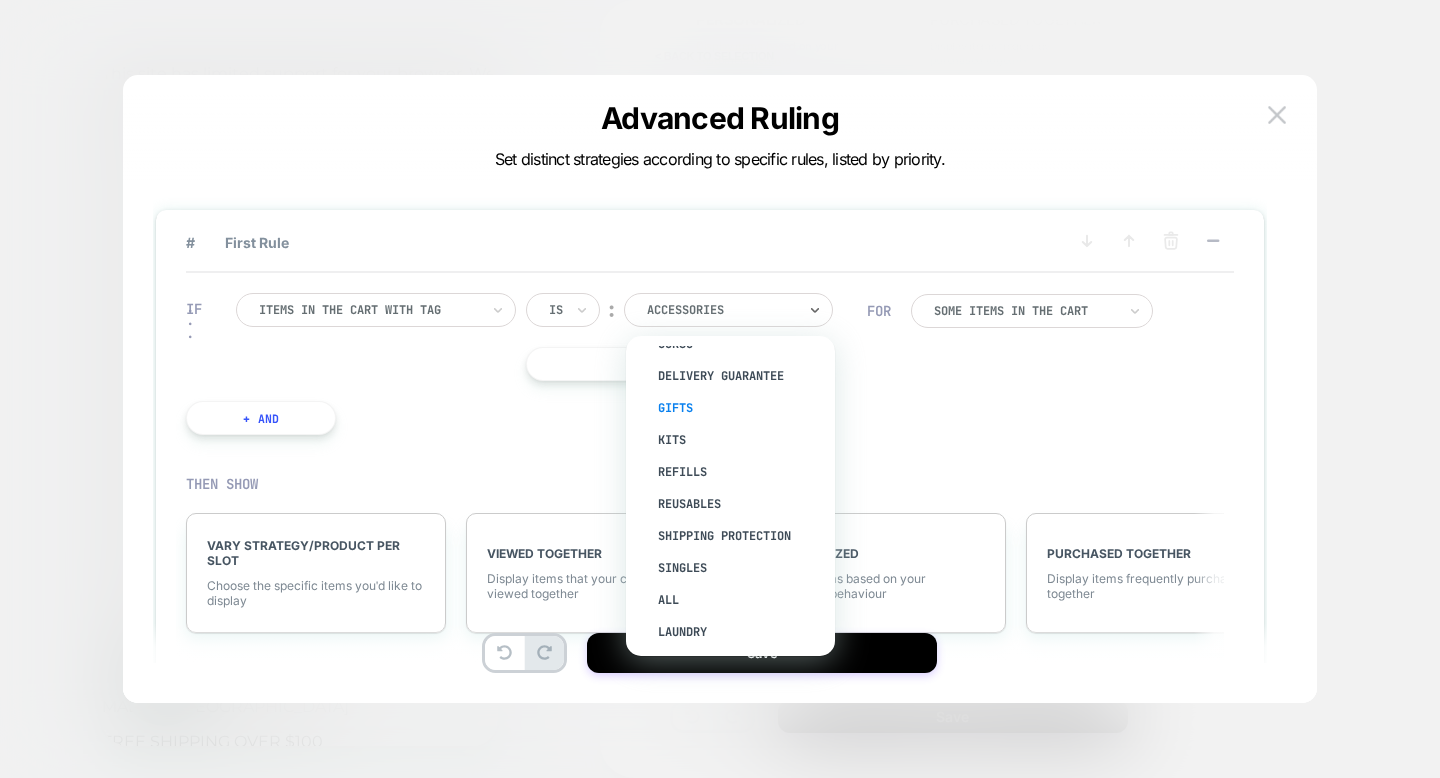scroll, scrollTop: 23, scrollLeft: 0, axis: vertical 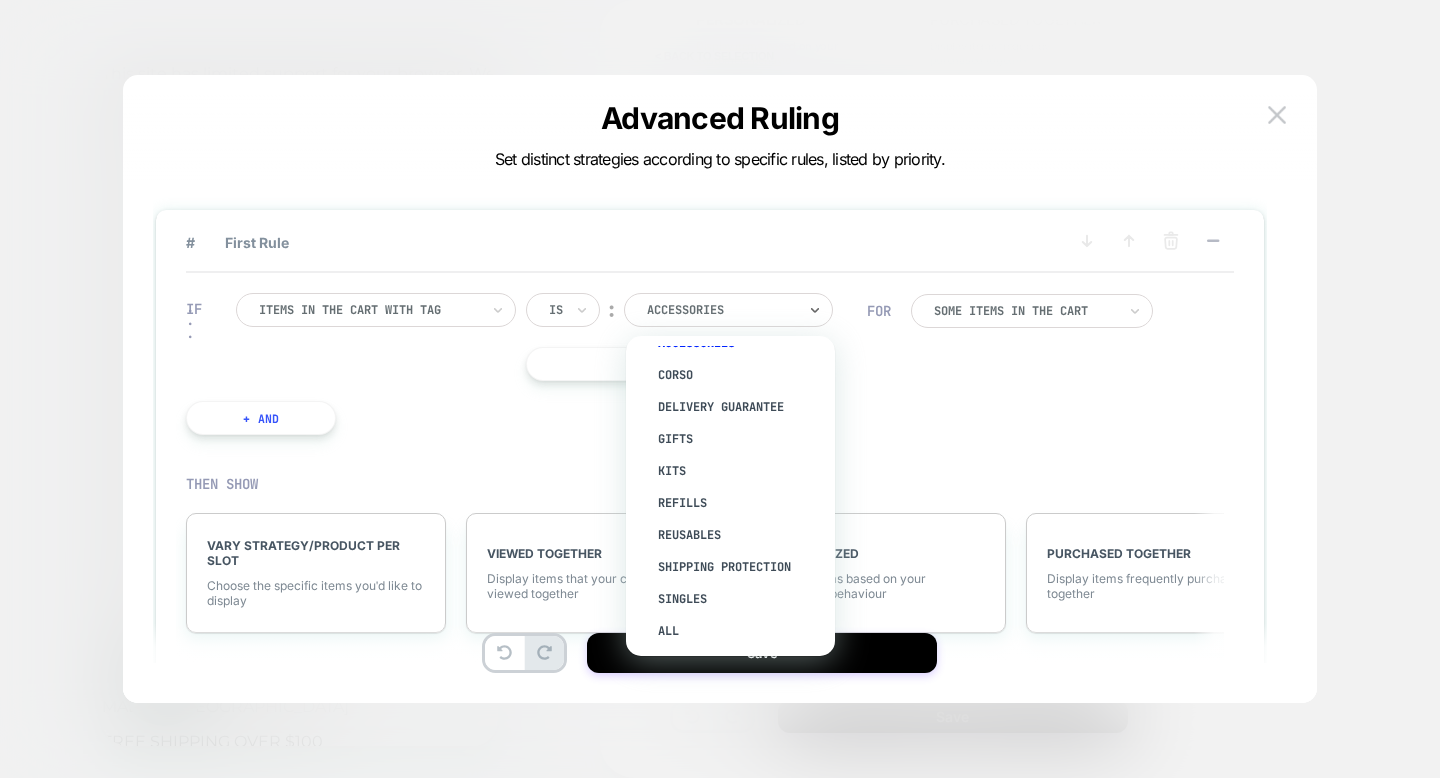 click at bounding box center [369, 310] 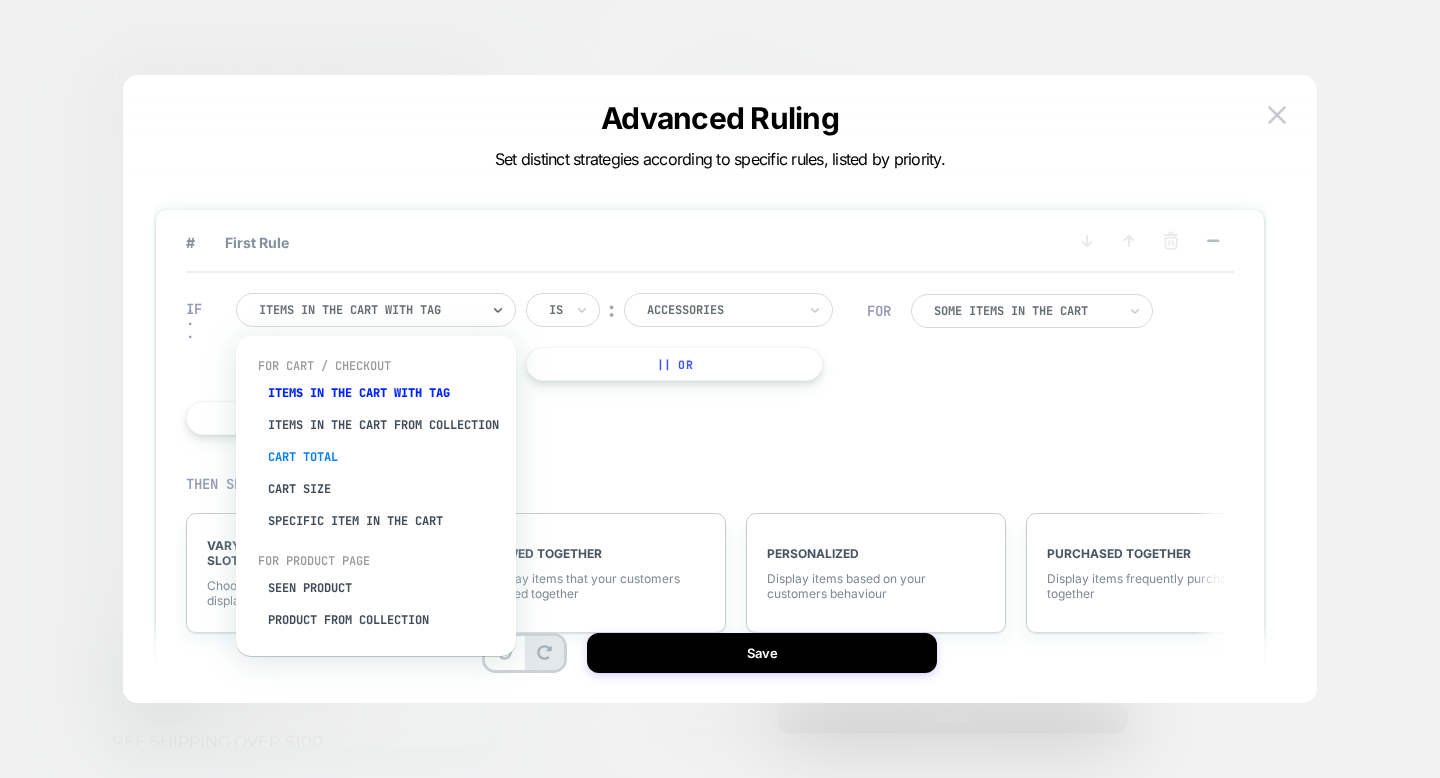 scroll, scrollTop: 44, scrollLeft: 0, axis: vertical 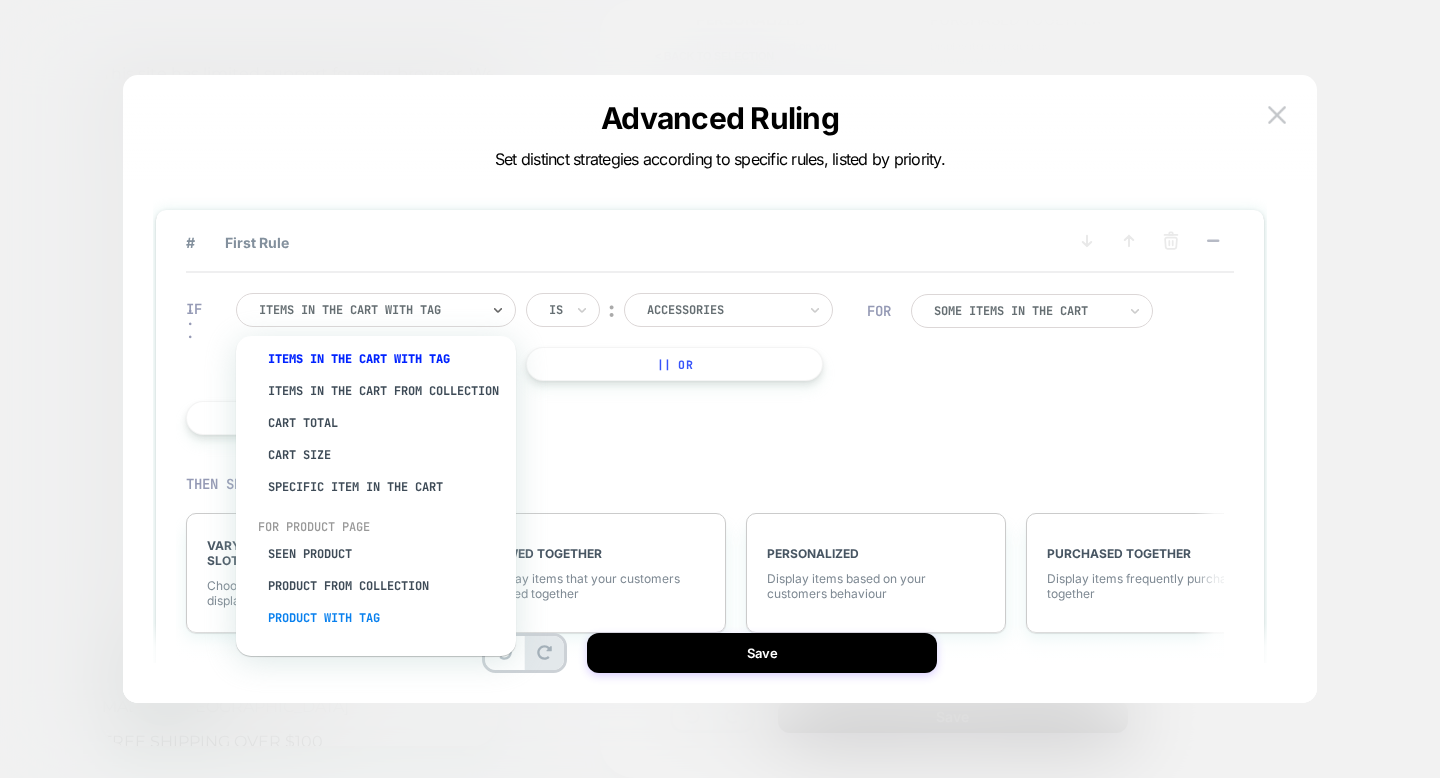 click on "Product with tag" at bounding box center [386, 618] 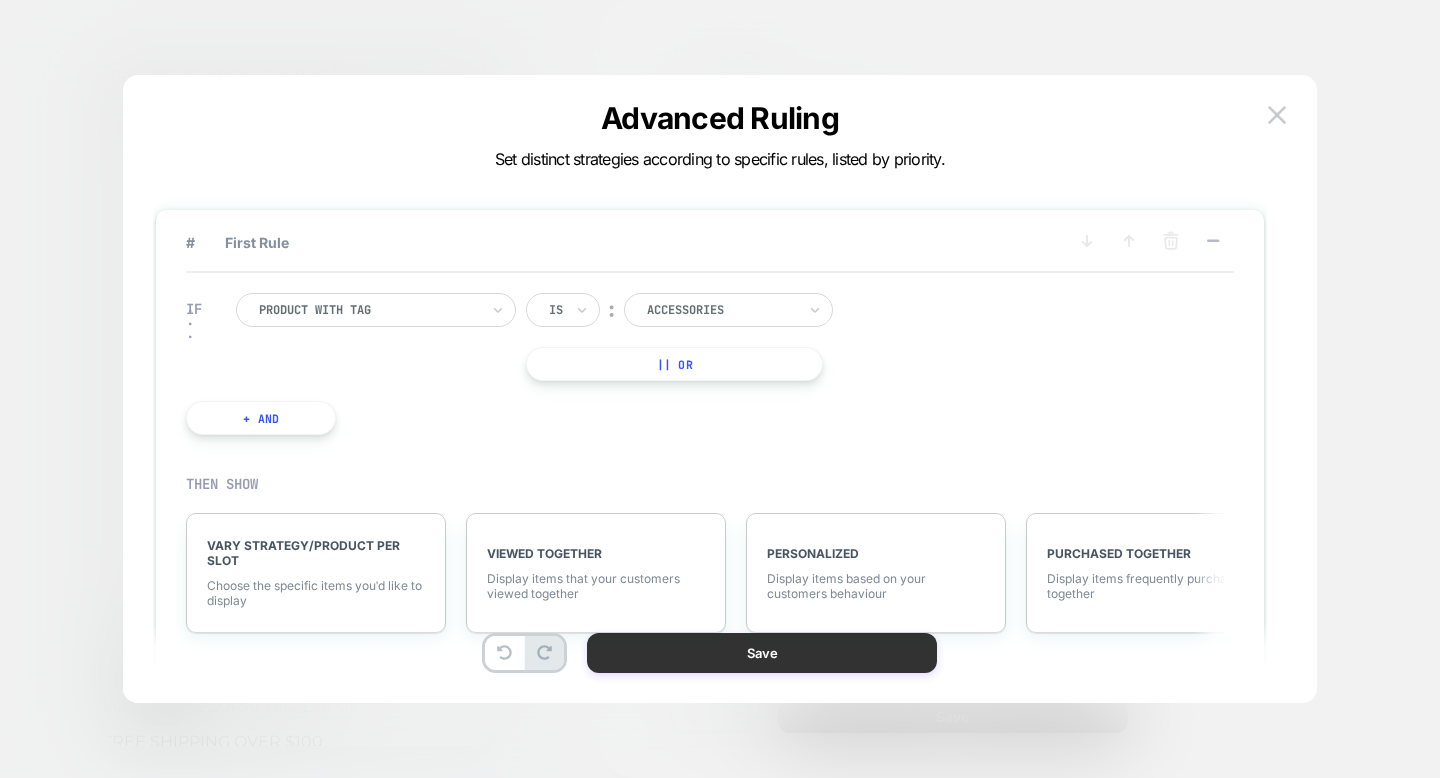 click on "Save" at bounding box center (762, 653) 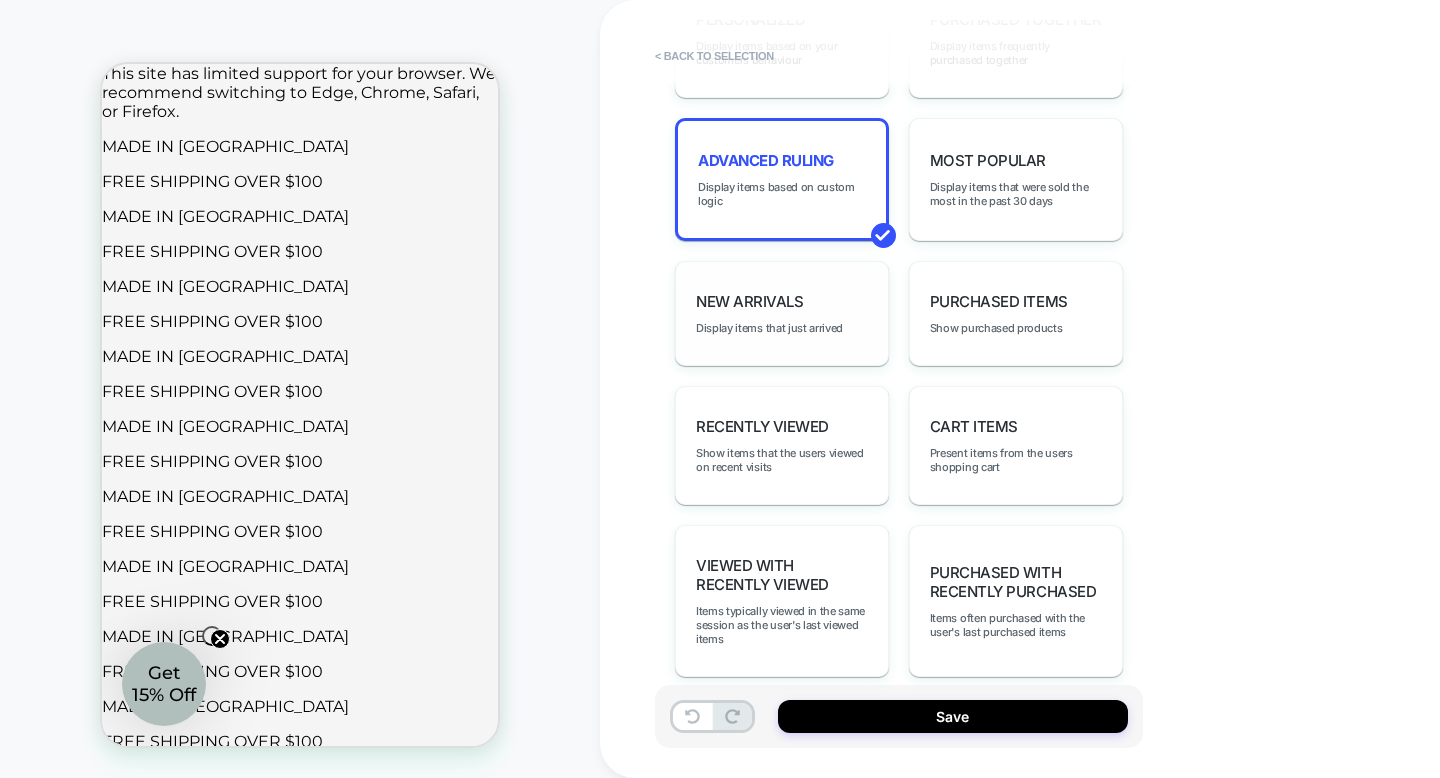 scroll, scrollTop: 0, scrollLeft: 2189, axis: horizontal 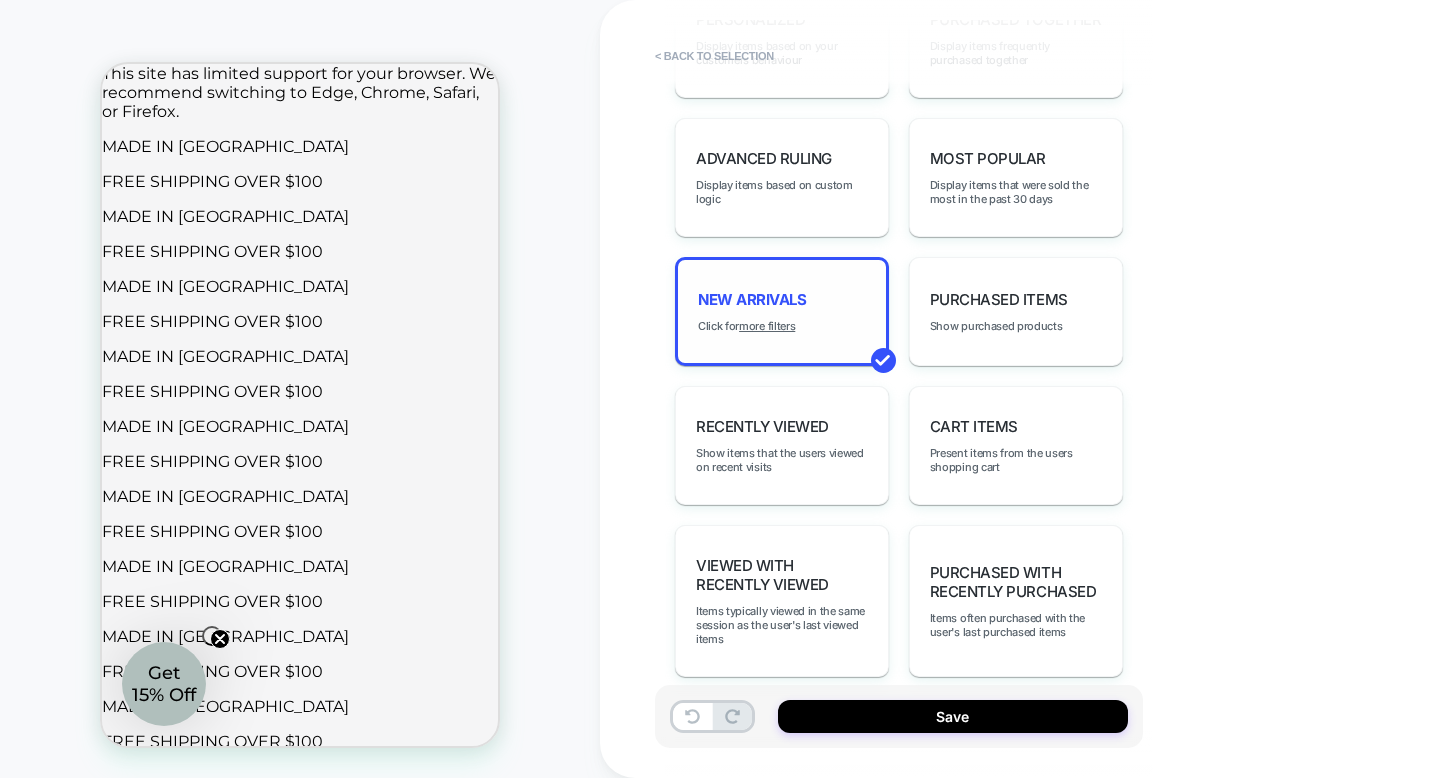click on "New Arrivals Click for  more filters" at bounding box center (782, 311) 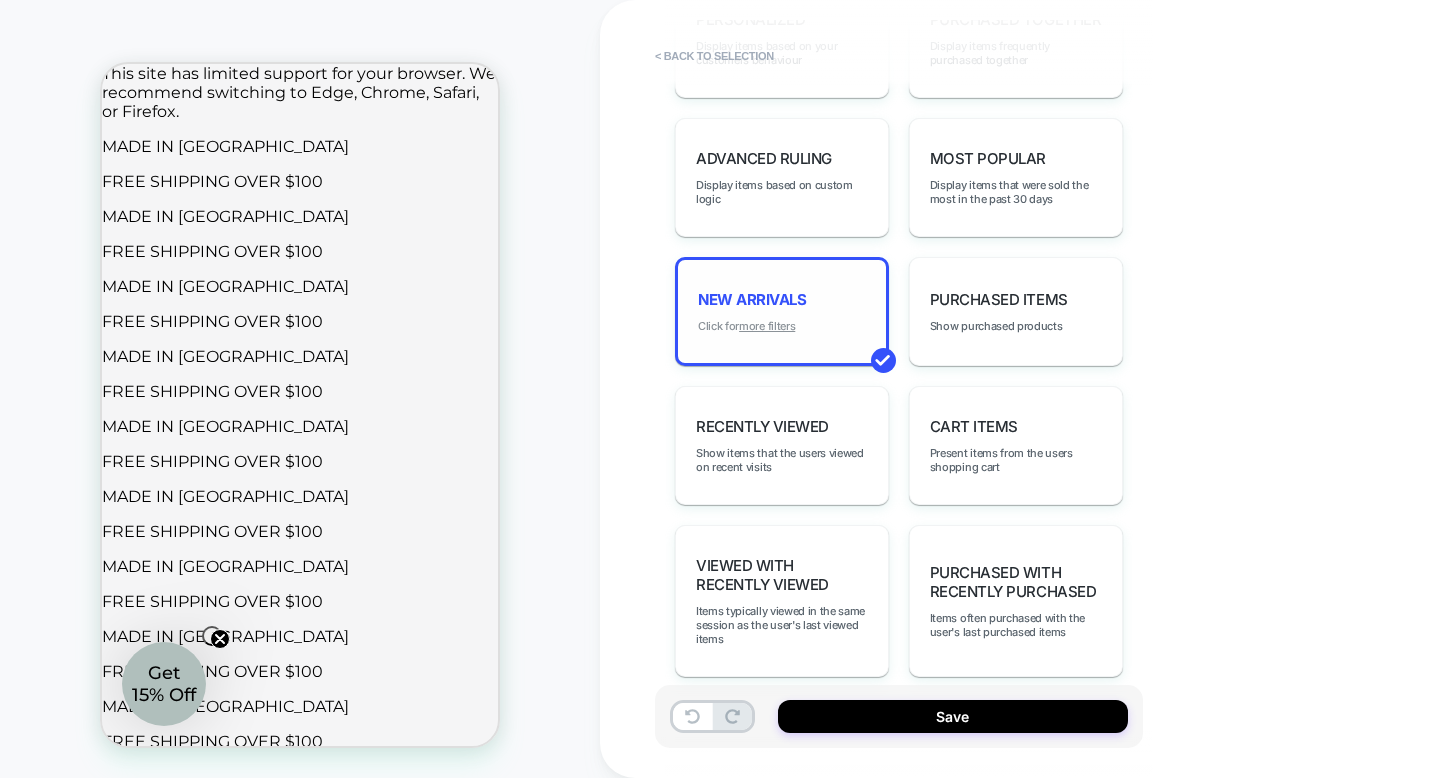 click on "more filters" at bounding box center (767, 326) 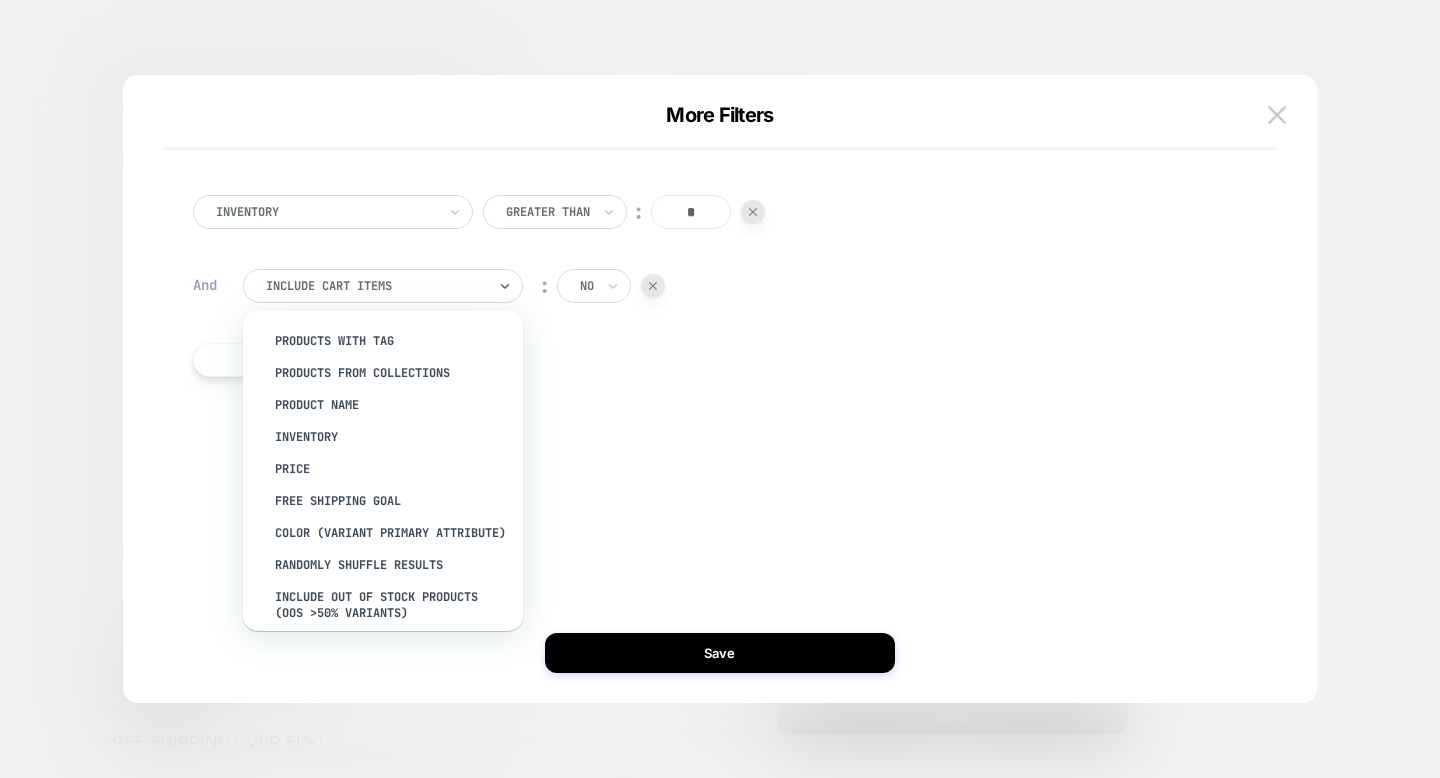 click at bounding box center (376, 286) 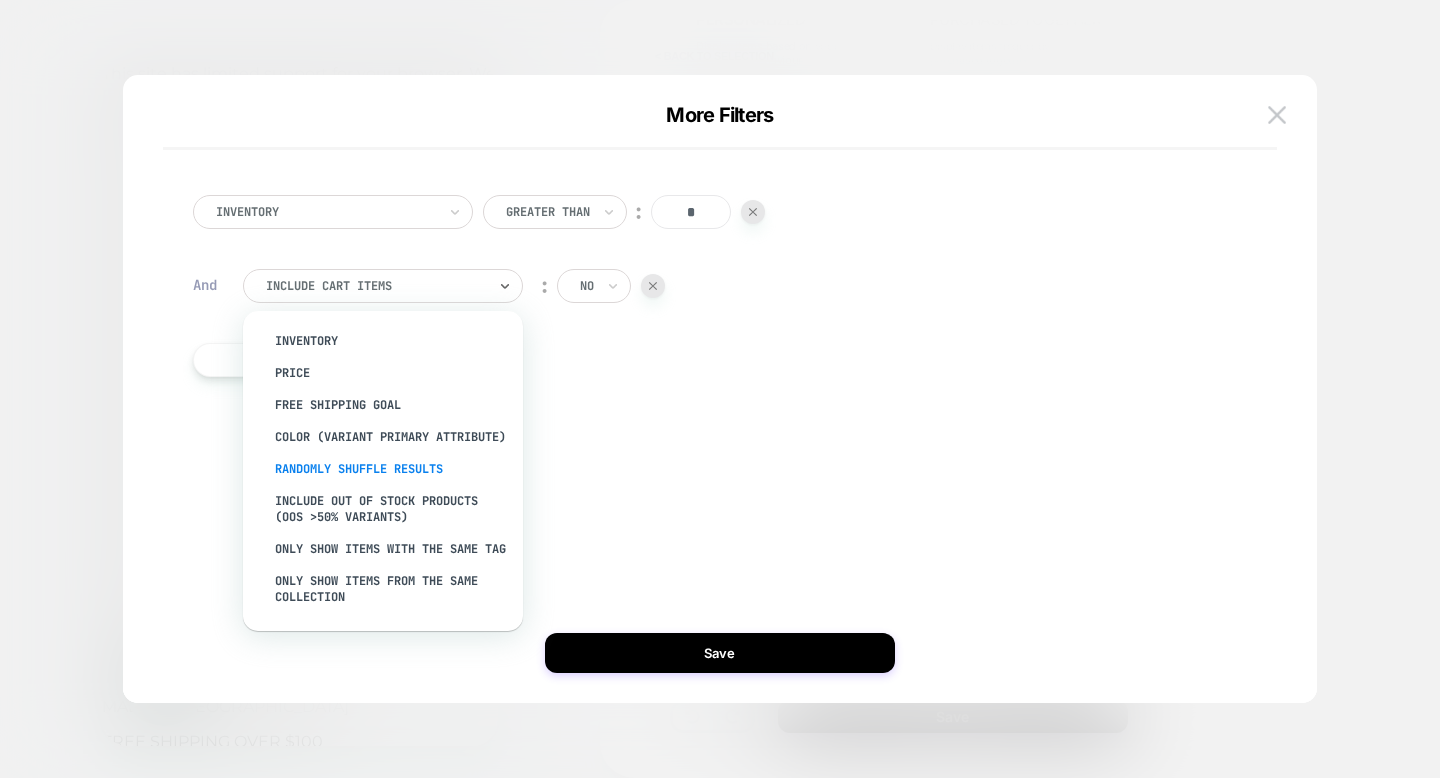 scroll, scrollTop: 179, scrollLeft: 0, axis: vertical 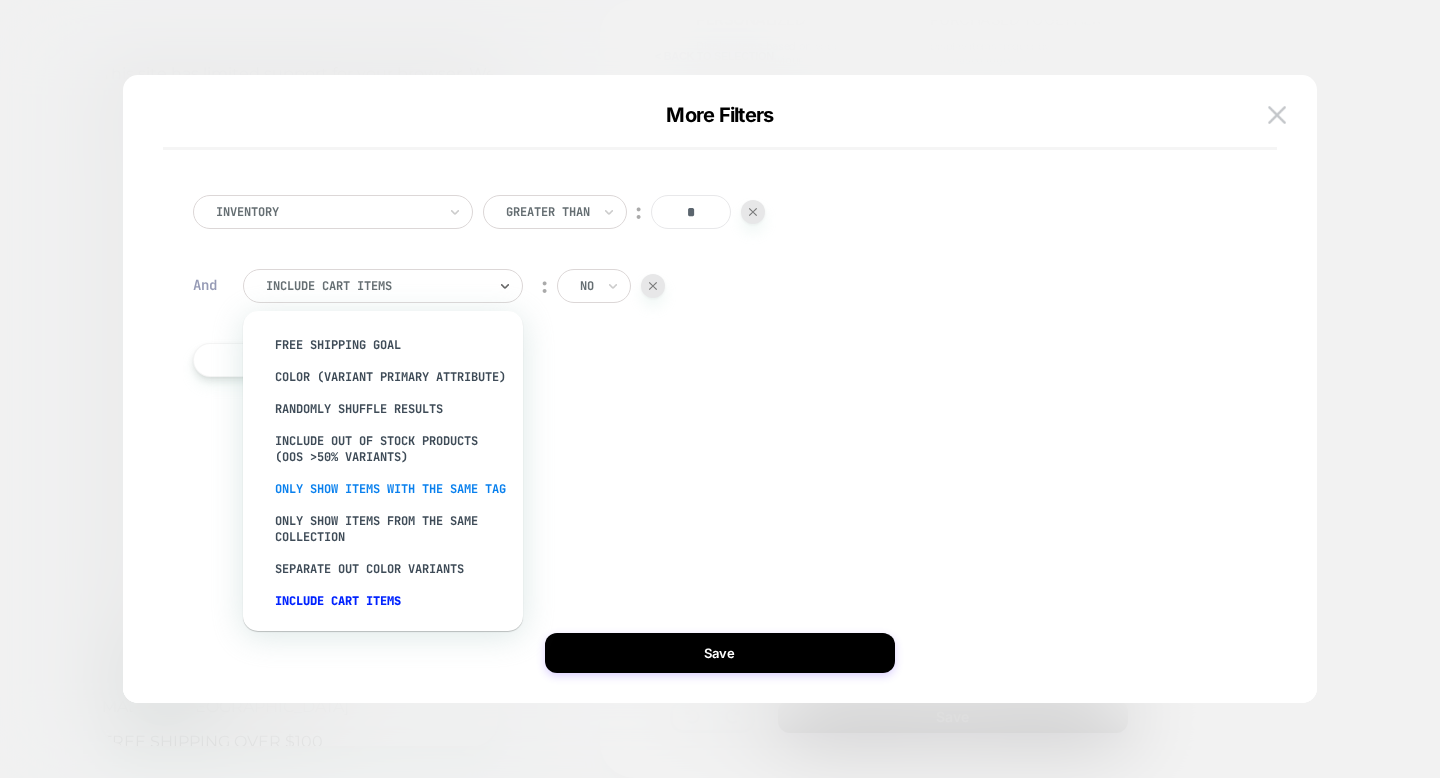 click on "Only show items with the same tag" at bounding box center (393, 489) 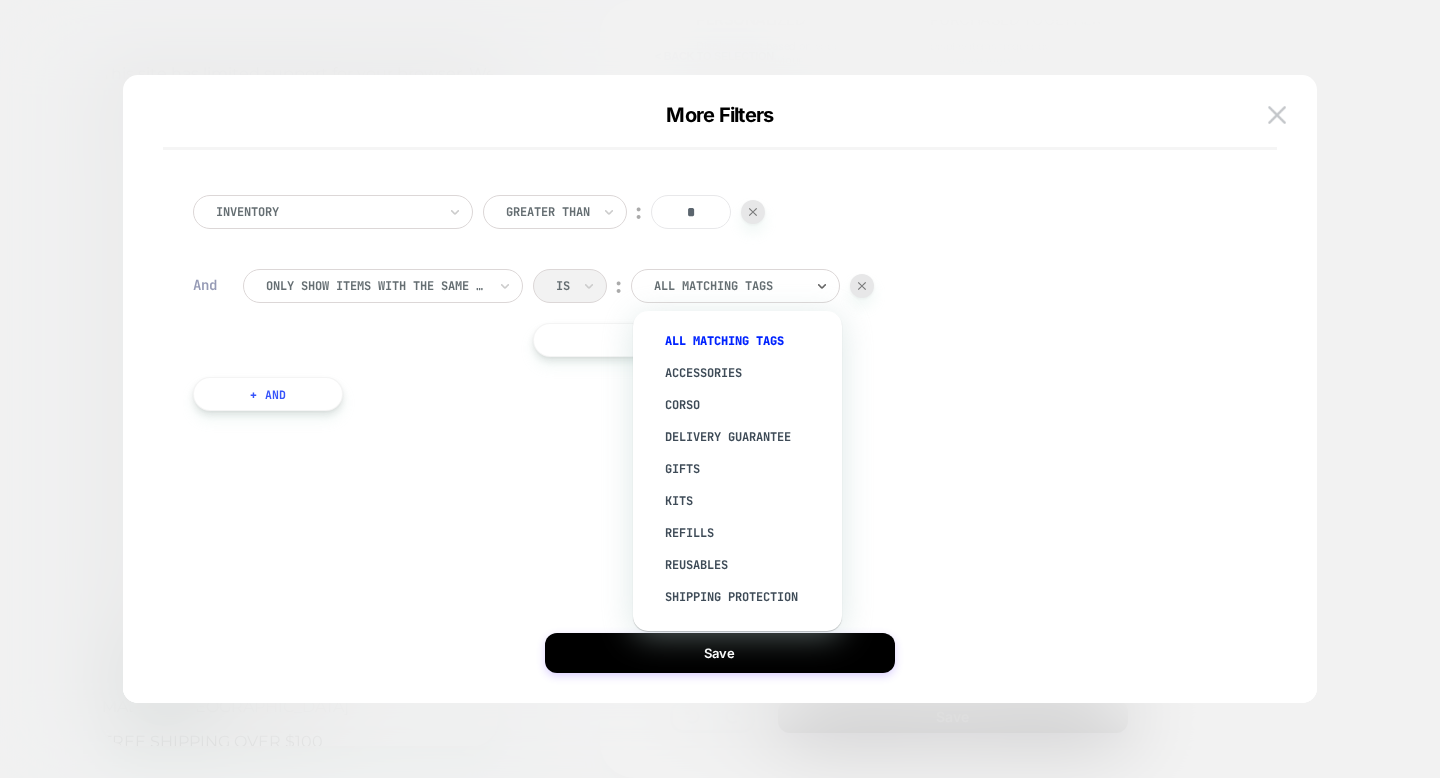 click at bounding box center (728, 286) 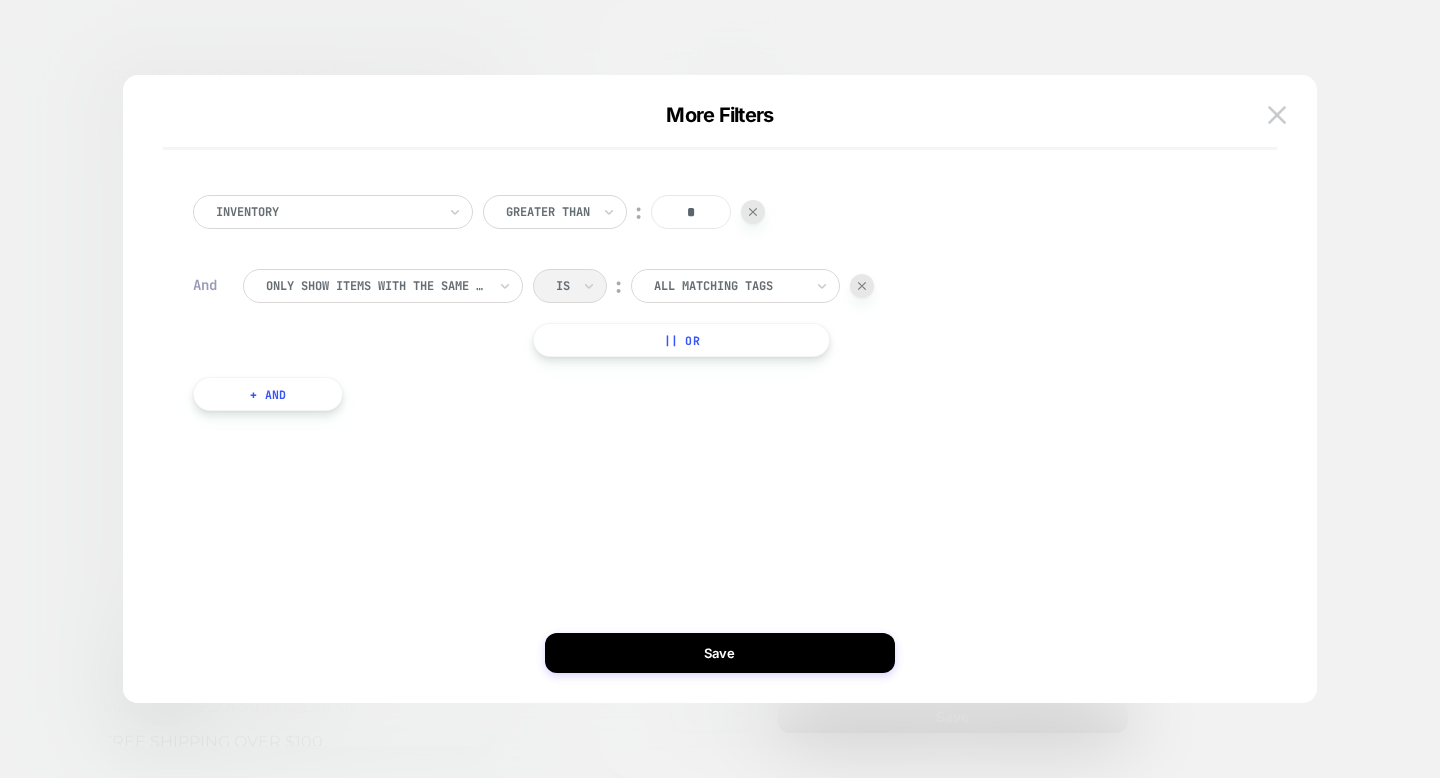 click on "Inventory Greater Than ︰ * And Only show items with the same tag Is ︰ All matching tags || Or + And" at bounding box center [709, 303] 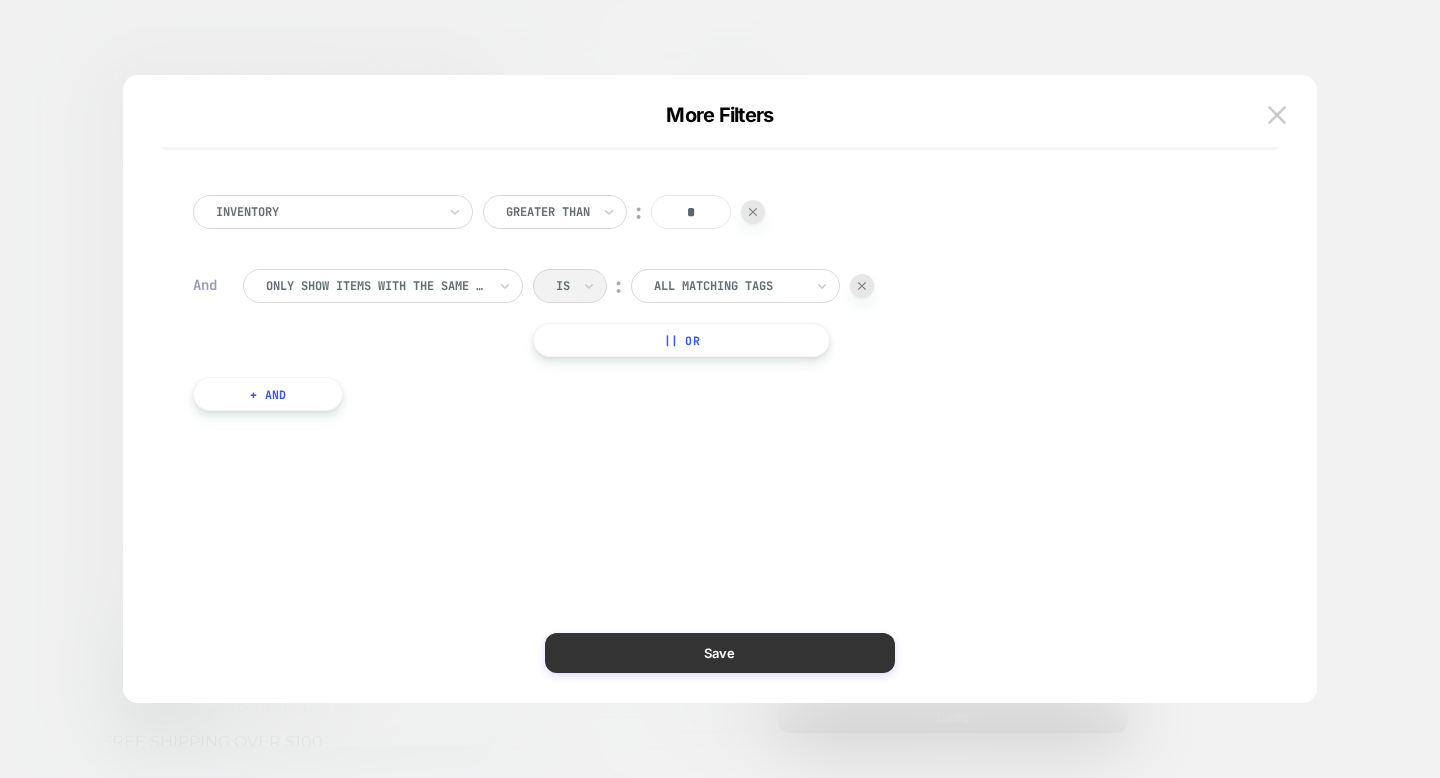 click on "Save" at bounding box center [720, 653] 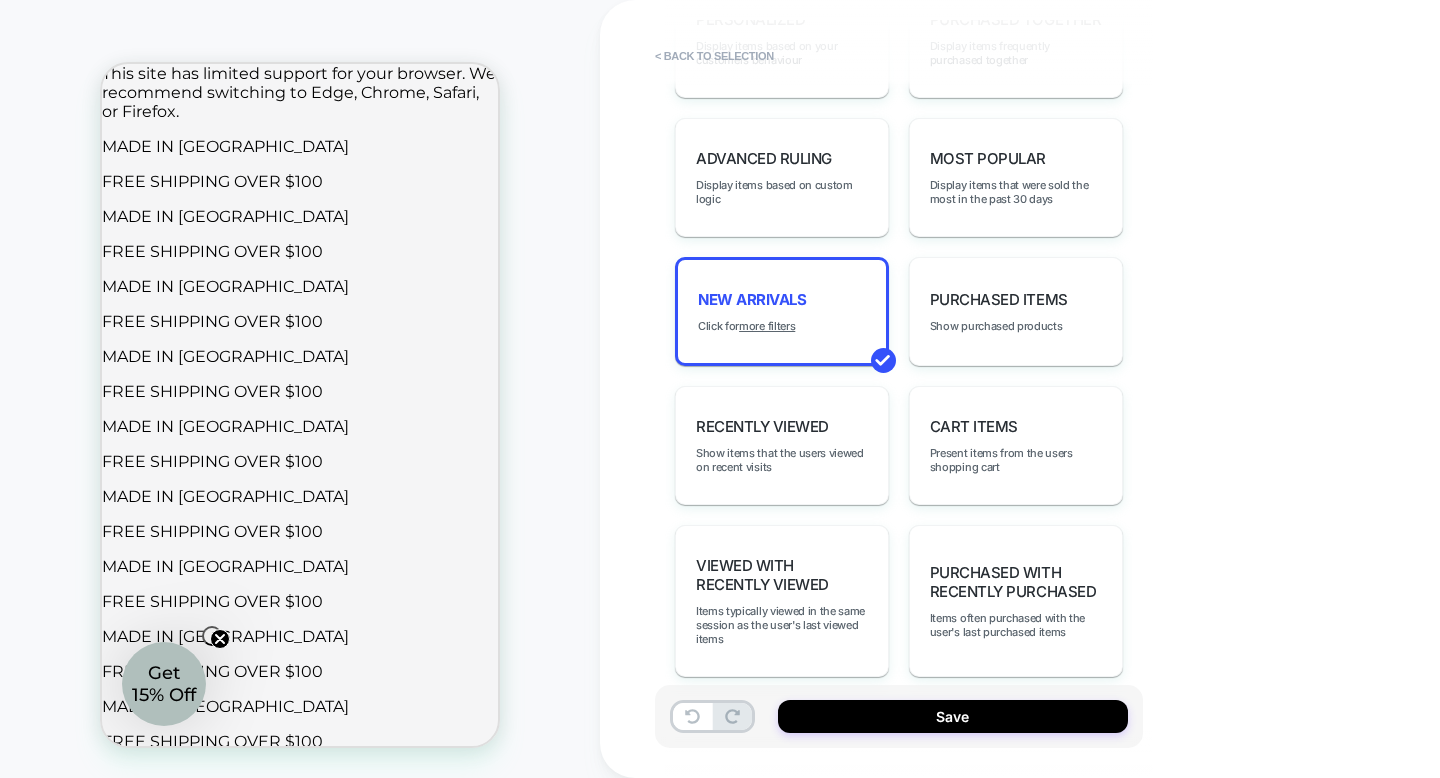 scroll, scrollTop: 0, scrollLeft: 2188, axis: horizontal 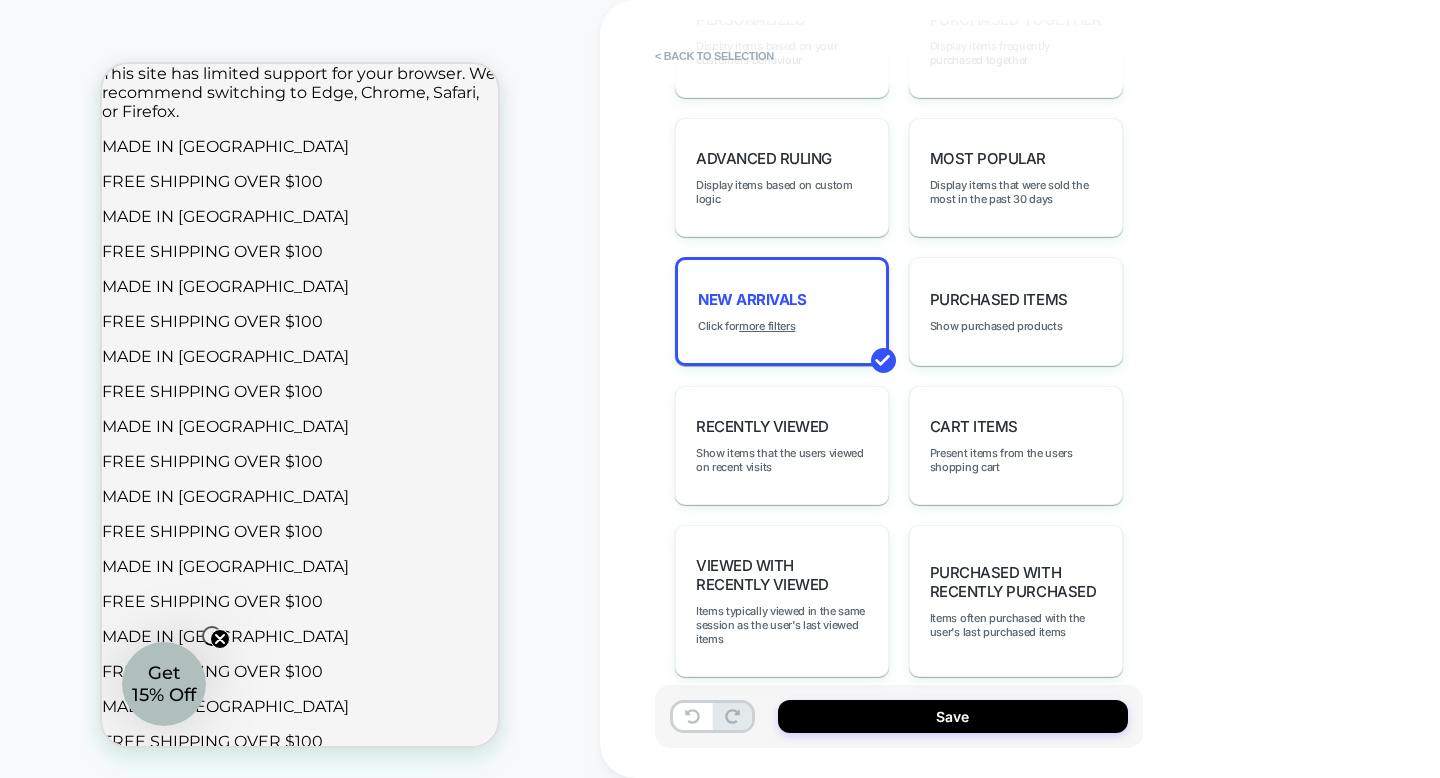 click on "Purchased Items" at bounding box center [999, 299] 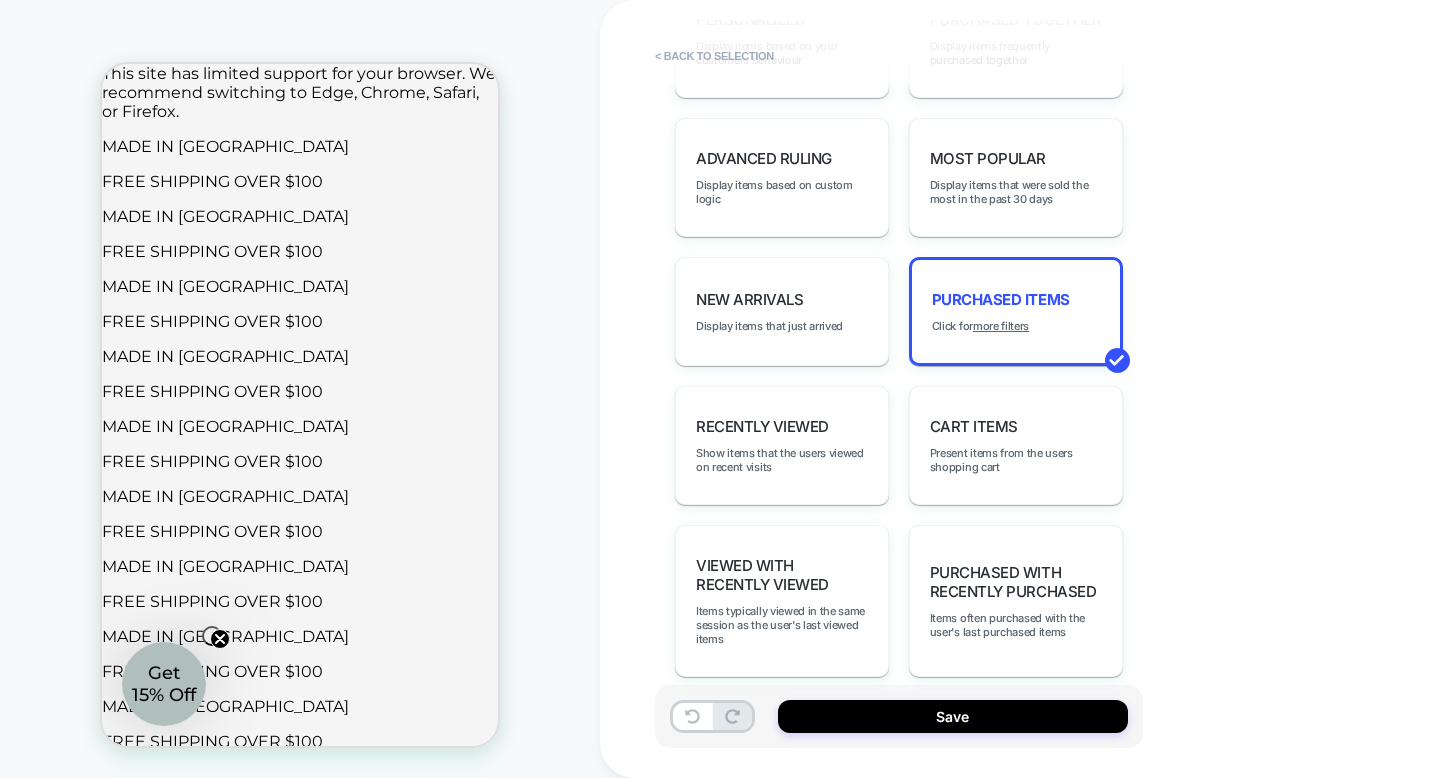 click on "Most Popular Display items that were sold the most in the past 30 days" at bounding box center [1016, 177] 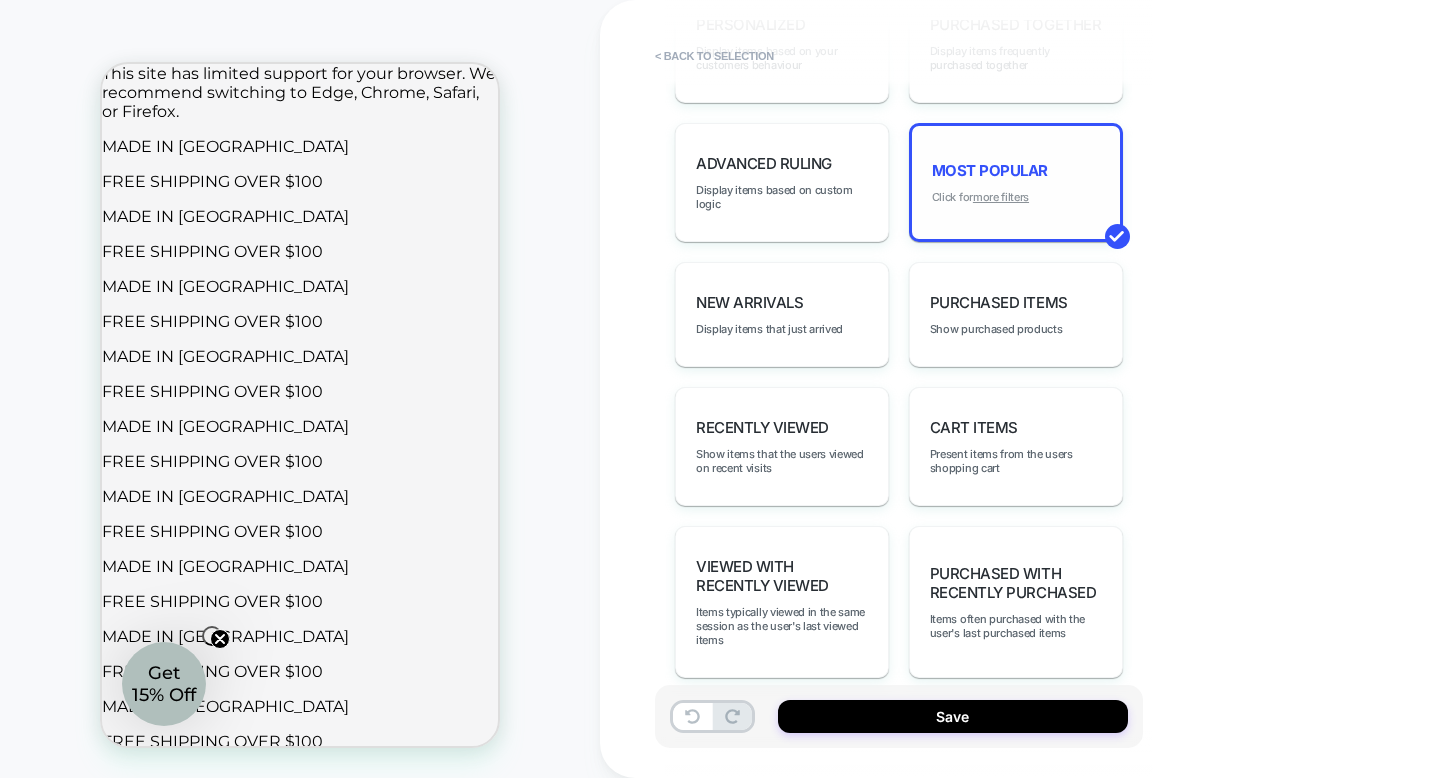 click on "more filters" at bounding box center (1001, 197) 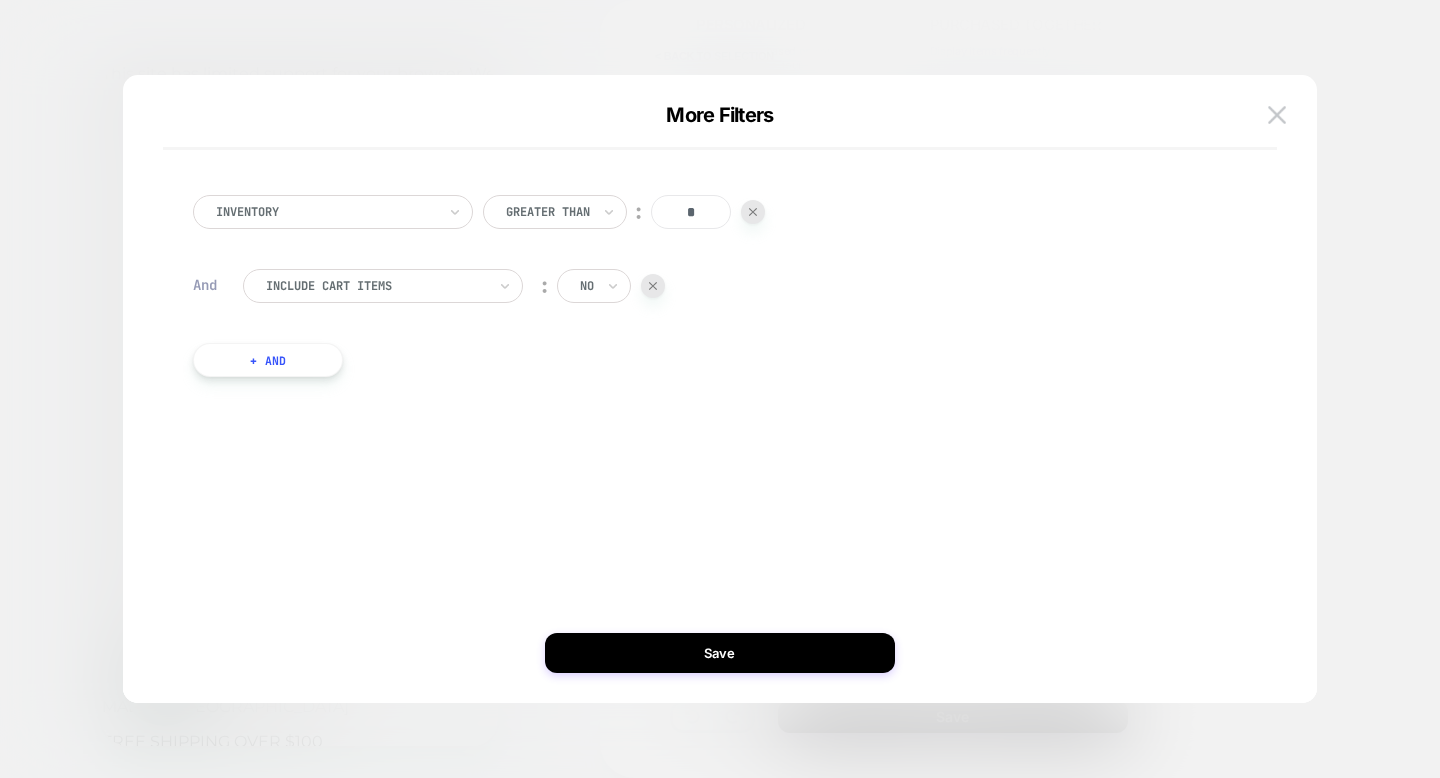 click on "Include Cart Items" at bounding box center [383, 286] 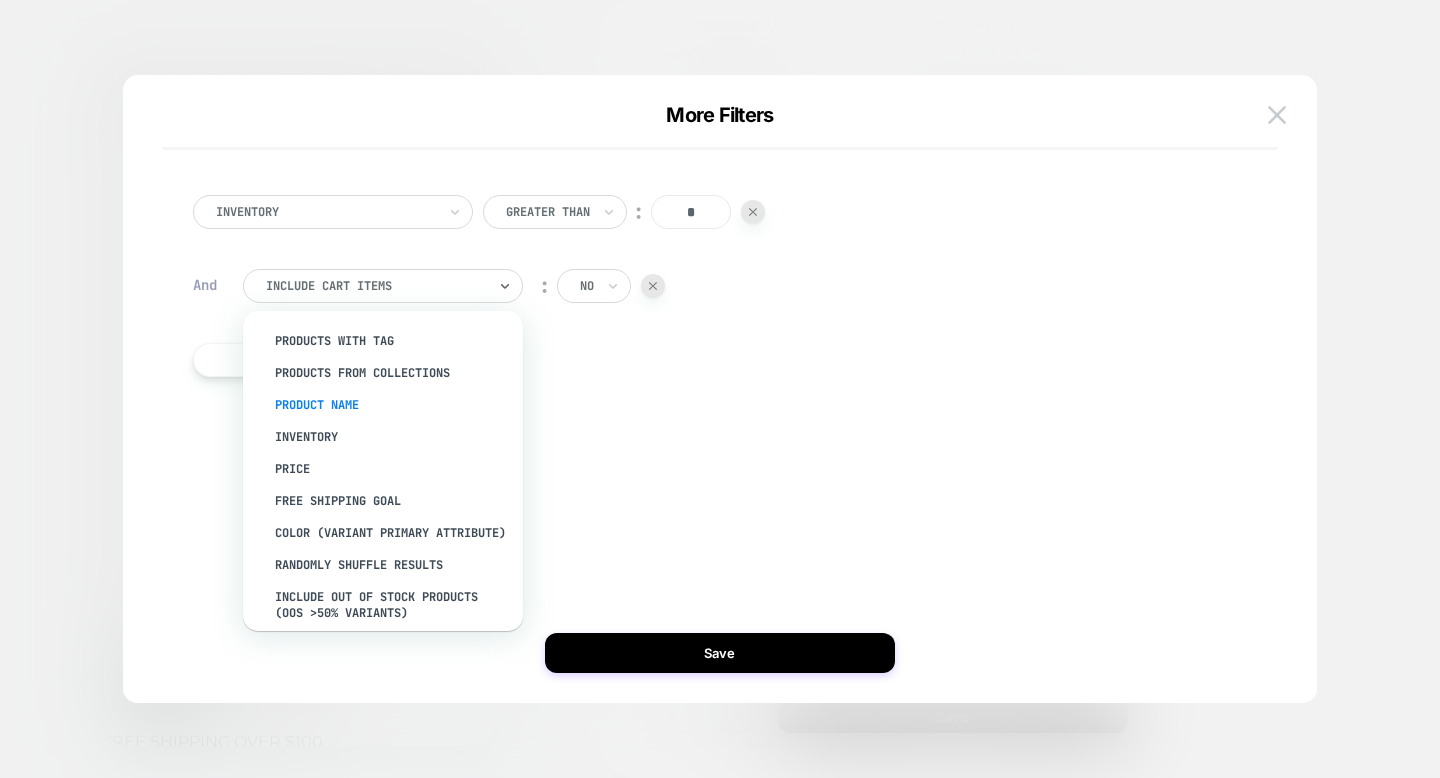 click on "Product Name" at bounding box center (393, 405) 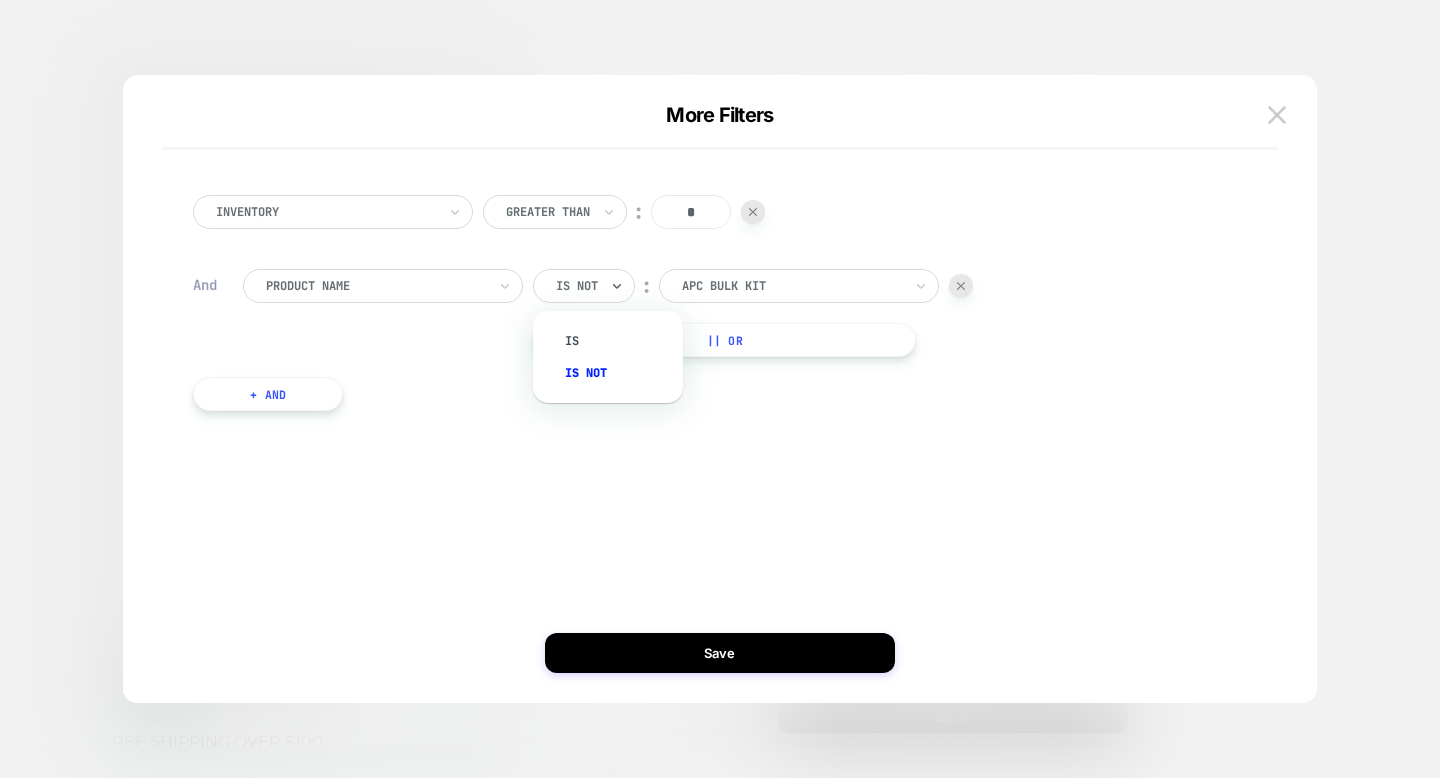 click at bounding box center (577, 286) 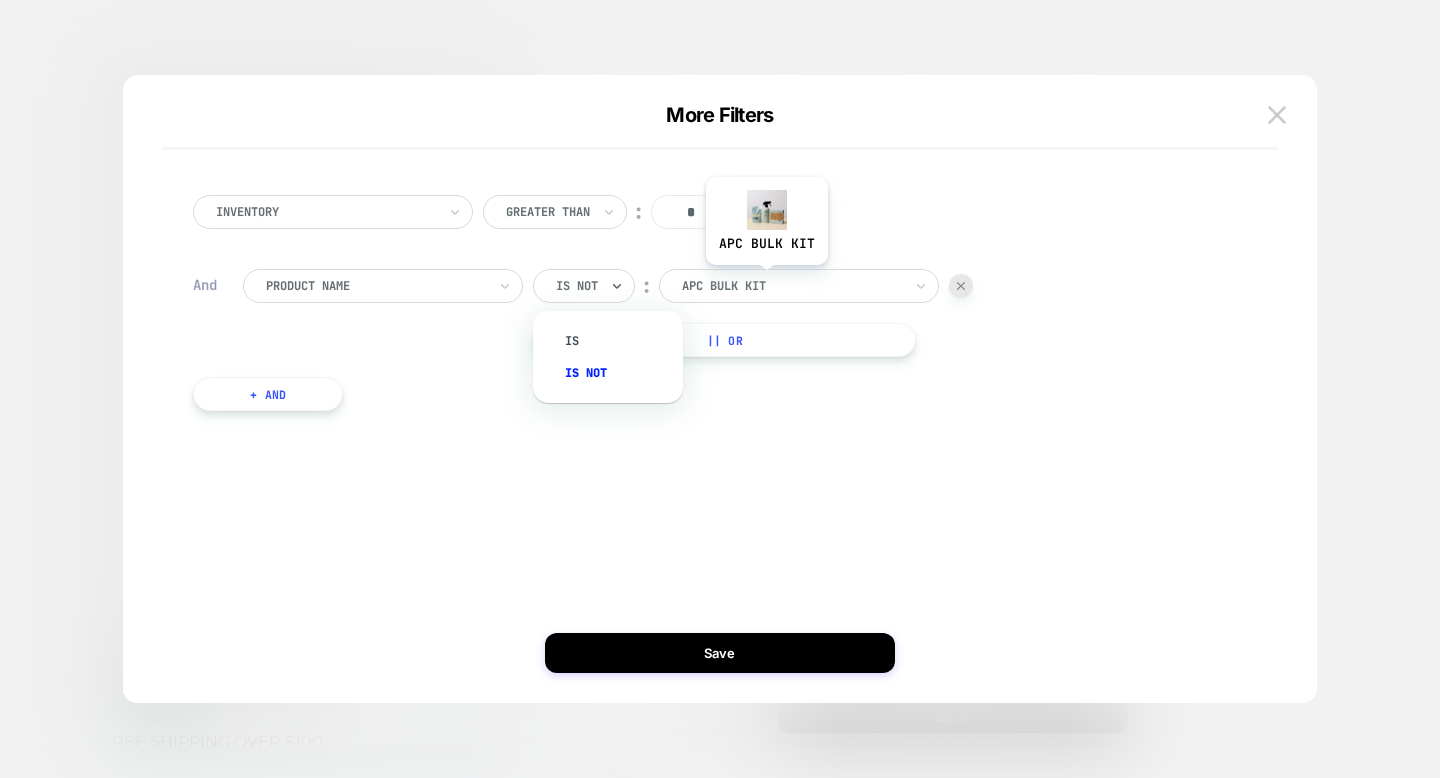 click at bounding box center [792, 286] 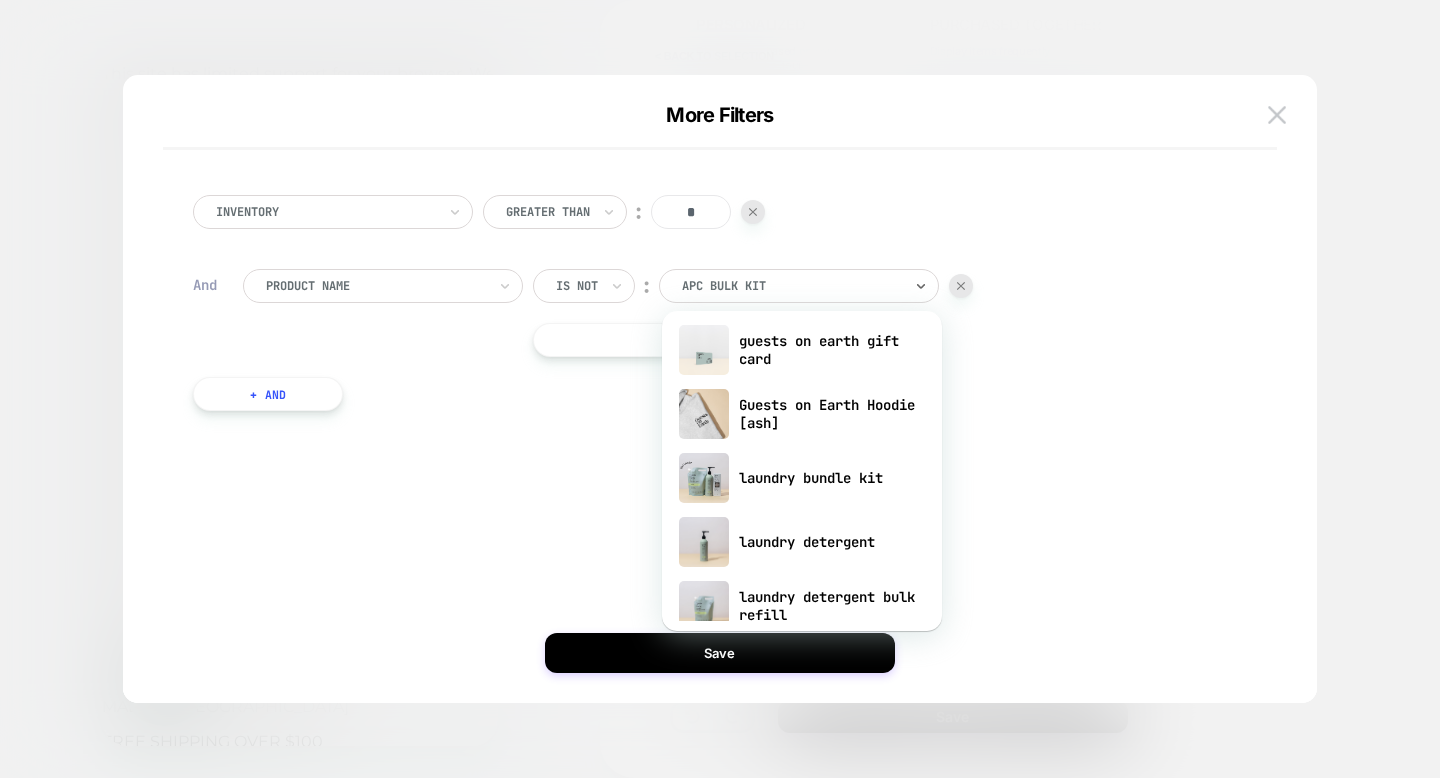 scroll, scrollTop: 1032, scrollLeft: 0, axis: vertical 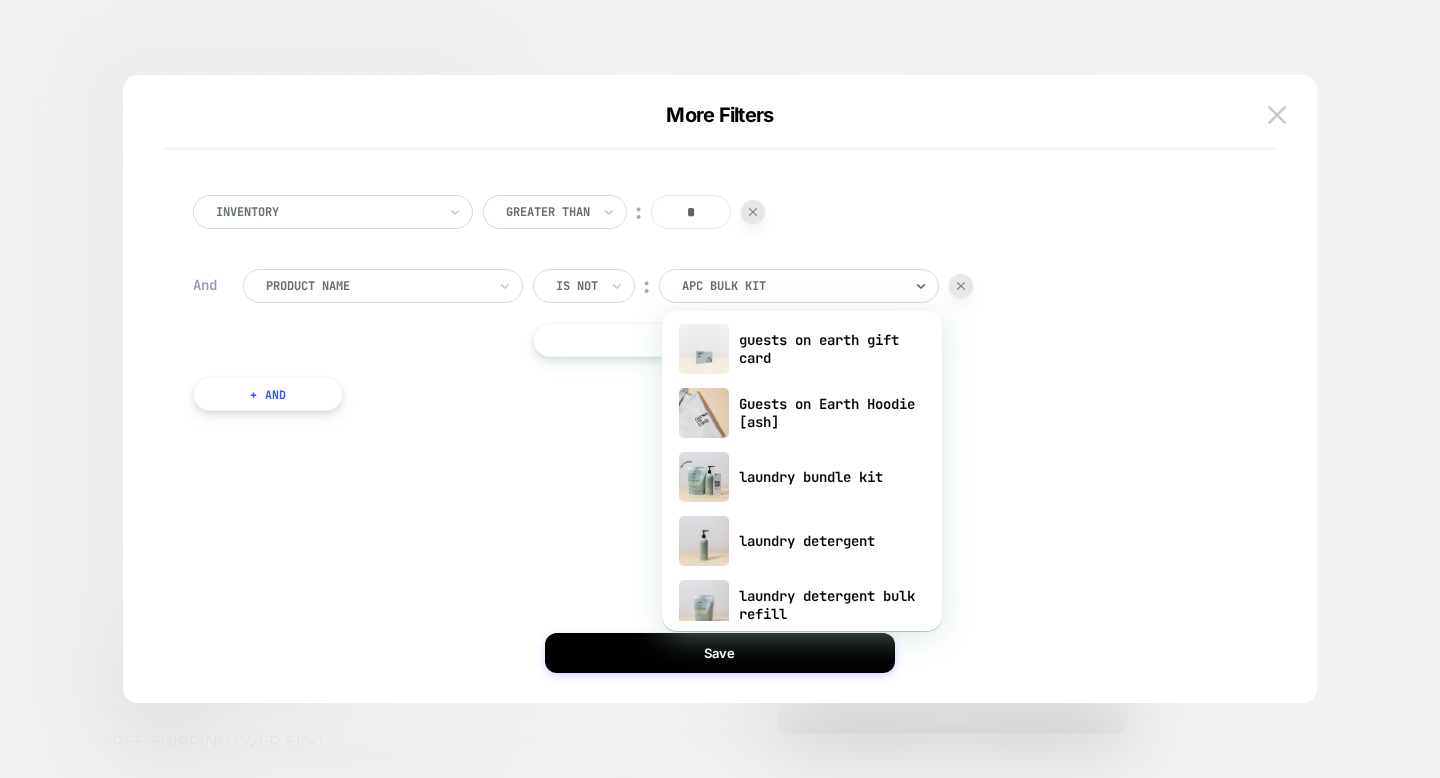 click on "Inventory Greater Than ︰ * And Product Name Is not ︰ option guests on earth gift card focused, 17 of 30. 30 results available. Use Up and Down to choose options, press Enter to select the currently focused option, press Escape to exit the menu, press Tab to select the option and exit the menu. apc bulk kit apc bulk kit all purpose cleaner bulk refill 2 all purpose cleaner concentrated refills all purpose cleaner kit the bulk refill bundle delivery guarantee new dish soap refill concentrate new dish soap starter kit foaming hand soap bulk kit new foaming hand soap bulk refill foaming hand soap concentrated refills foaming hand soap full hand soap starter pack good guest kit waffle cloths test great guest starter kit guests on earth ambassador cap guests on earth gift card Guests on Earth Hoodie [ash] laundry bundle kit laundry detergent laundry detergent bulk refill laundry green hinoki empty bottle laundry starter kit dish brush copy of all purpose cleaner vessel dish soap vessel copy of hand soap vessel" at bounding box center (709, 303) 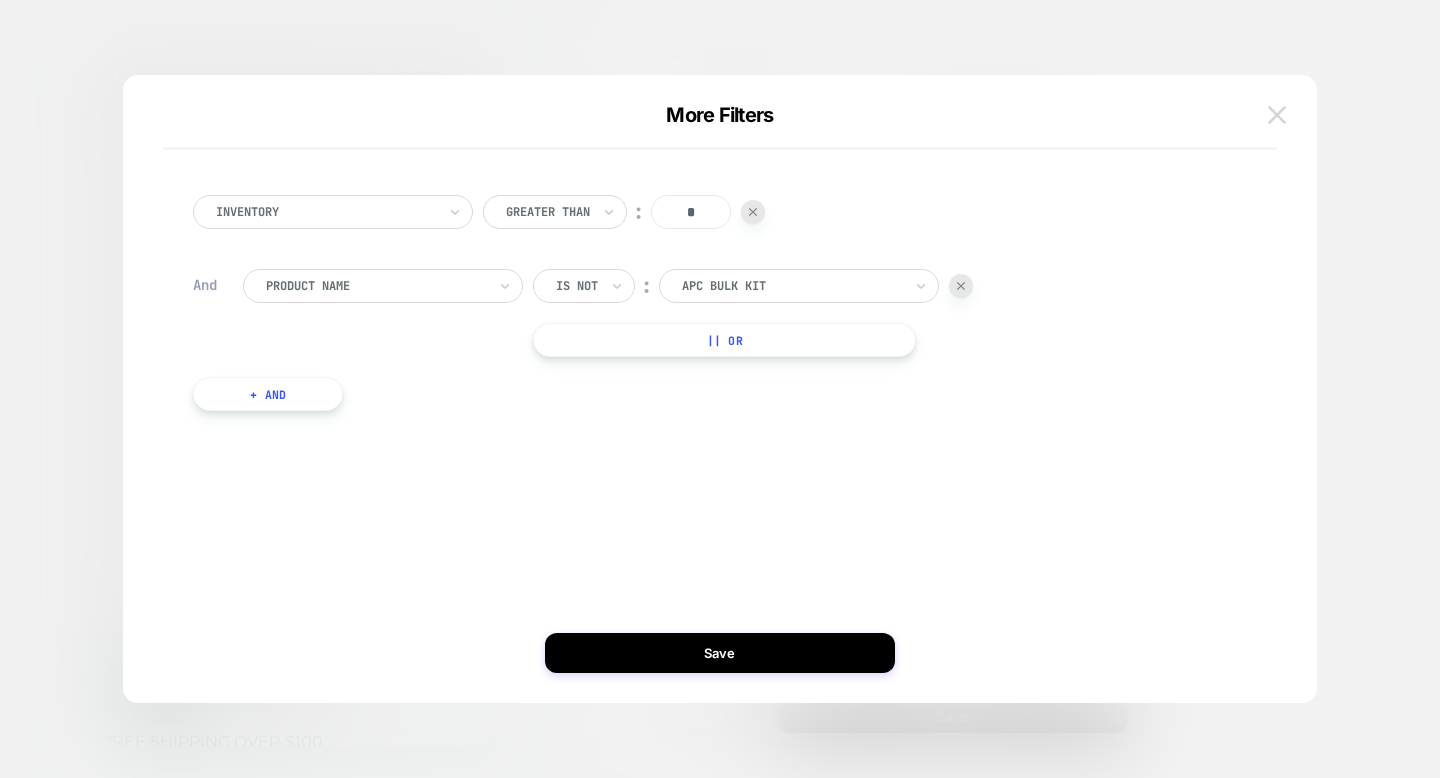 click at bounding box center (1277, 114) 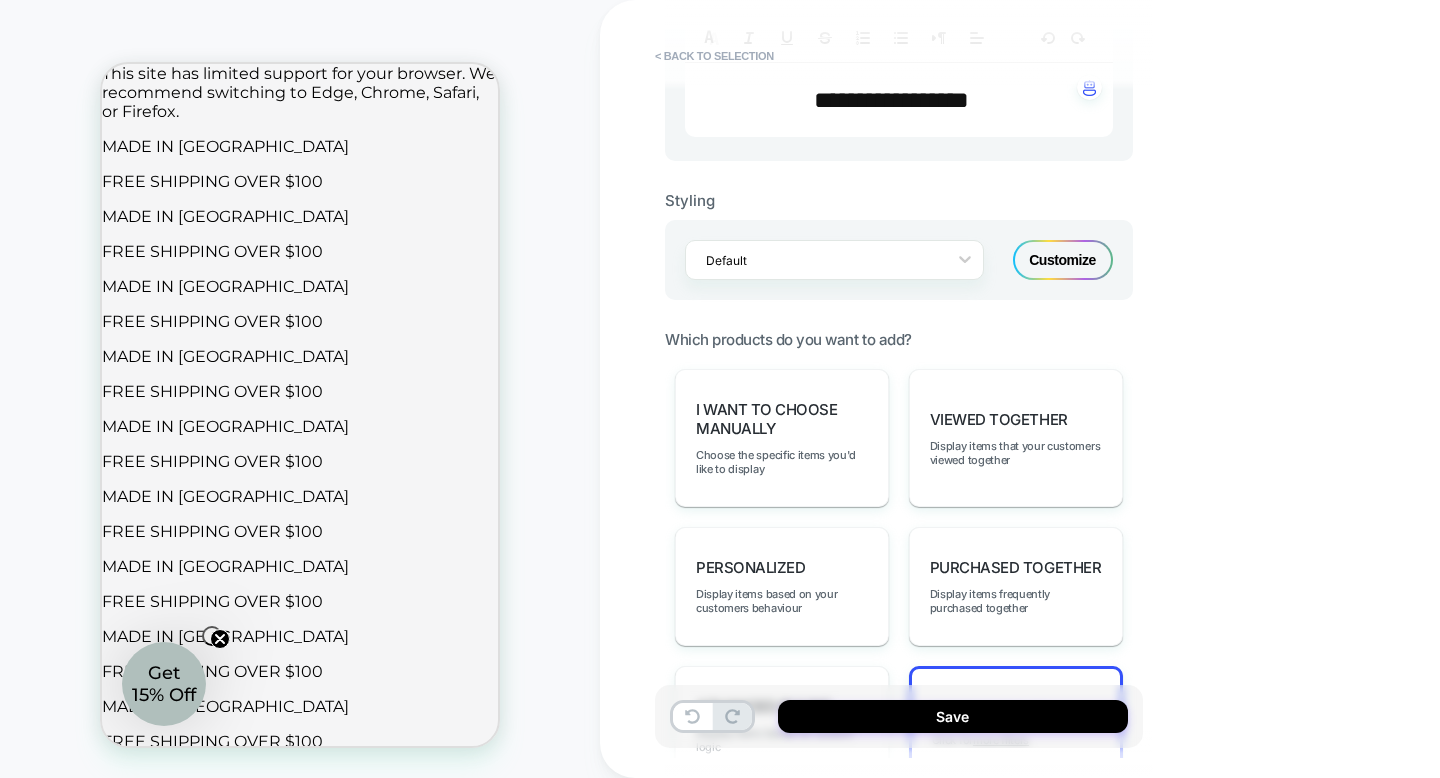 scroll, scrollTop: 0, scrollLeft: 0, axis: both 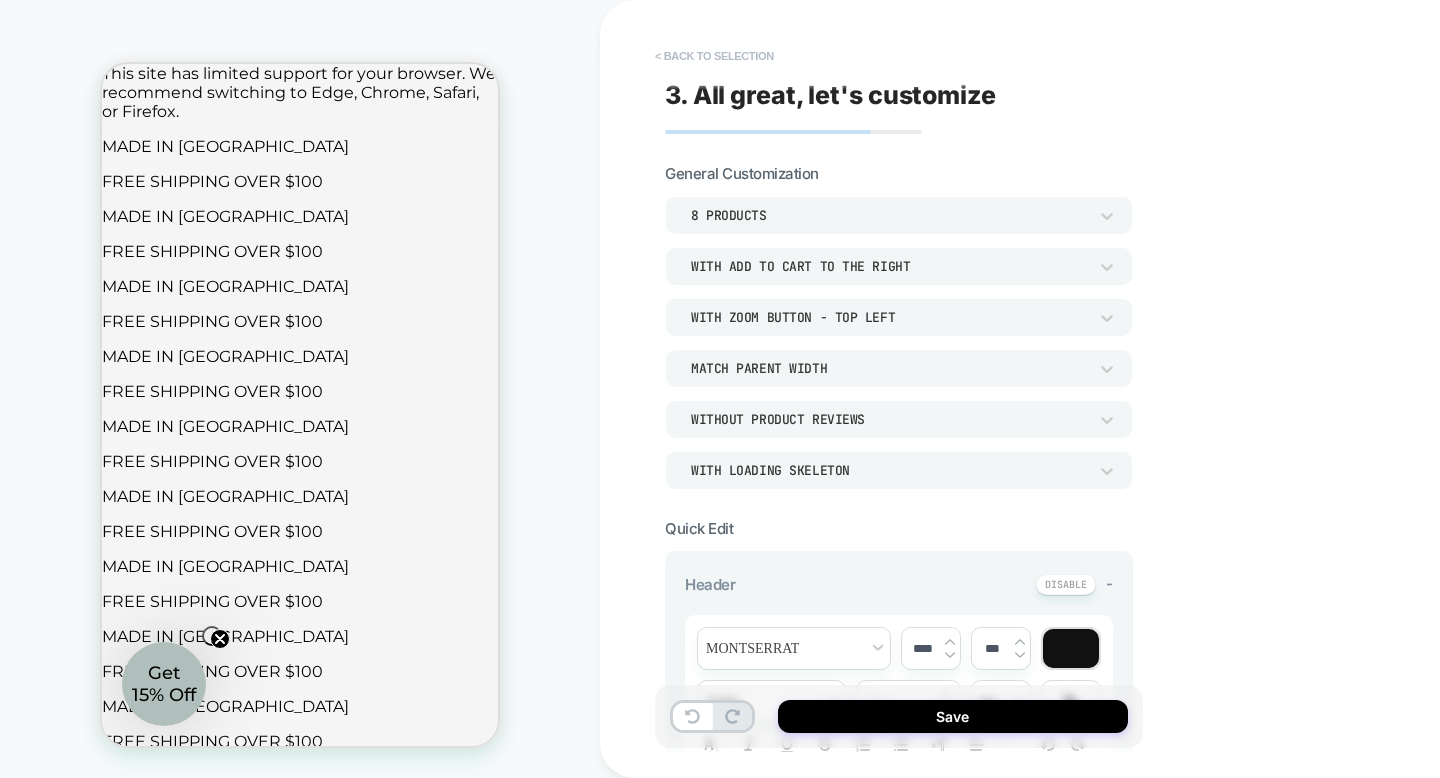click on "< Back to selection" at bounding box center (714, 56) 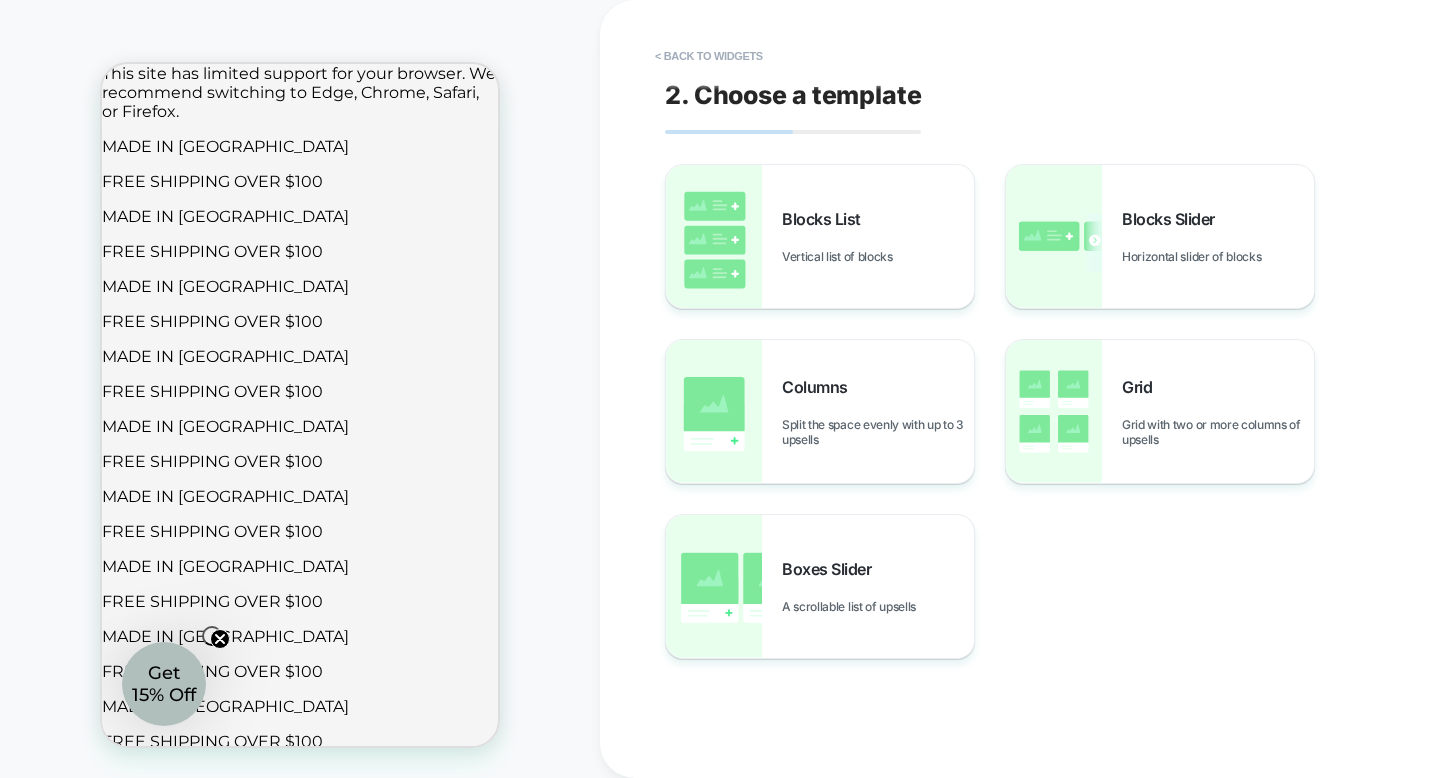 scroll, scrollTop: 0, scrollLeft: 0, axis: both 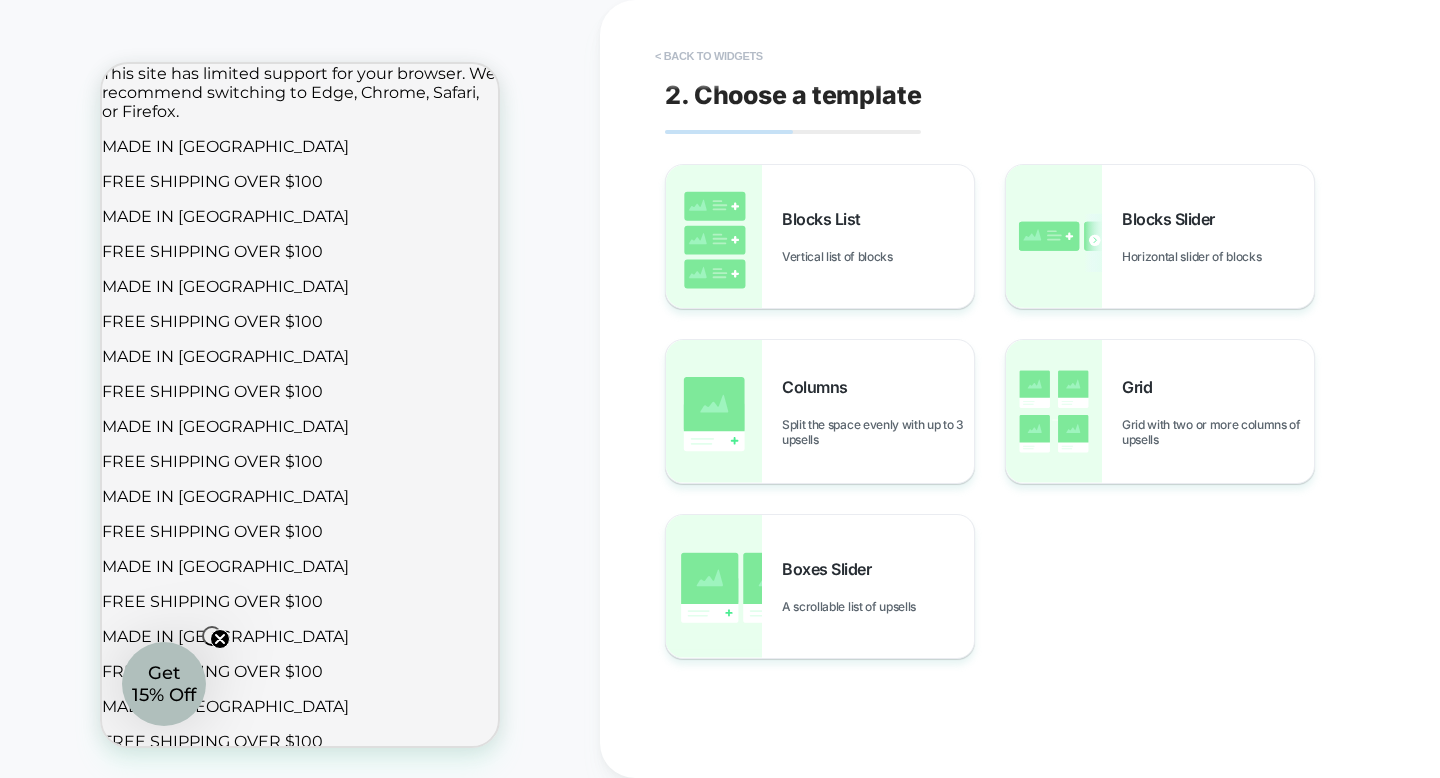 click on "< Back to widgets" at bounding box center [709, 56] 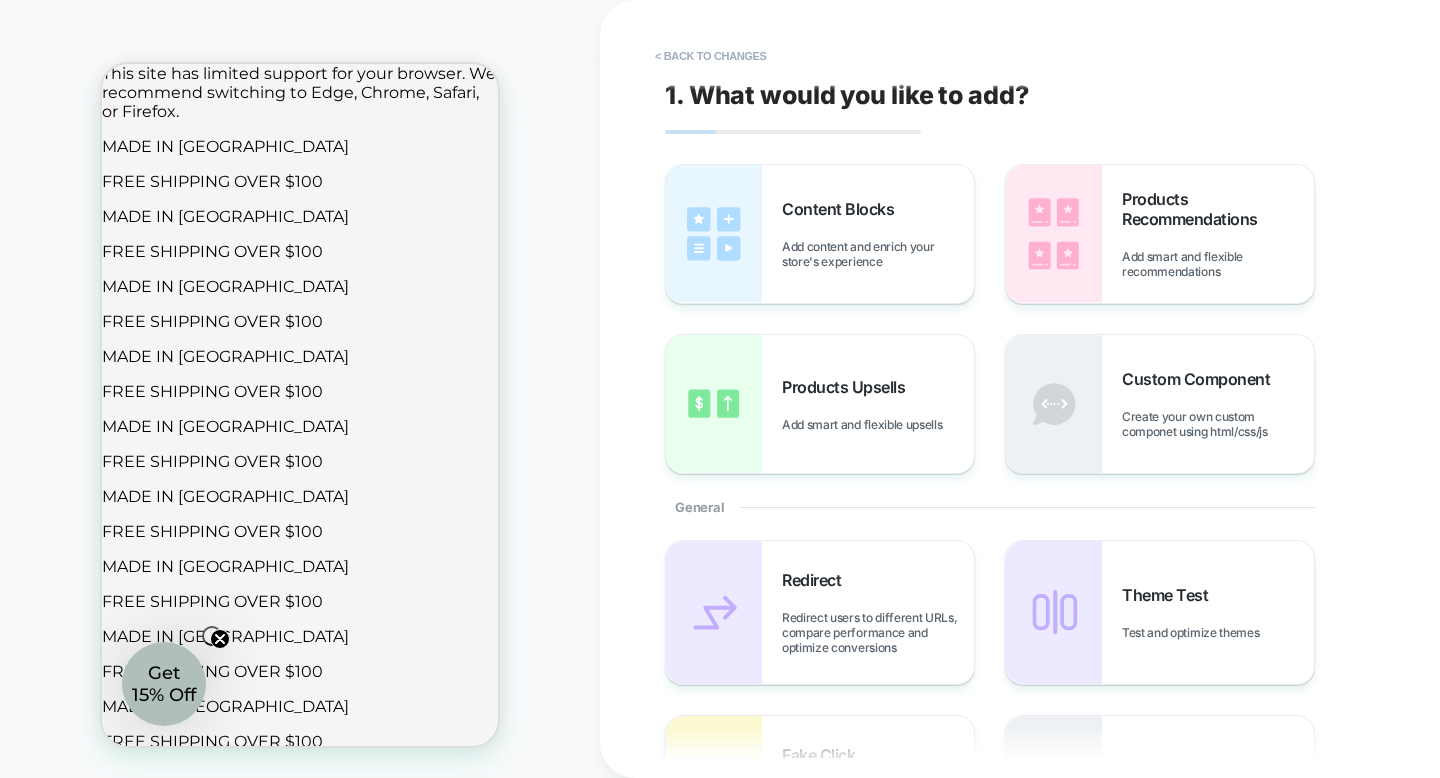 click on "< Back to changes" at bounding box center (711, 56) 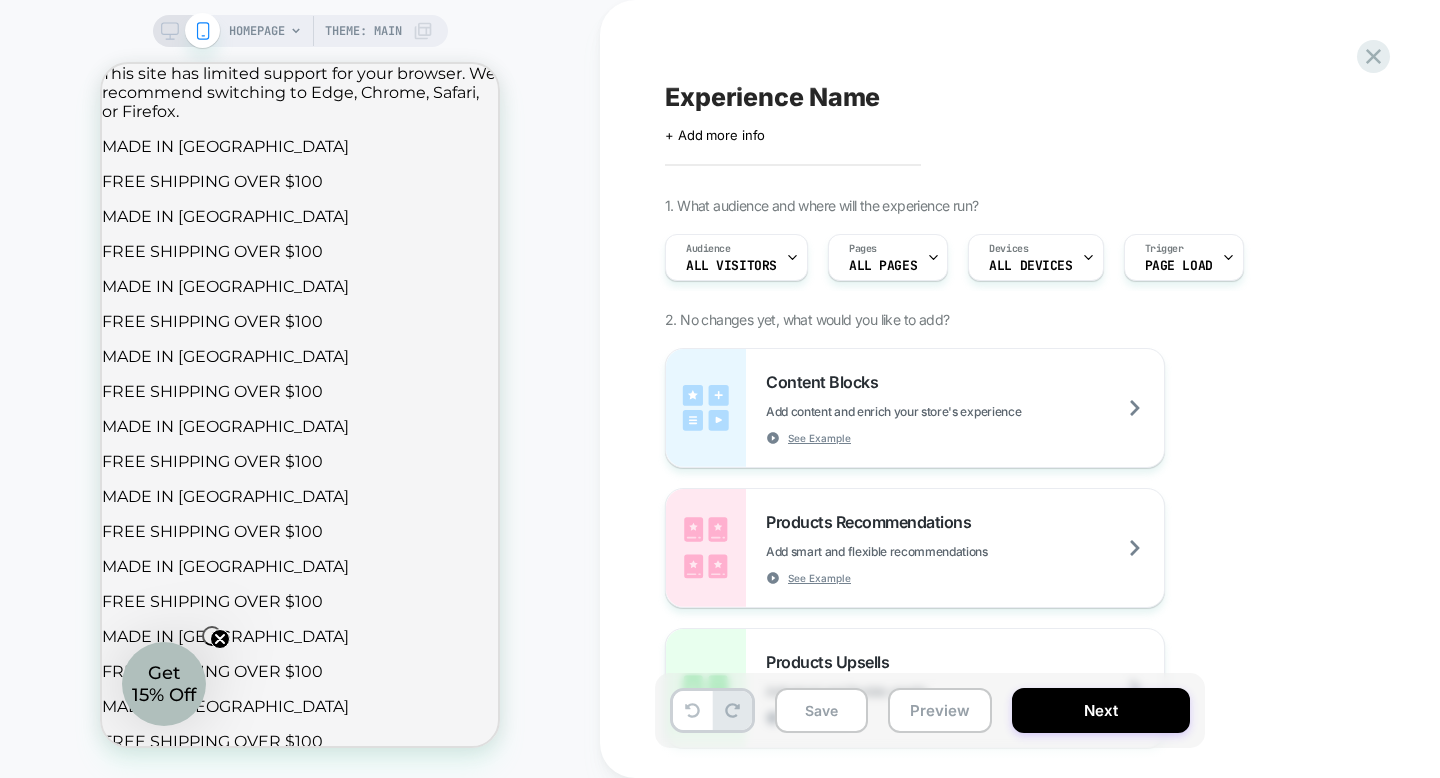 click on "Experience Name Click to edit experience details + Add more info 1. What audience and where will the experience run? Audience All Visitors Pages ALL PAGES Devices ALL DEVICES Trigger Page Load 2. No changes yet, what would you like to add? Content Blocks Add content and enrich your store's experience See Example Products Recommendations Add smart and flexible recommendations See Example Products Upsells Add smart and flexible upsells See Example Custom Component Create your own custom componet using html/css/js General Redirect Redirect users to different URLs, compare performance and optimize conversions Theme Test Test and optimize themes To run a price test, you need to start from an empty experience, have Shopify Plus membership and be on eligible Visually plan Price Test Request a pricing test by either manually selecting products or creating a matching rule to increase or decrease prices Fake Click Add powerful scenarios  by recording and automating your interactions See Example Global CSS New Pages" at bounding box center [1030, 389] 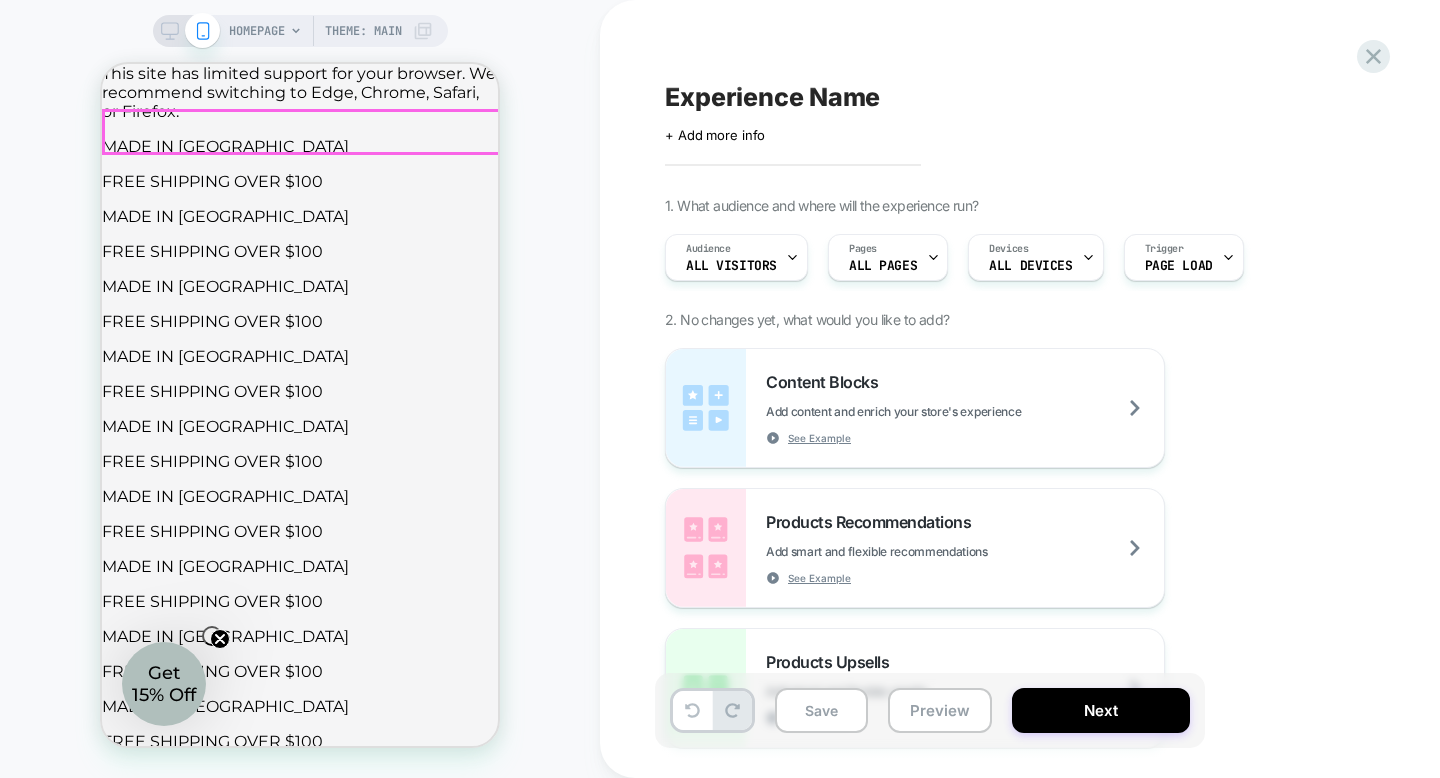 click at bounding box center (110, 71973) 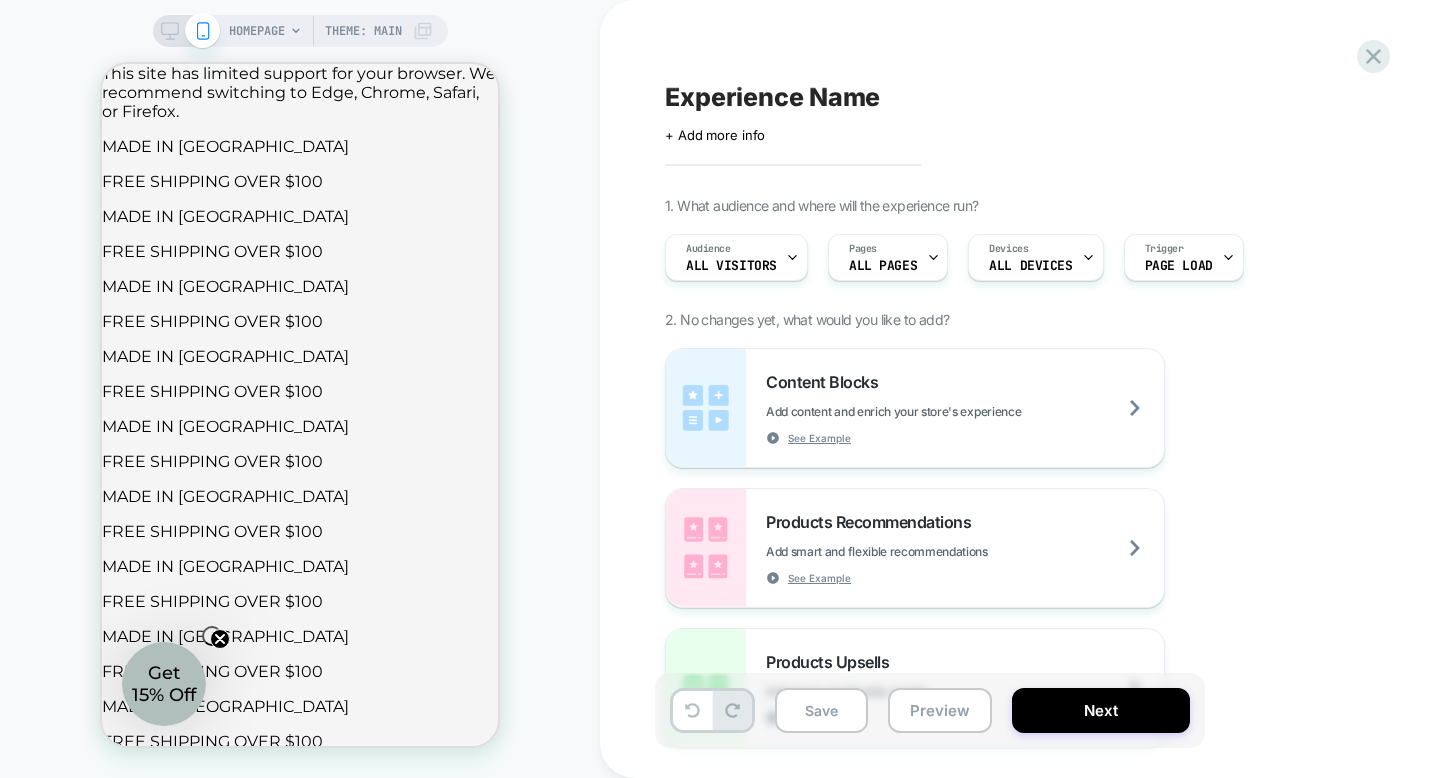 click on "HOMEPAGE" at bounding box center [257, 31] 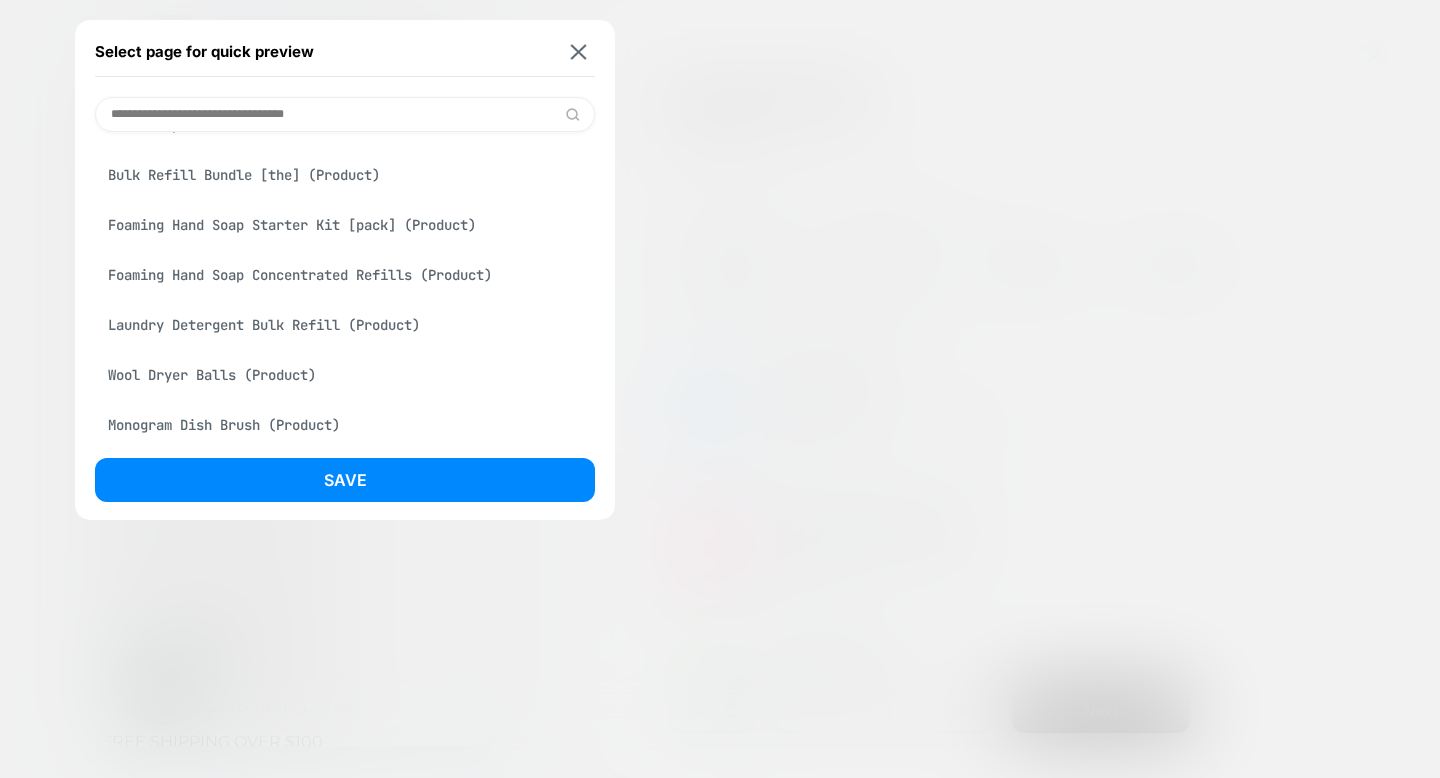 scroll, scrollTop: 0, scrollLeft: 0, axis: both 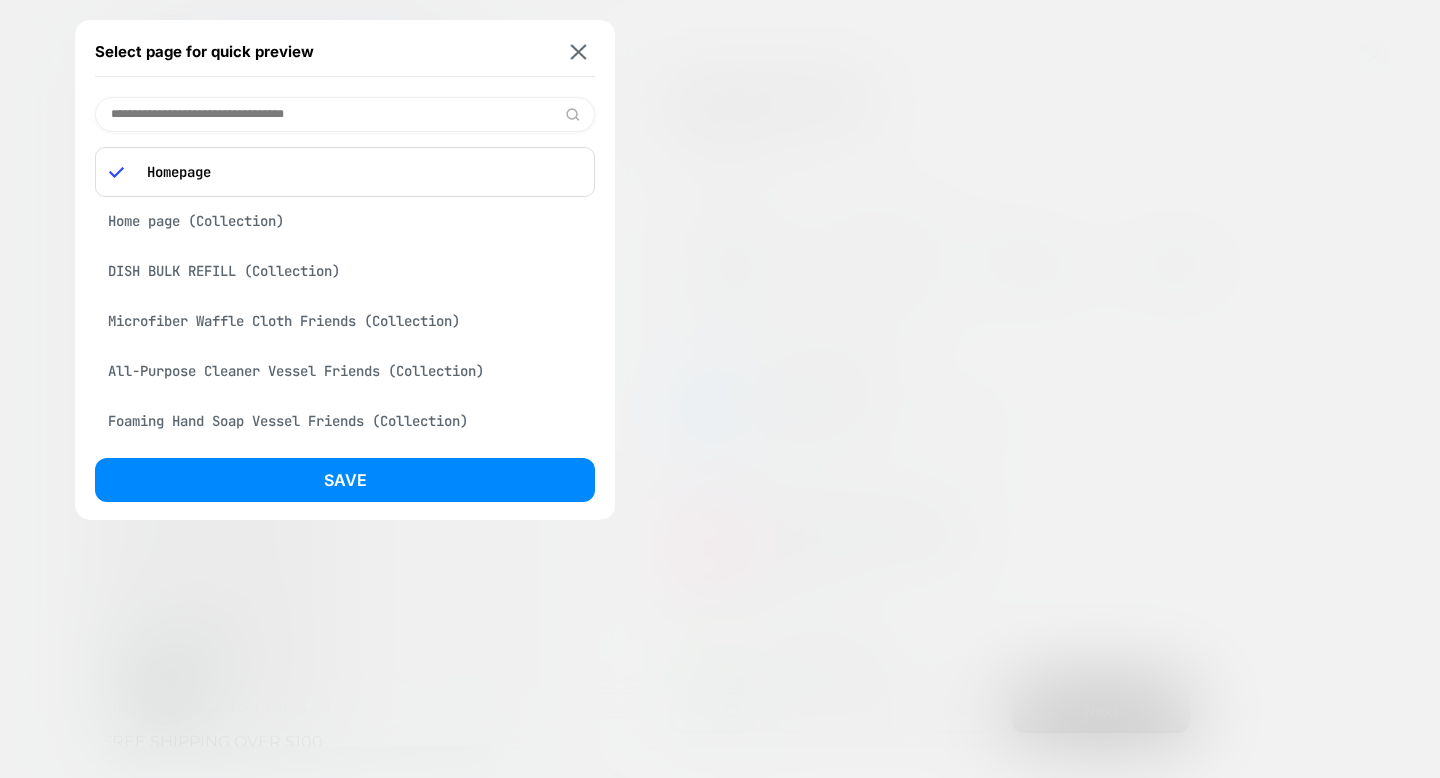 click on "Home page (Collection)" at bounding box center (345, 221) 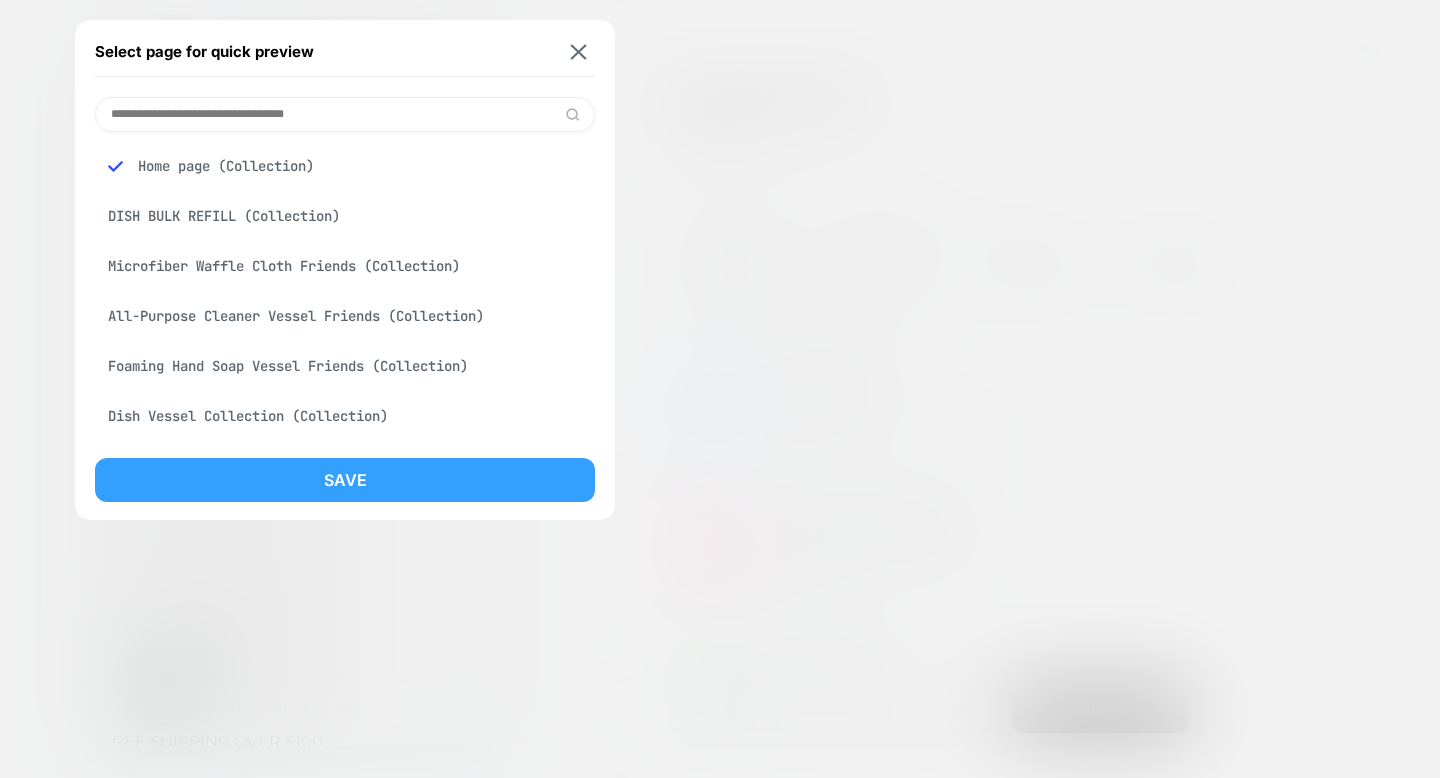 click on "Save" at bounding box center [345, 480] 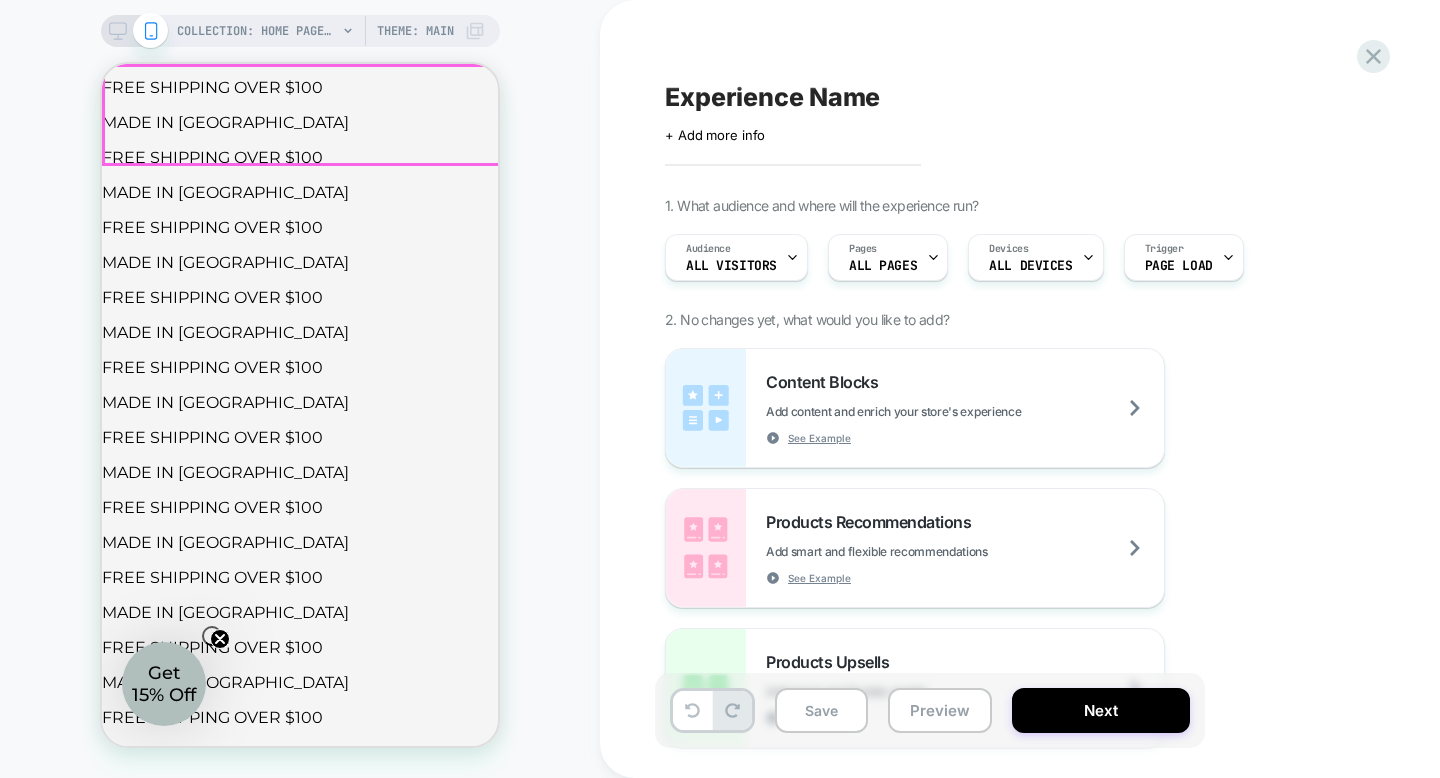 scroll, scrollTop: 0, scrollLeft: 0, axis: both 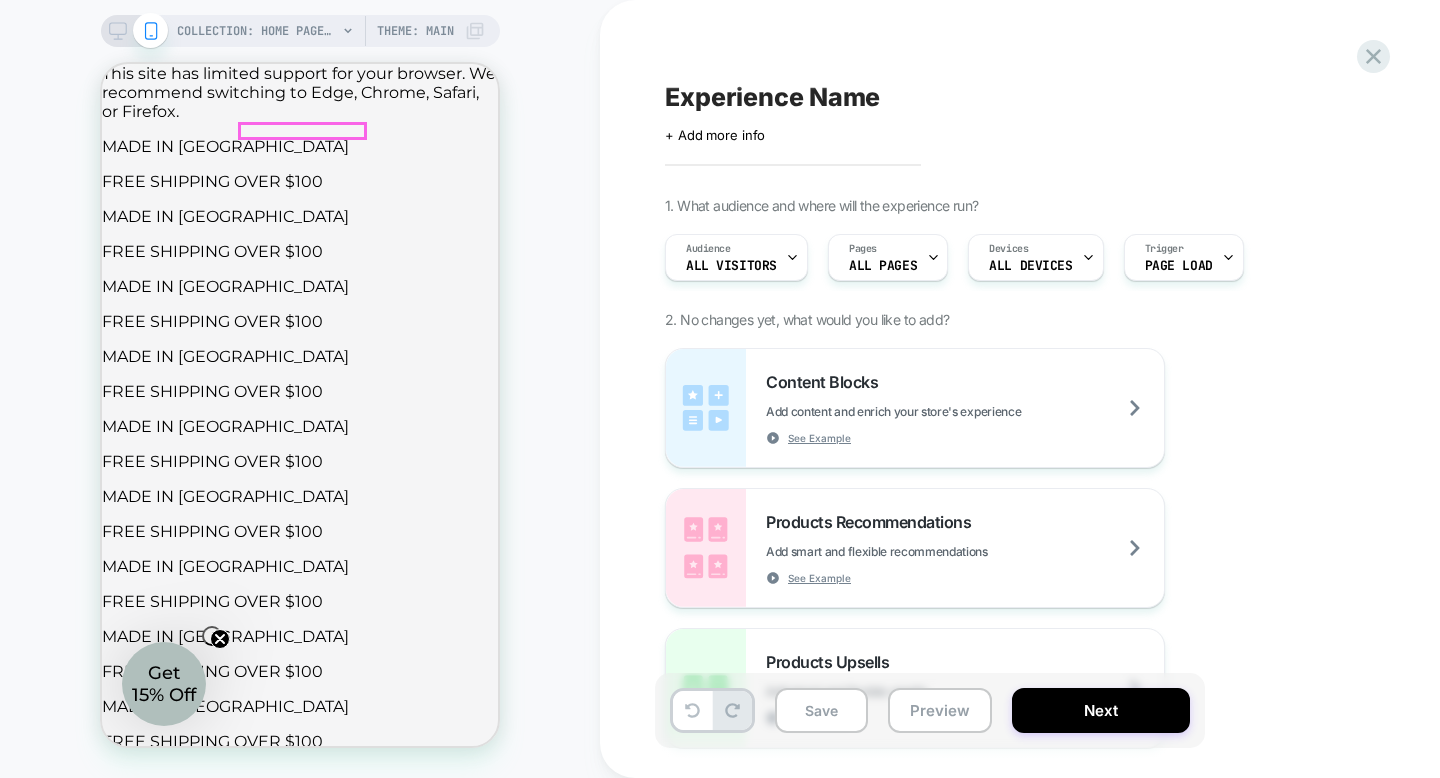 click at bounding box center [327, 1924] 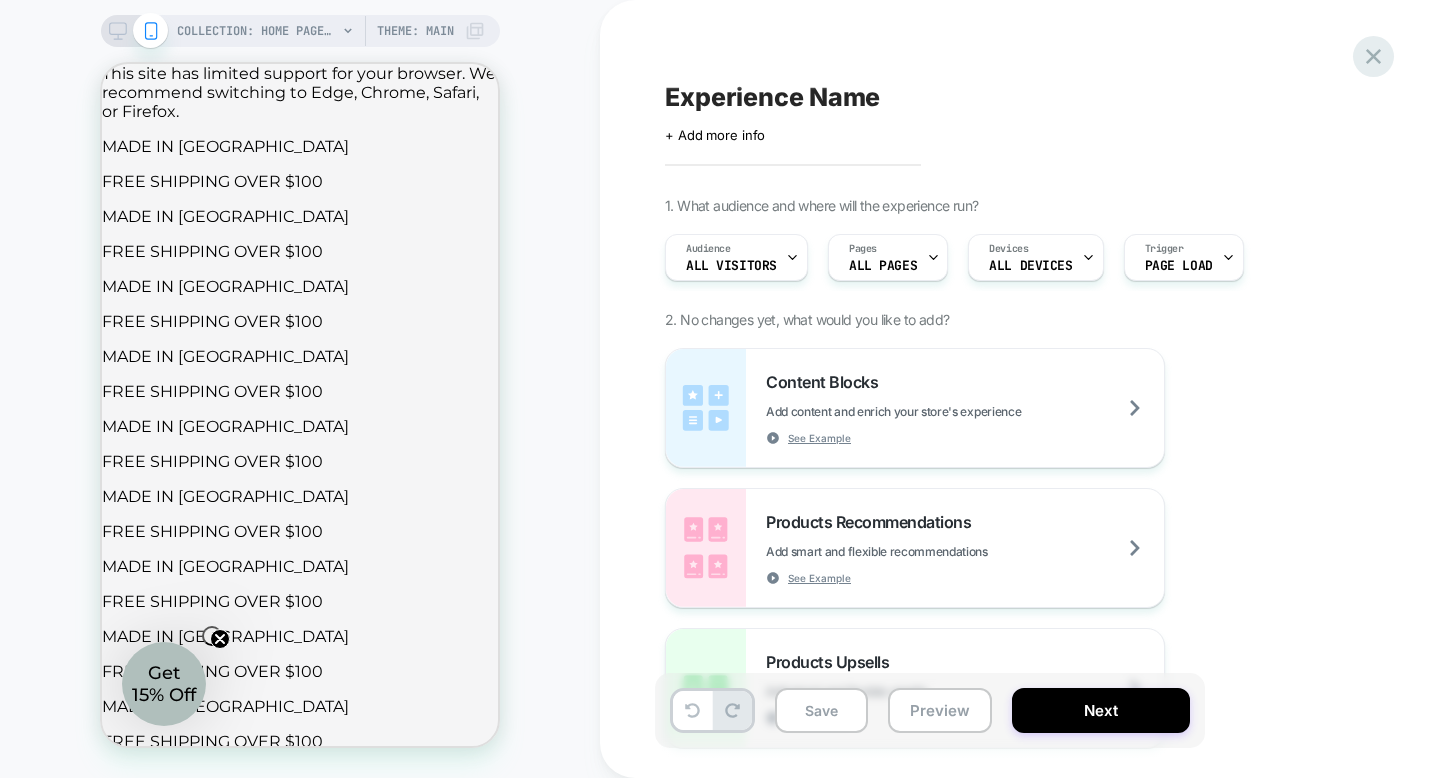 click 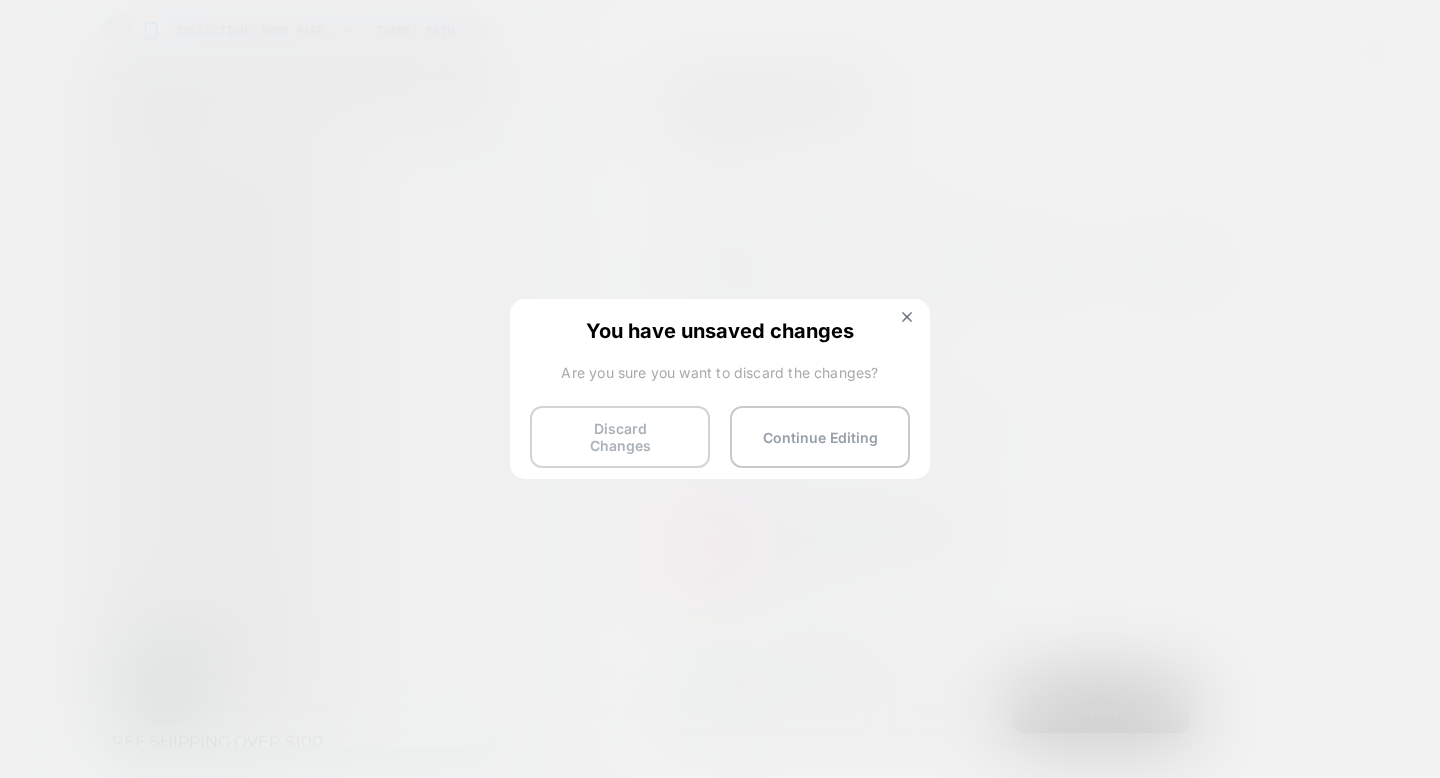 click on "Discard Changes" at bounding box center [620, 437] 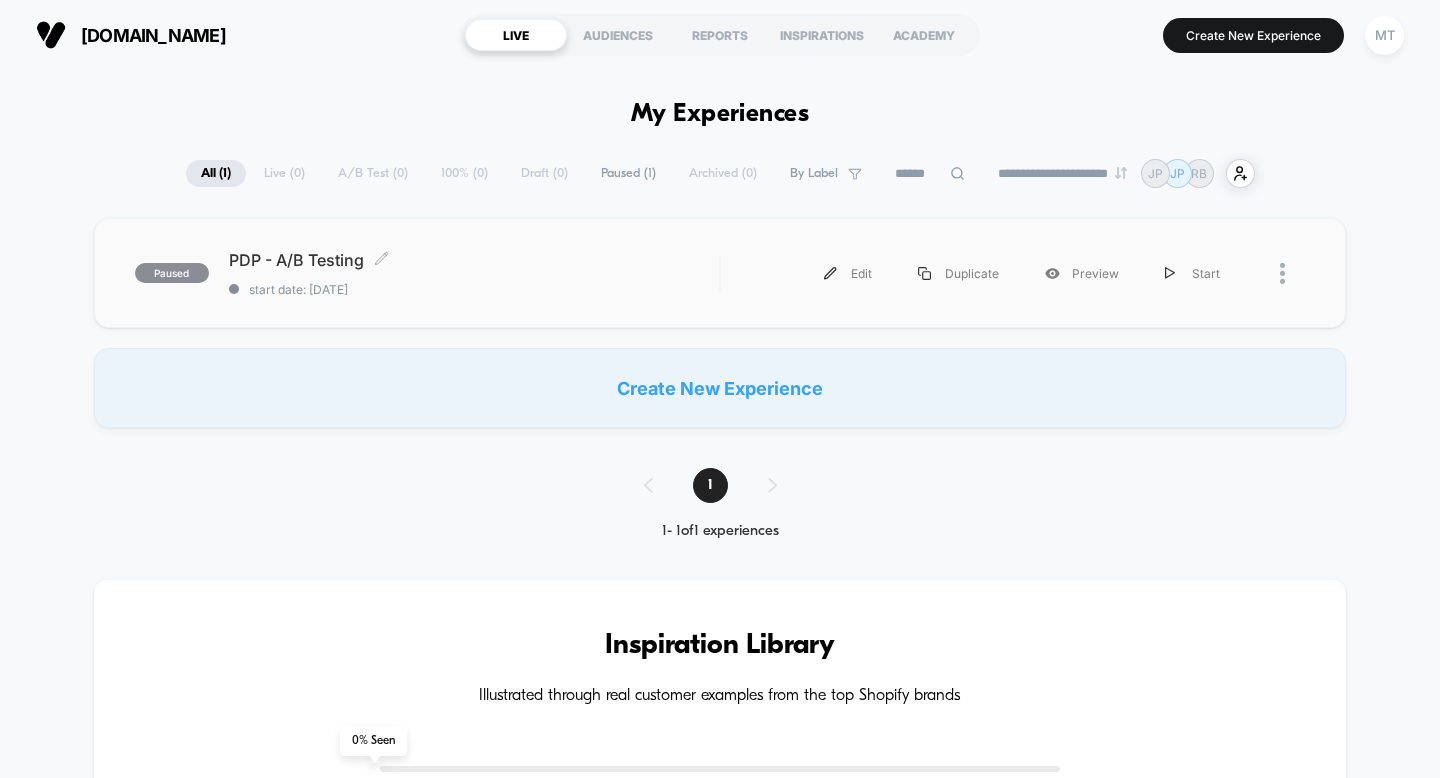 click on "PDP - A/B Testing Click to edit experience details Click to edit experience details start date: 7/4/2025" at bounding box center (474, 273) 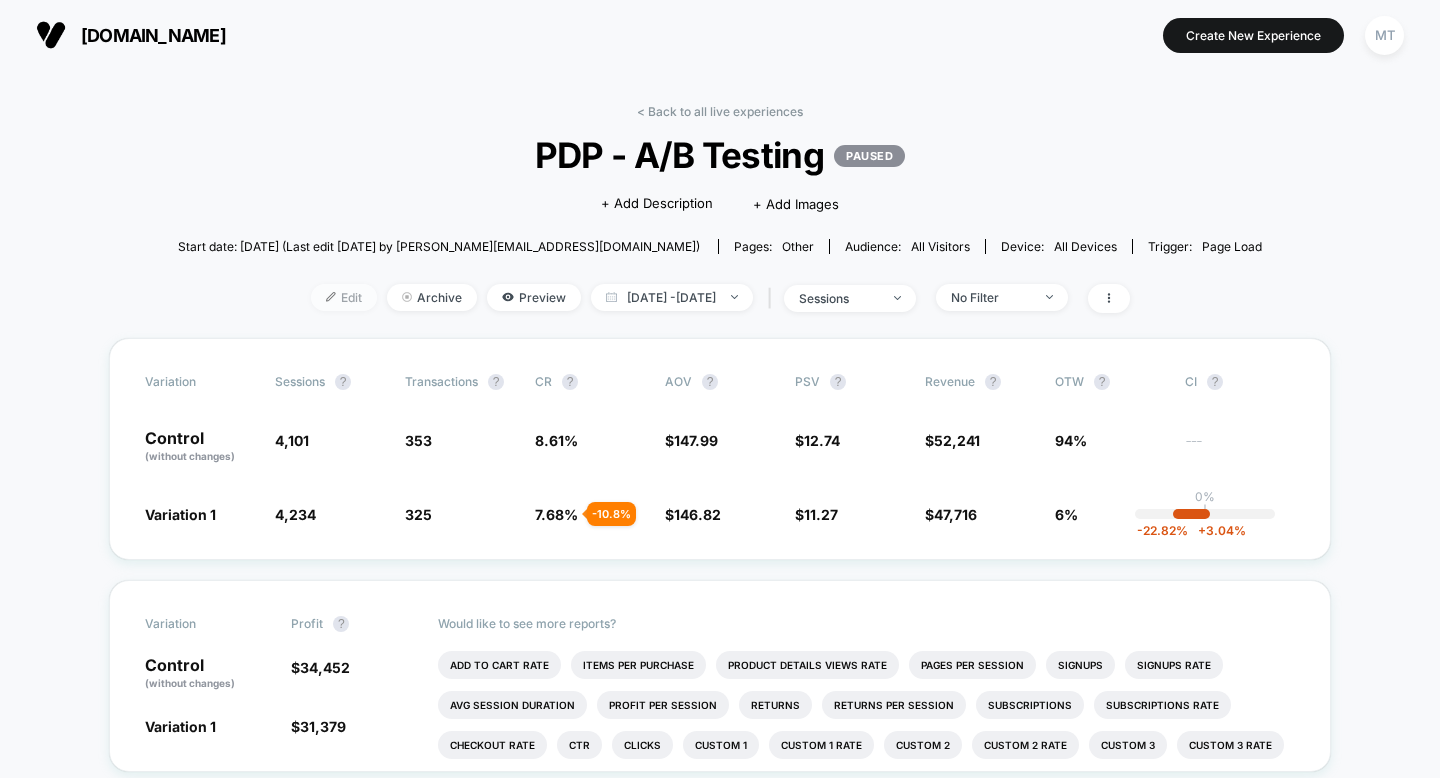 click on "Edit" at bounding box center (344, 297) 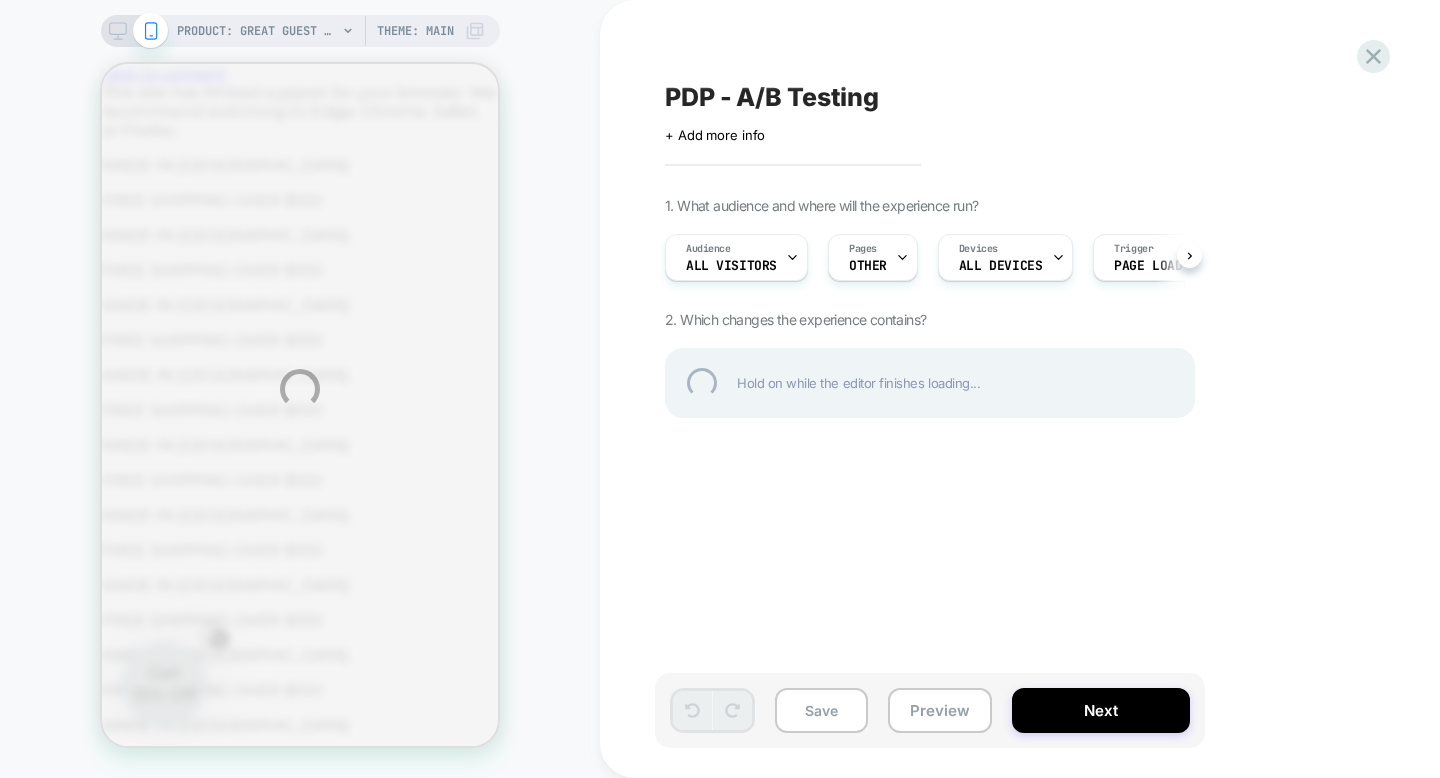 scroll, scrollTop: 0, scrollLeft: 0, axis: both 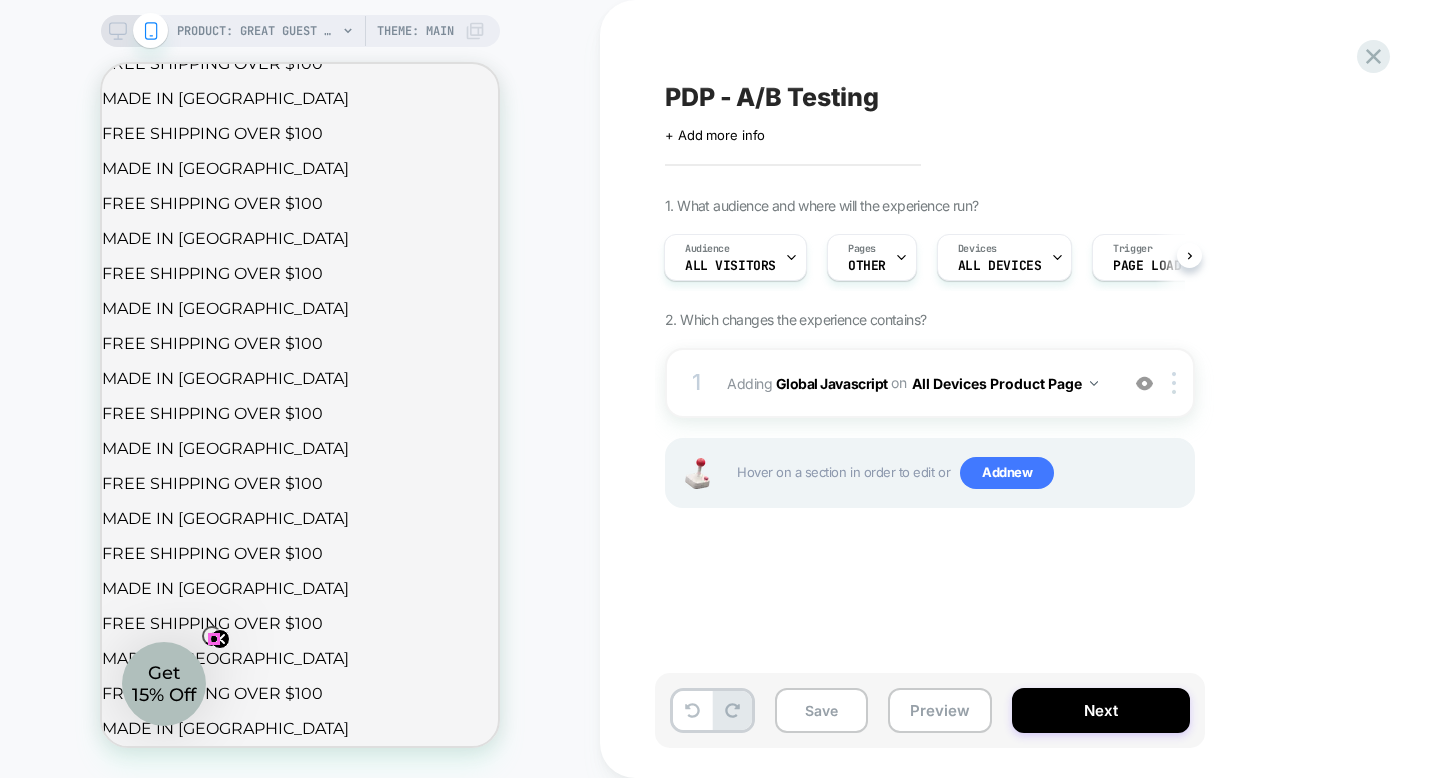click 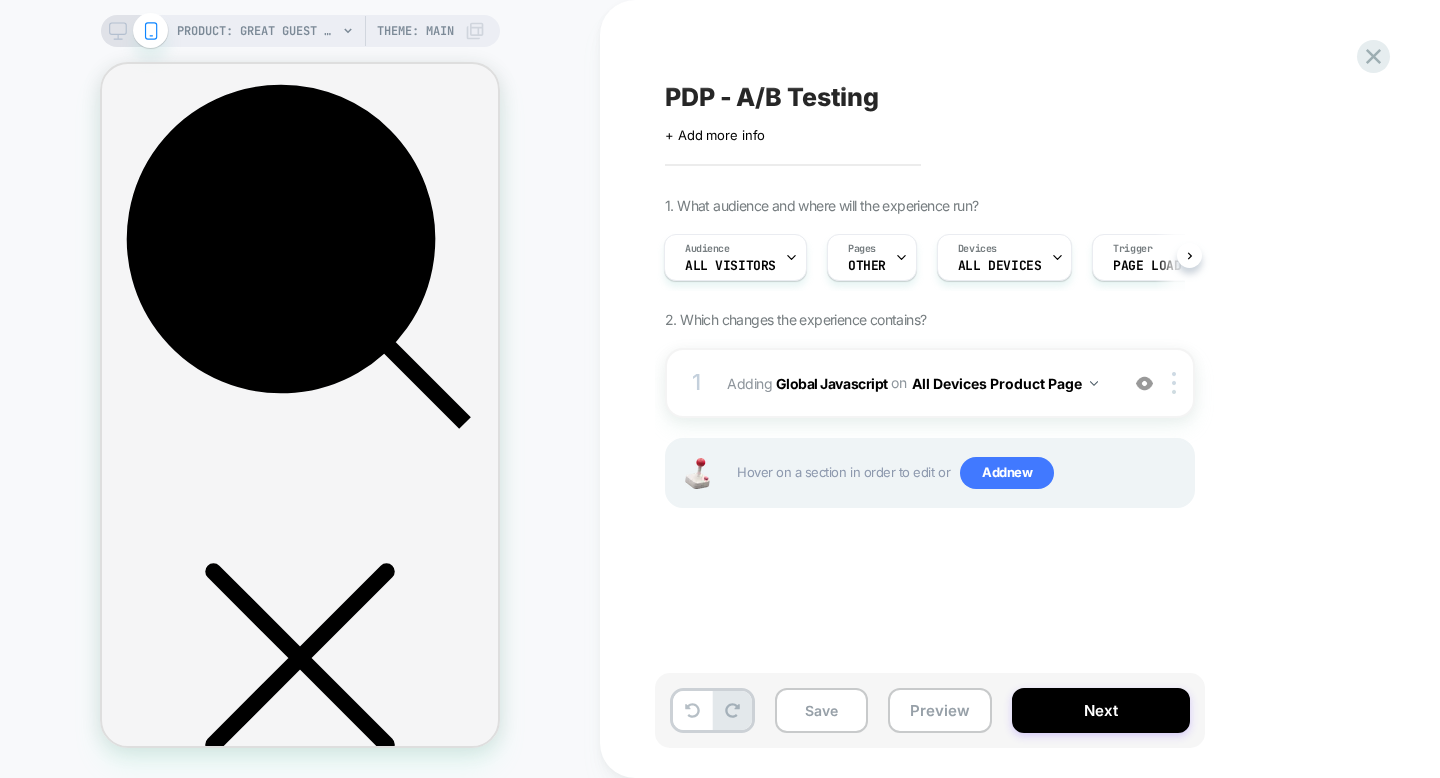scroll, scrollTop: 1026, scrollLeft: 0, axis: vertical 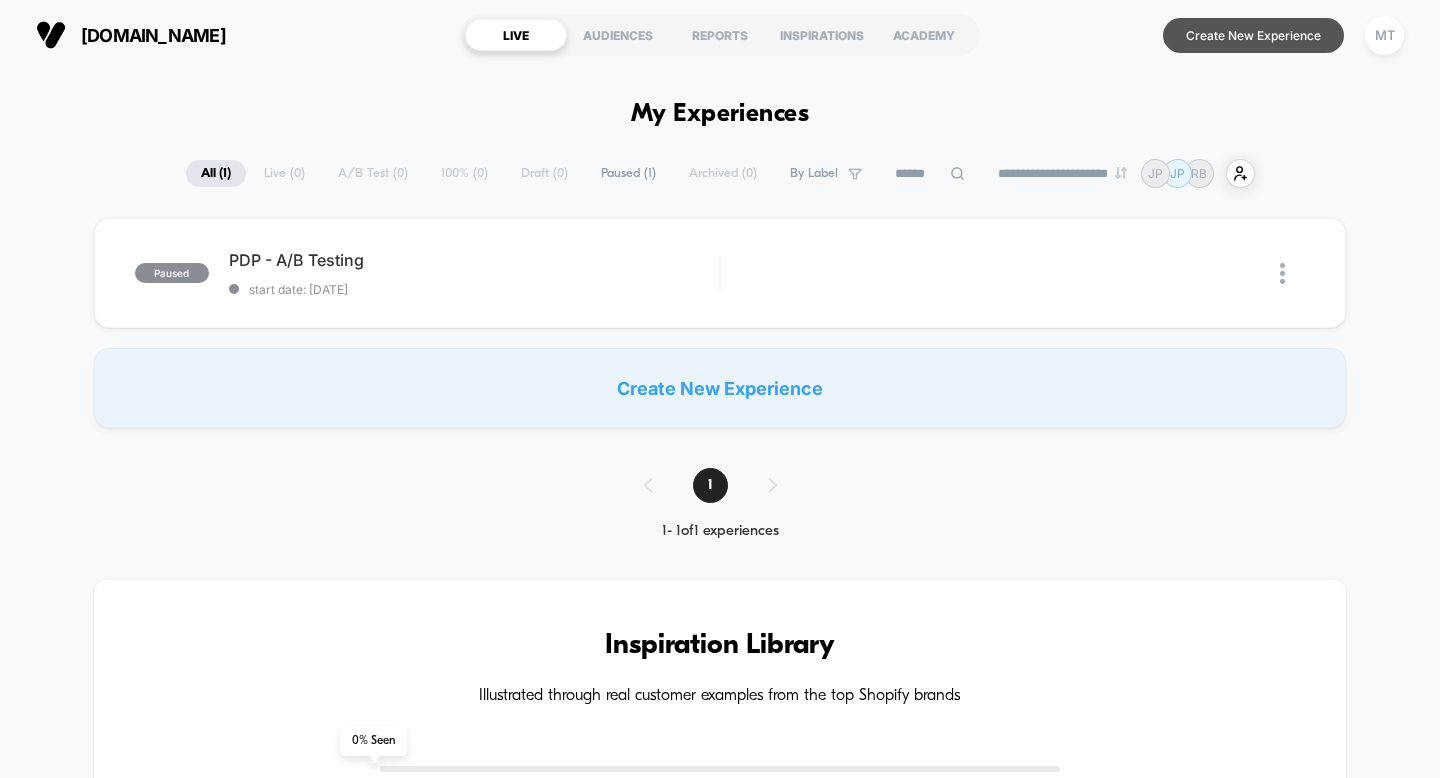 click on "Create New Experience" at bounding box center (1253, 35) 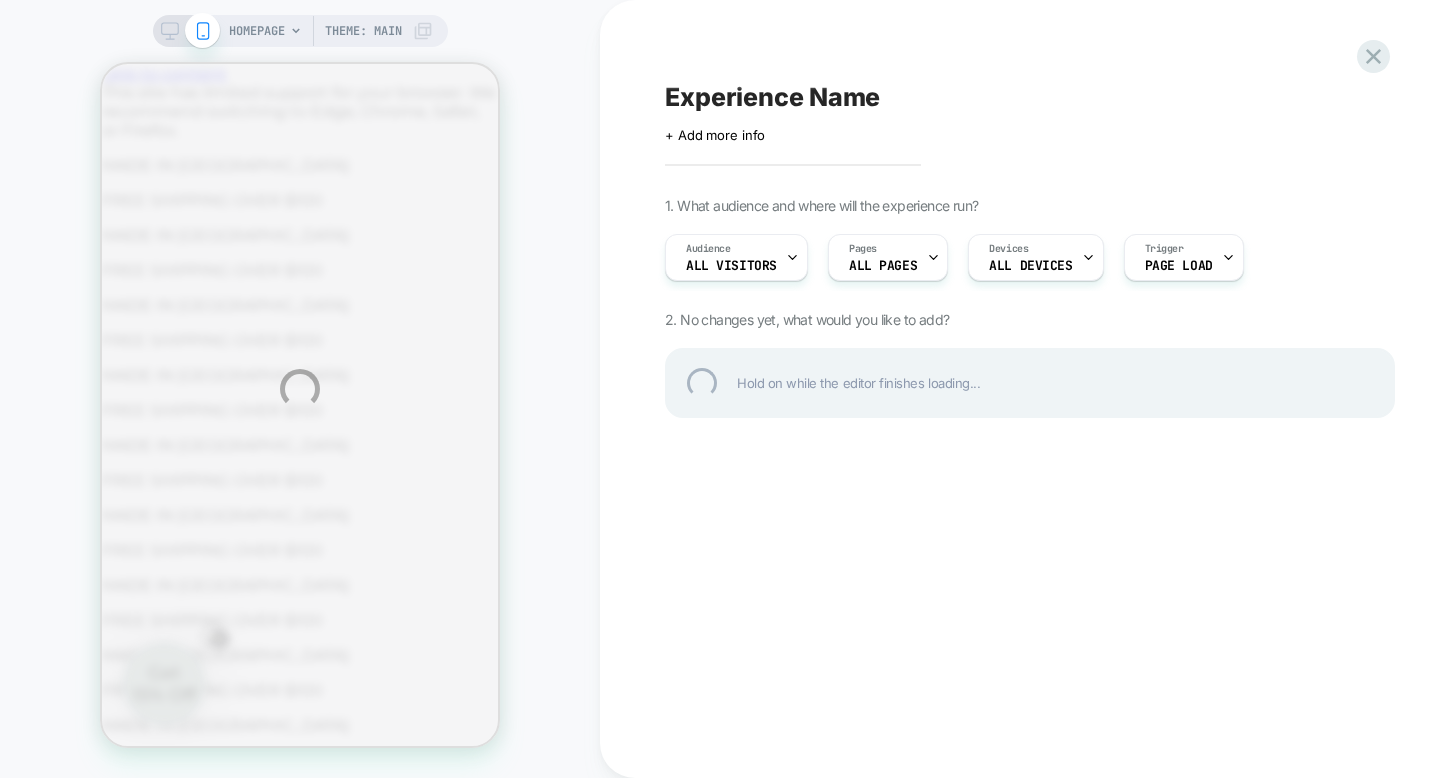 scroll, scrollTop: 0, scrollLeft: 0, axis: both 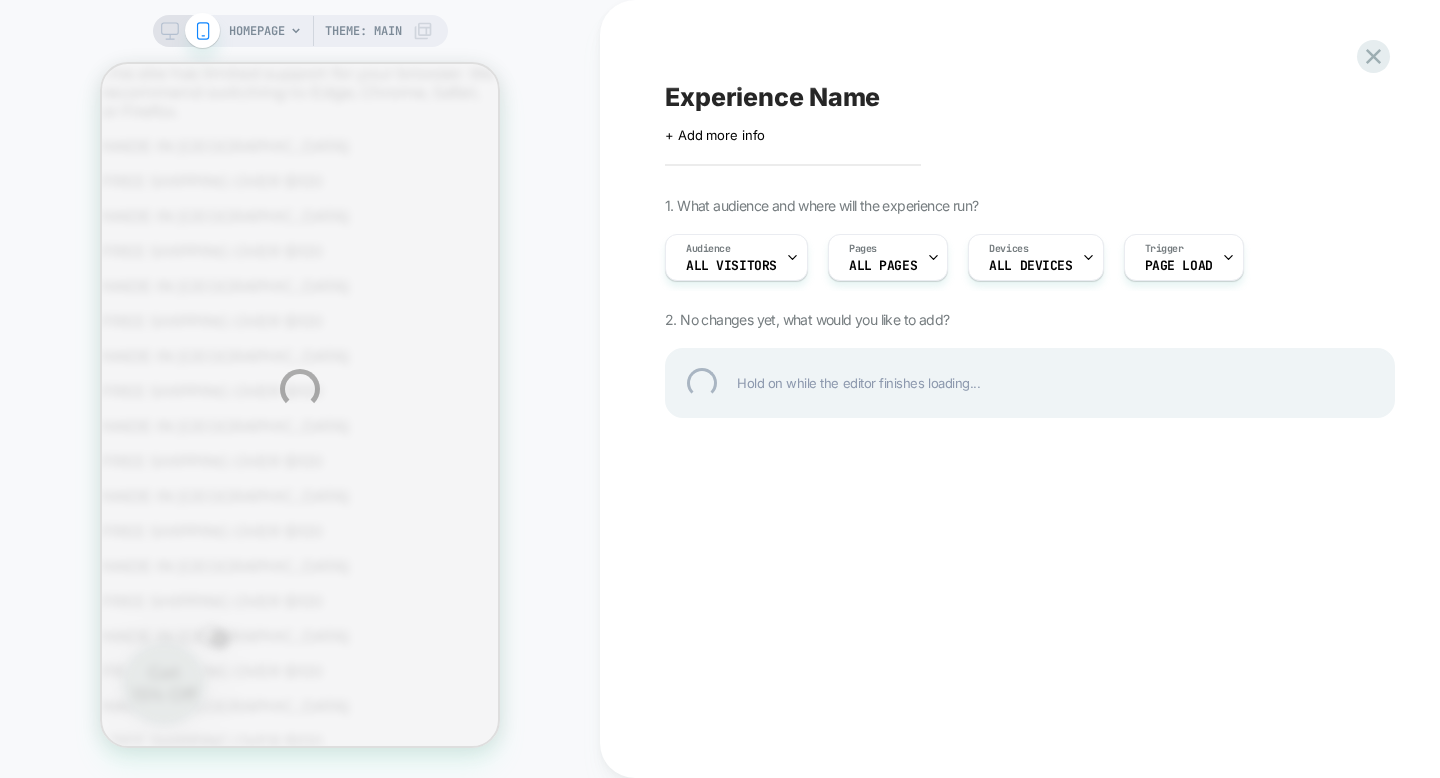 click on "Experience Name" at bounding box center (1030, 97) 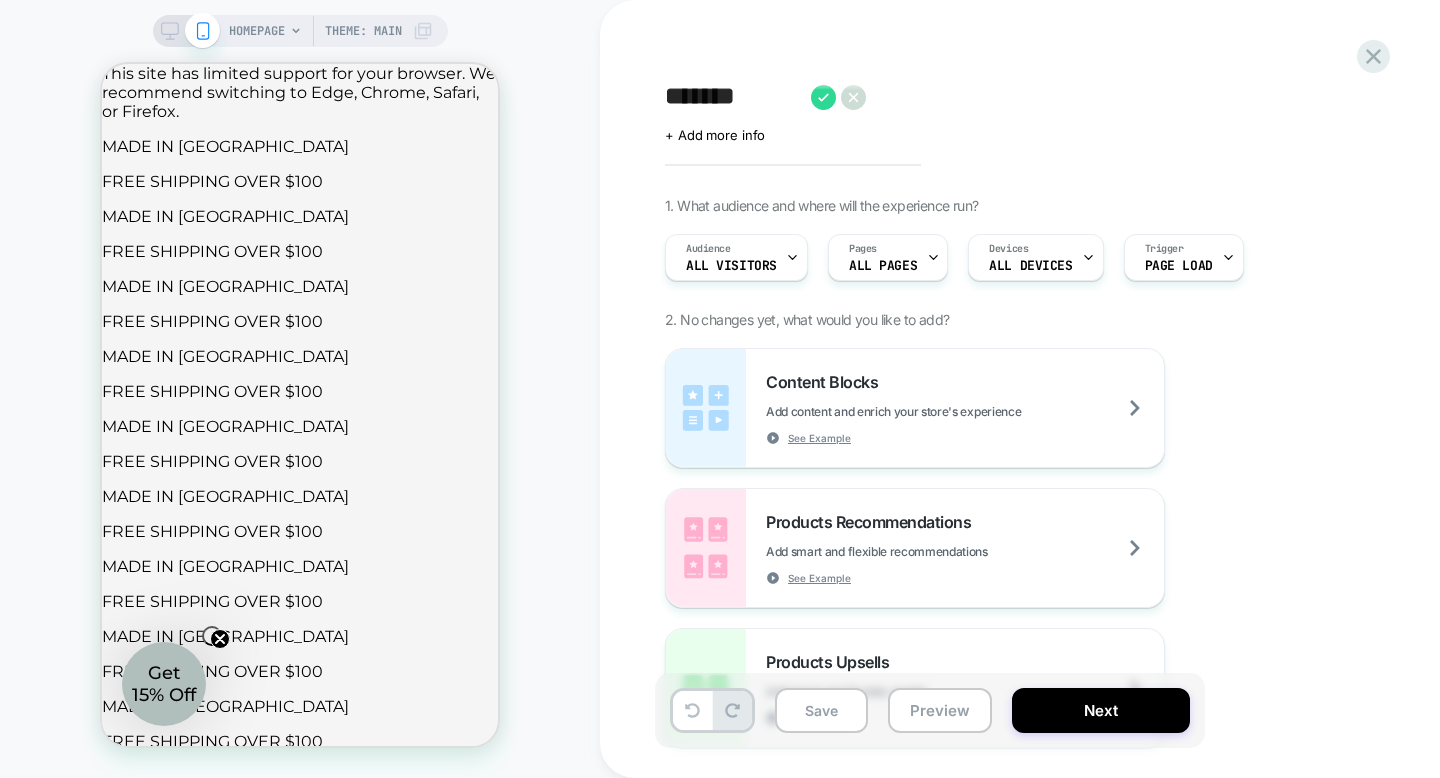 type on "*******" 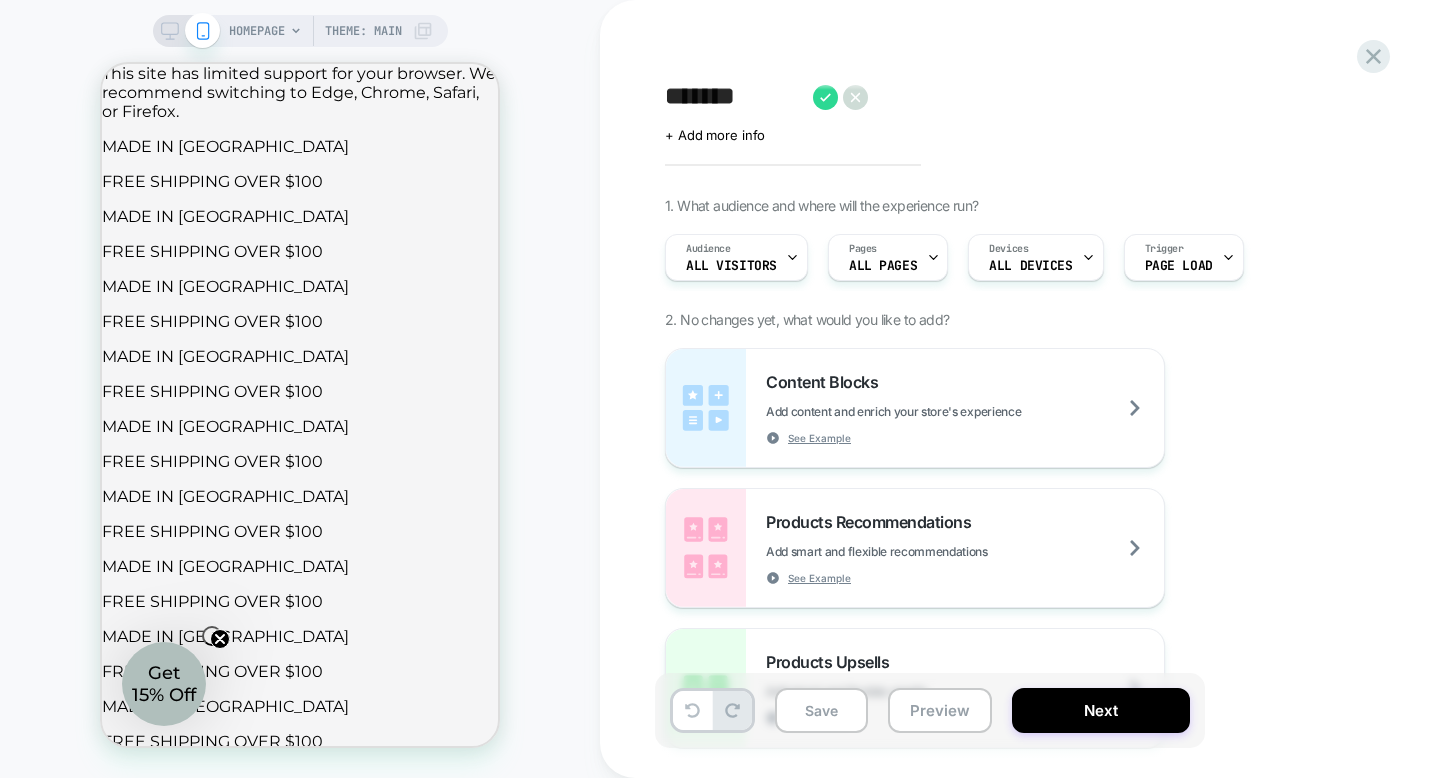 type 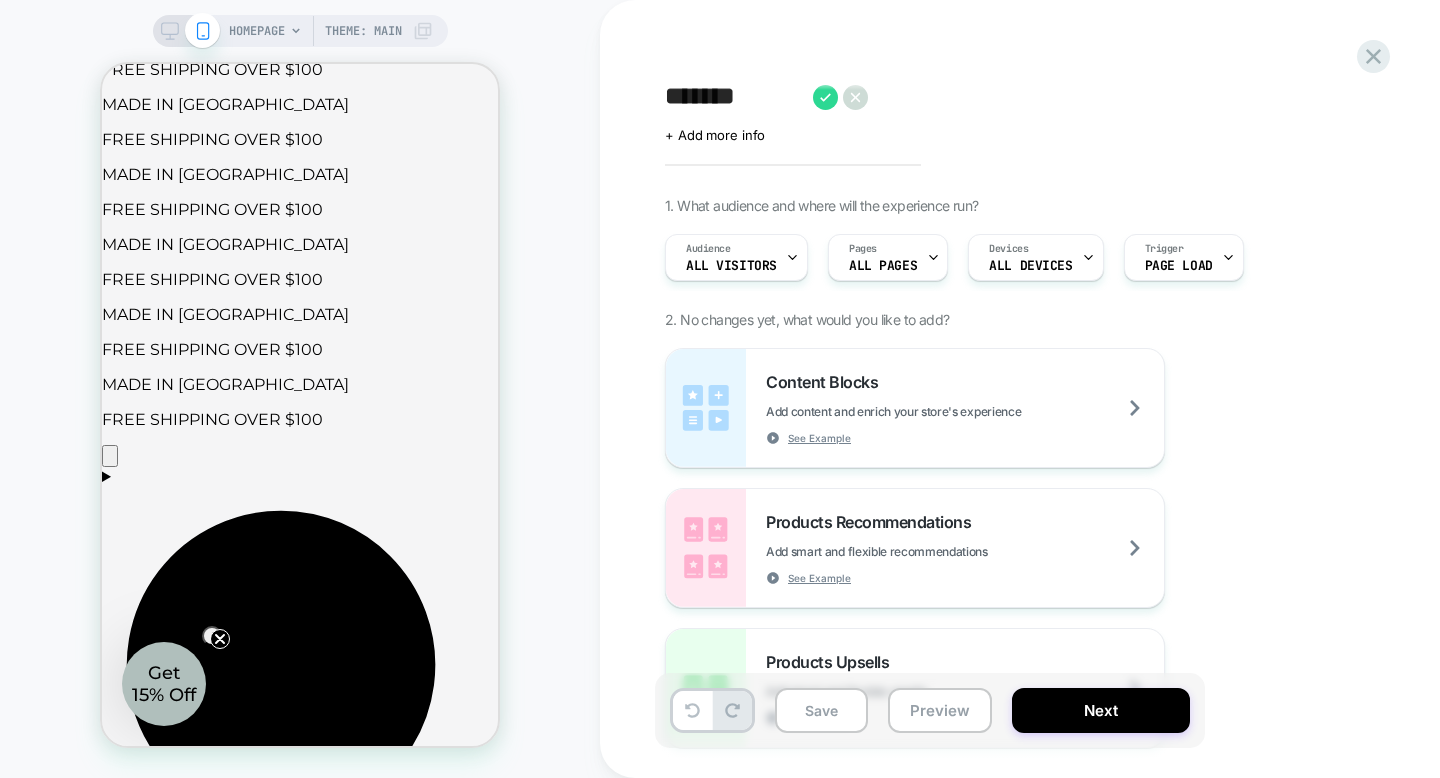 scroll, scrollTop: 662, scrollLeft: 0, axis: vertical 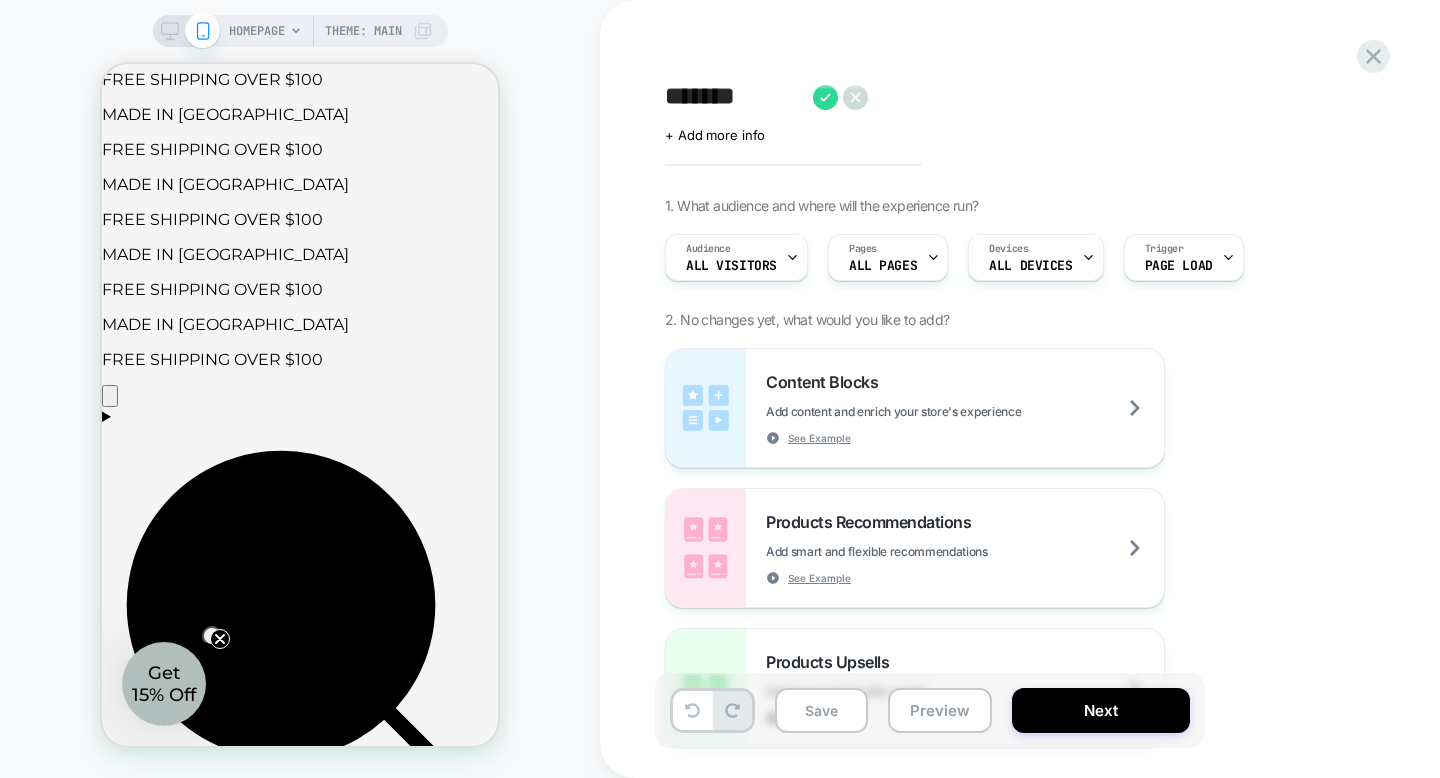 click on "*******" at bounding box center [734, 97] 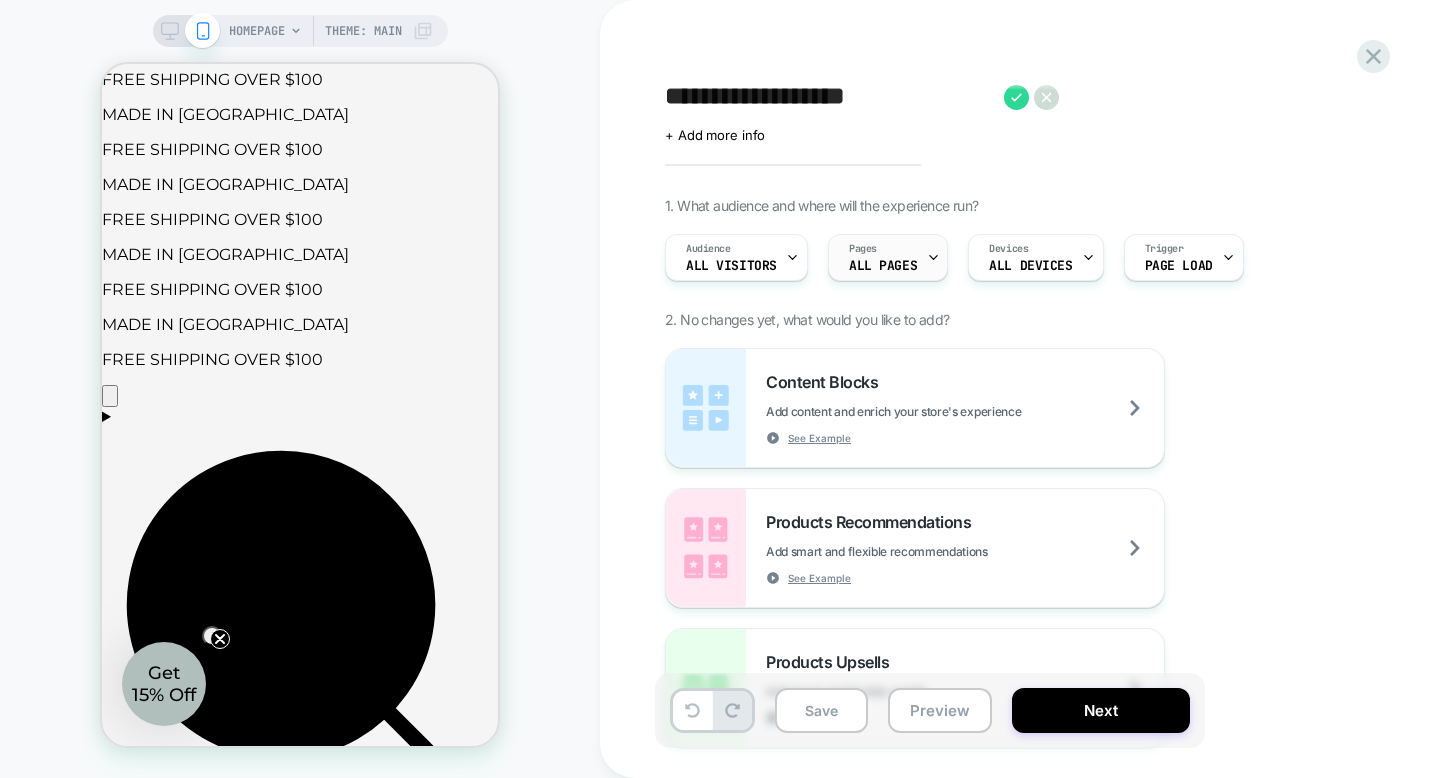 type on "**********" 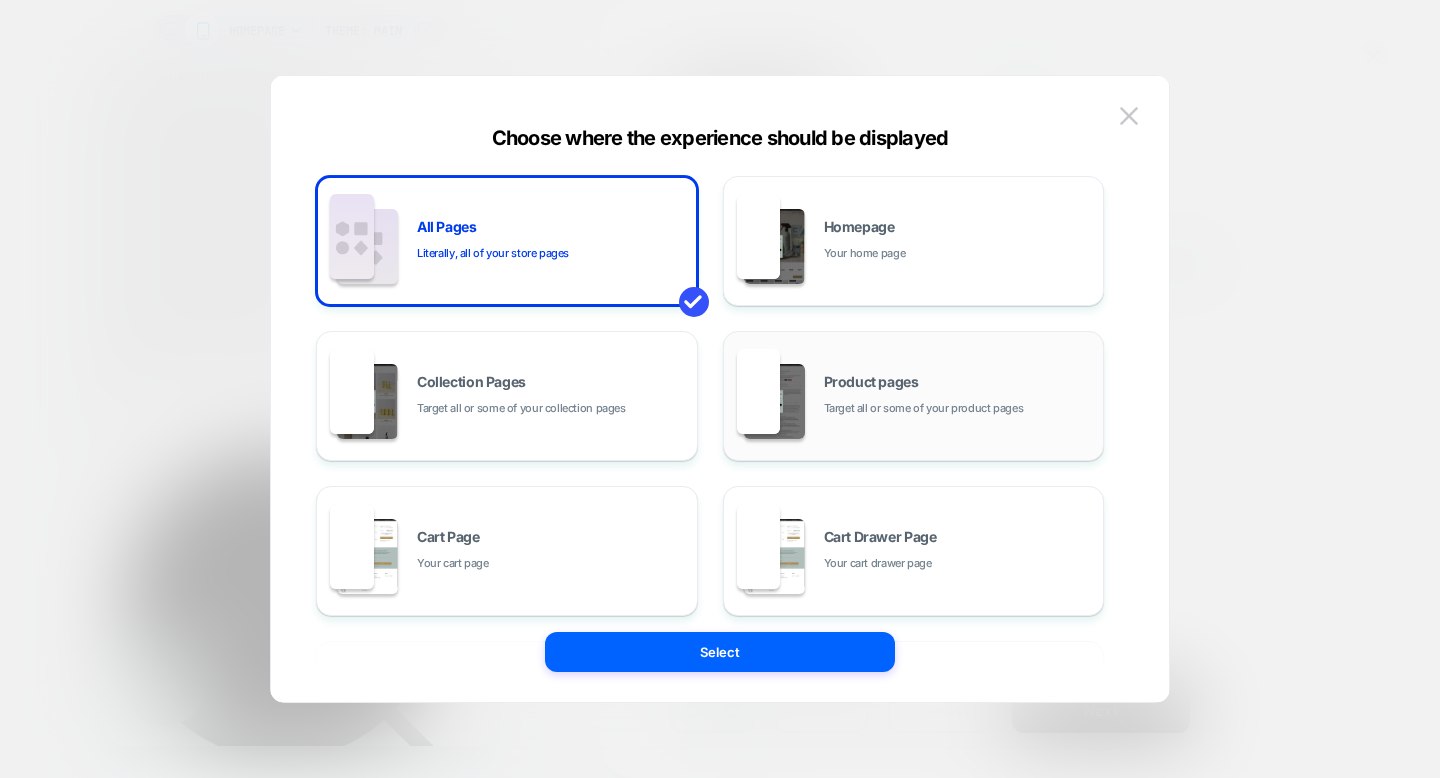 click on "Target all or some of your product pages" at bounding box center [924, 408] 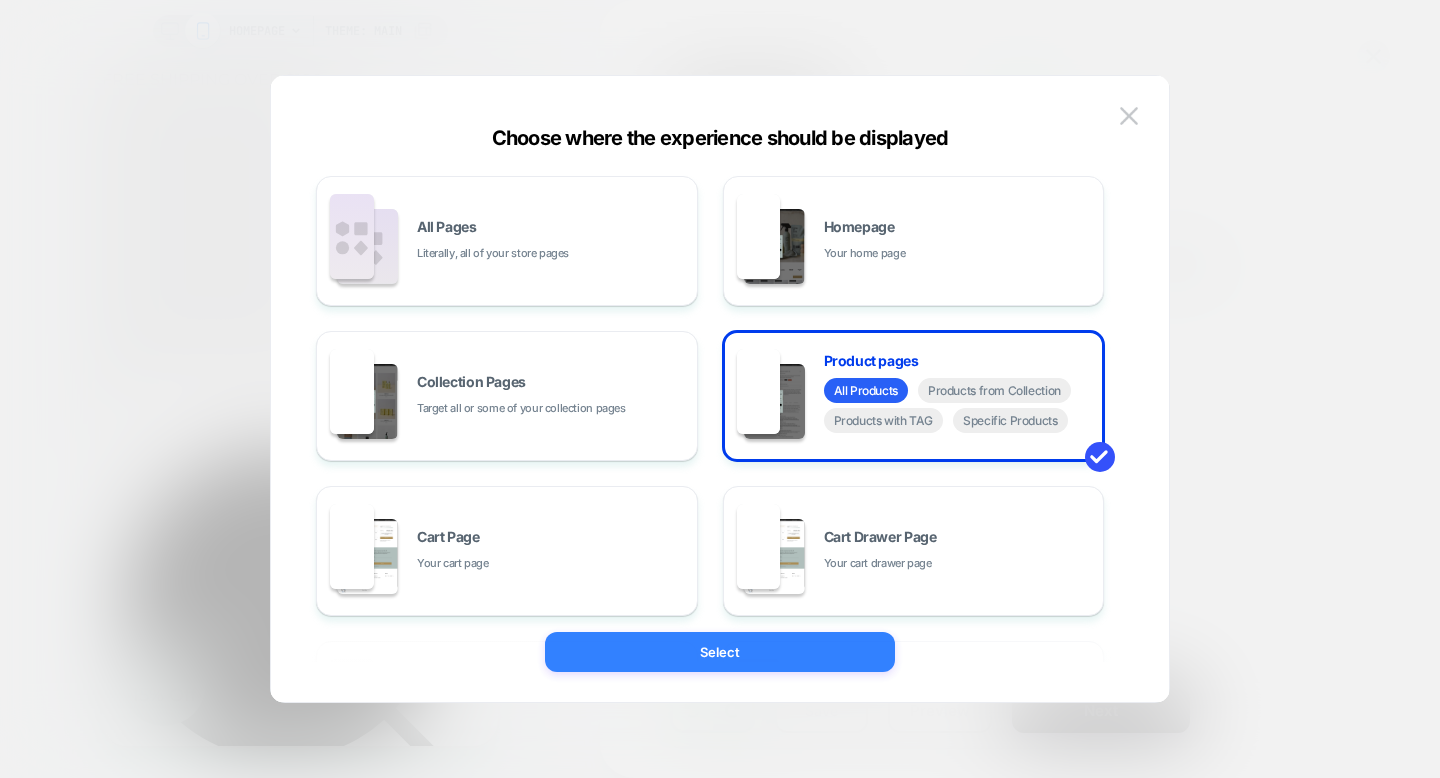 click on "Select" at bounding box center [720, 652] 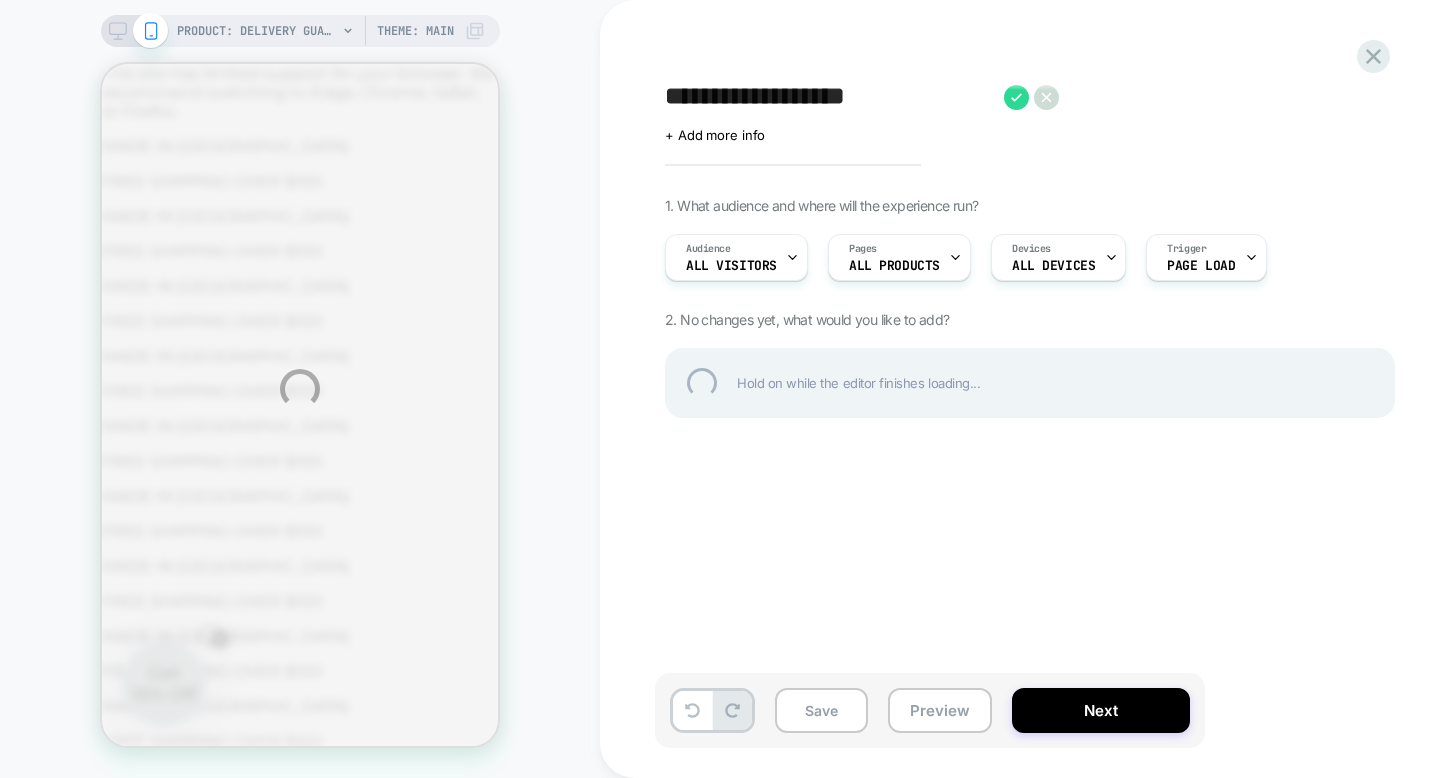 scroll, scrollTop: 0, scrollLeft: 0, axis: both 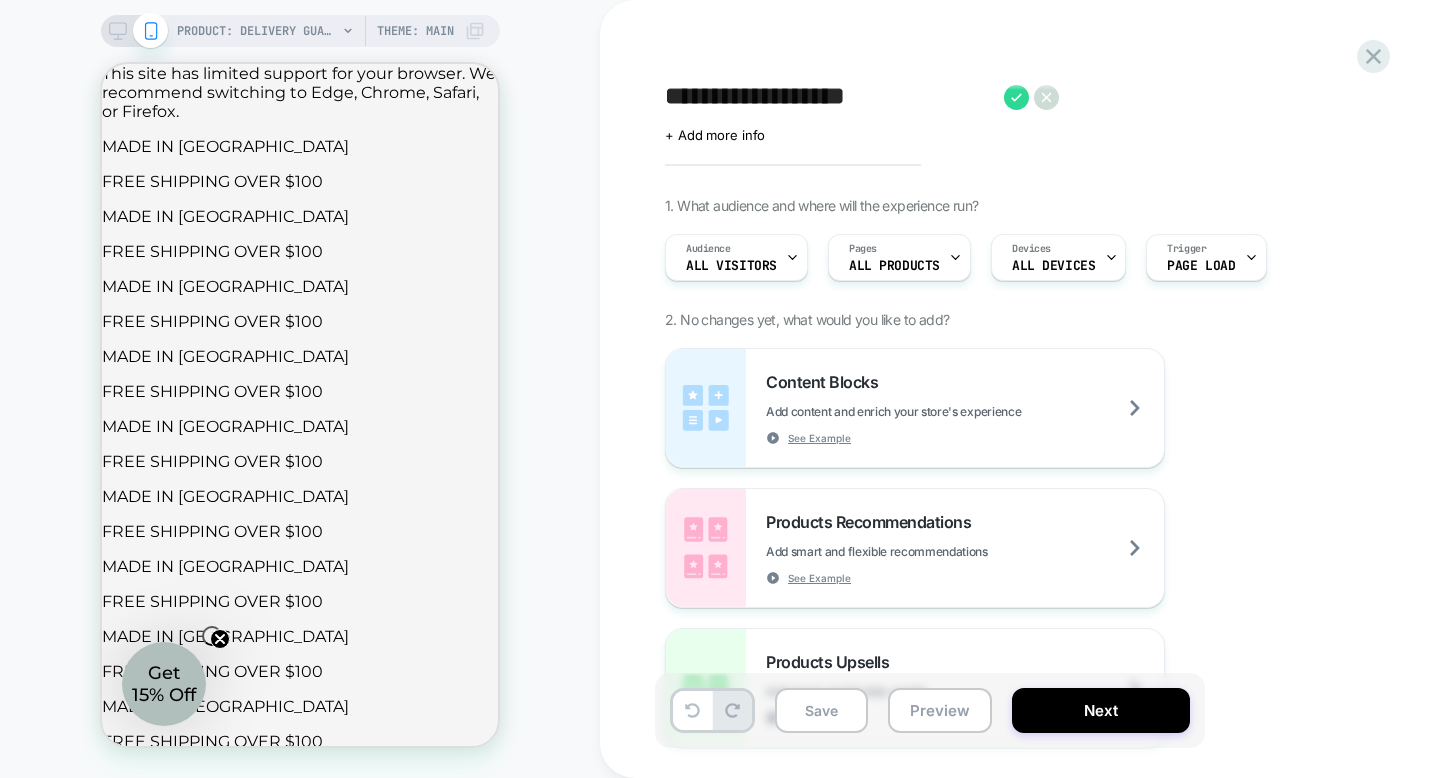 click on "All Visitors" at bounding box center [731, 266] 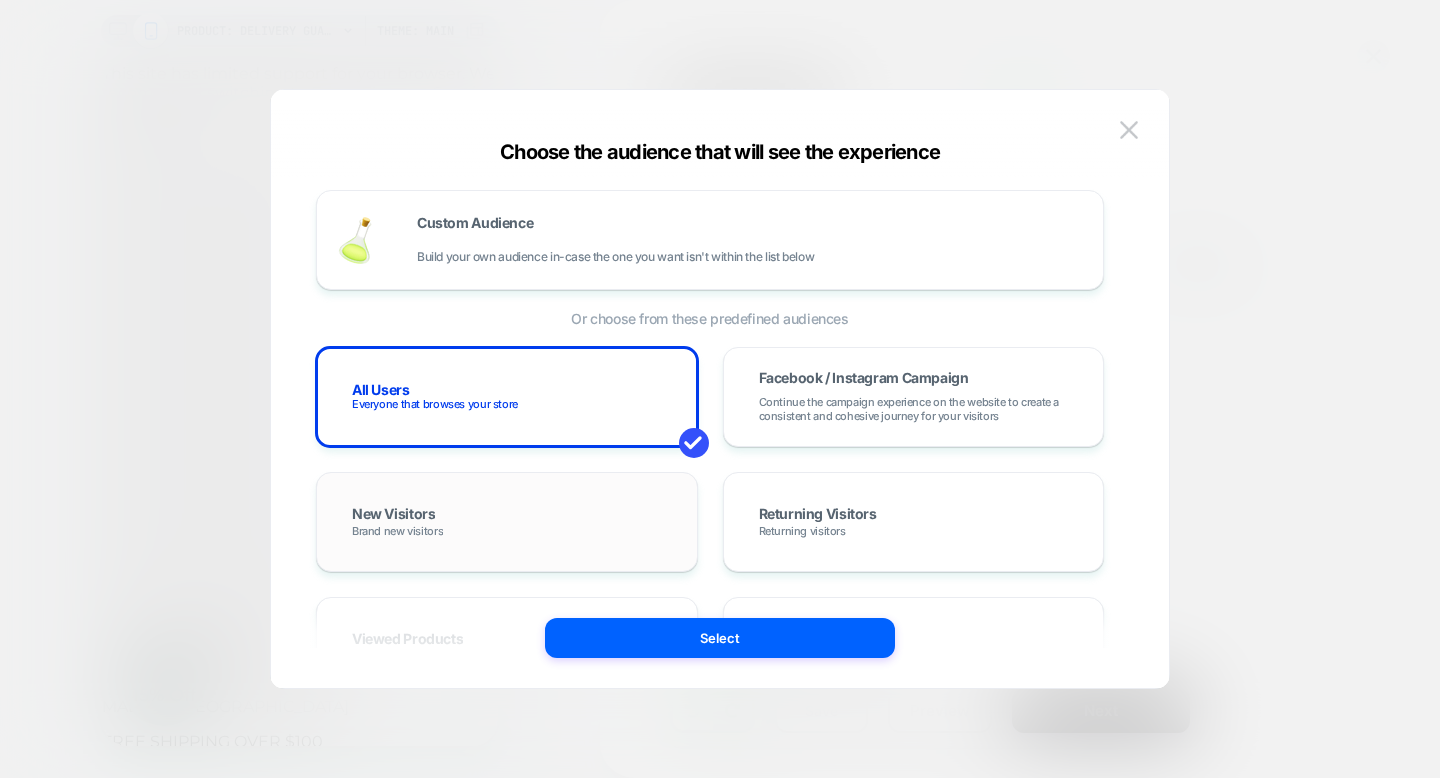 click on "New Visitors Brand new visitors" at bounding box center (507, 522) 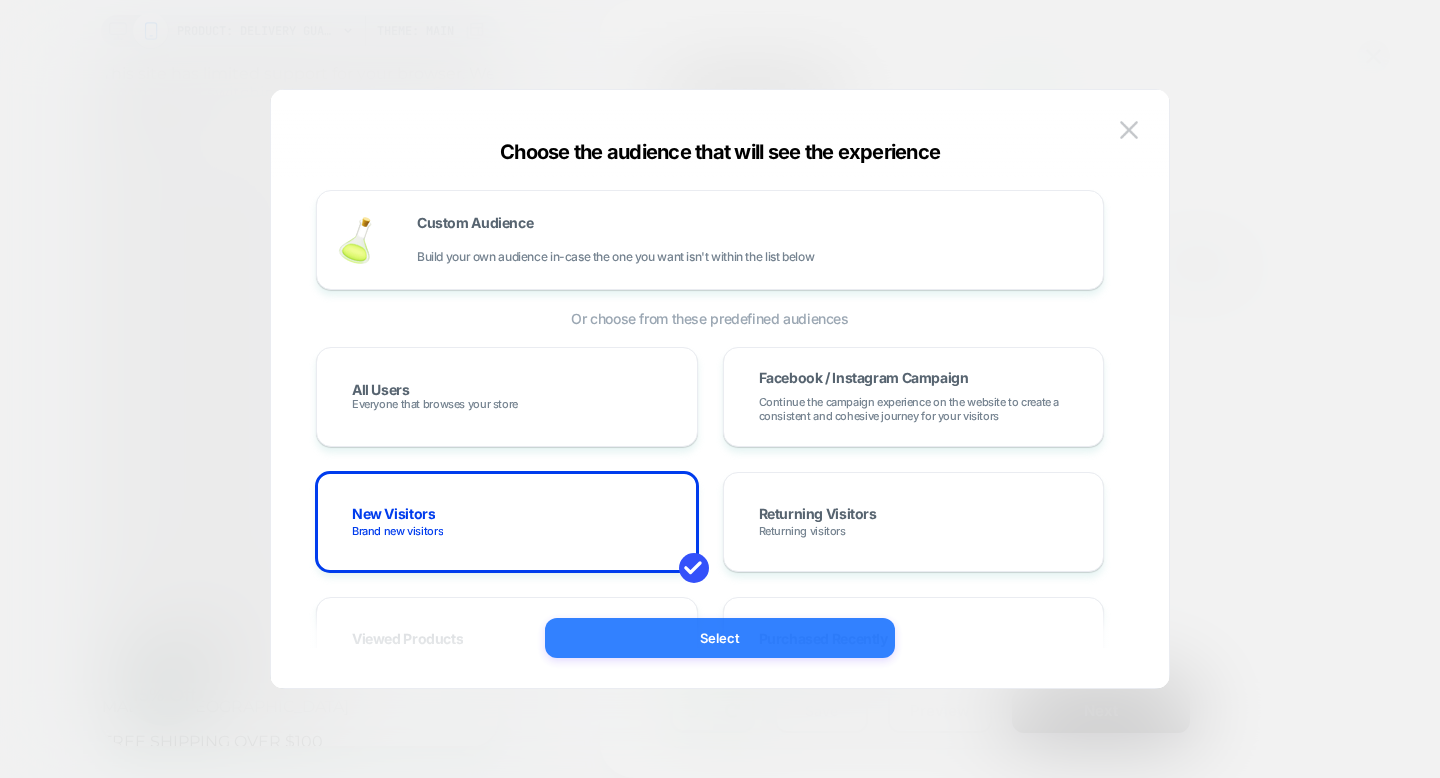 click on "Select" at bounding box center [720, 638] 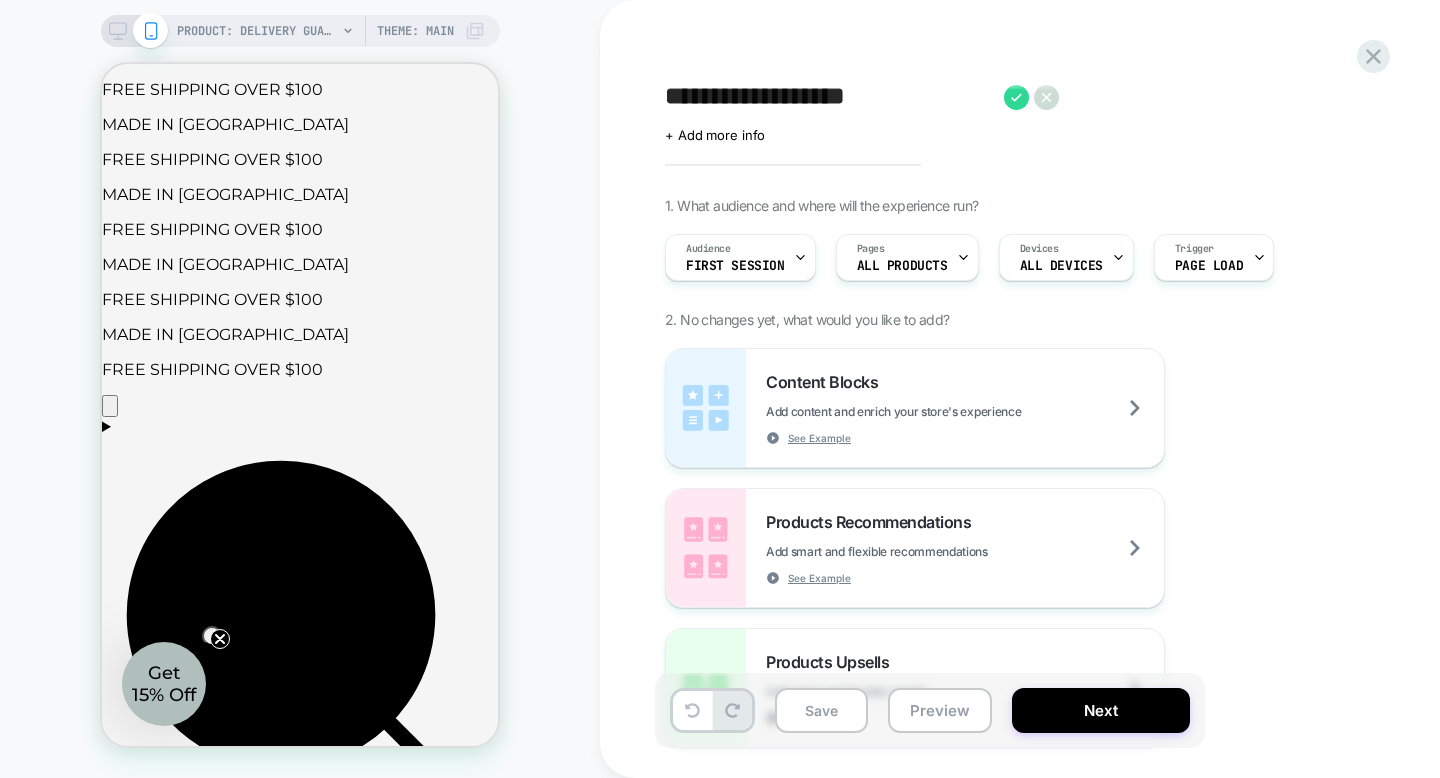 scroll, scrollTop: 0, scrollLeft: 0, axis: both 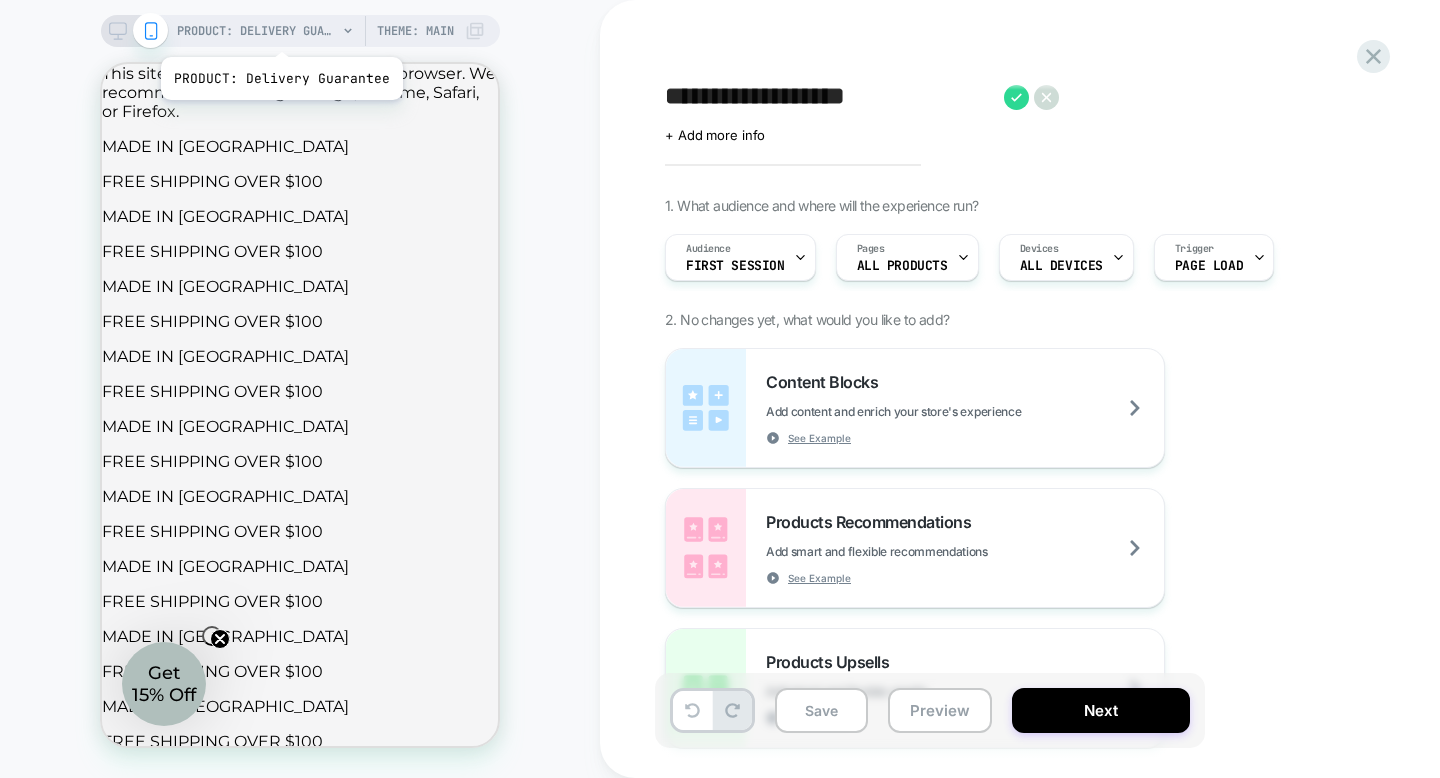 click on "PRODUCT: Delivery Guarantee" at bounding box center (257, 31) 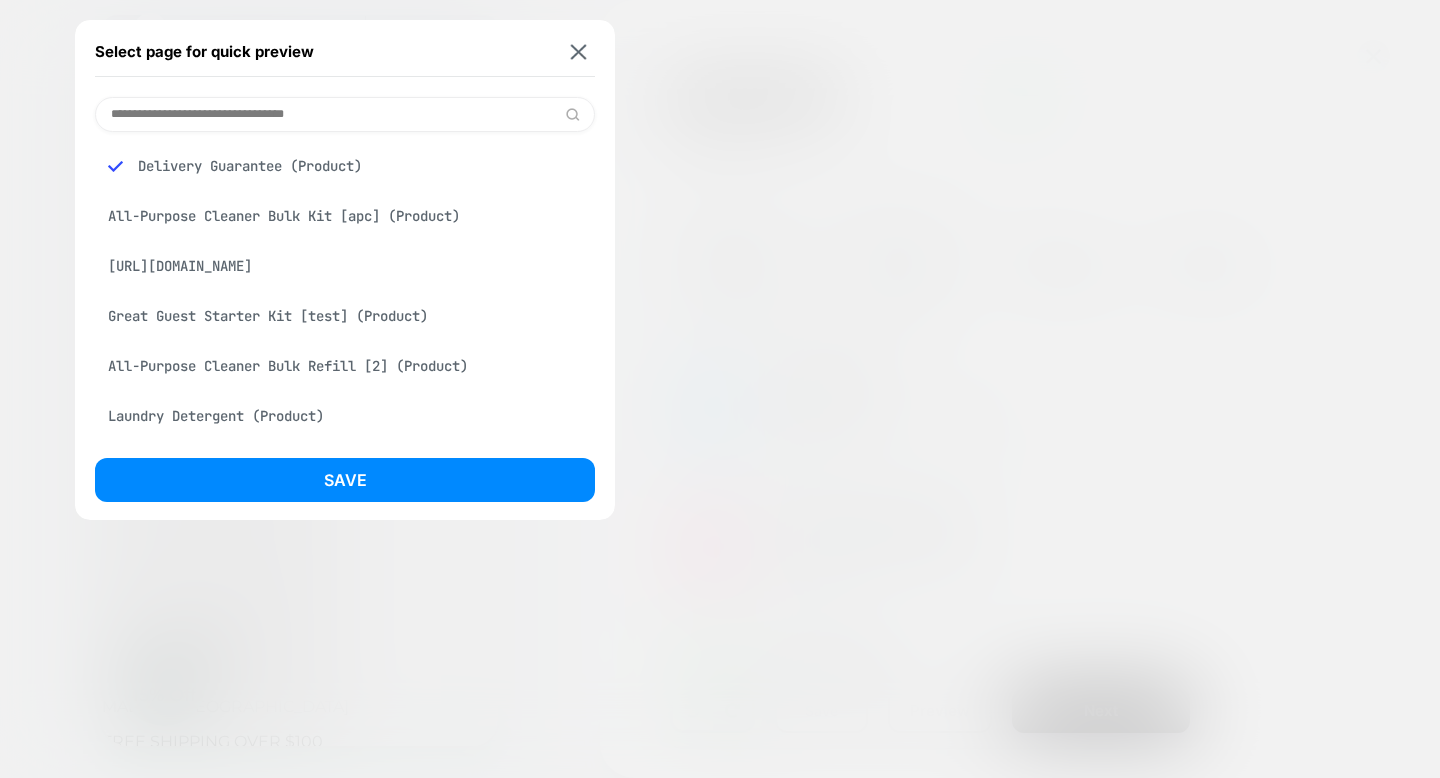 click on "All-Purpose Cleaner Bulk Kit [apc] (Product)" at bounding box center (345, 216) 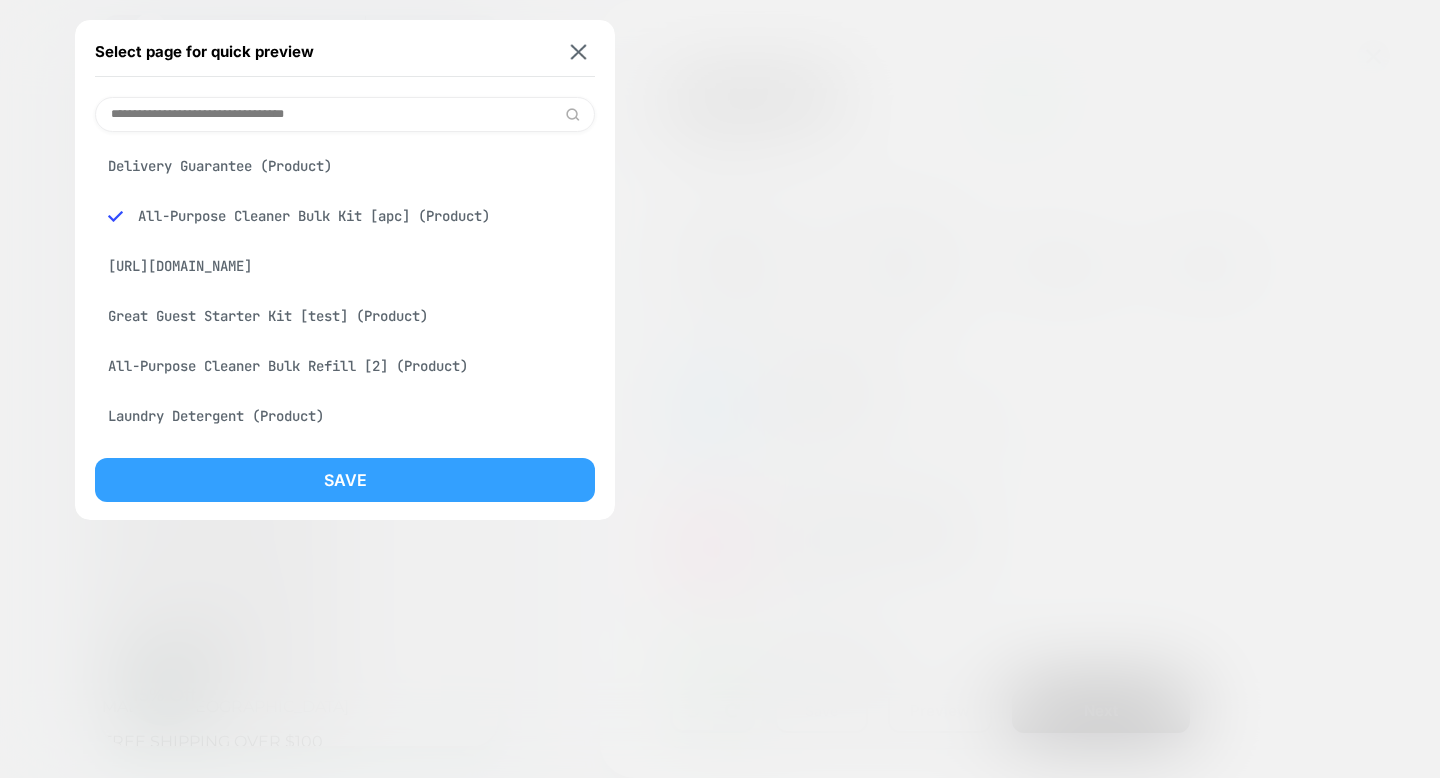 click on "Save" at bounding box center [345, 480] 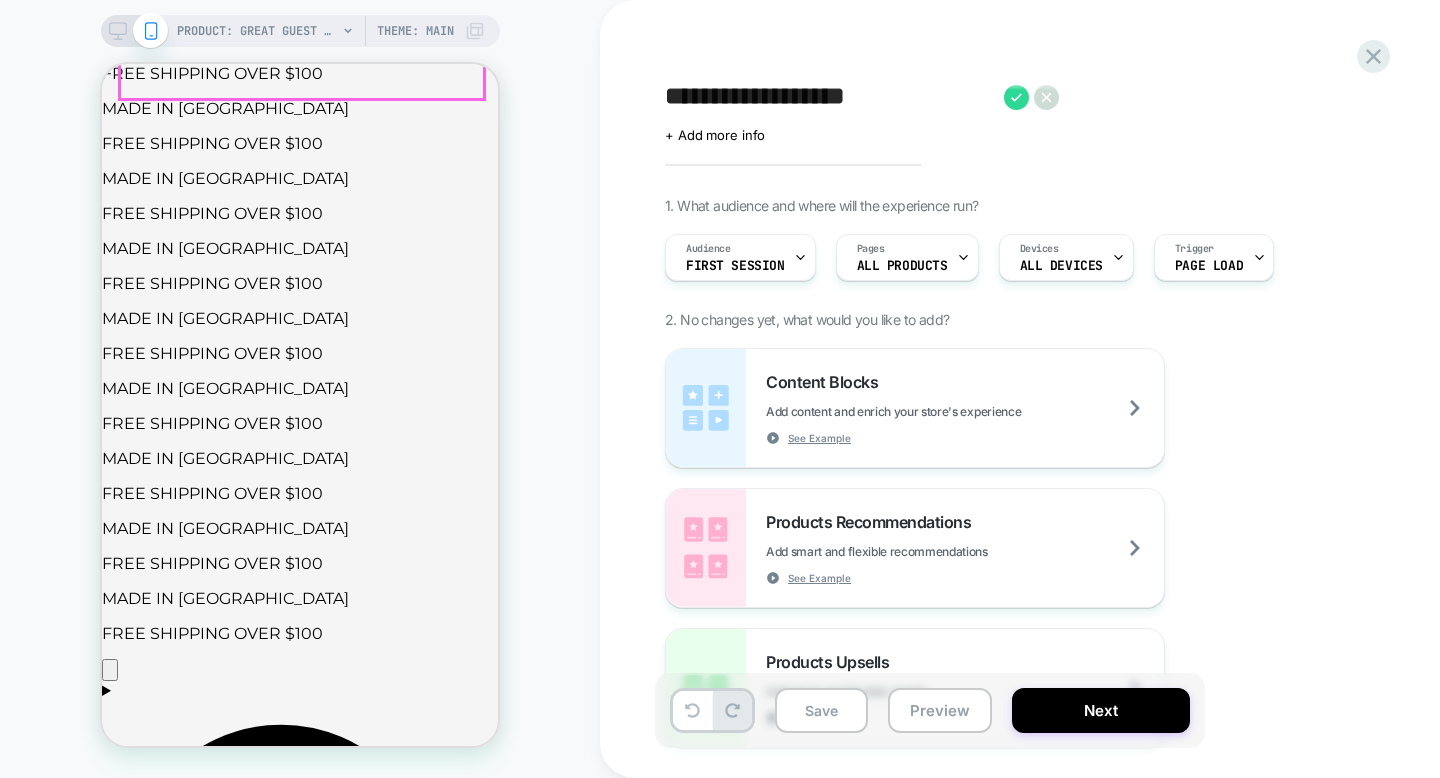 scroll, scrollTop: 398, scrollLeft: 0, axis: vertical 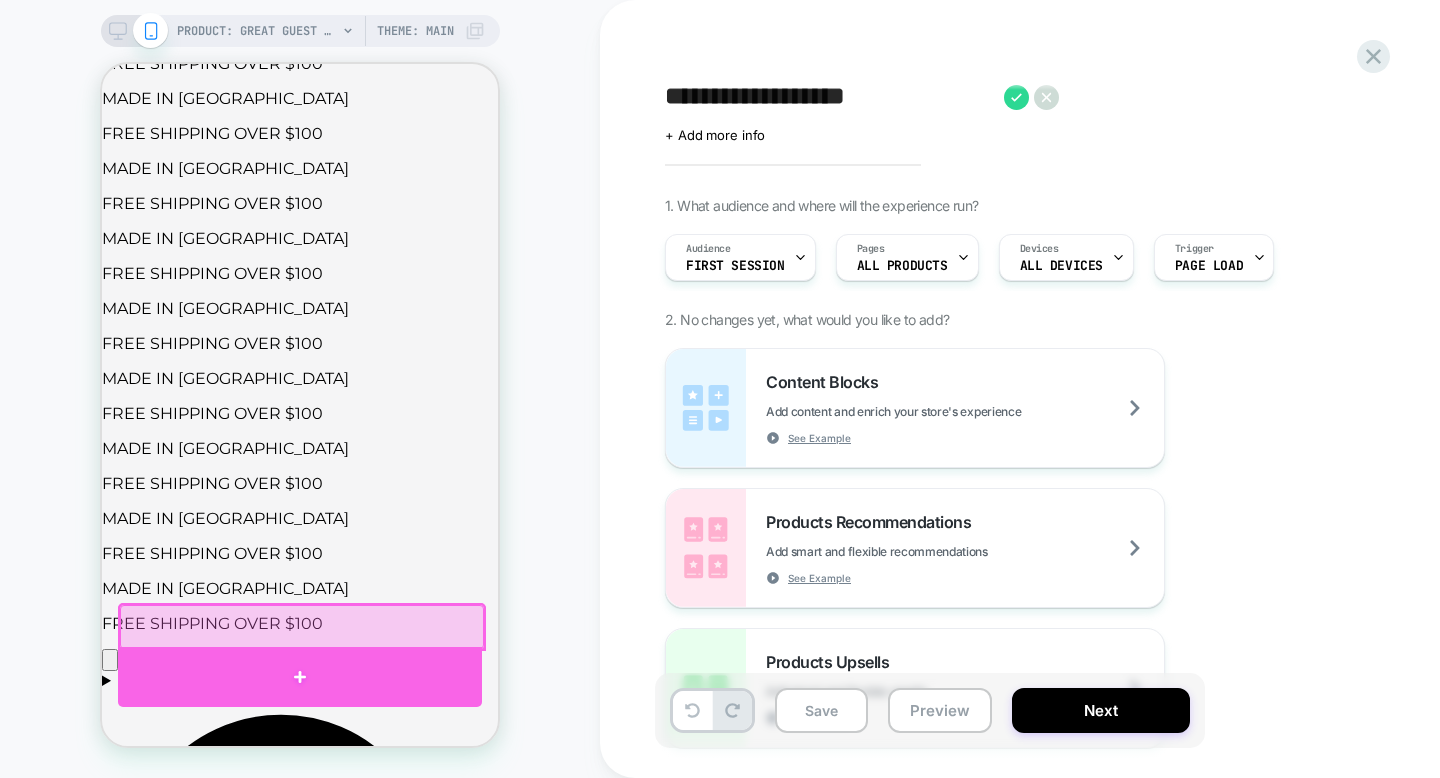 click at bounding box center (300, 677) 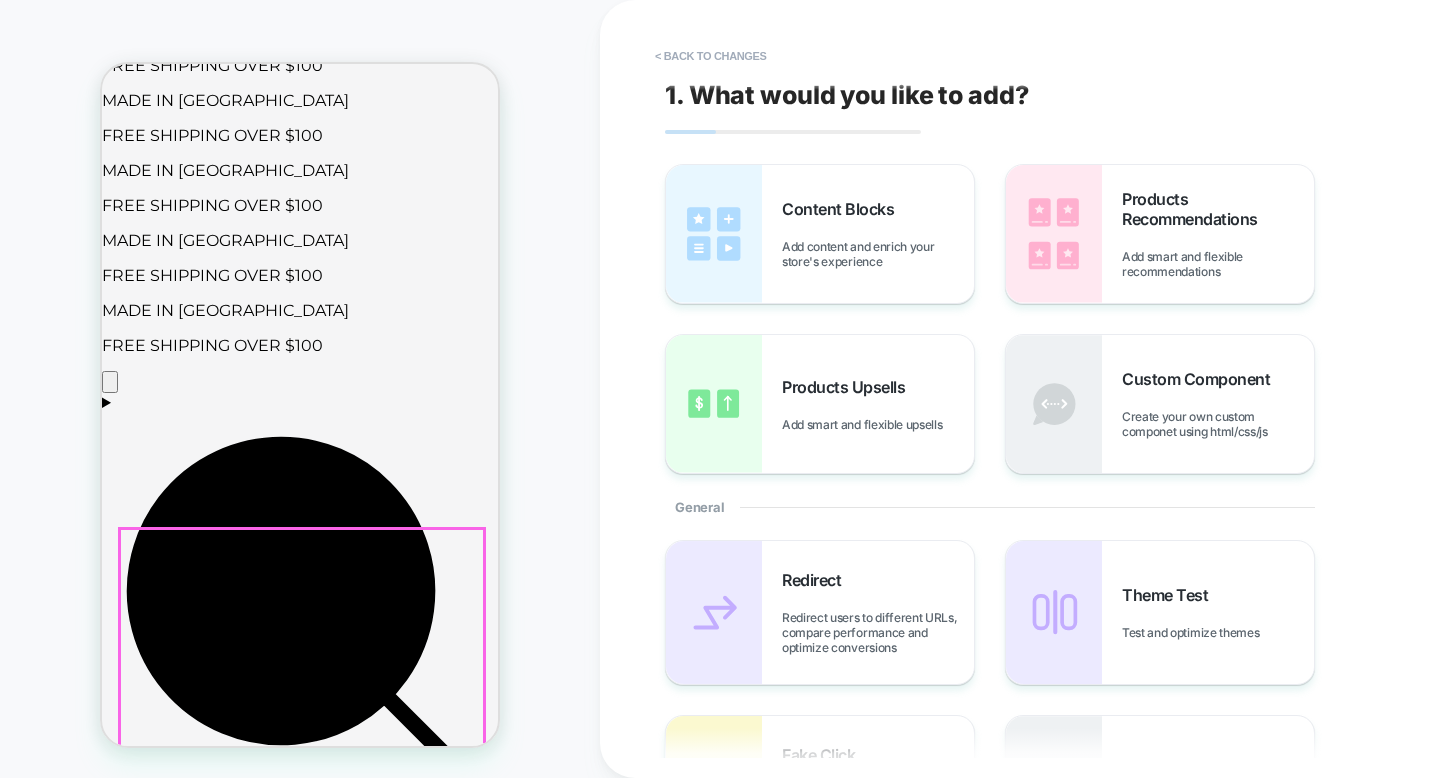 scroll, scrollTop: 685, scrollLeft: 0, axis: vertical 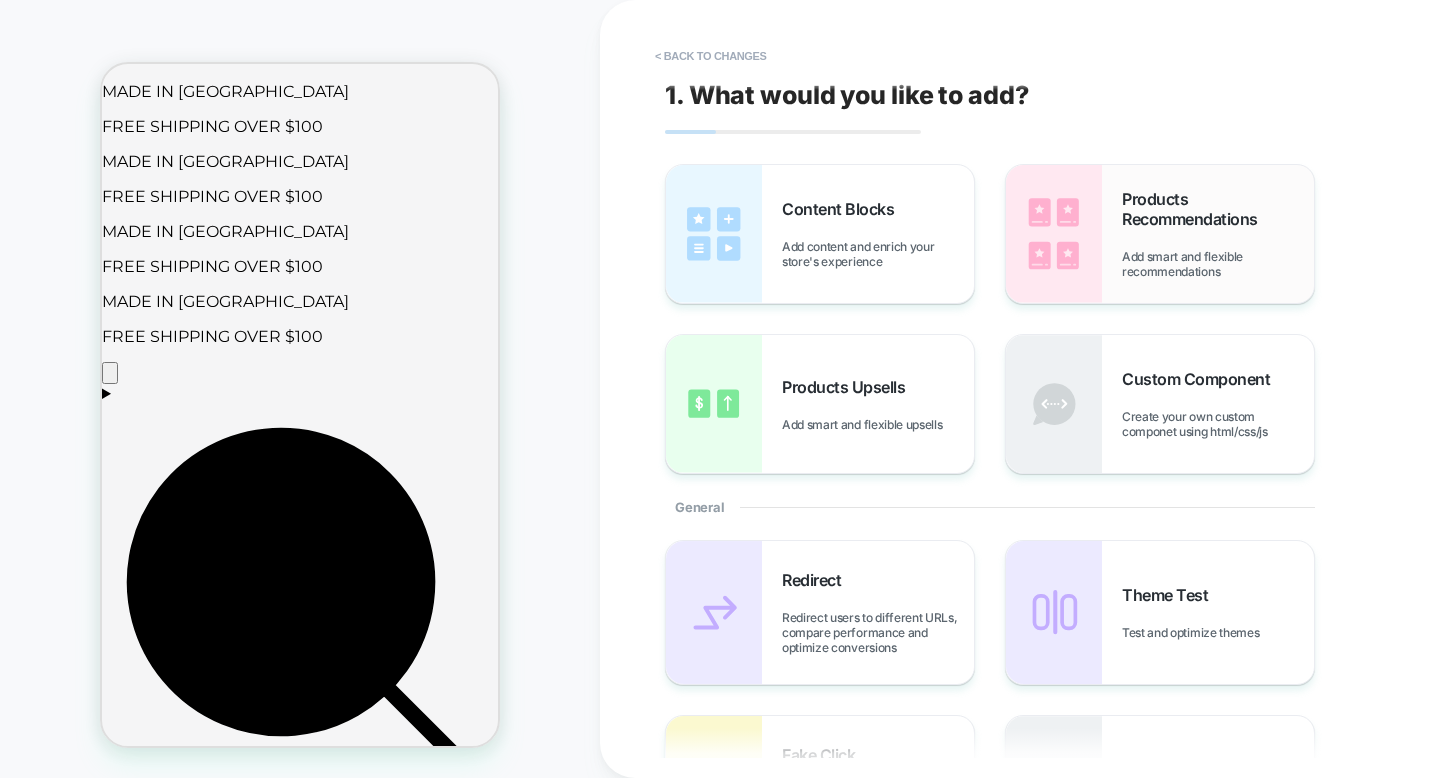 click on "Products Recommendations" at bounding box center (1218, 209) 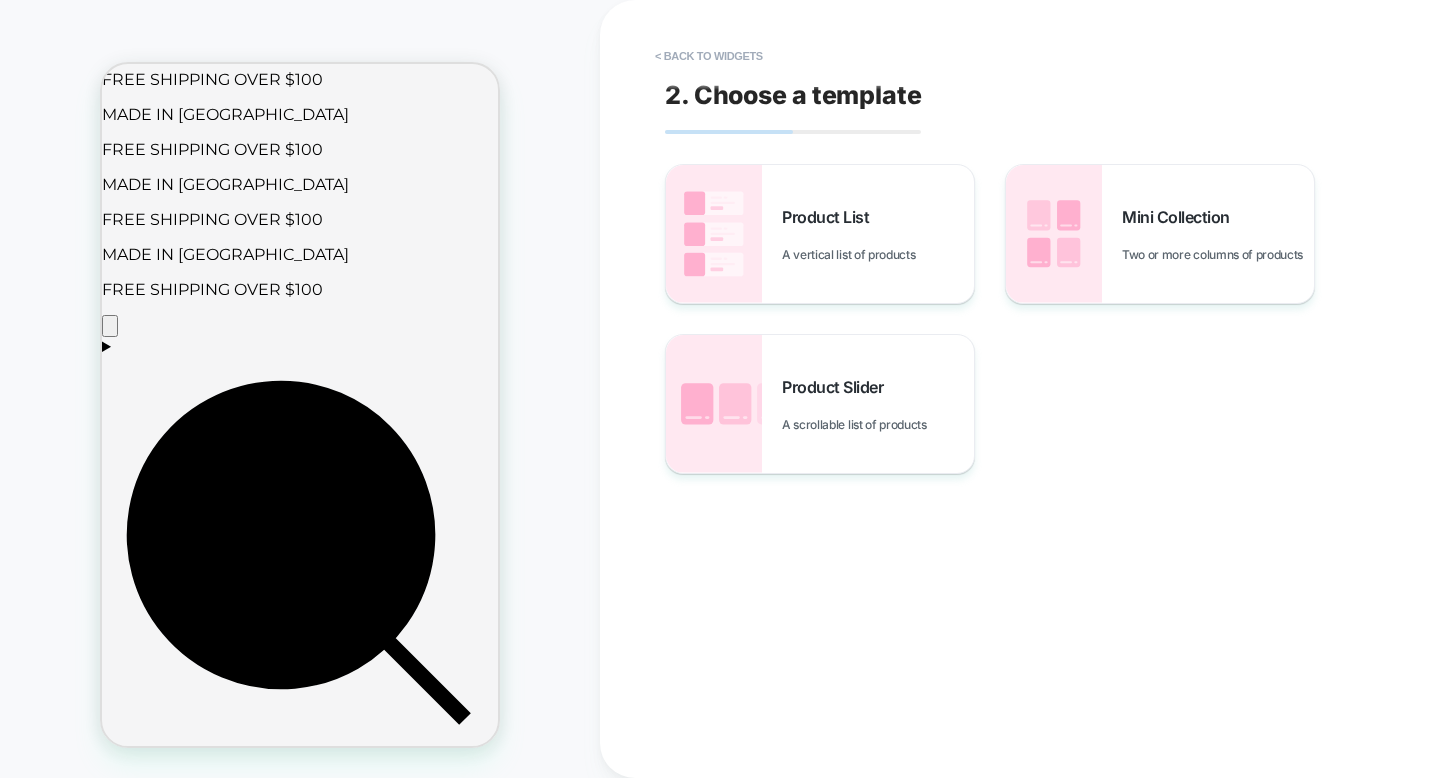 scroll, scrollTop: 768, scrollLeft: 0, axis: vertical 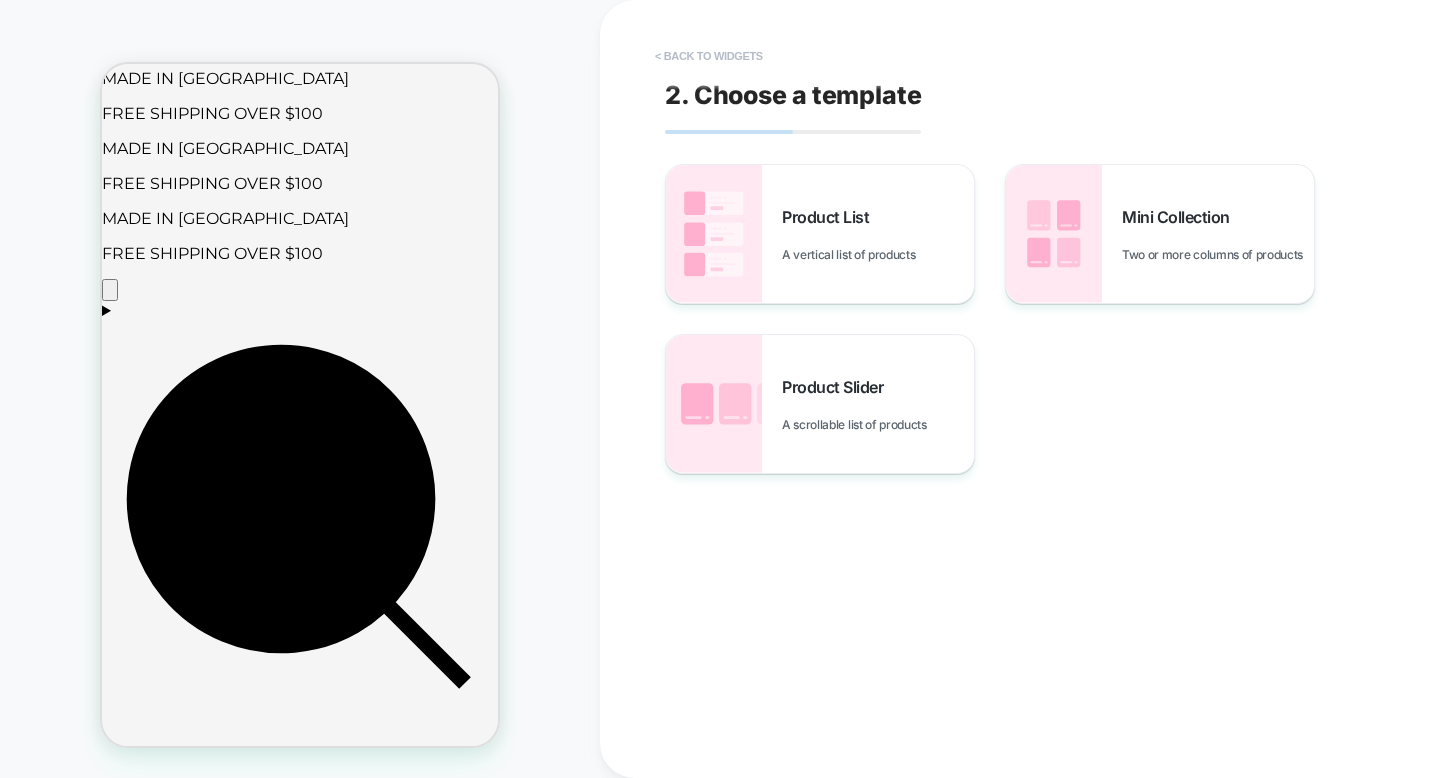 click on "< Back to widgets" at bounding box center (709, 56) 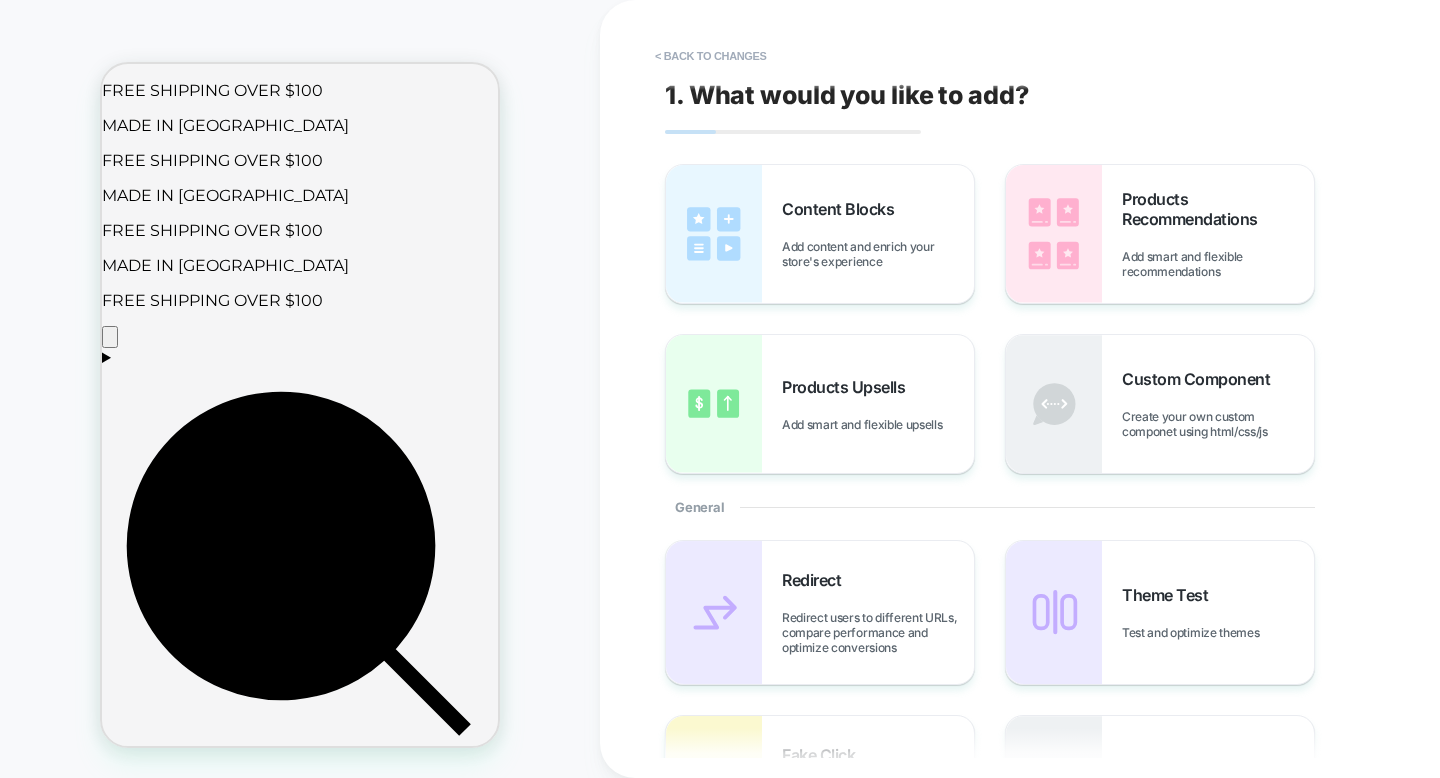 scroll, scrollTop: 685, scrollLeft: 0, axis: vertical 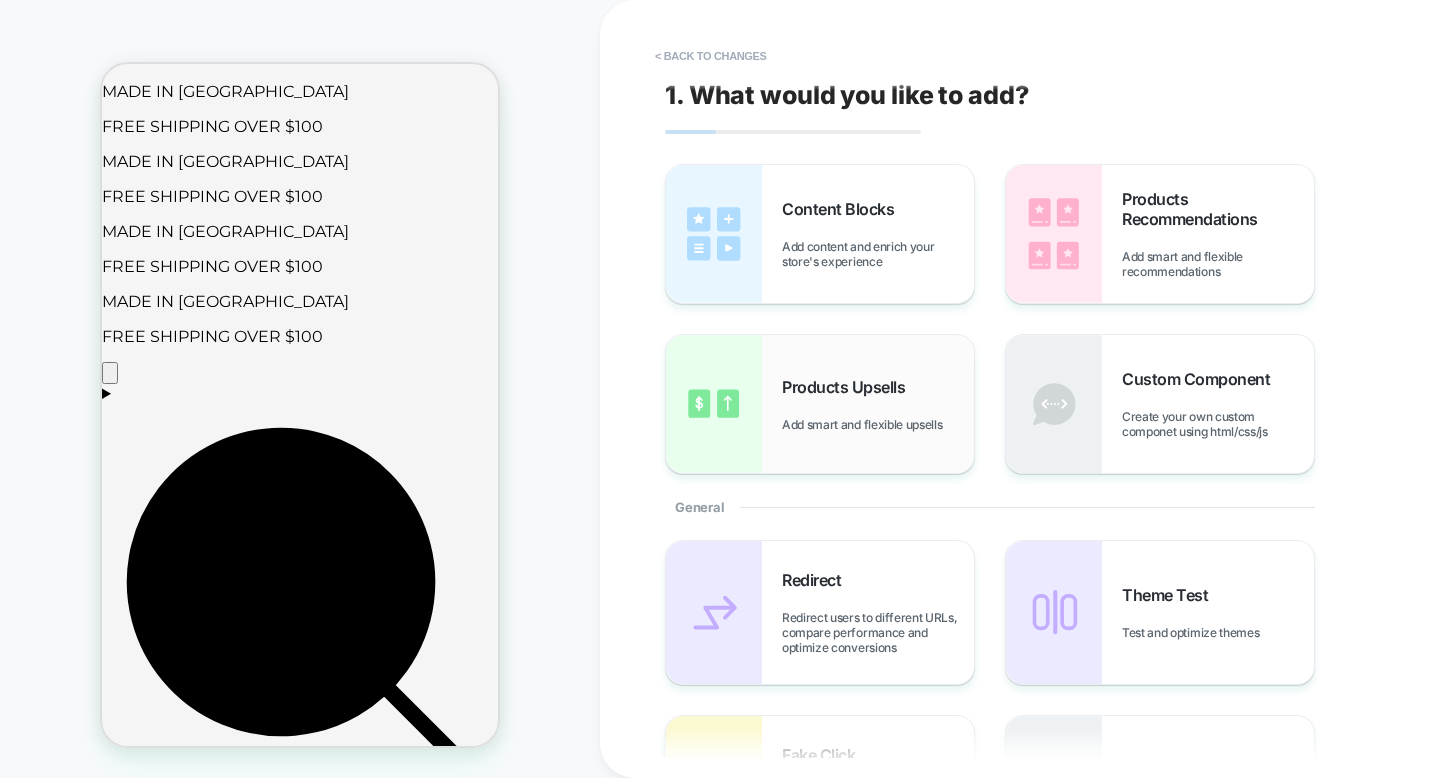 click on "Products Upsells Add smart and flexible upsells" at bounding box center [820, 404] 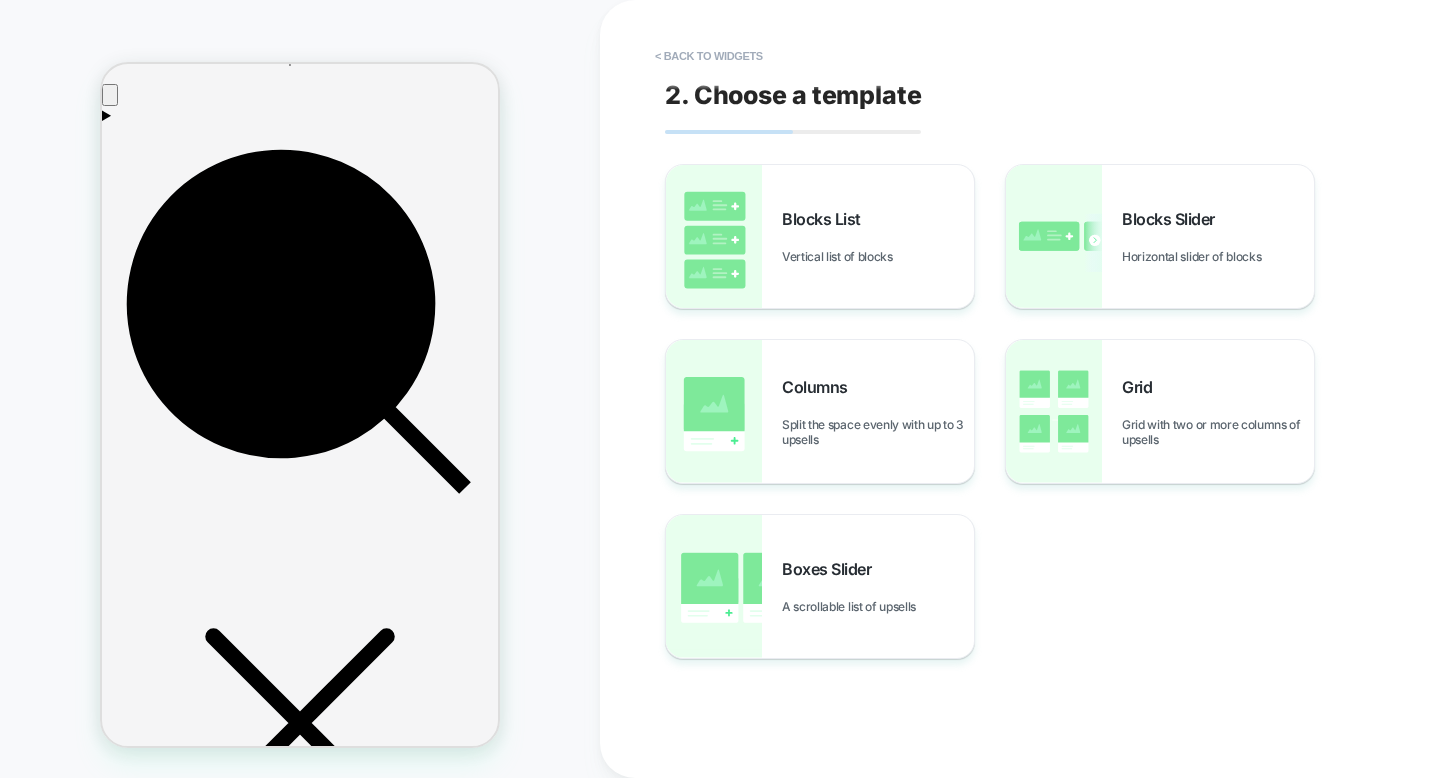 scroll, scrollTop: 983, scrollLeft: 0, axis: vertical 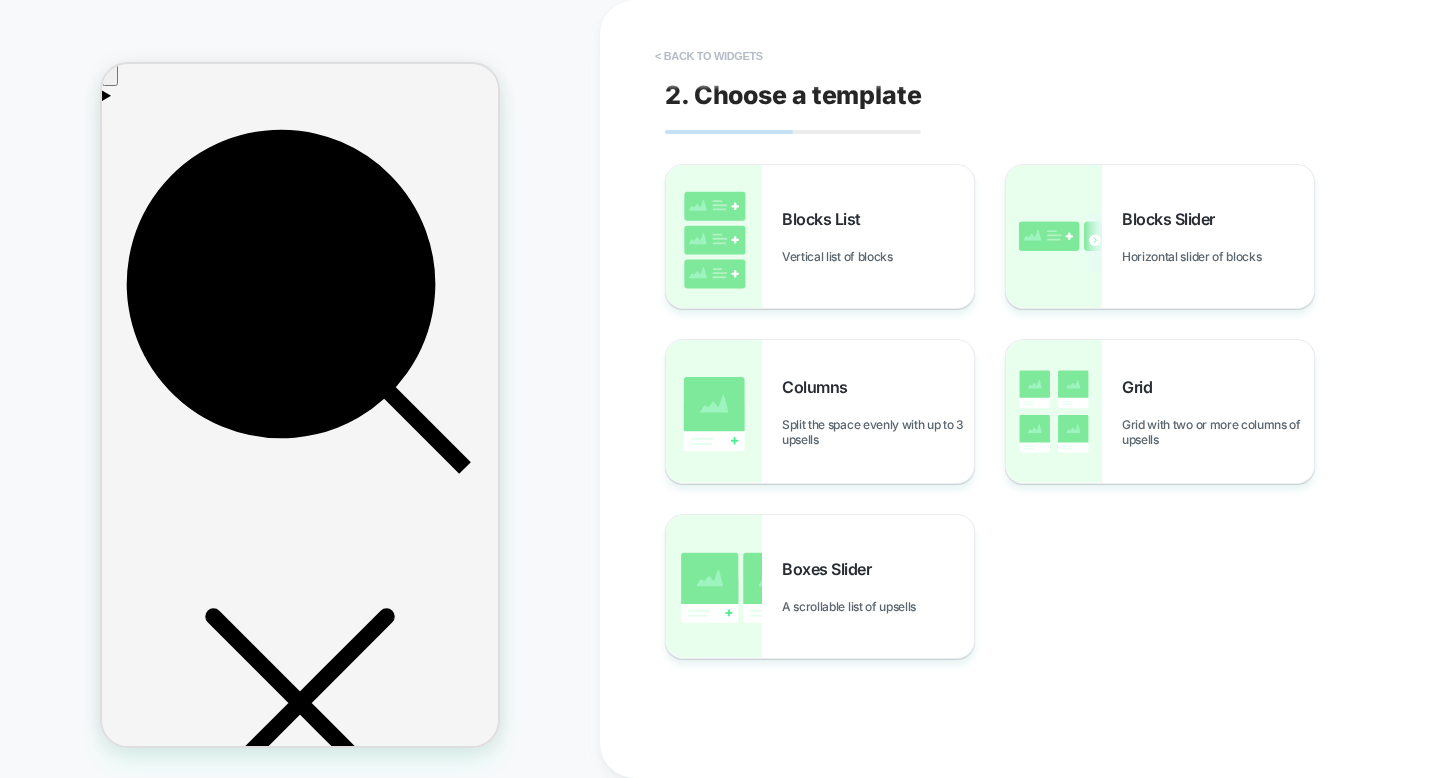 click on "< Back to widgets" at bounding box center (709, 56) 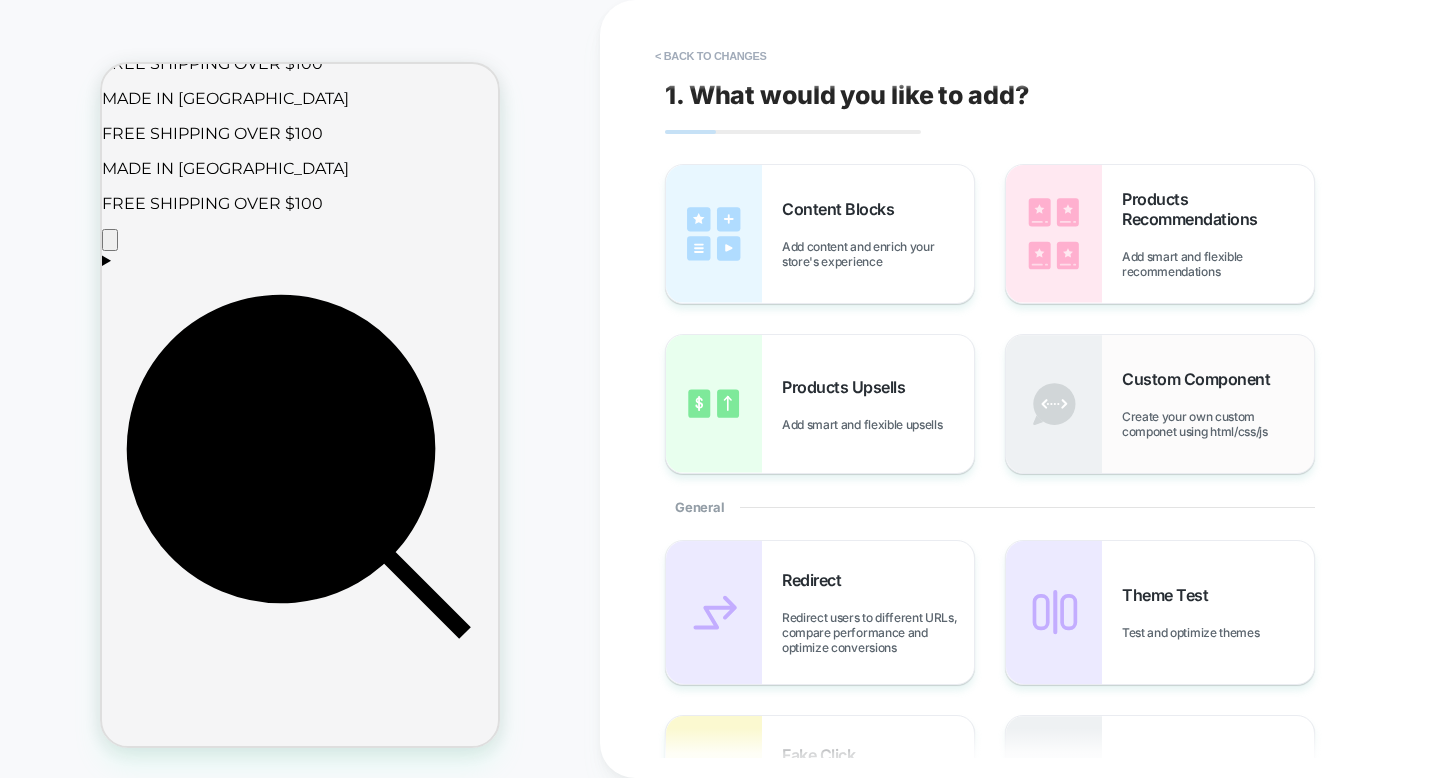 scroll, scrollTop: 685, scrollLeft: 0, axis: vertical 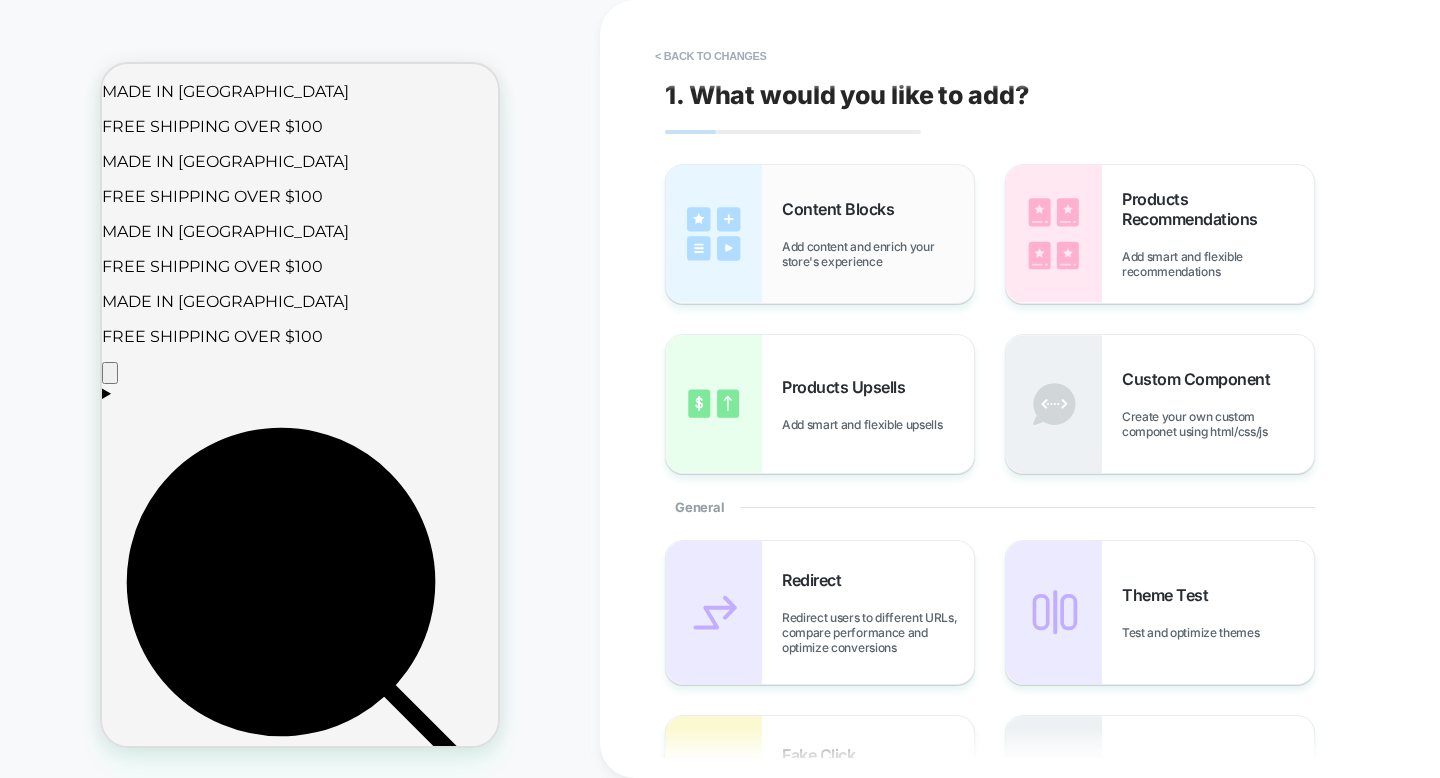 click on "Content Blocks" at bounding box center [843, 209] 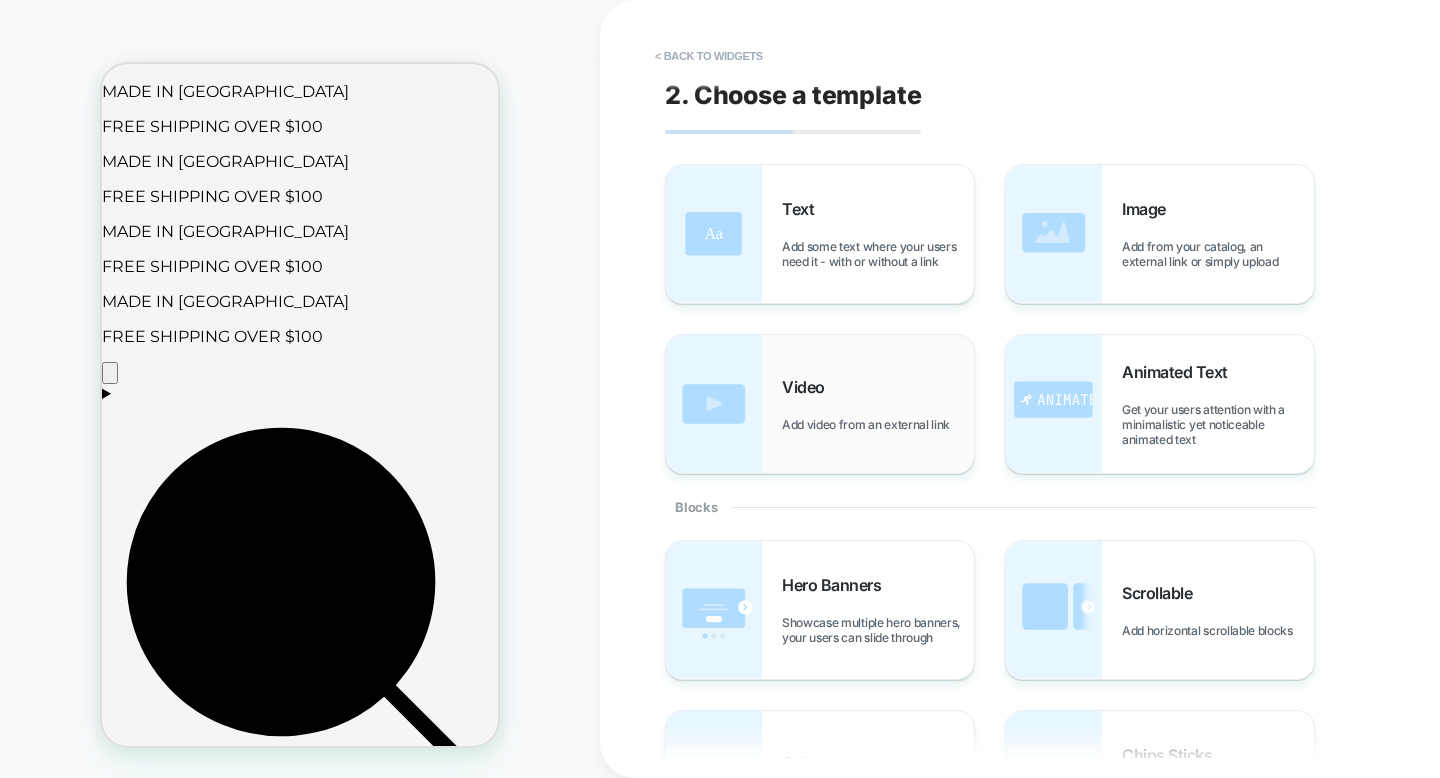 scroll, scrollTop: 331, scrollLeft: 0, axis: vertical 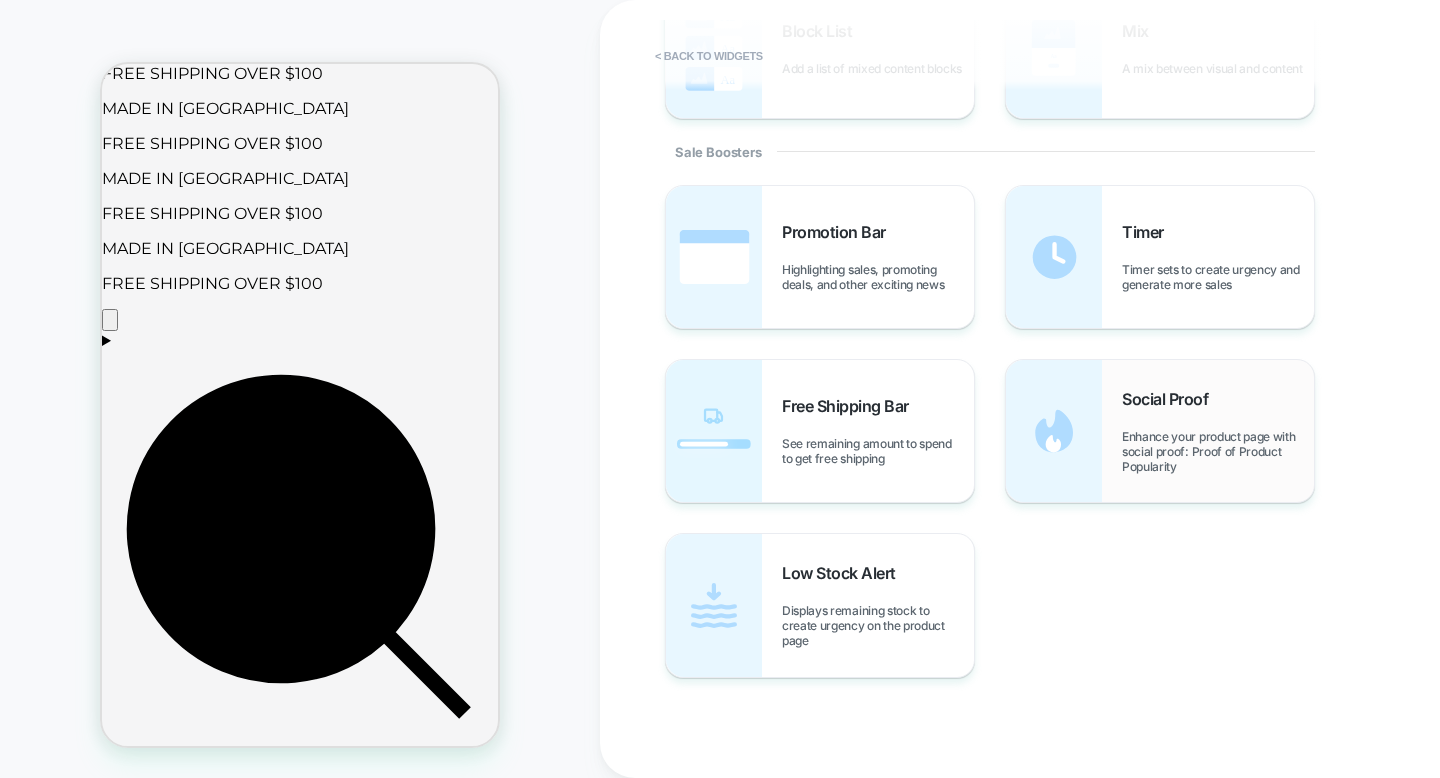 click on "Enhance your product page with social proof: Proof of Product Popularity" at bounding box center [1218, 451] 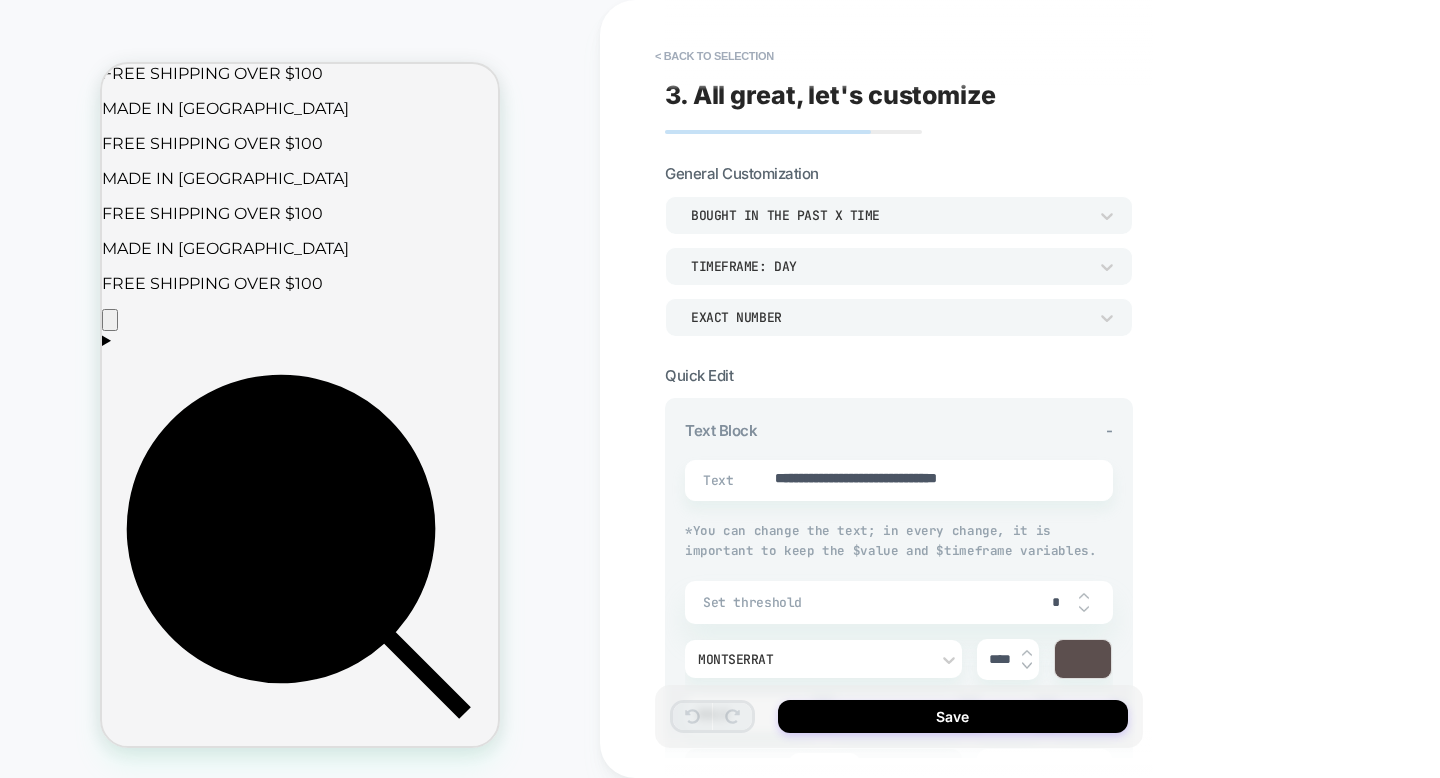 click on "bought in the past x time" at bounding box center (889, 215) 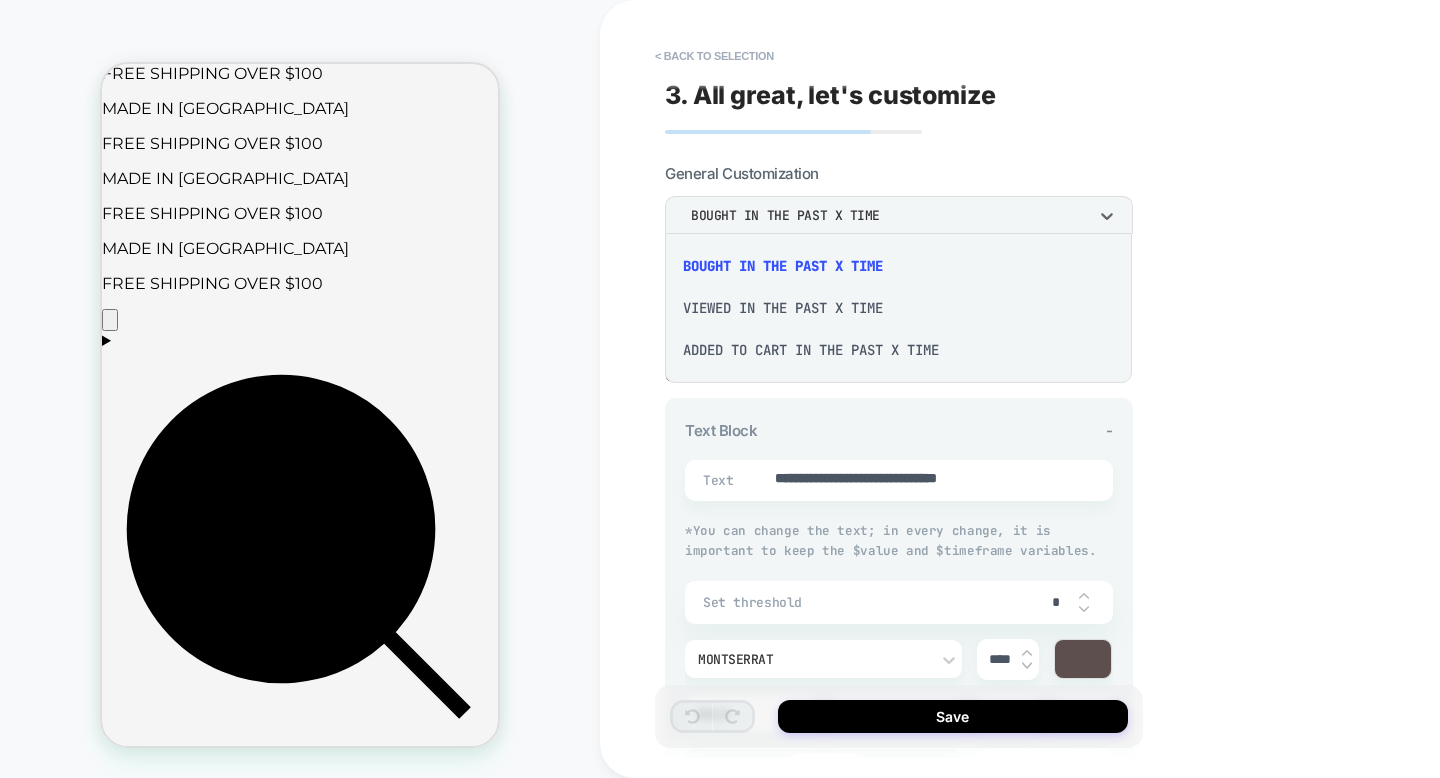 click on "Added to cart in the past x time" at bounding box center [898, 350] 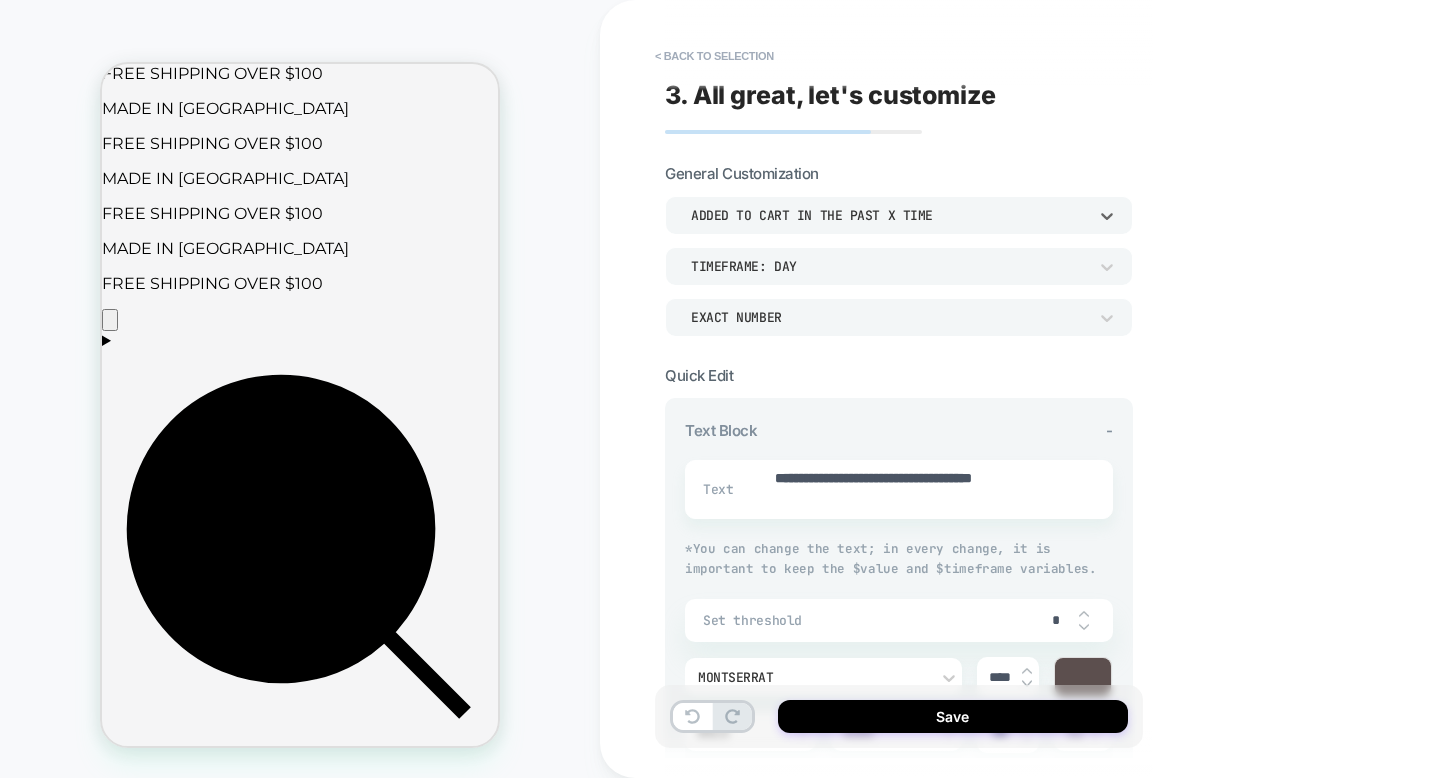 click on "Added to cart in the past x time" at bounding box center [889, 215] 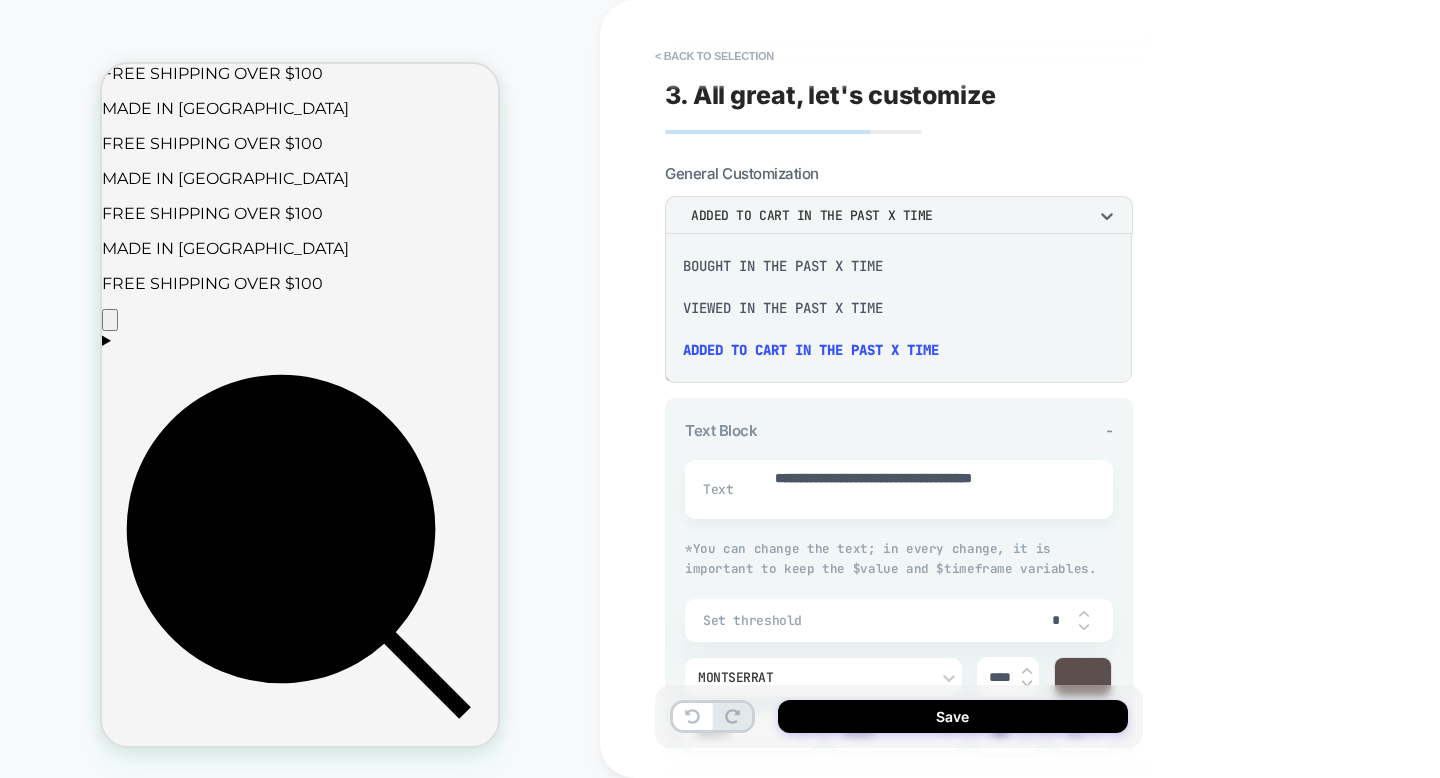 click on "bought in the past x time" at bounding box center (898, 266) 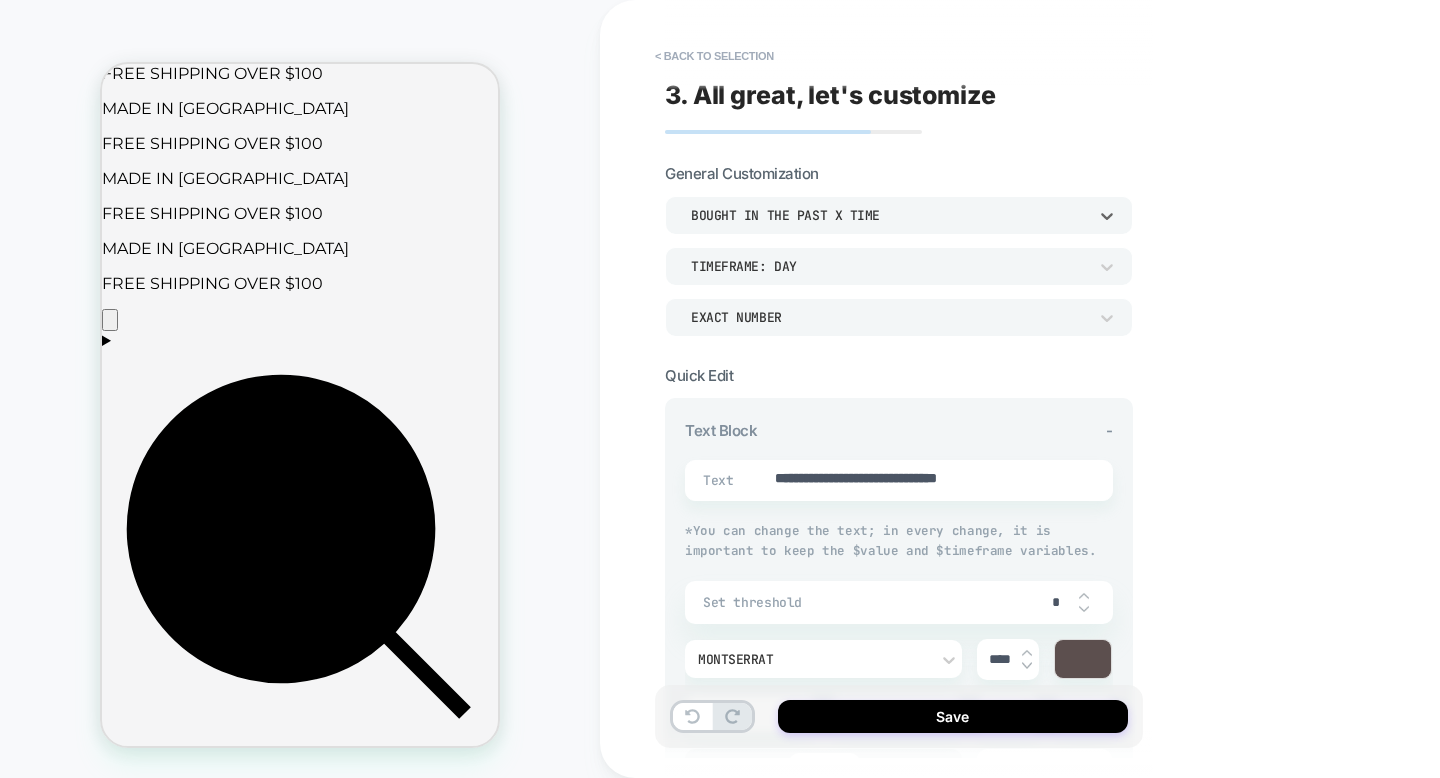 click on "TIMEFRAME: day" at bounding box center [889, 266] 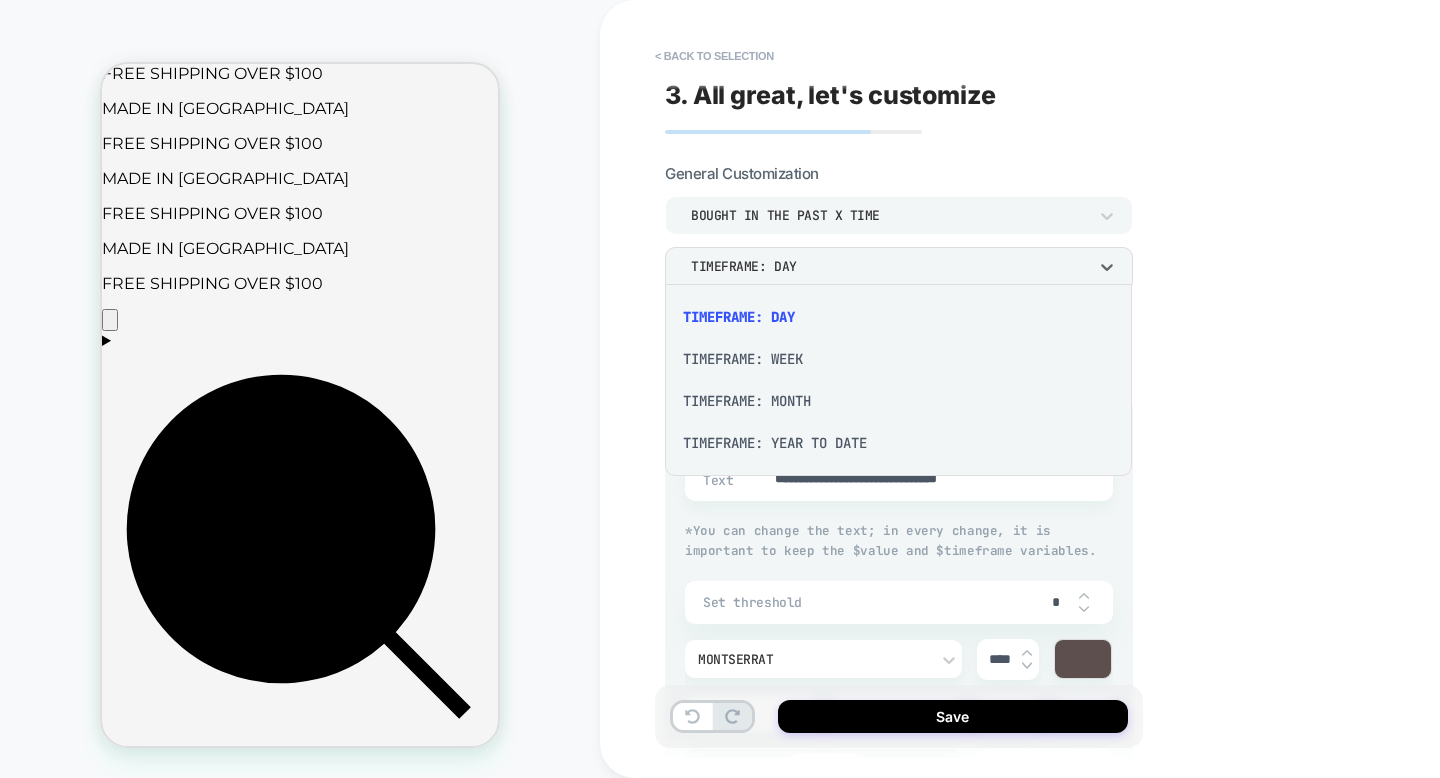 click on "TIMEFRAME: WEEK" at bounding box center [898, 359] 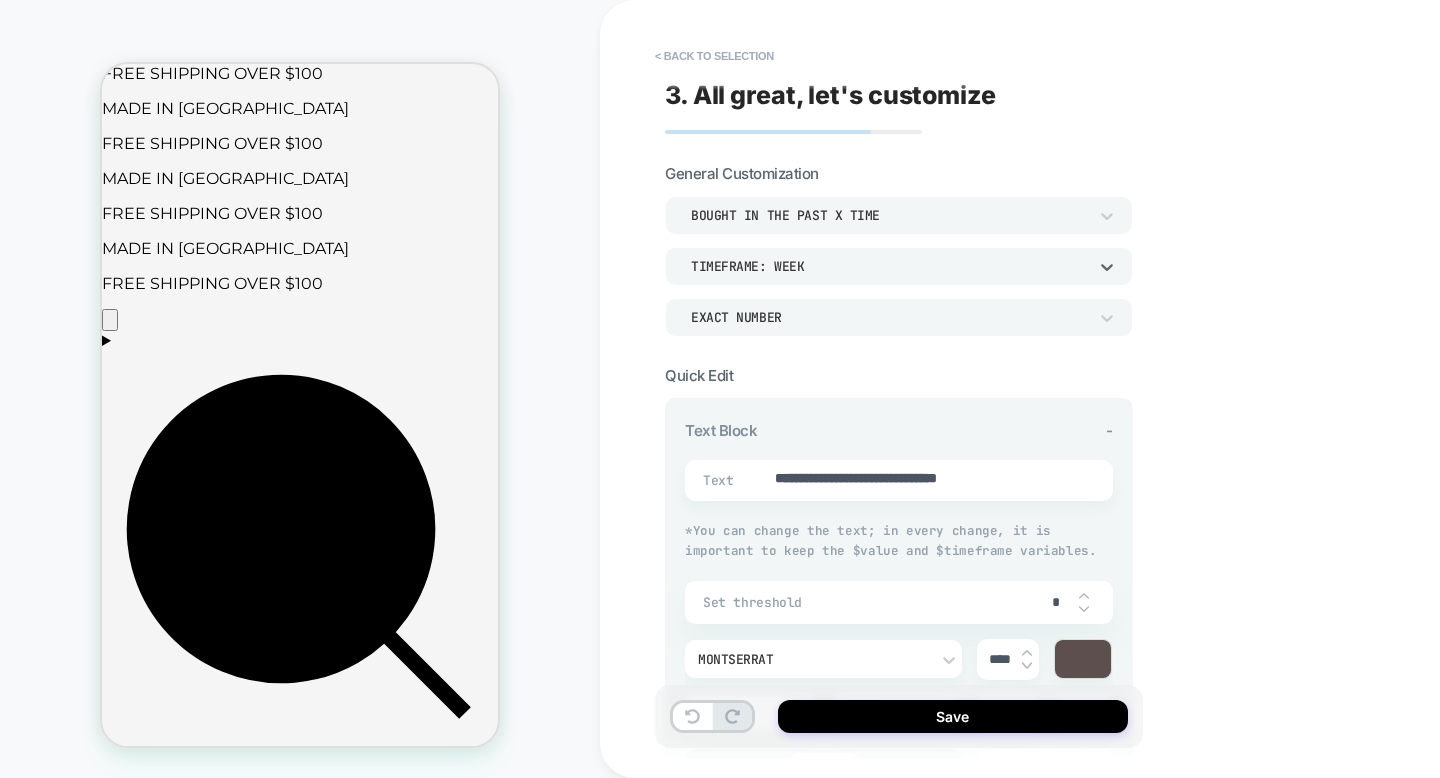 click on "EXACT NUMBER" at bounding box center [889, 317] 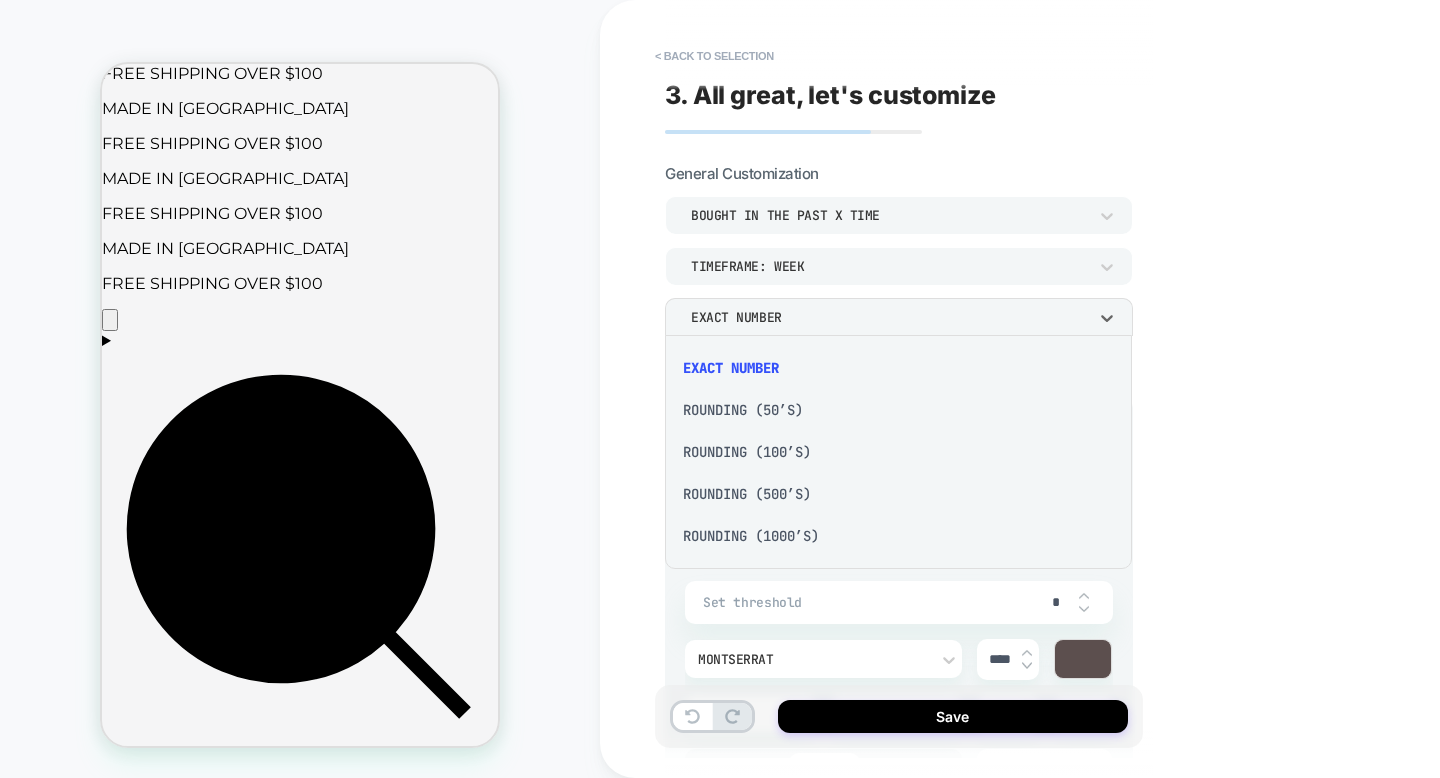 click on "Rounding (50’s)" at bounding box center [898, 410] 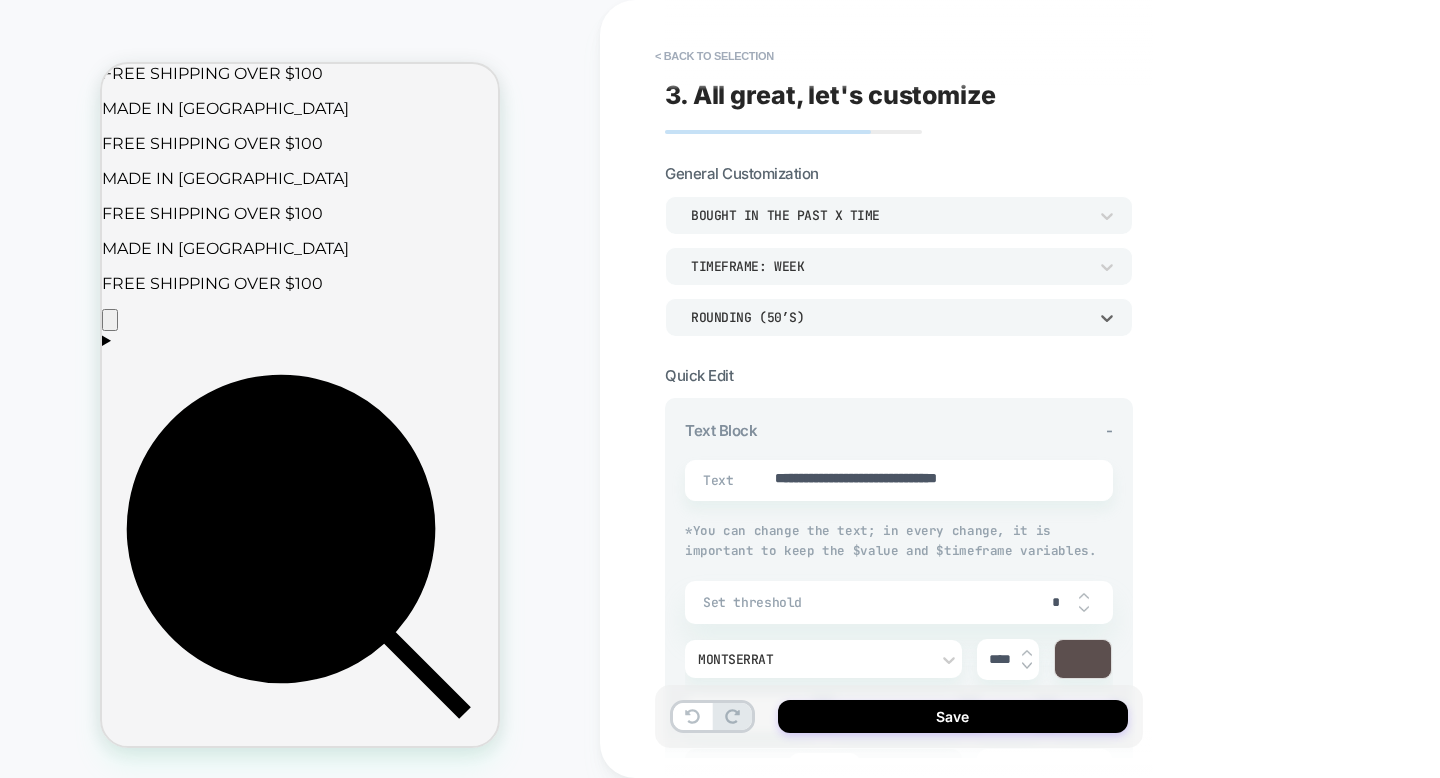 click on "Rounding (50’s)" at bounding box center (889, 317) 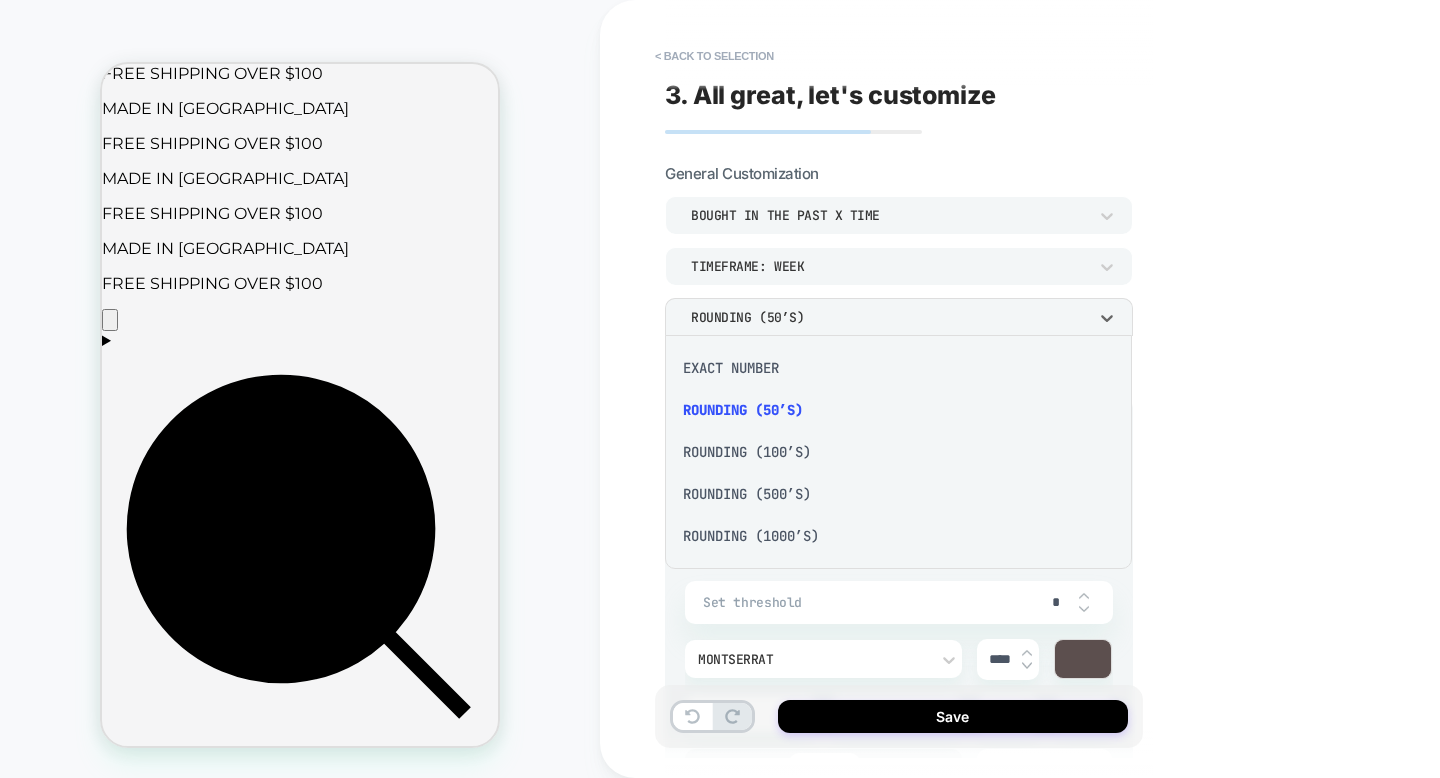 click on "EXACT NUMBER" at bounding box center (898, 368) 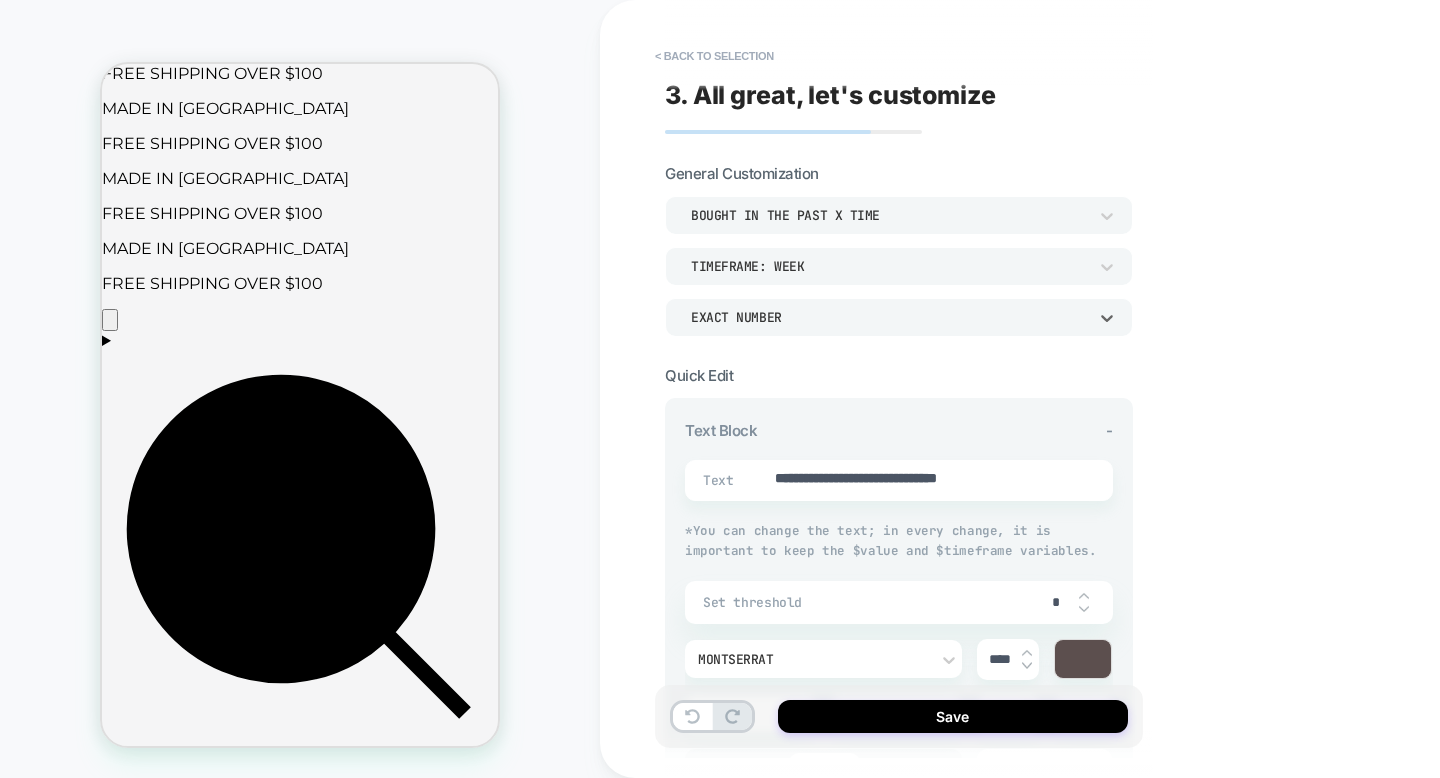 click on "**********" at bounding box center [899, 800] 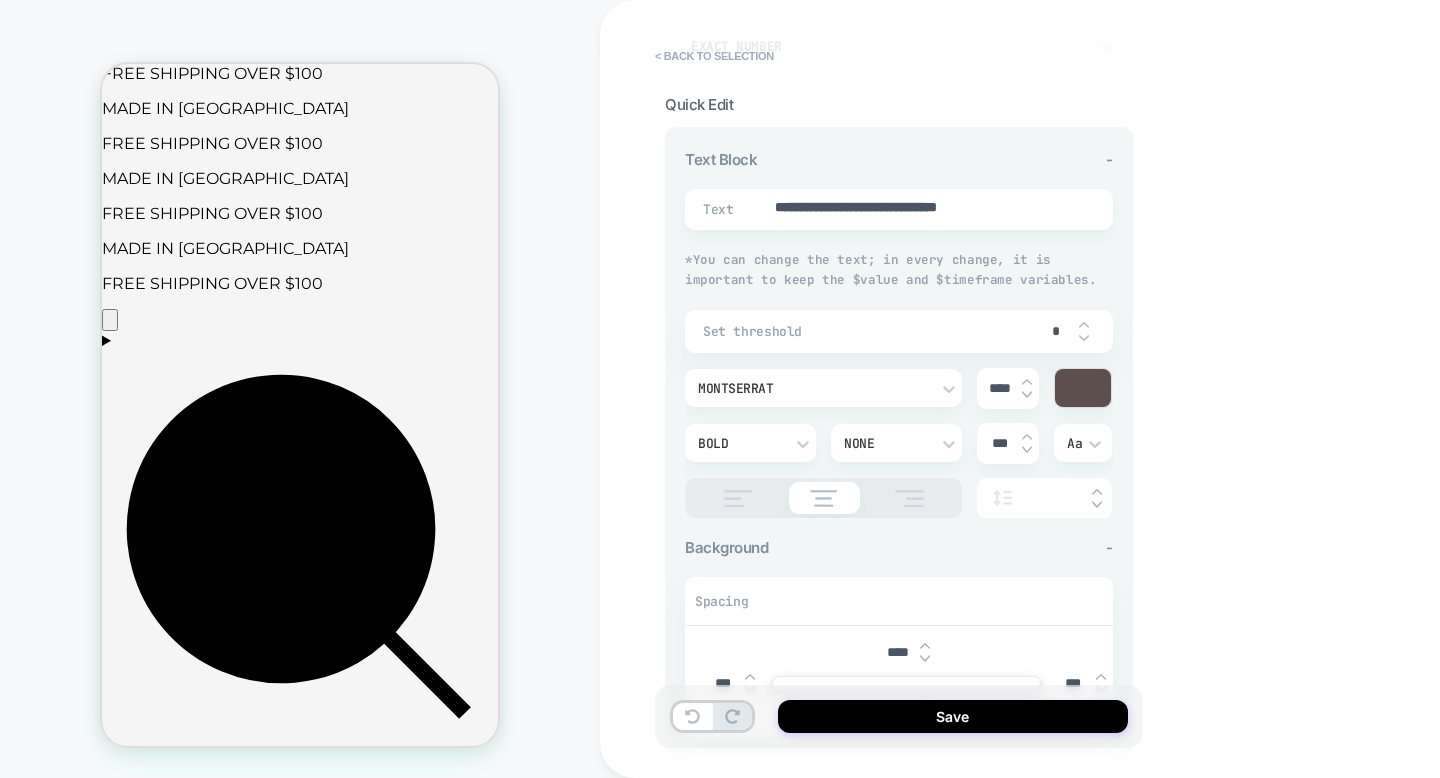 scroll, scrollTop: 273, scrollLeft: 0, axis: vertical 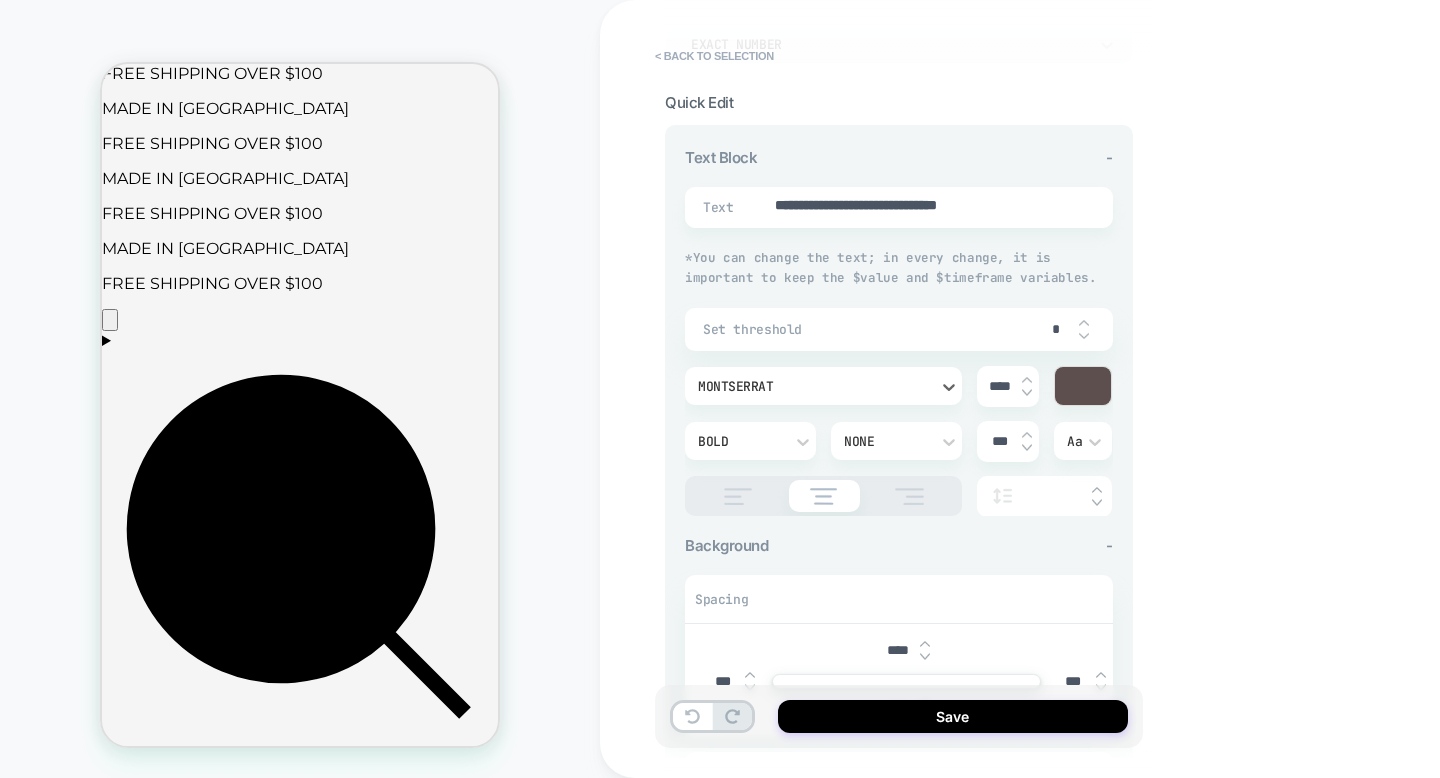 click on "Montserrat" at bounding box center [813, 386] 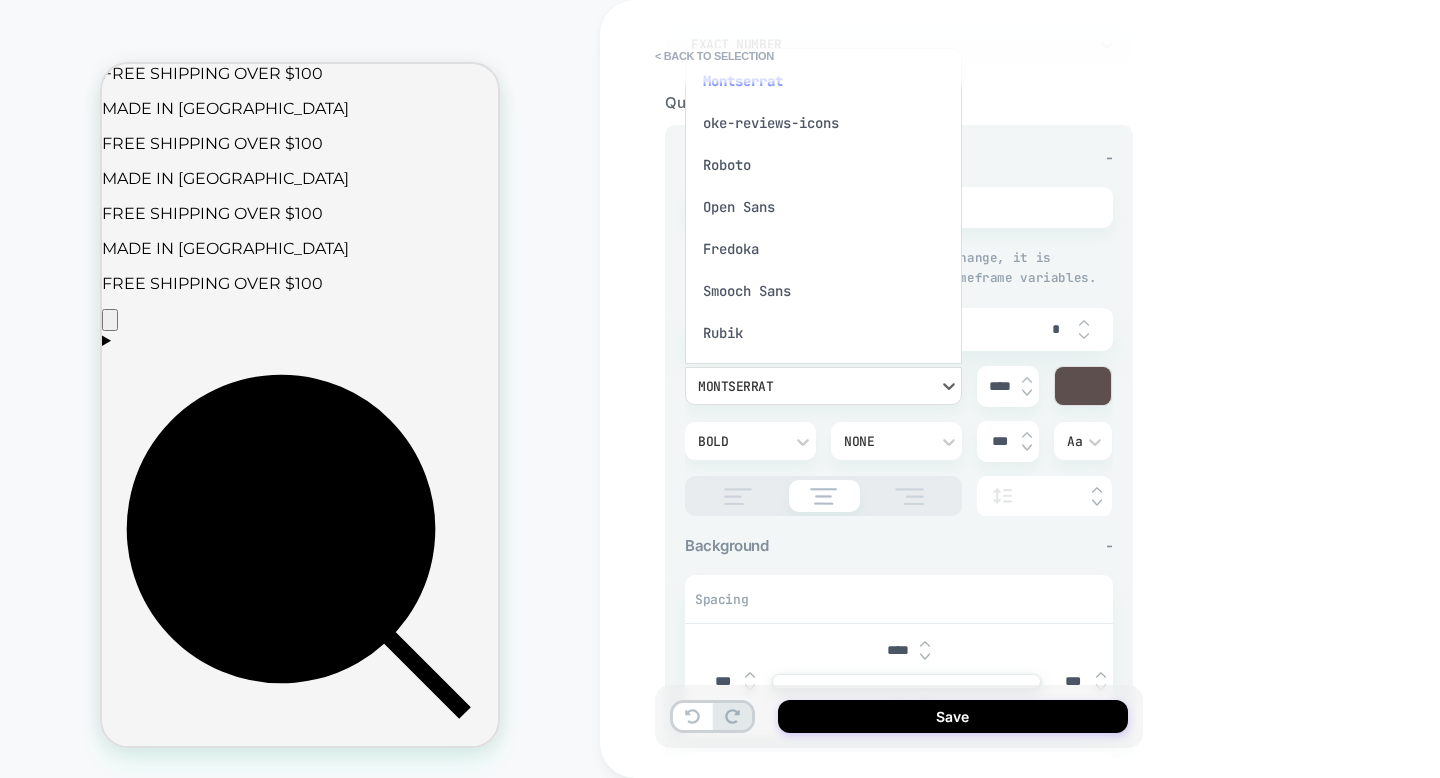 click at bounding box center [720, 389] 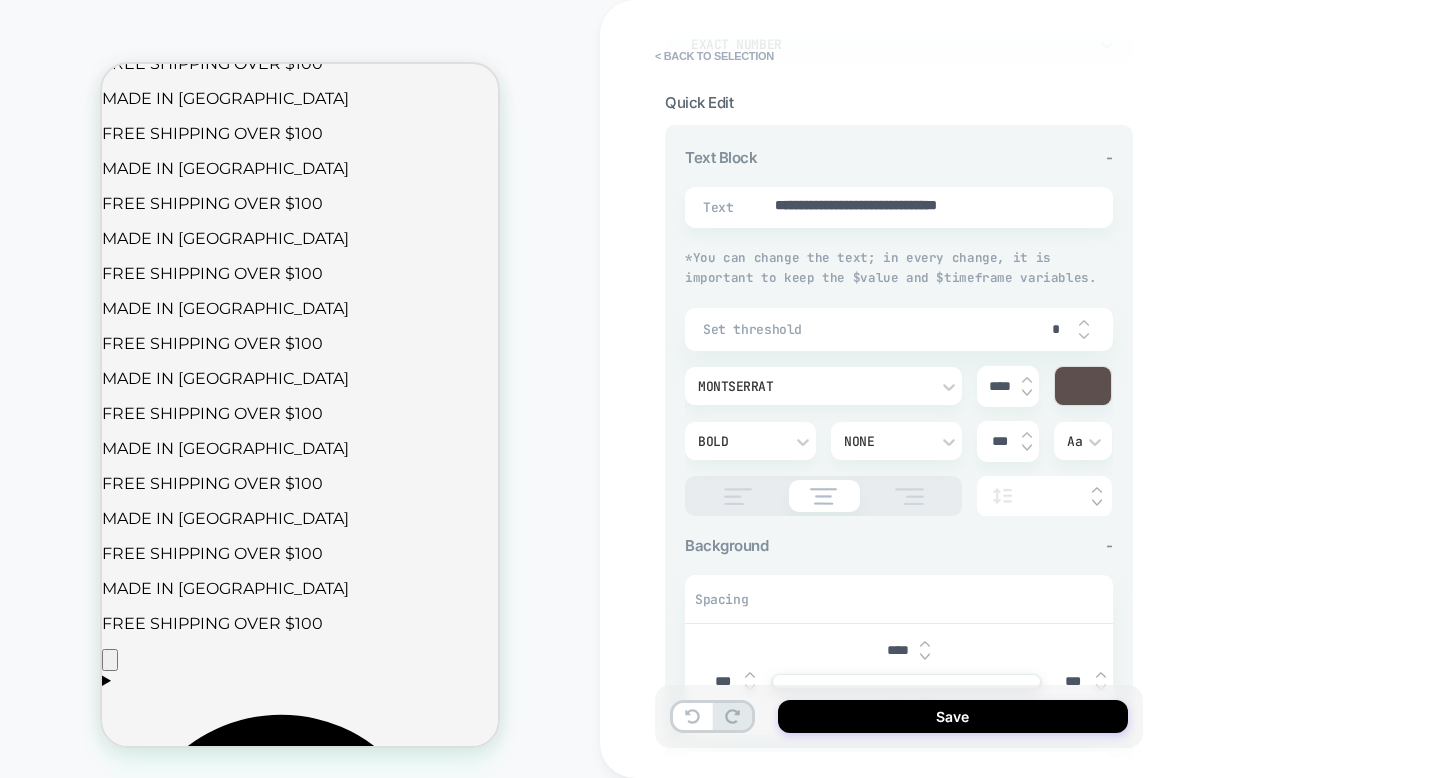 scroll, scrollTop: 424, scrollLeft: 0, axis: vertical 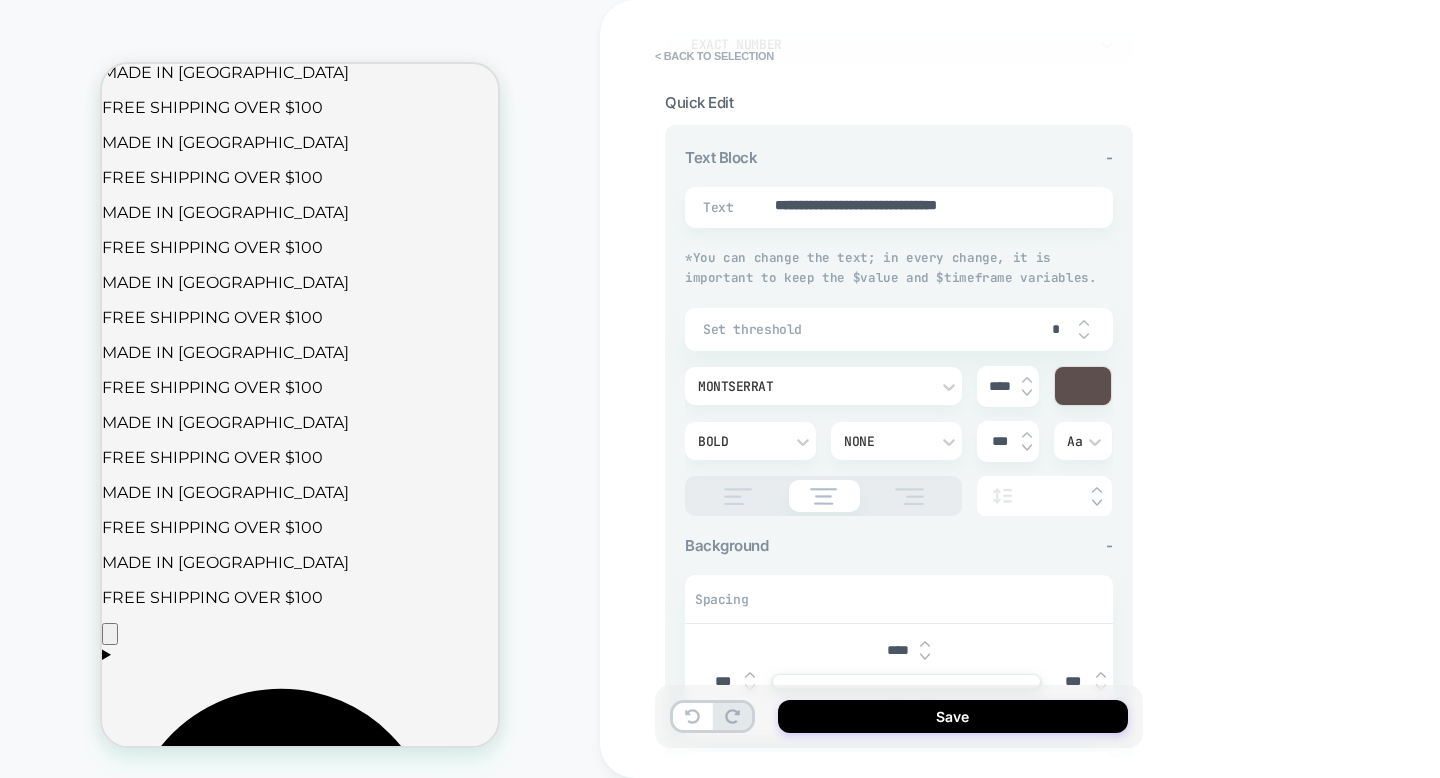 click on "Get it ALL with the Great Guest Kit. Enjoy our All-Purpose Cleaner, Foaming Hand Soap and Dish Soap, with Refills. Our Best Value, Lasts 4-6 Months!" at bounding box center (300, 22111) 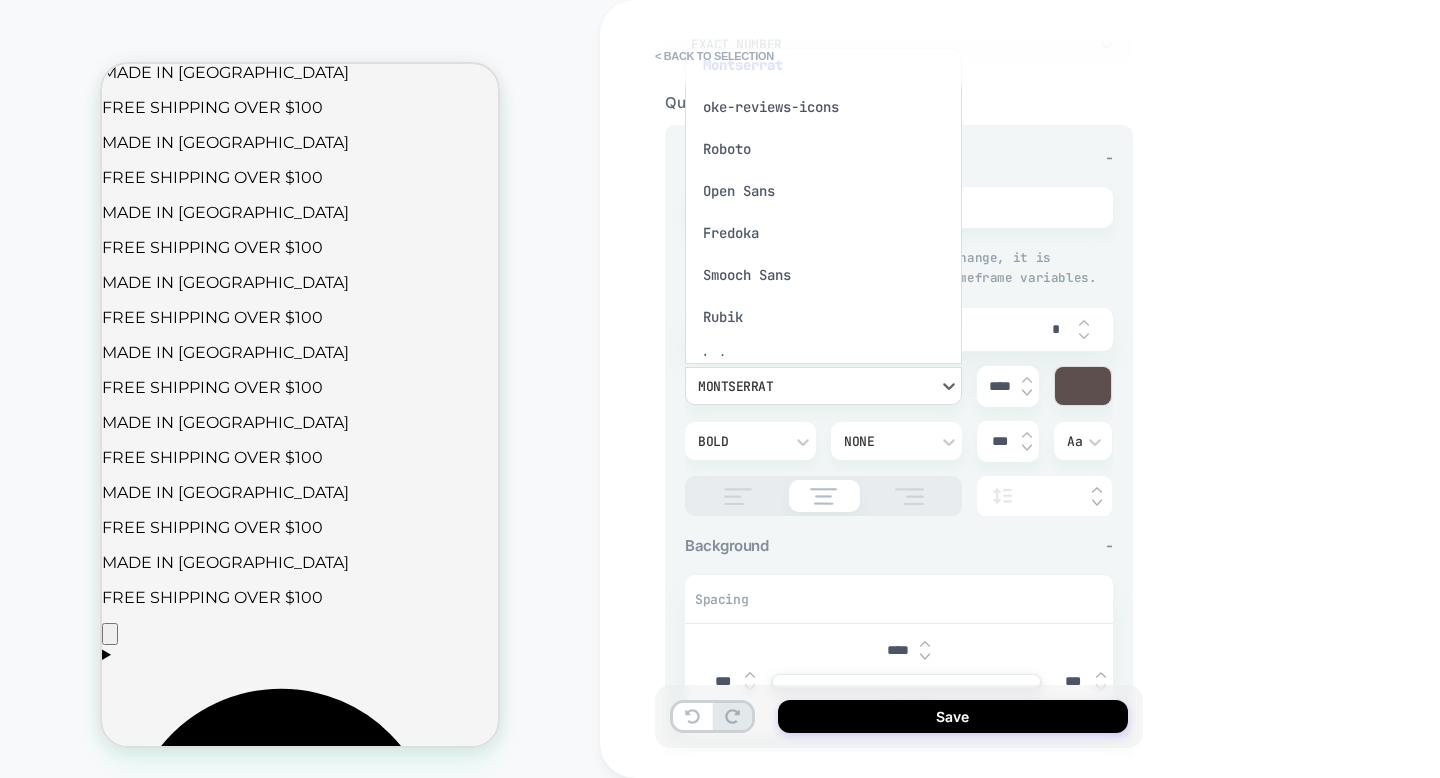 scroll, scrollTop: 0, scrollLeft: 0, axis: both 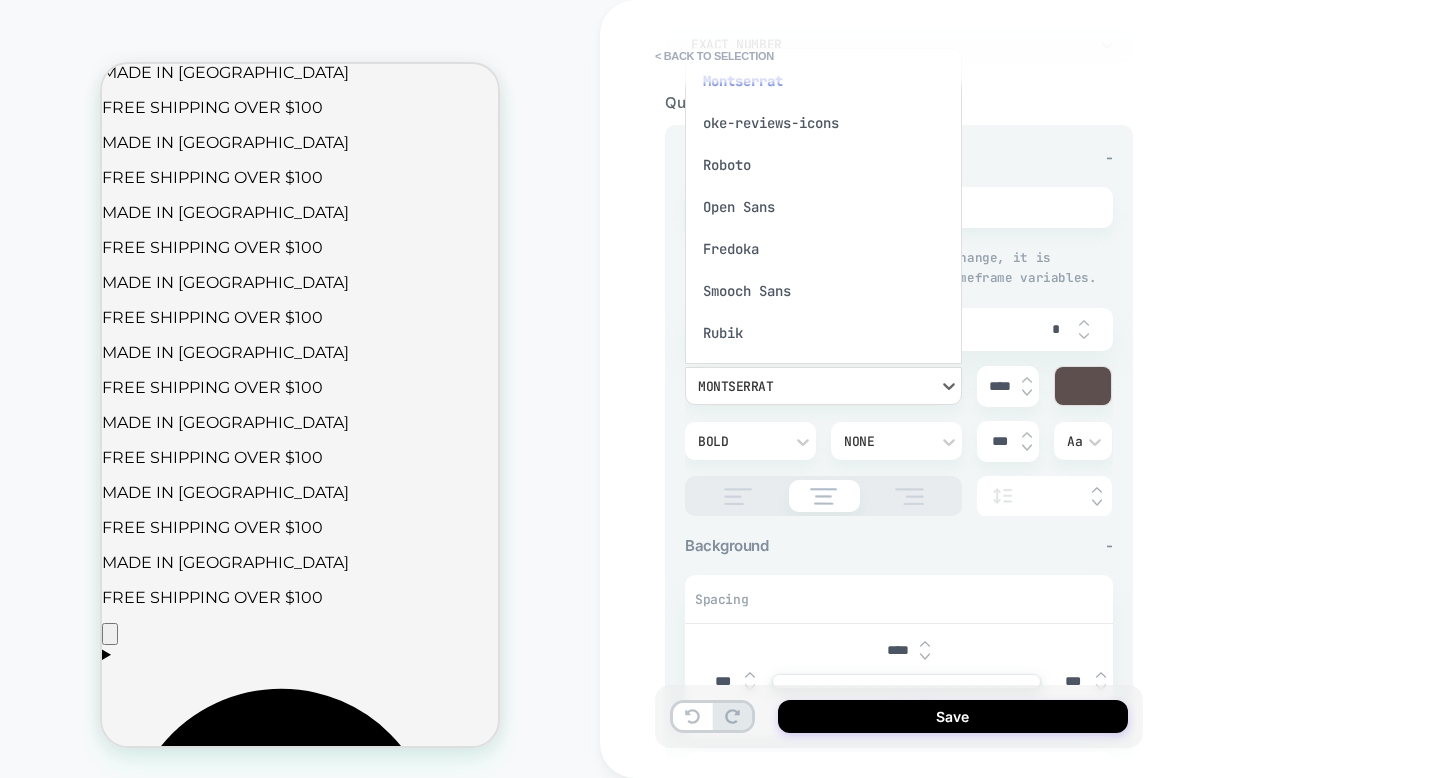 click on "oke-reviews-icons" at bounding box center [823, 123] 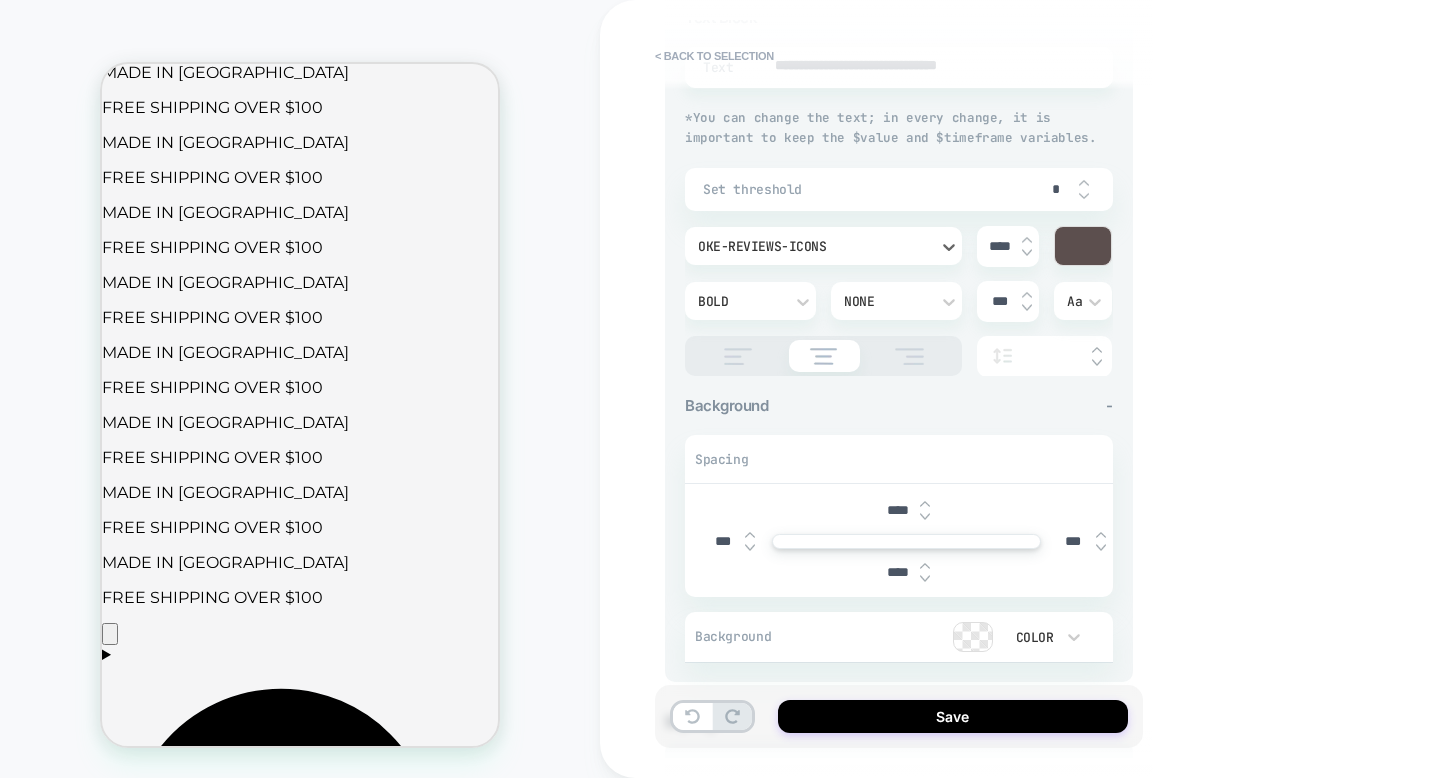 scroll, scrollTop: 429, scrollLeft: 0, axis: vertical 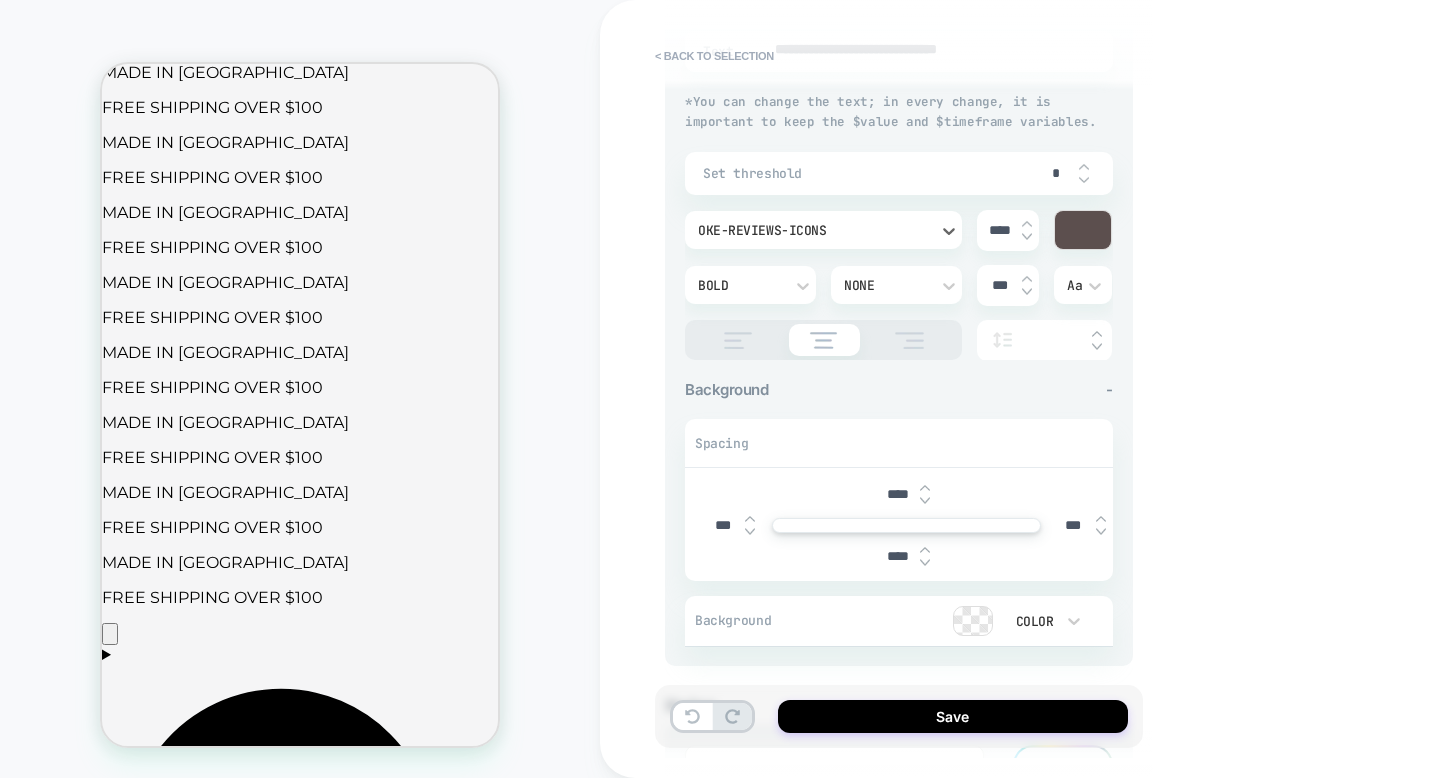 click on "oke-reviews-icons" at bounding box center [823, 230] 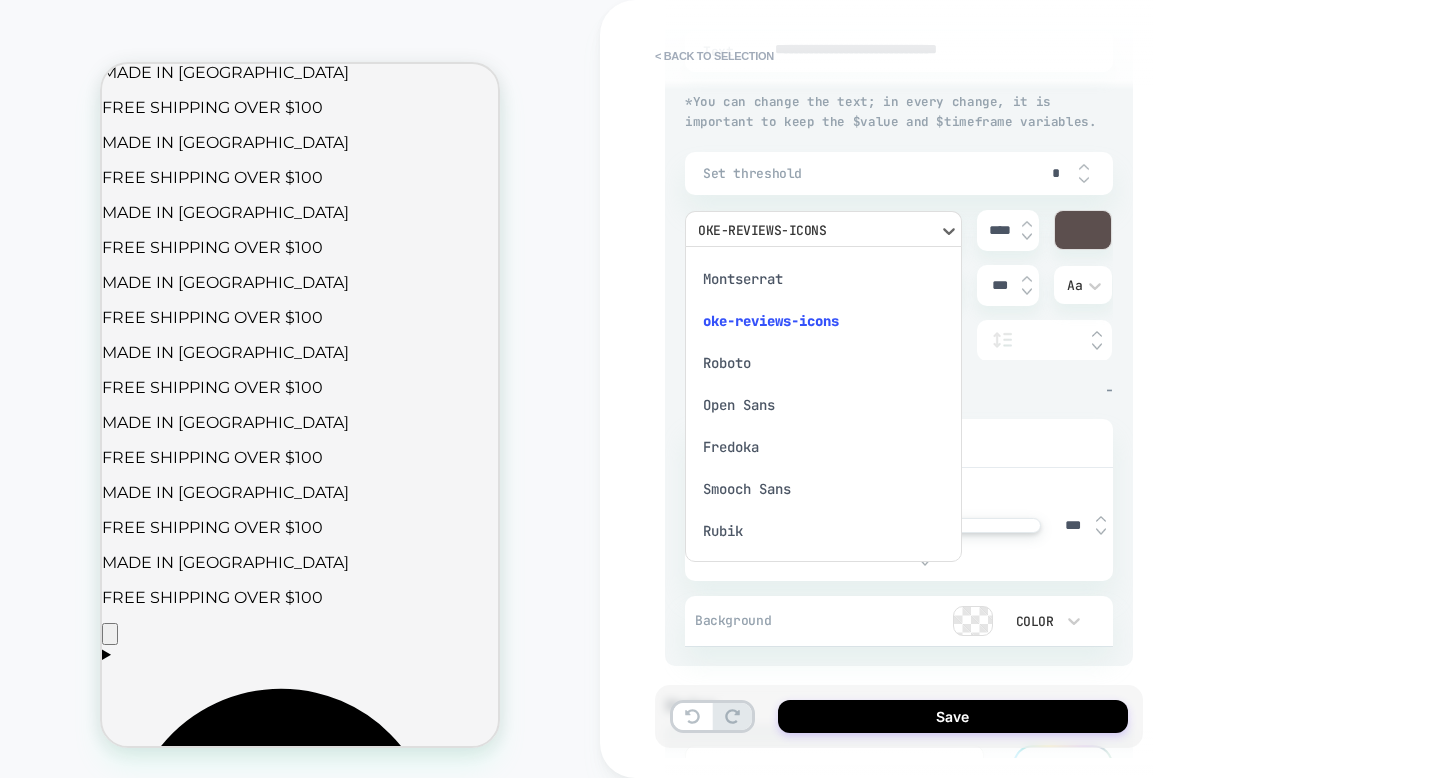 click on "Open Sans" at bounding box center (823, 405) 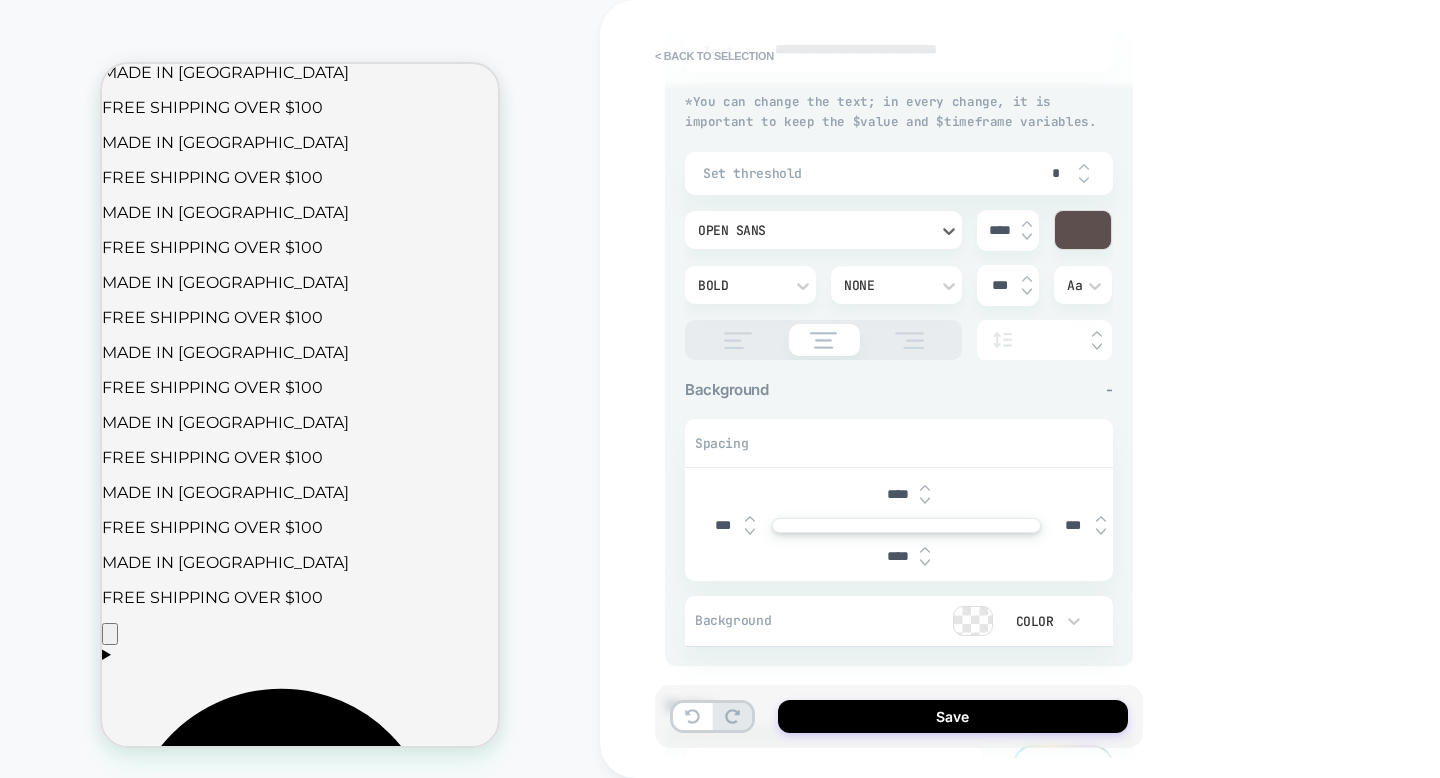 click on "Open Sans" at bounding box center [823, 230] 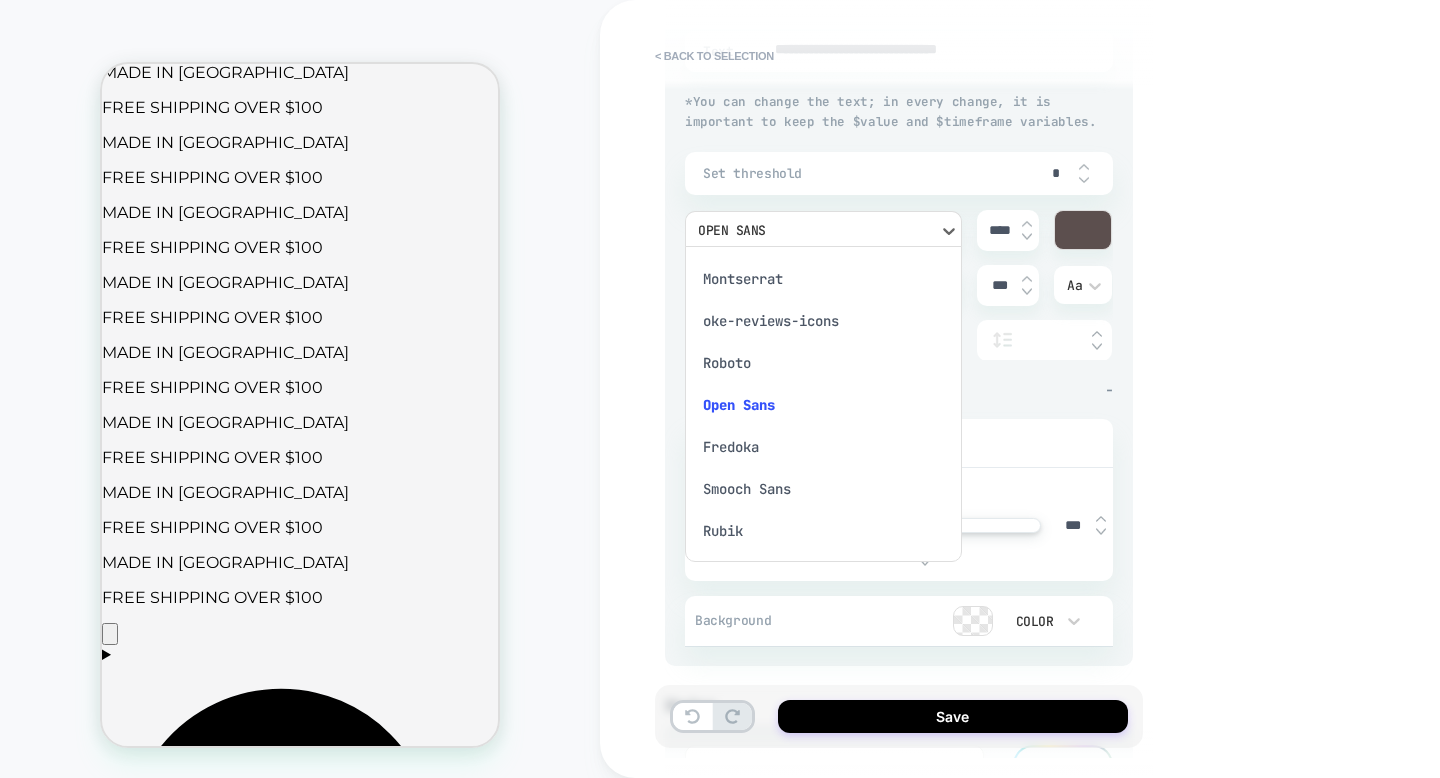 click on "Montserrat" at bounding box center (823, 279) 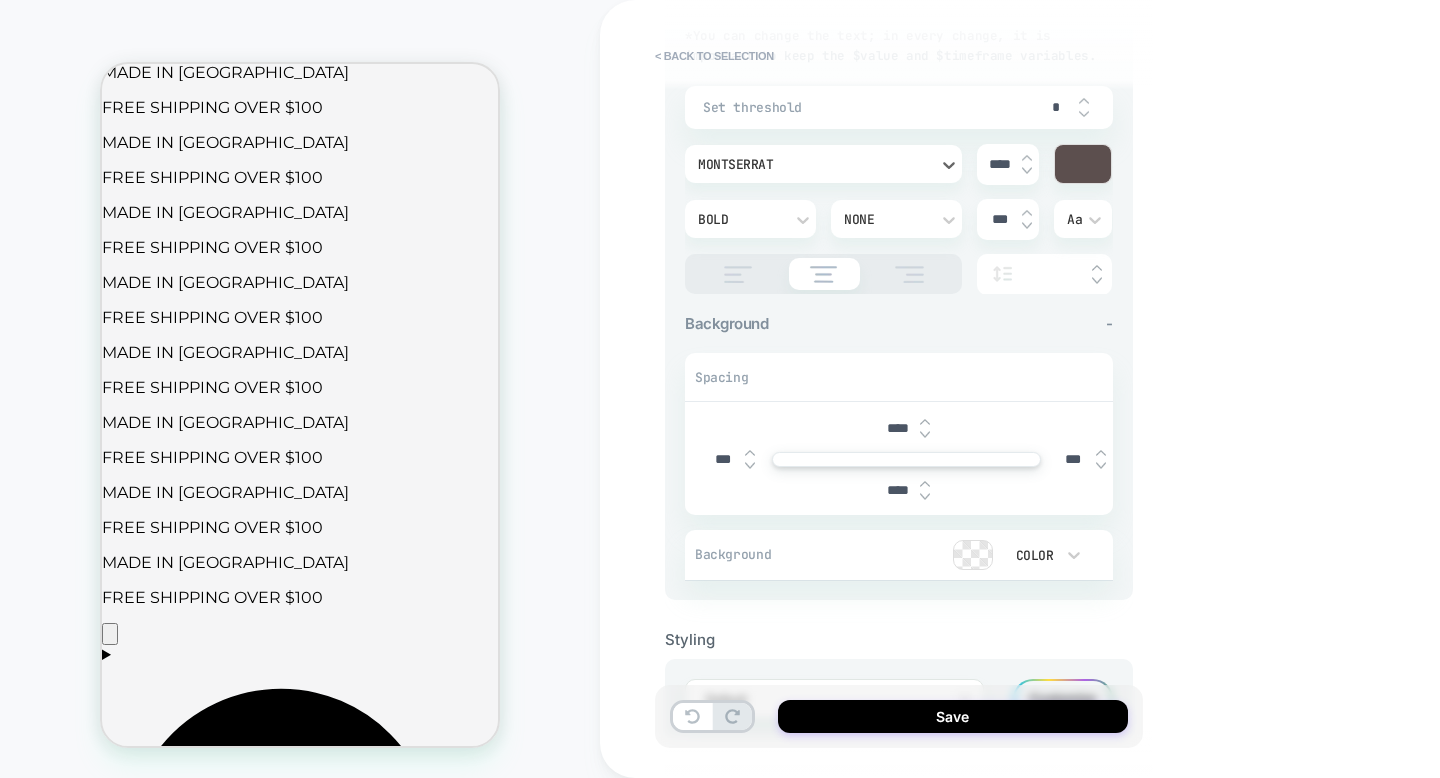 scroll, scrollTop: 581, scrollLeft: 0, axis: vertical 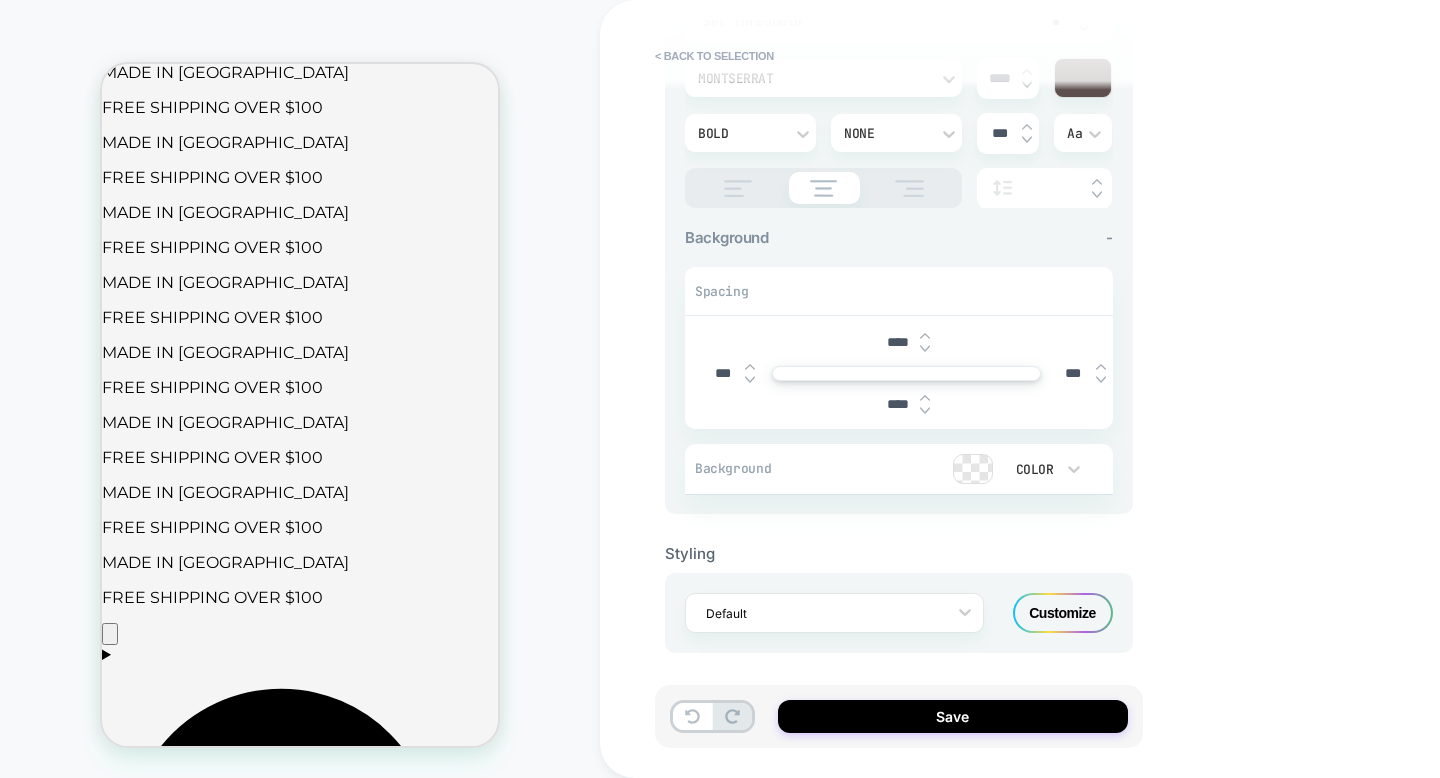 click on "Customize" at bounding box center [1063, 613] 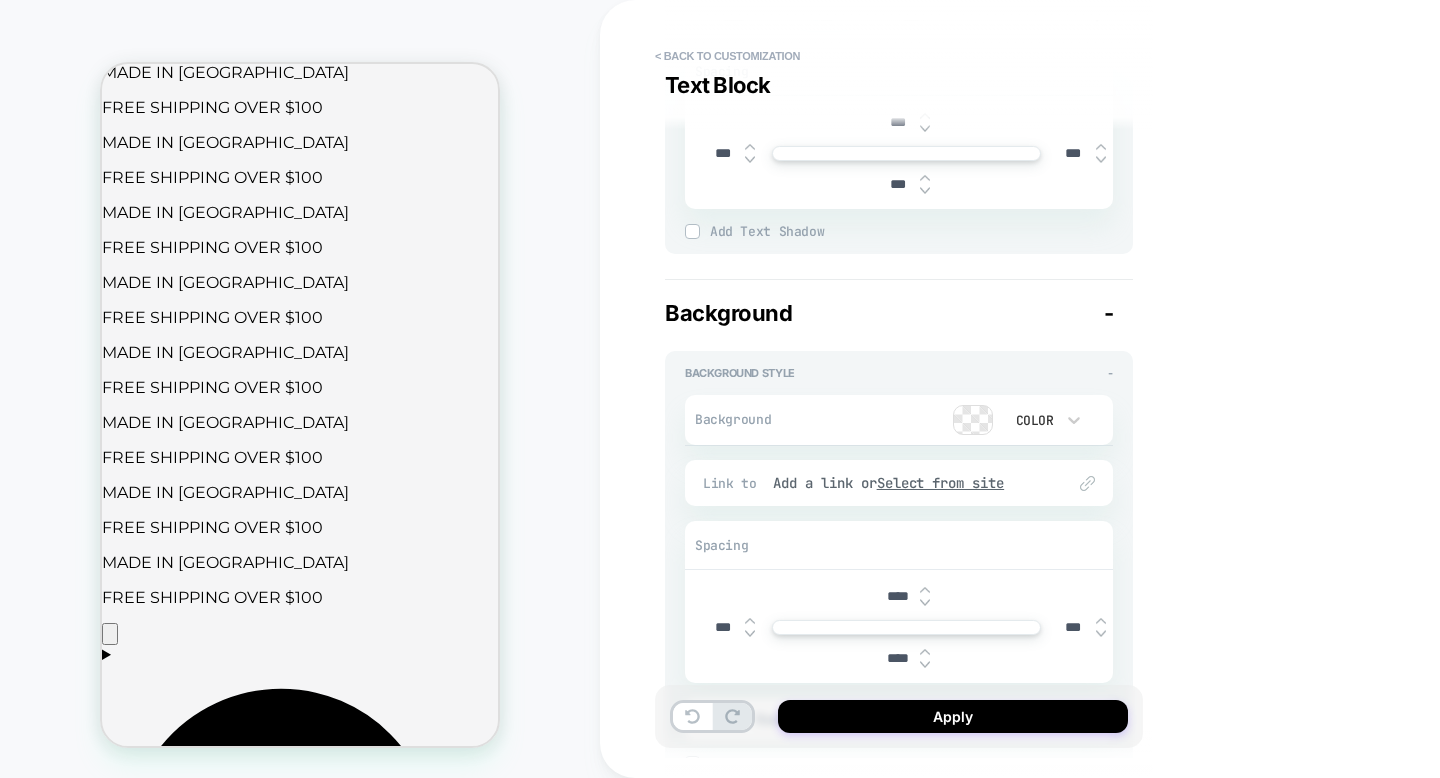 scroll, scrollTop: 678, scrollLeft: 0, axis: vertical 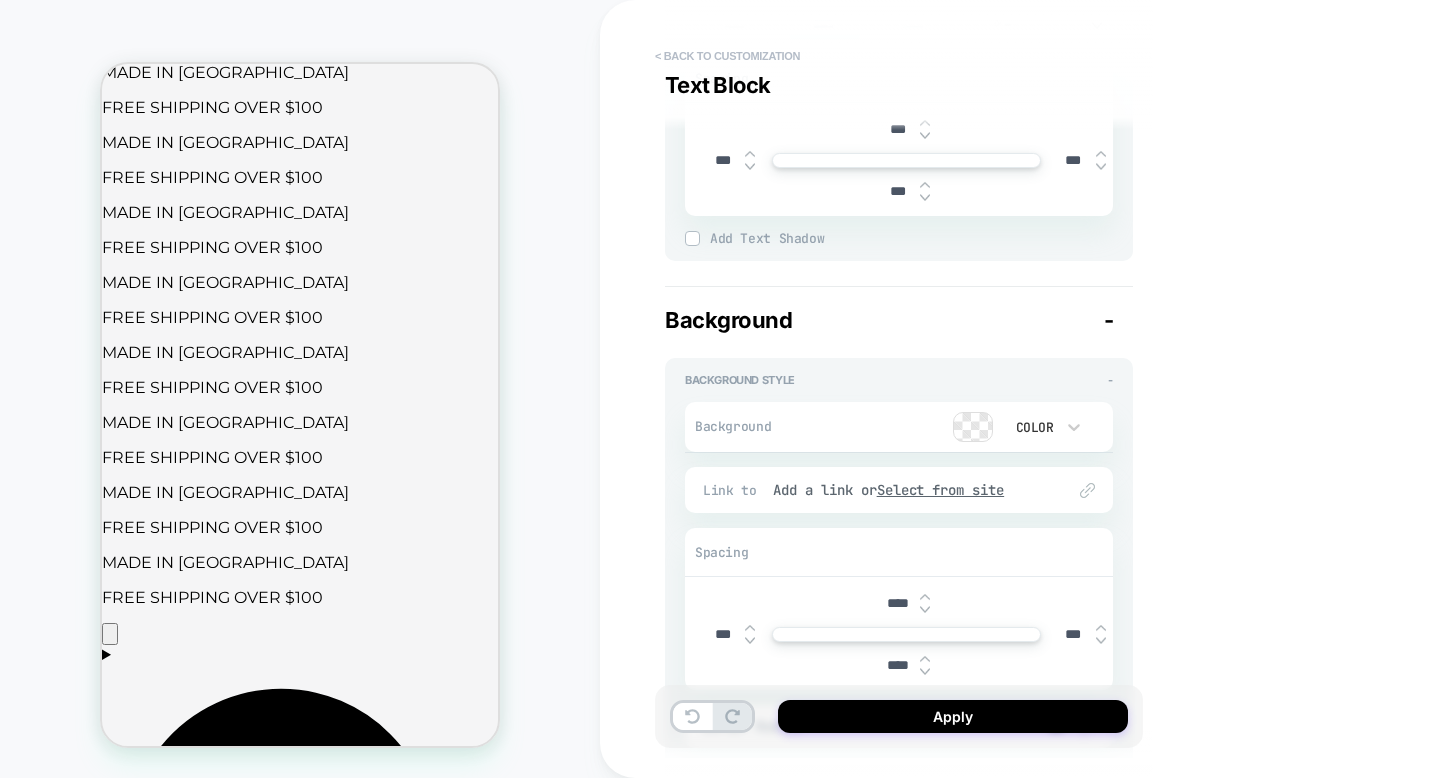 click on "< Back to customization" at bounding box center [727, 56] 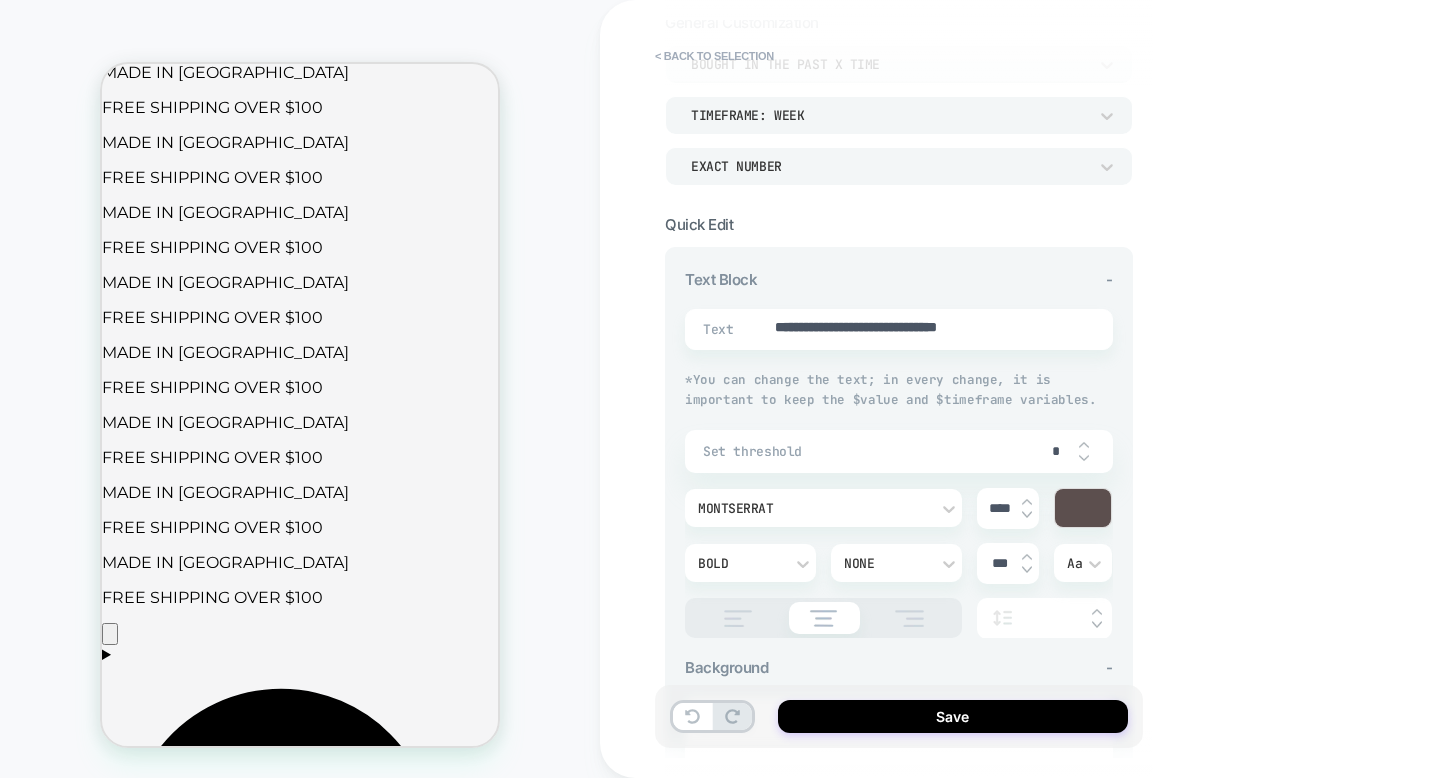 scroll, scrollTop: 95, scrollLeft: 0, axis: vertical 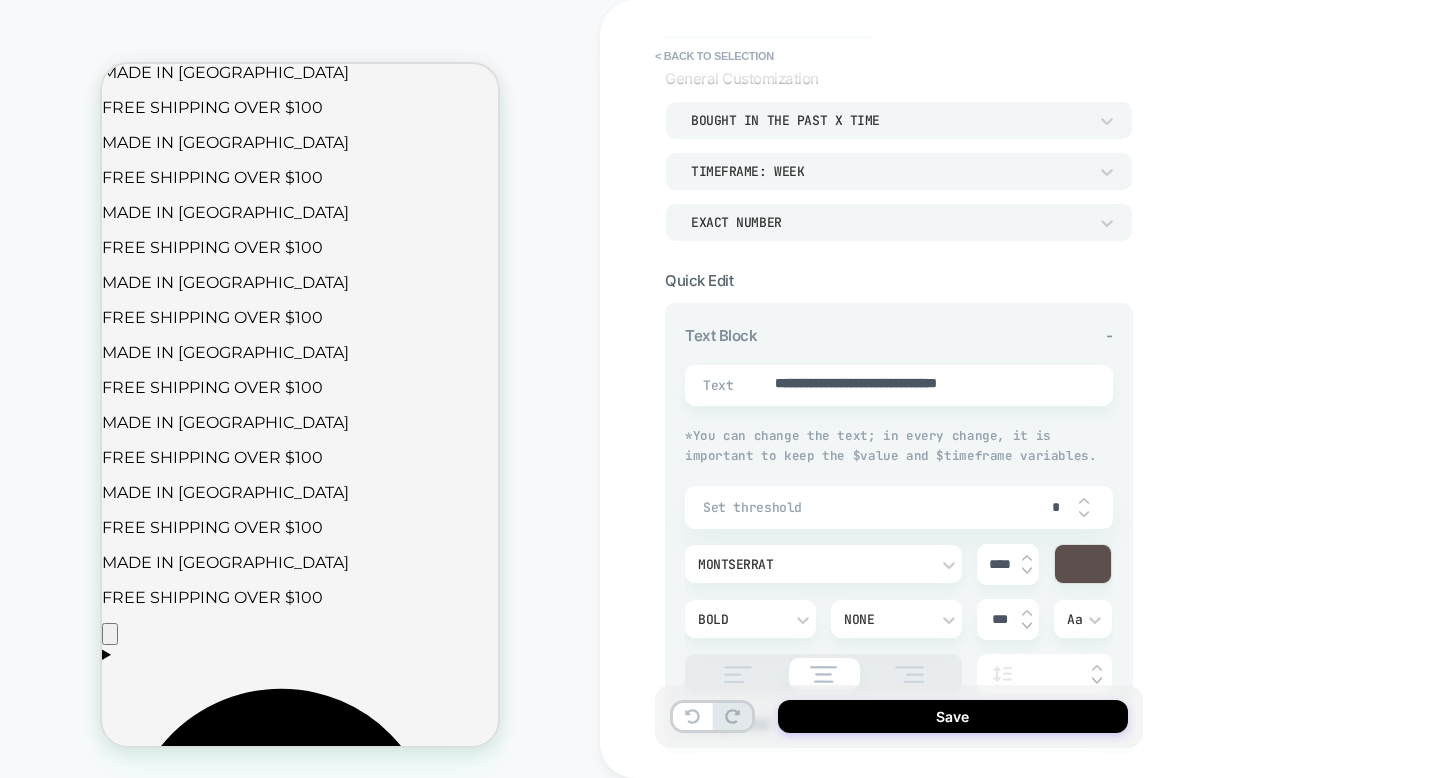 click on "Set threshold *" at bounding box center (899, 507) 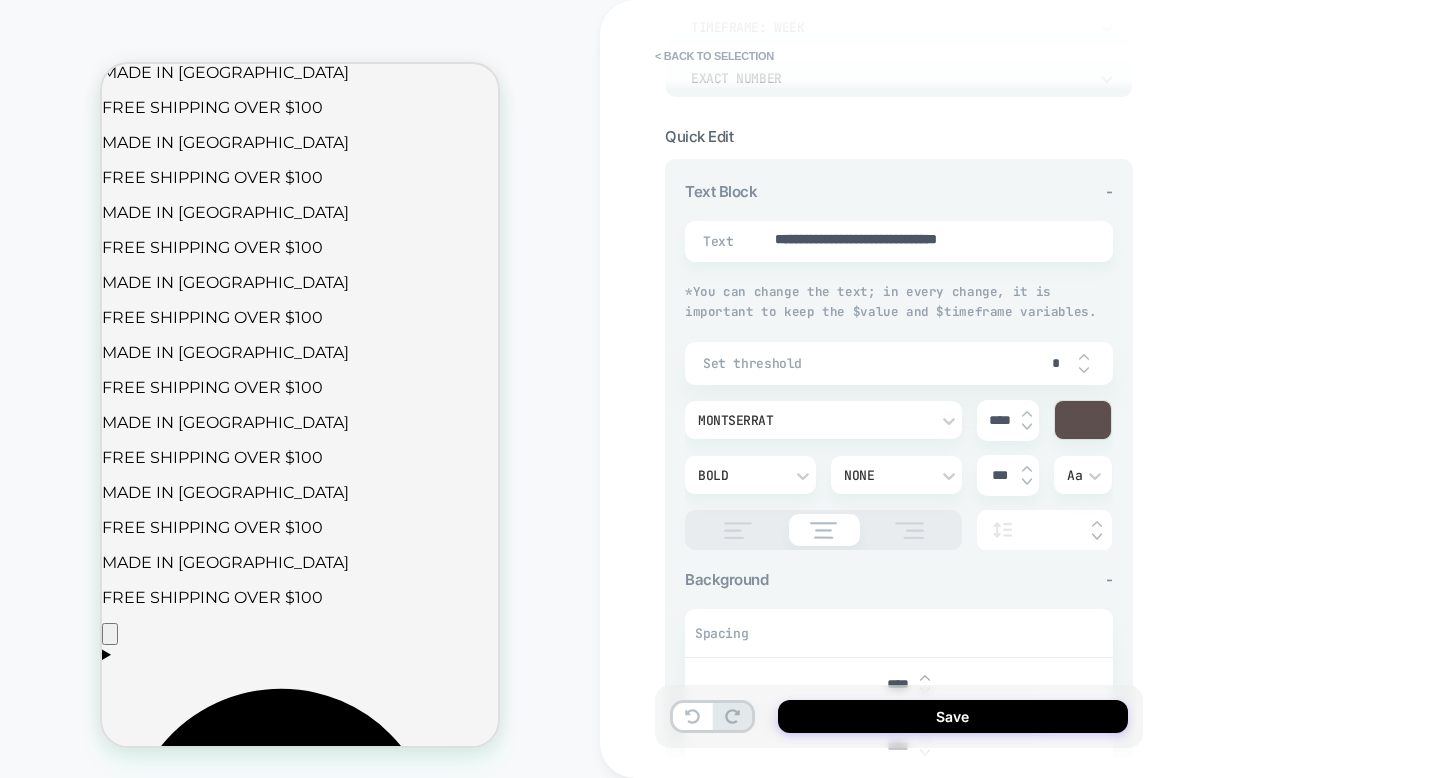 scroll, scrollTop: 306, scrollLeft: 0, axis: vertical 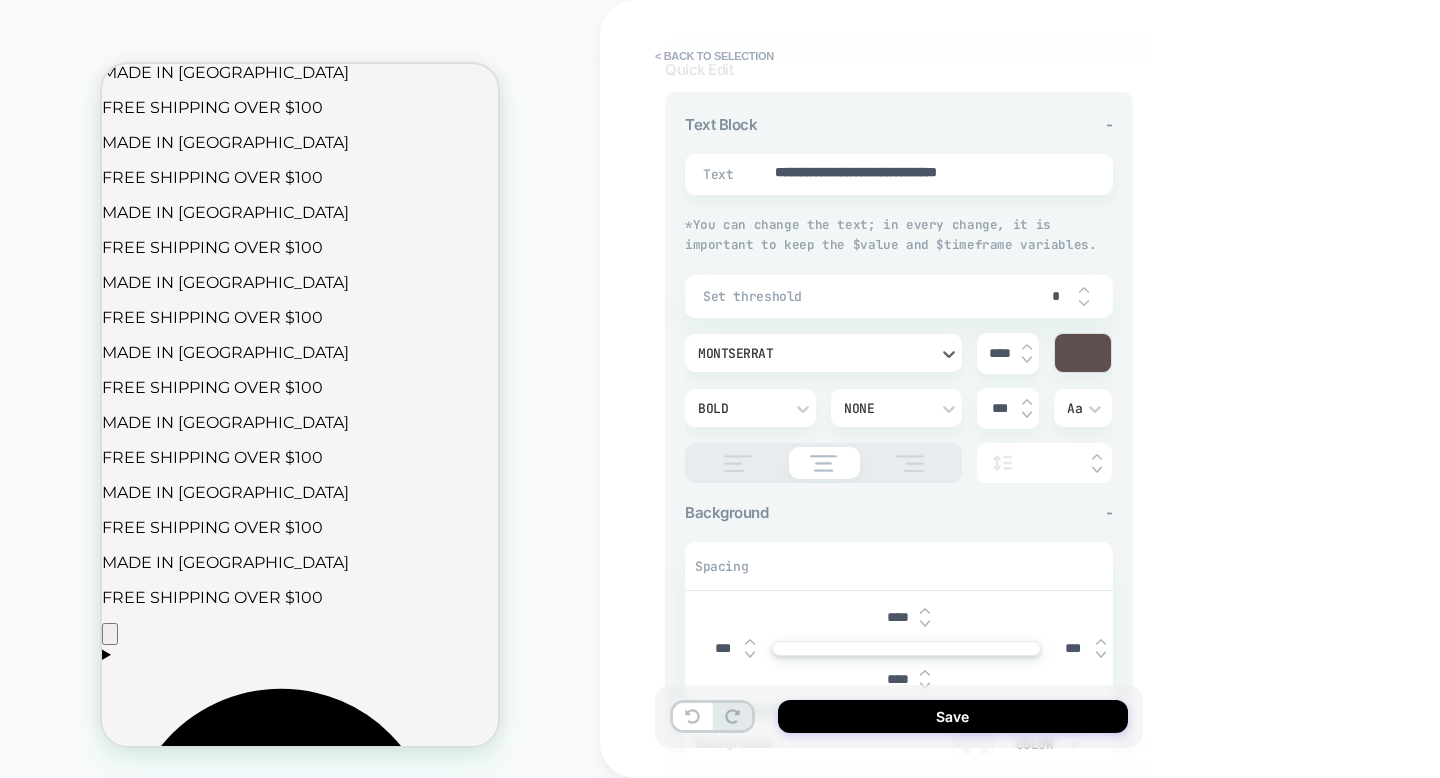 click on "Montserrat" at bounding box center (813, 353) 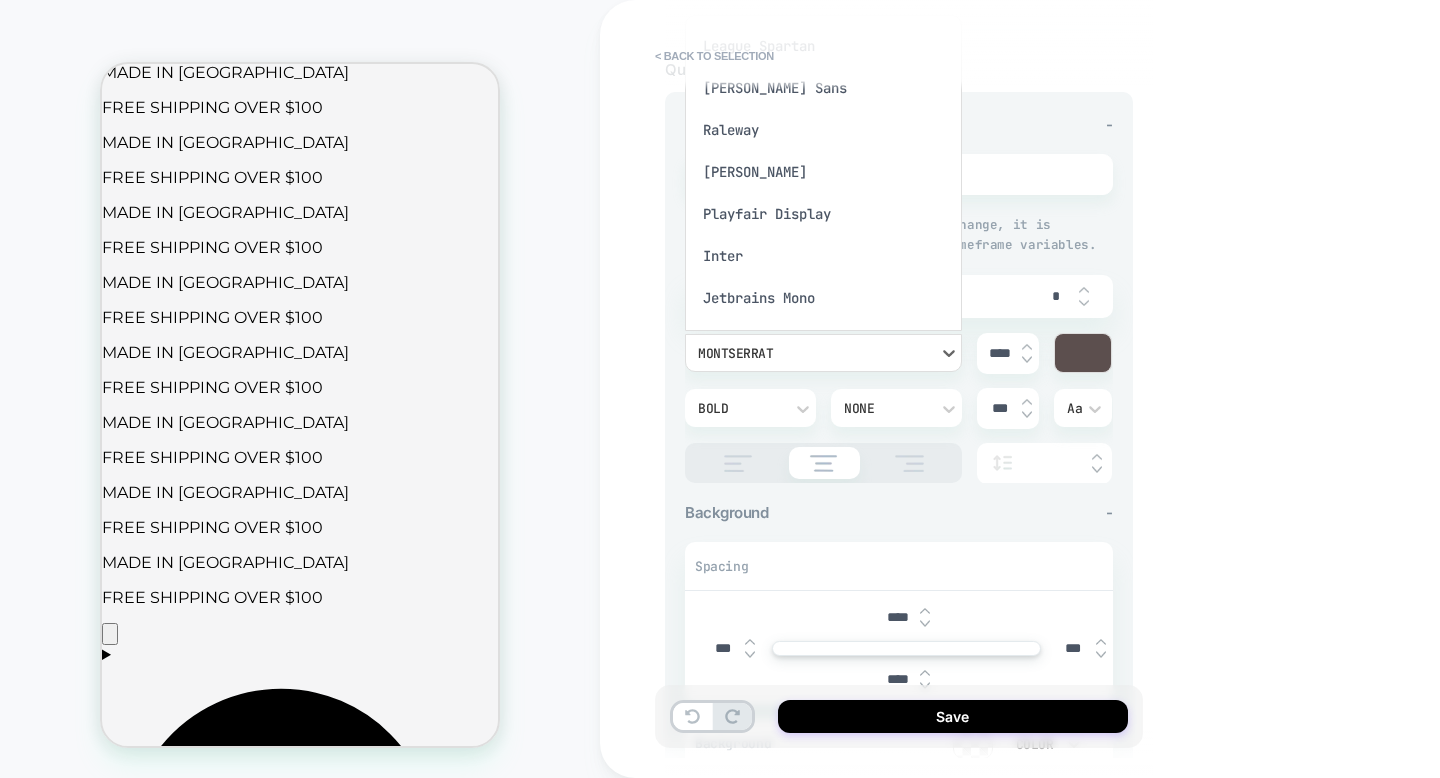 scroll, scrollTop: 0, scrollLeft: 0, axis: both 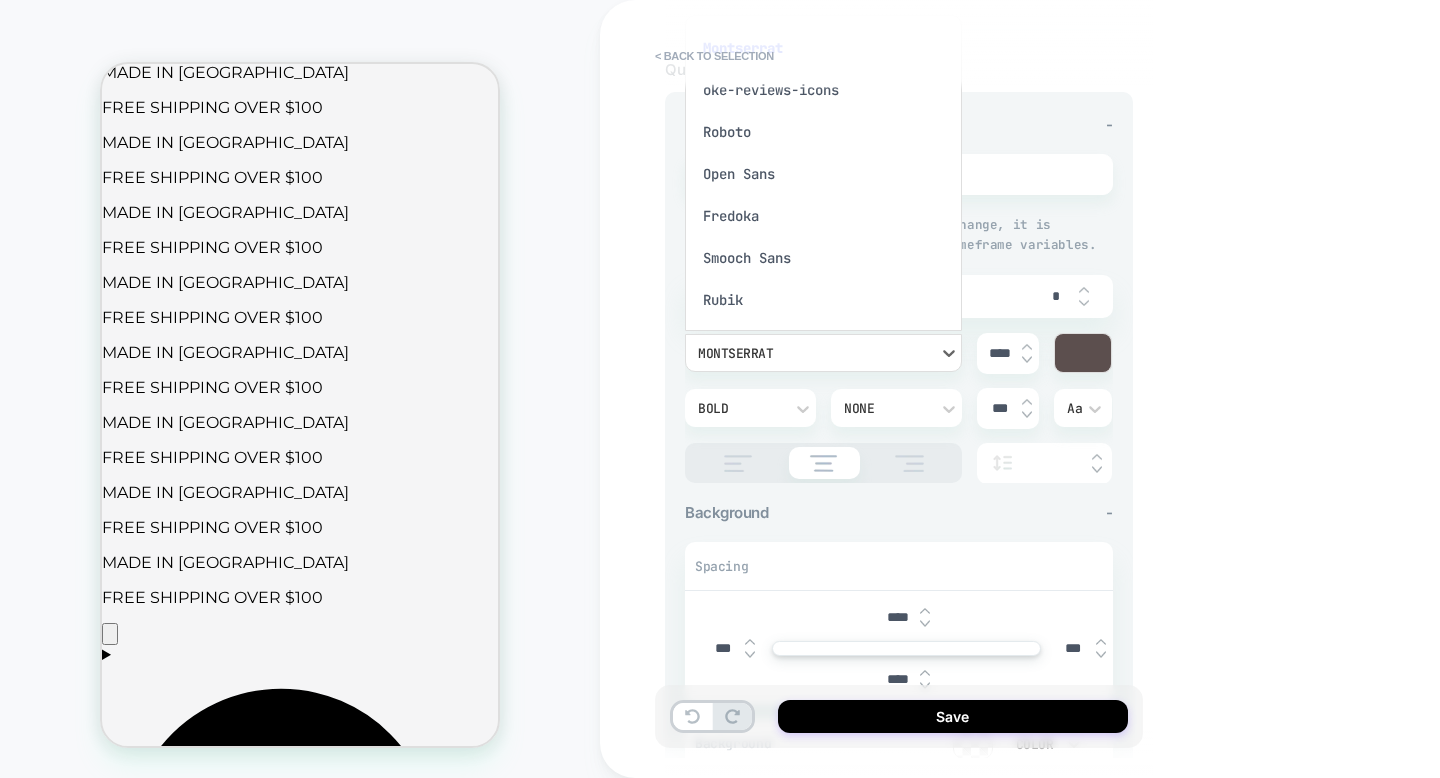 click on "oke-reviews-icons" at bounding box center [823, 90] 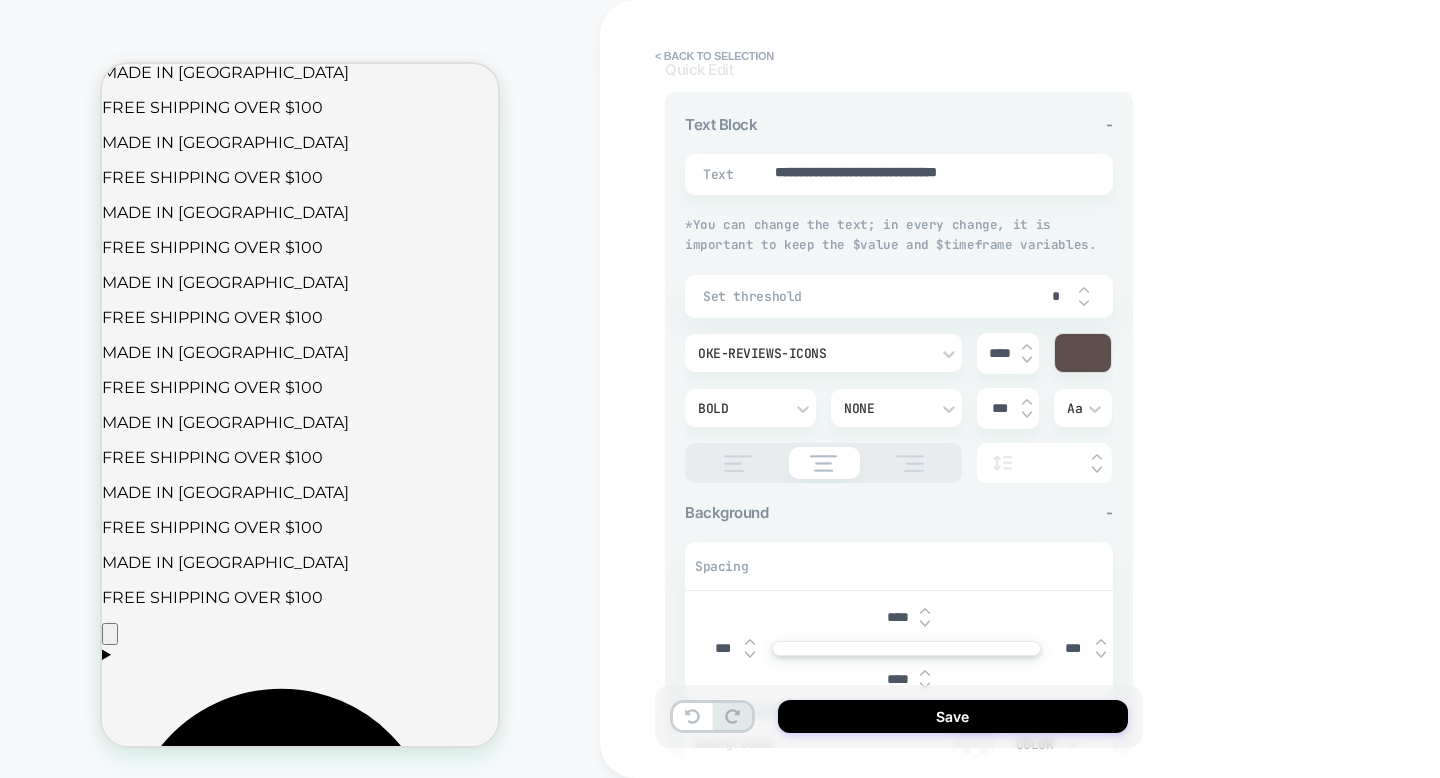 click at bounding box center [1027, 347] 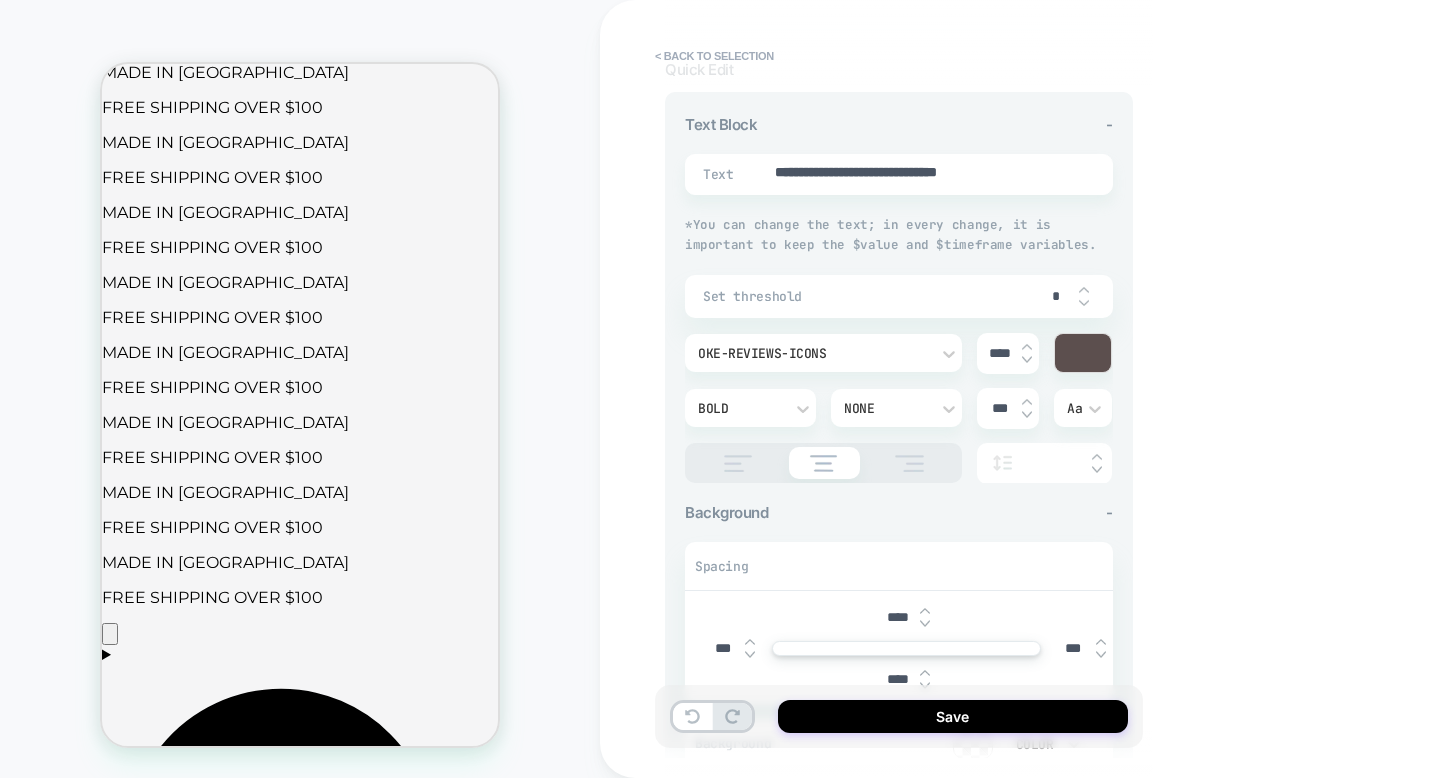 click on "oke-reviews-icons" at bounding box center [813, 353] 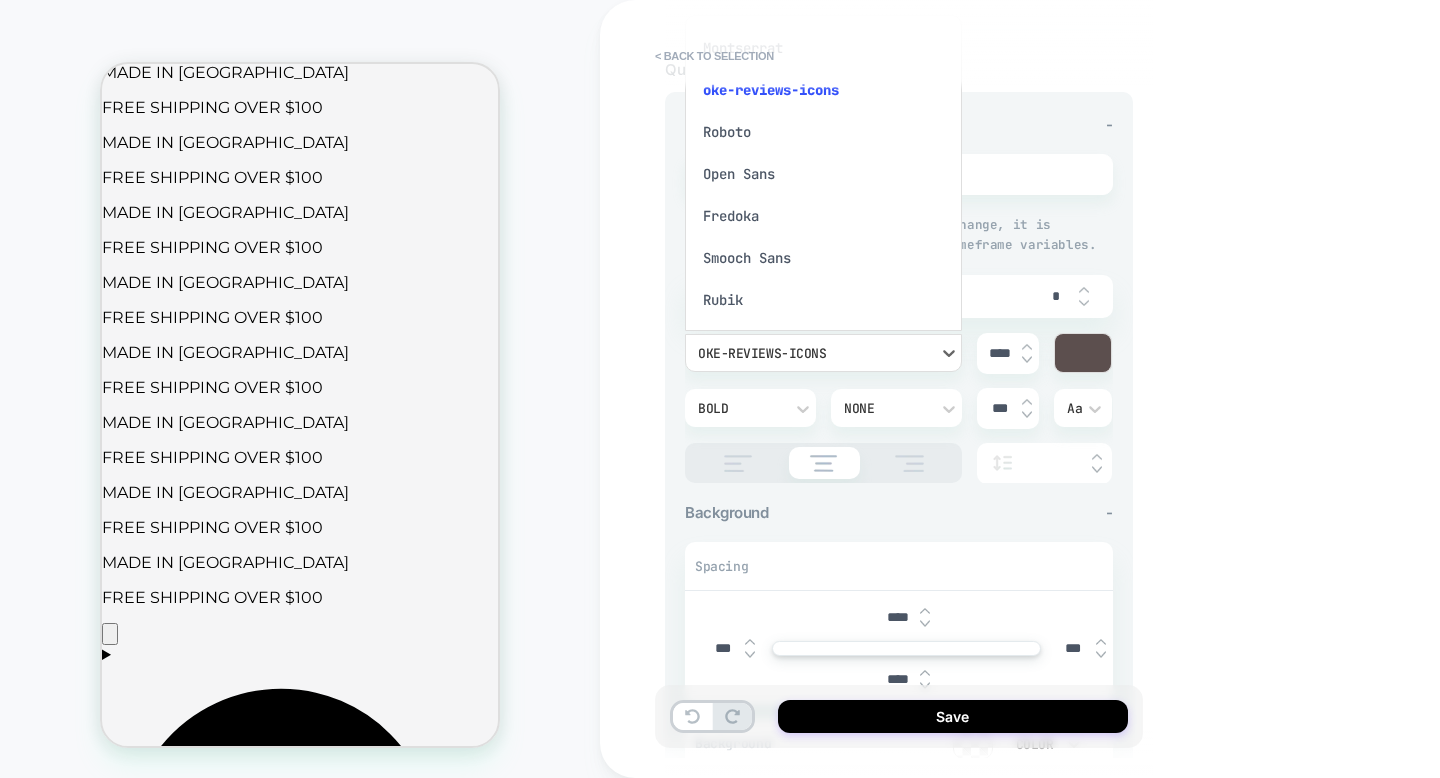 scroll, scrollTop: 16, scrollLeft: 0, axis: vertical 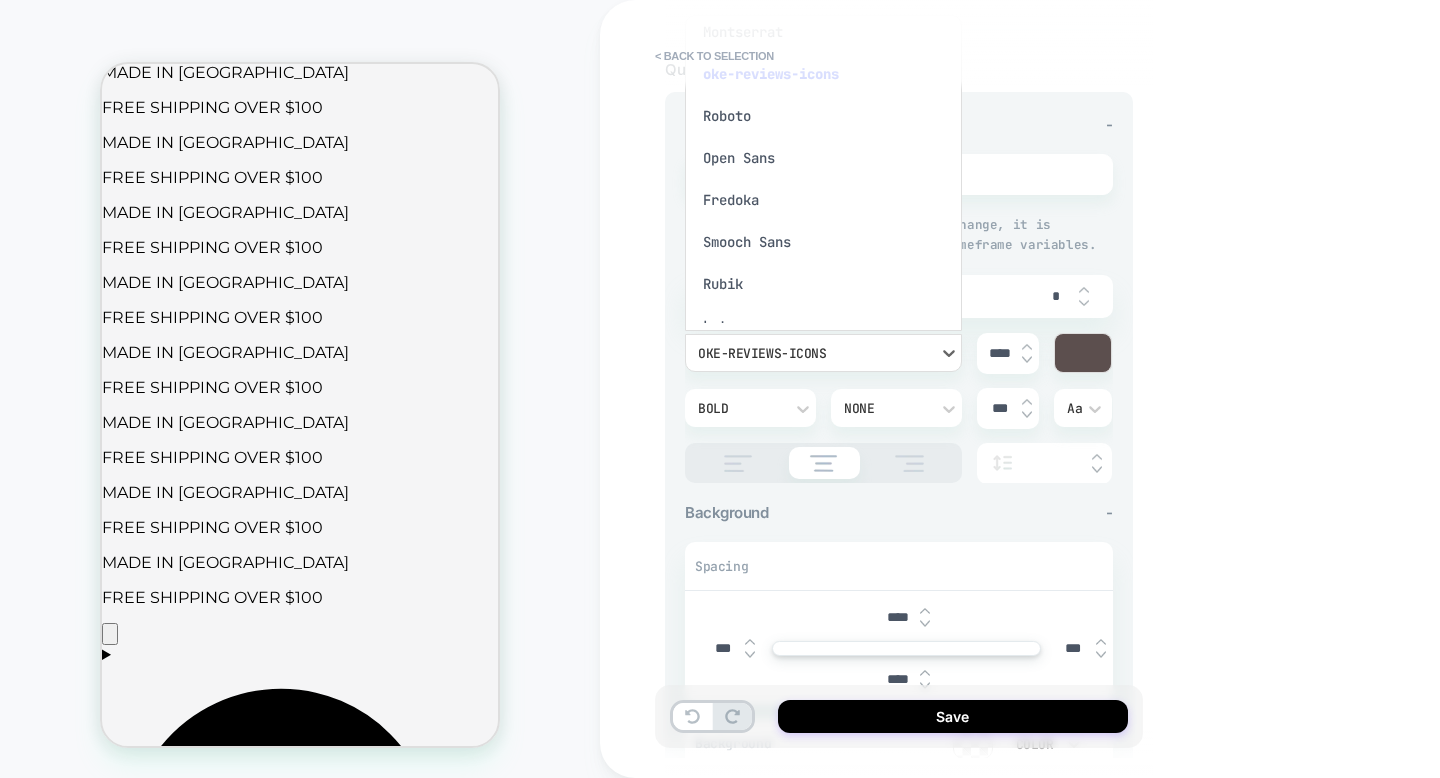 click on "Smooch Sans" at bounding box center [823, 242] 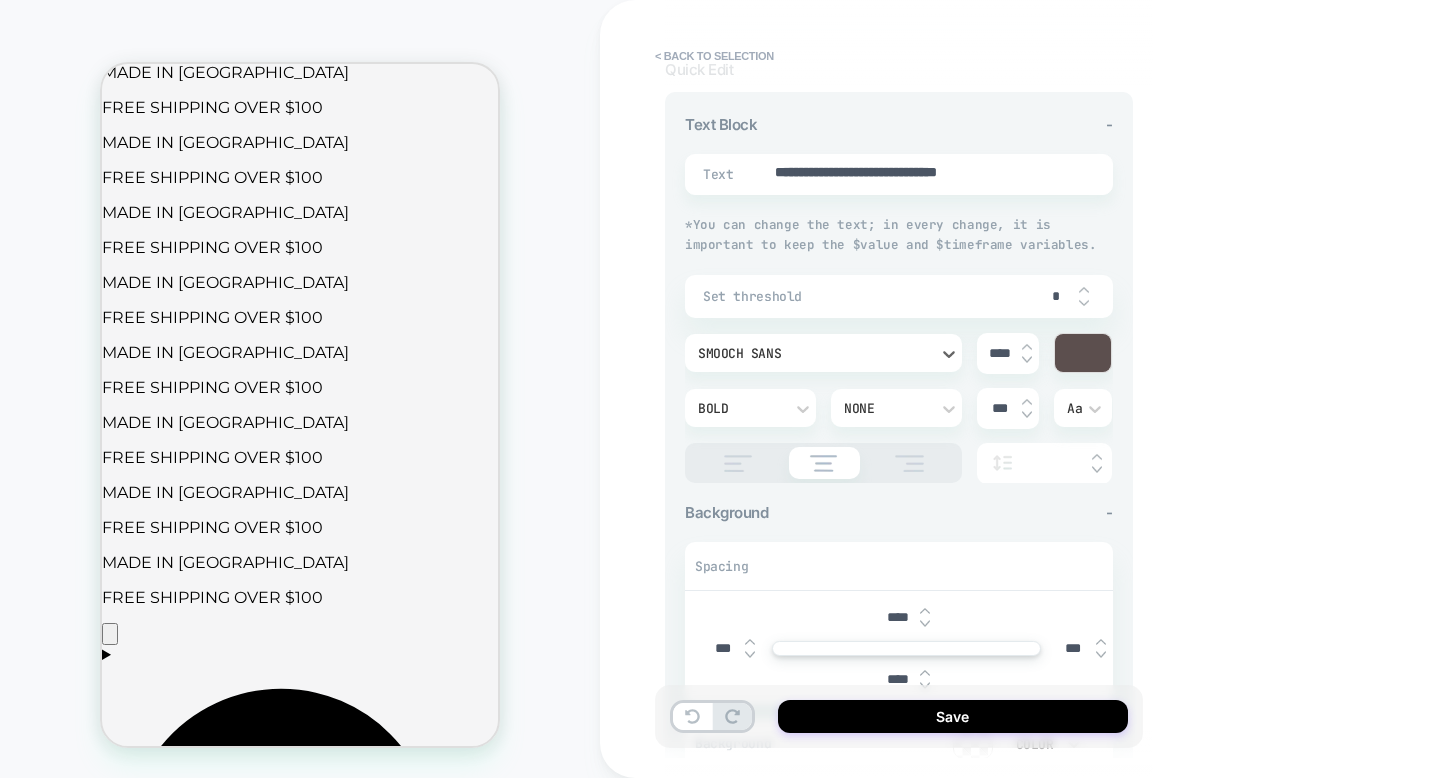 click on "Smooch Sans" at bounding box center [813, 353] 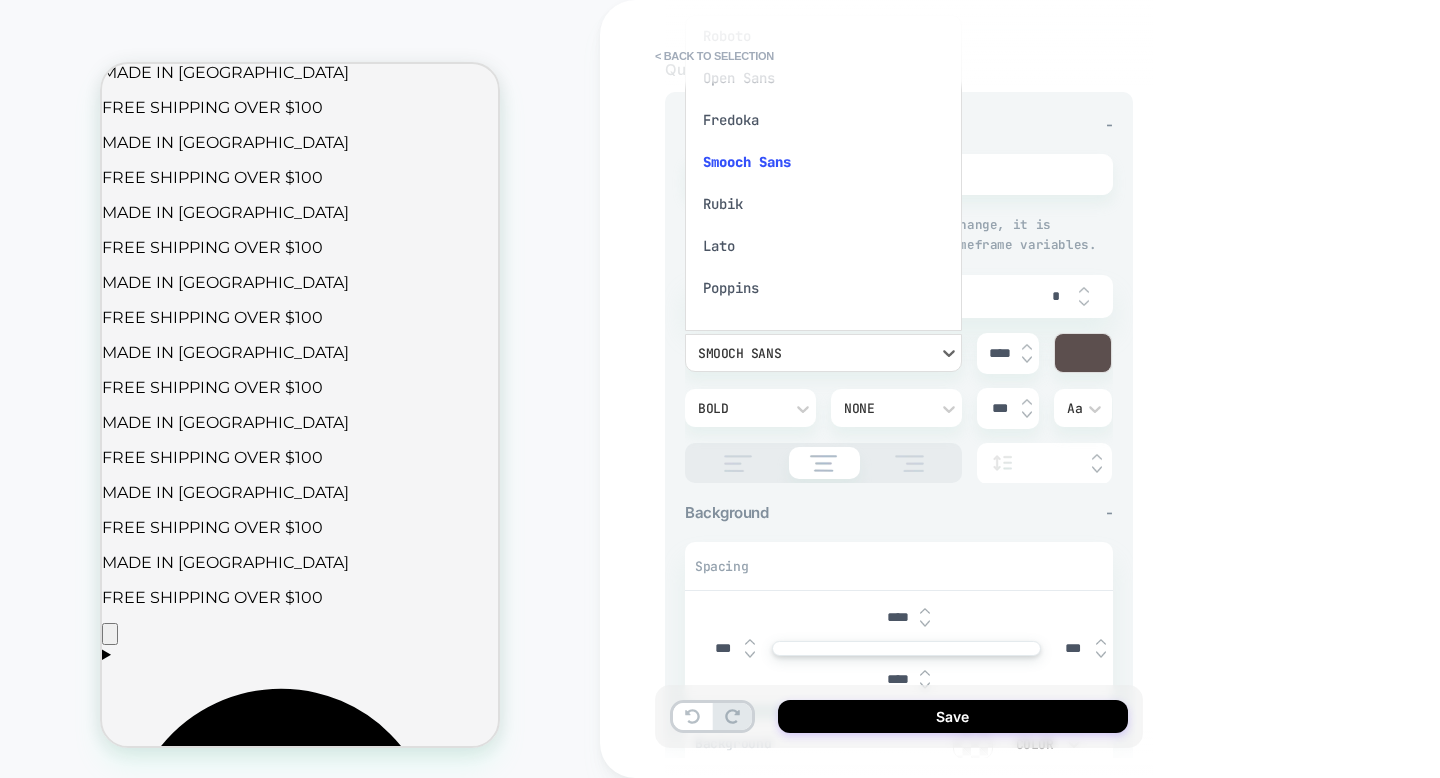 scroll, scrollTop: 0, scrollLeft: 0, axis: both 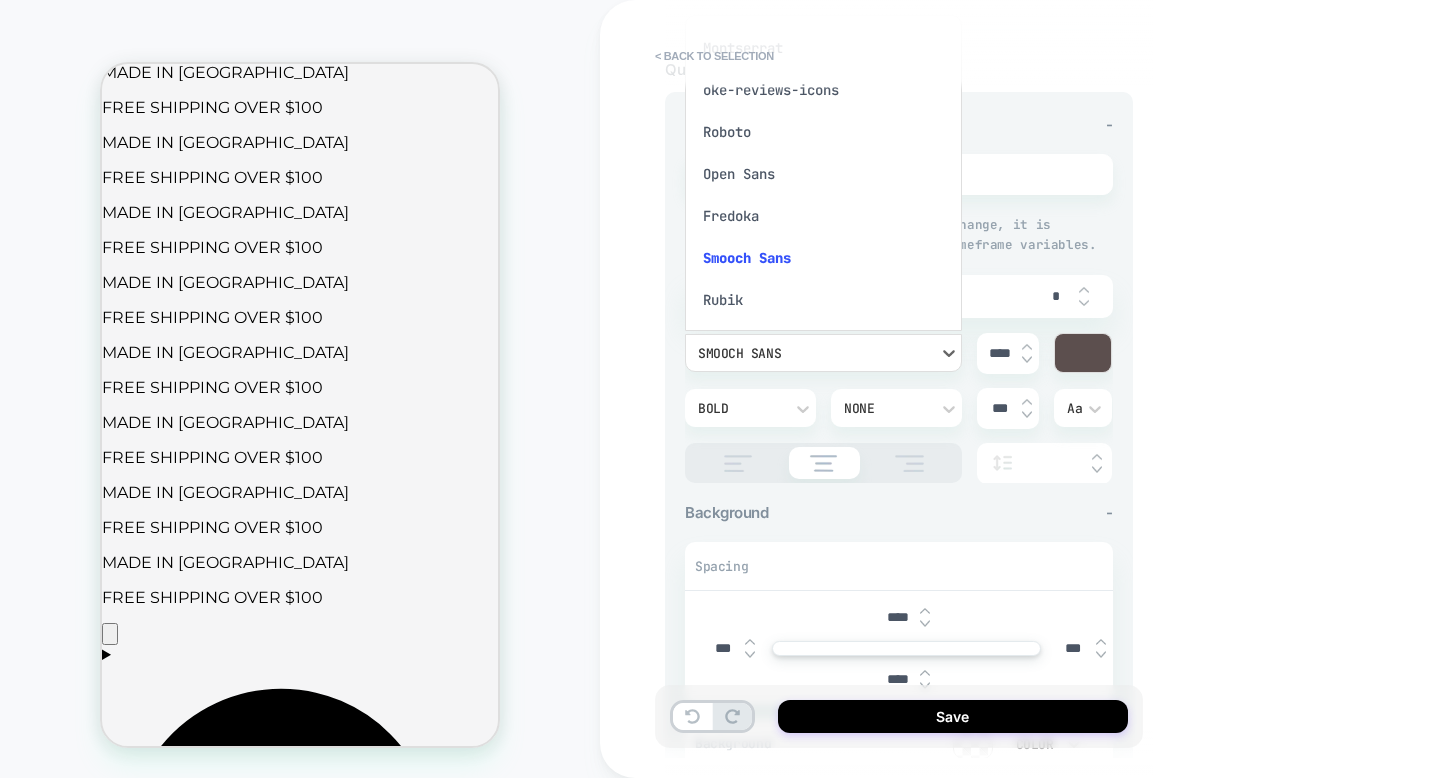 click on "oke-reviews-icons" at bounding box center [823, 90] 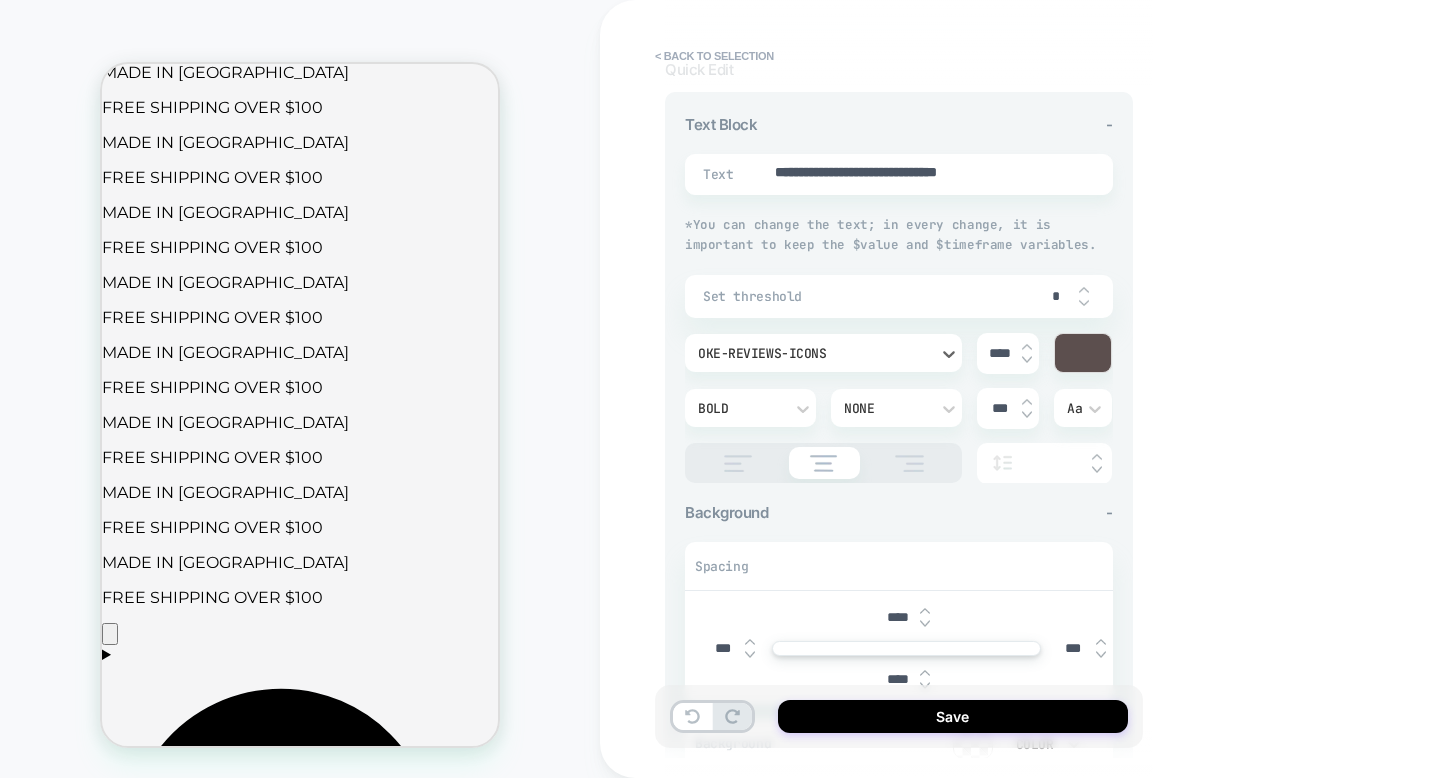 click on "oke-reviews-icons" at bounding box center [813, 353] 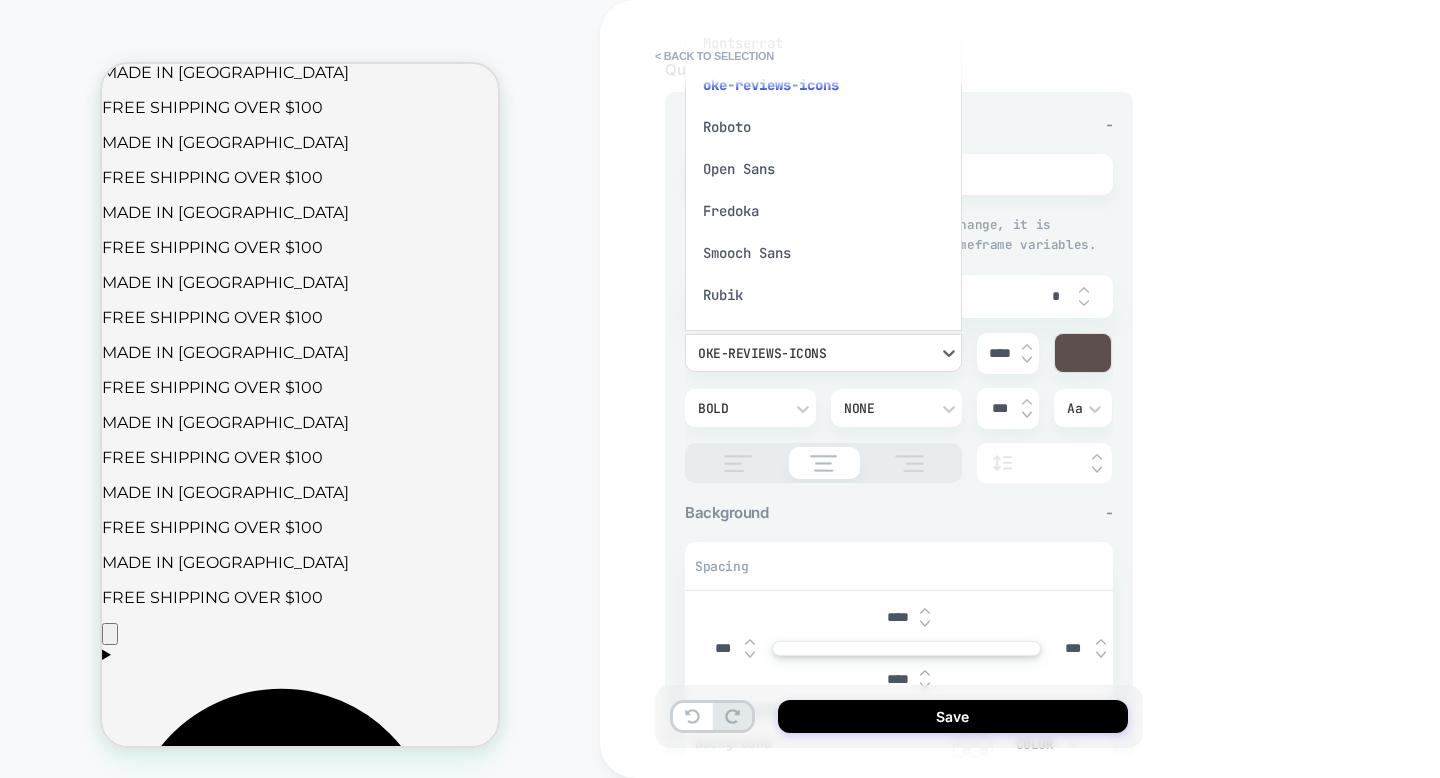 scroll, scrollTop: 4, scrollLeft: 0, axis: vertical 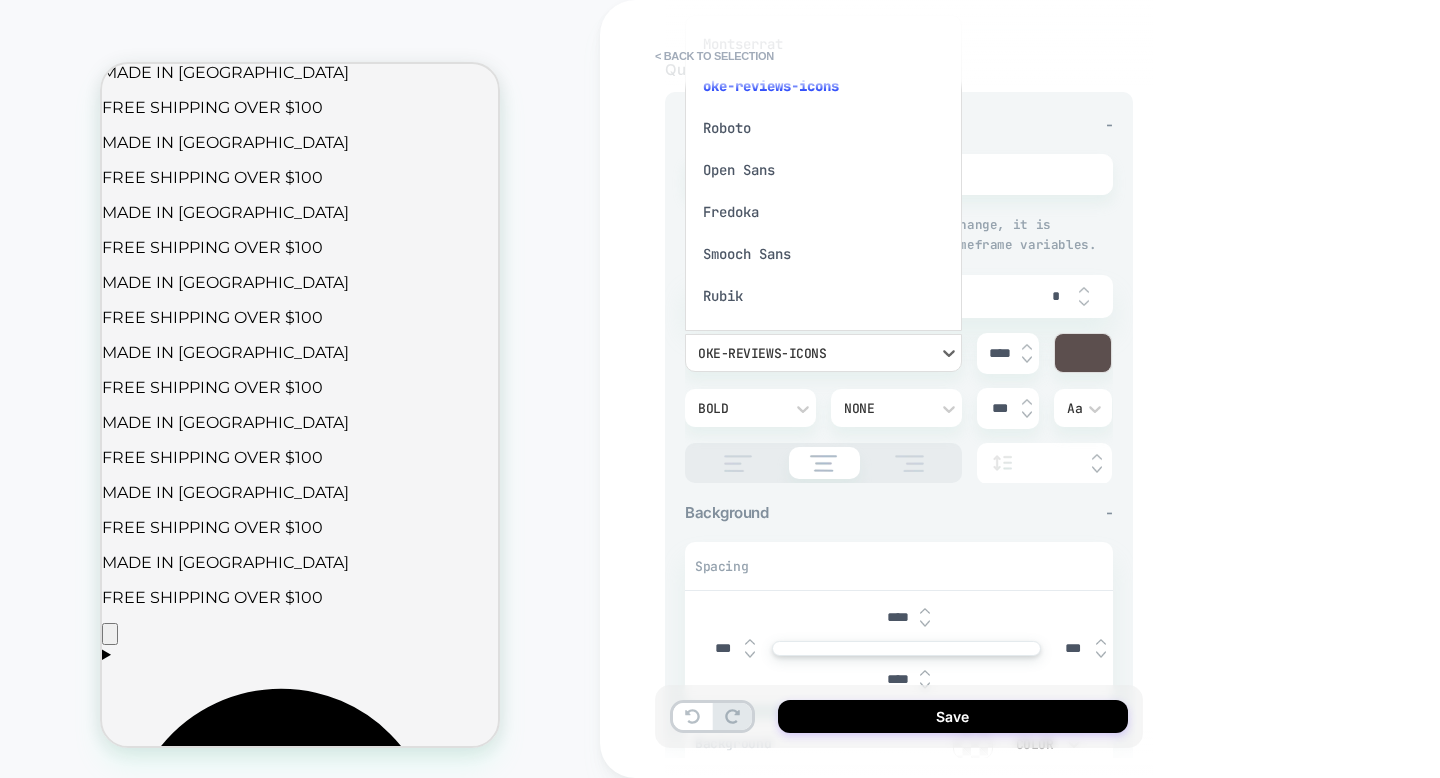 click on "< Back to selection" at bounding box center (889, 56) 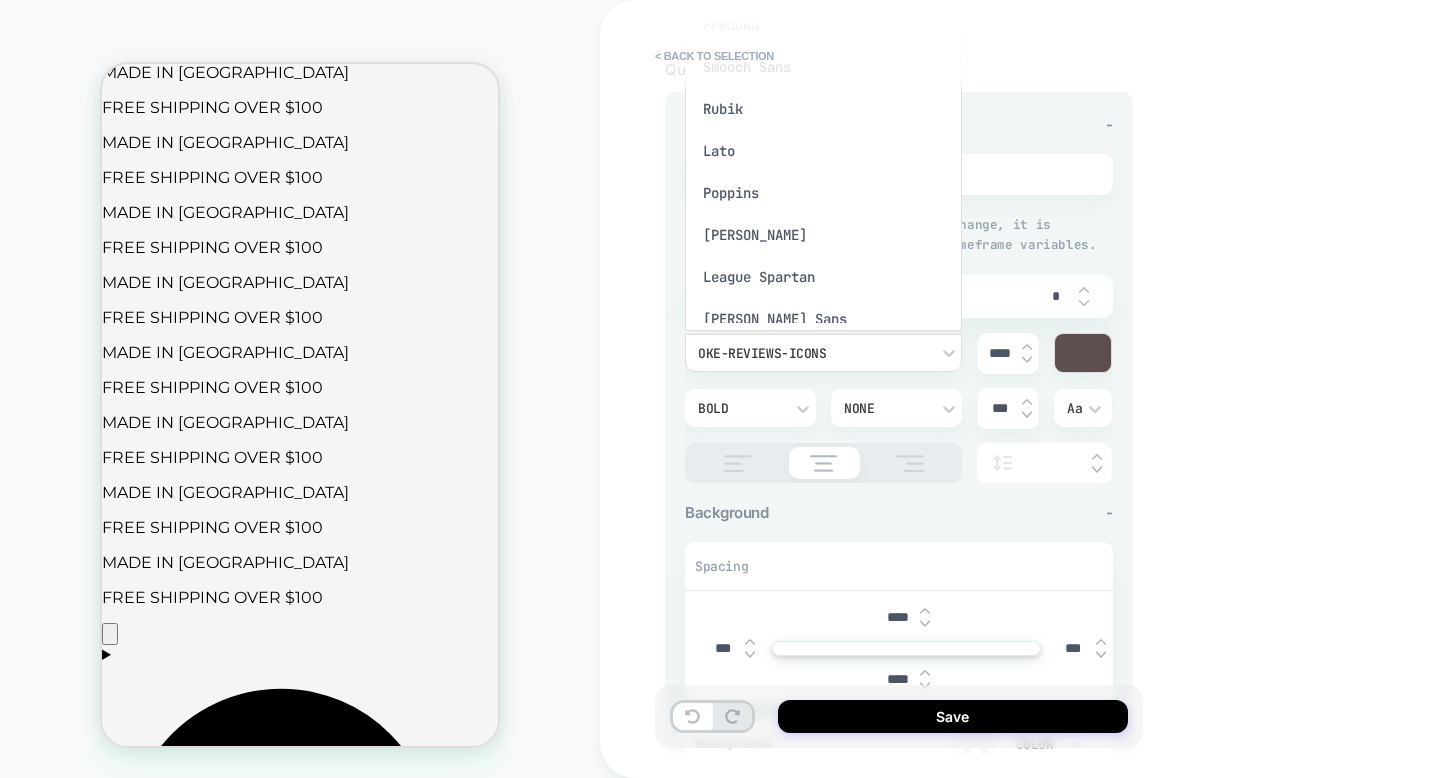 scroll, scrollTop: 0, scrollLeft: 0, axis: both 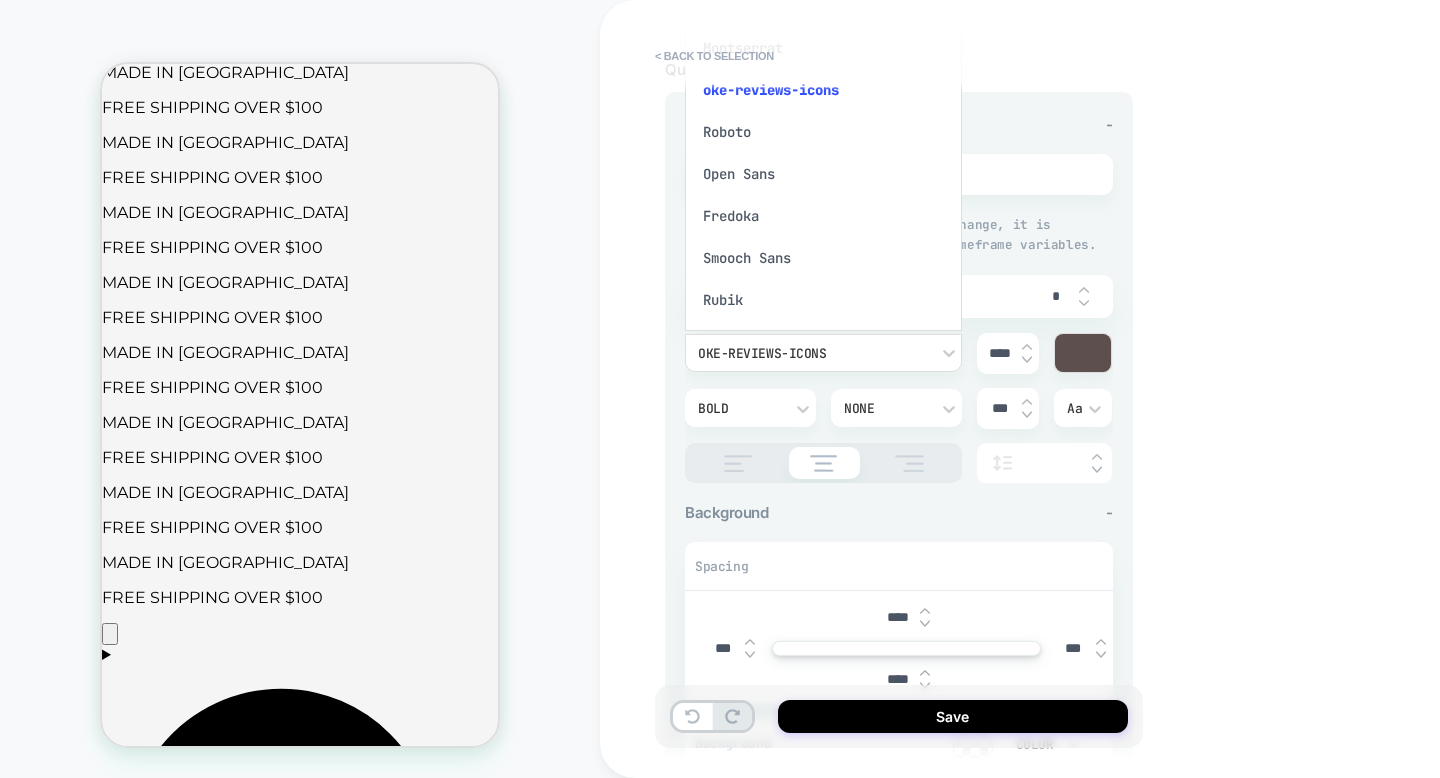 click at bounding box center (720, 389) 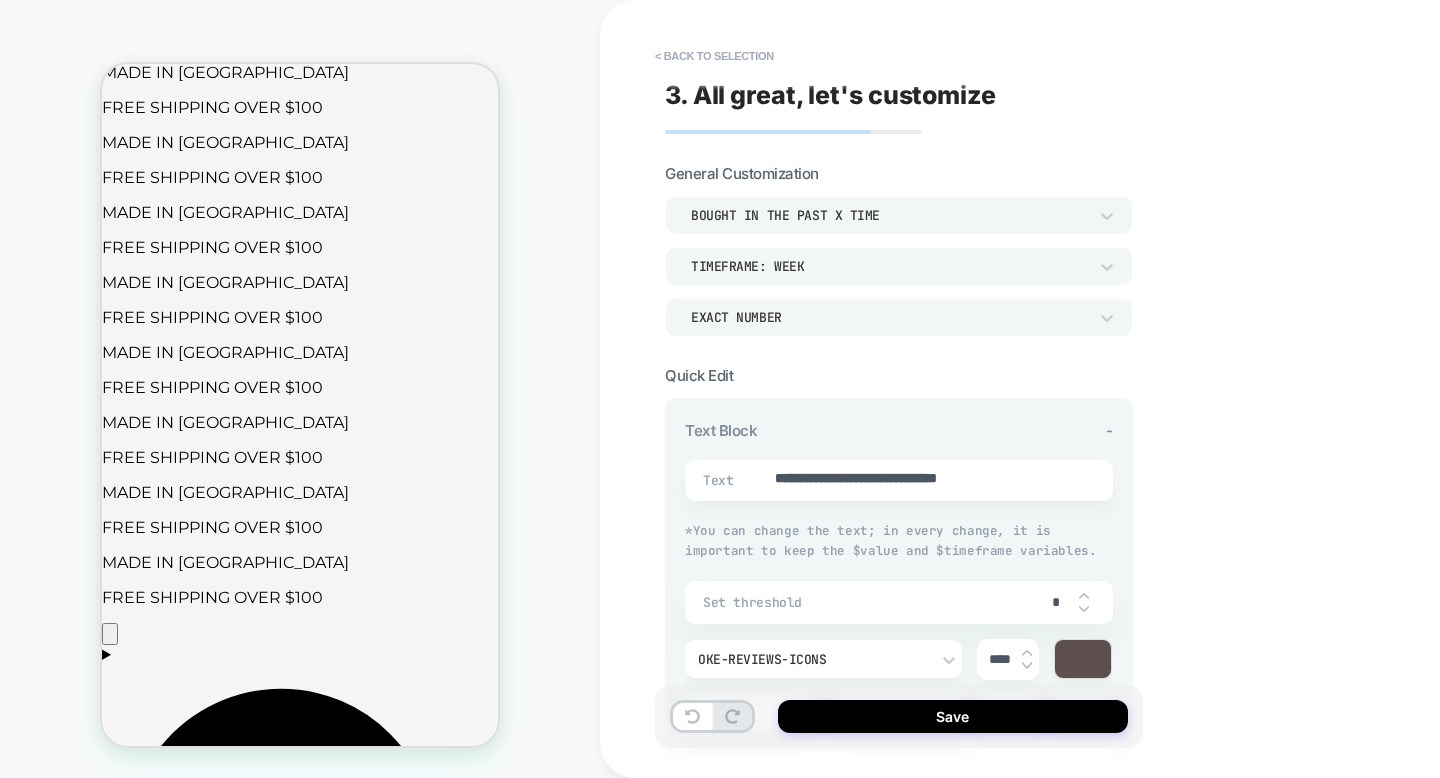 scroll, scrollTop: 25, scrollLeft: 0, axis: vertical 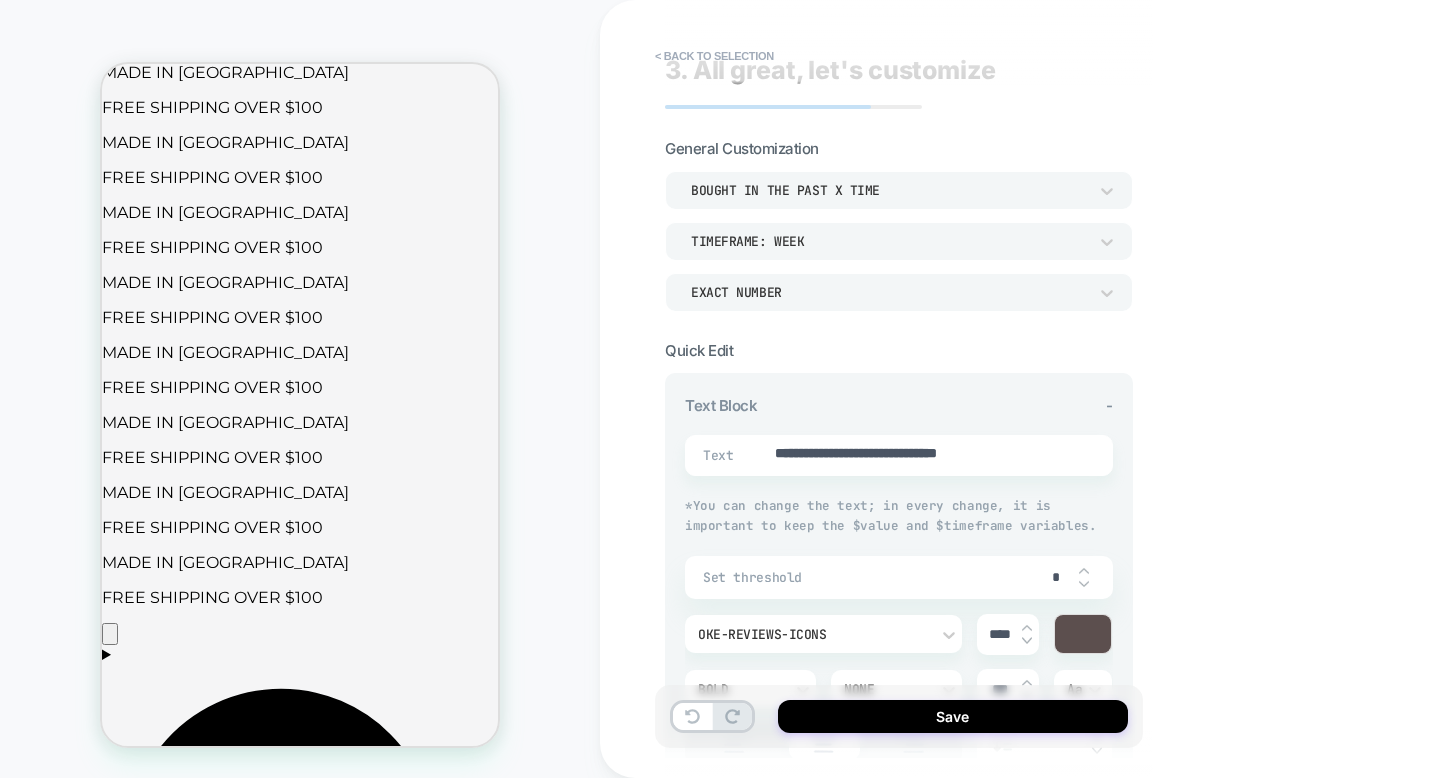 click on "oke-reviews-icons" at bounding box center [813, 634] 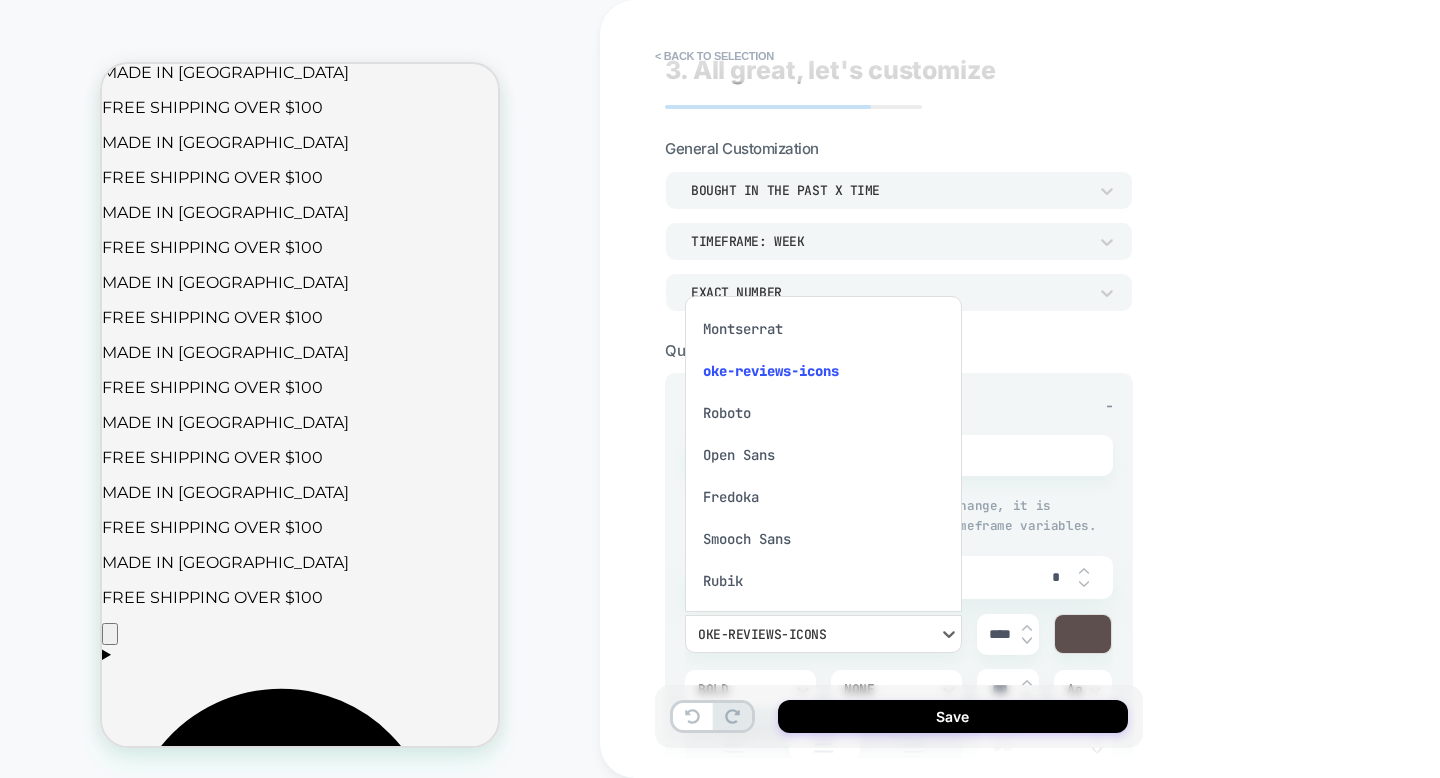 scroll, scrollTop: 16, scrollLeft: 0, axis: vertical 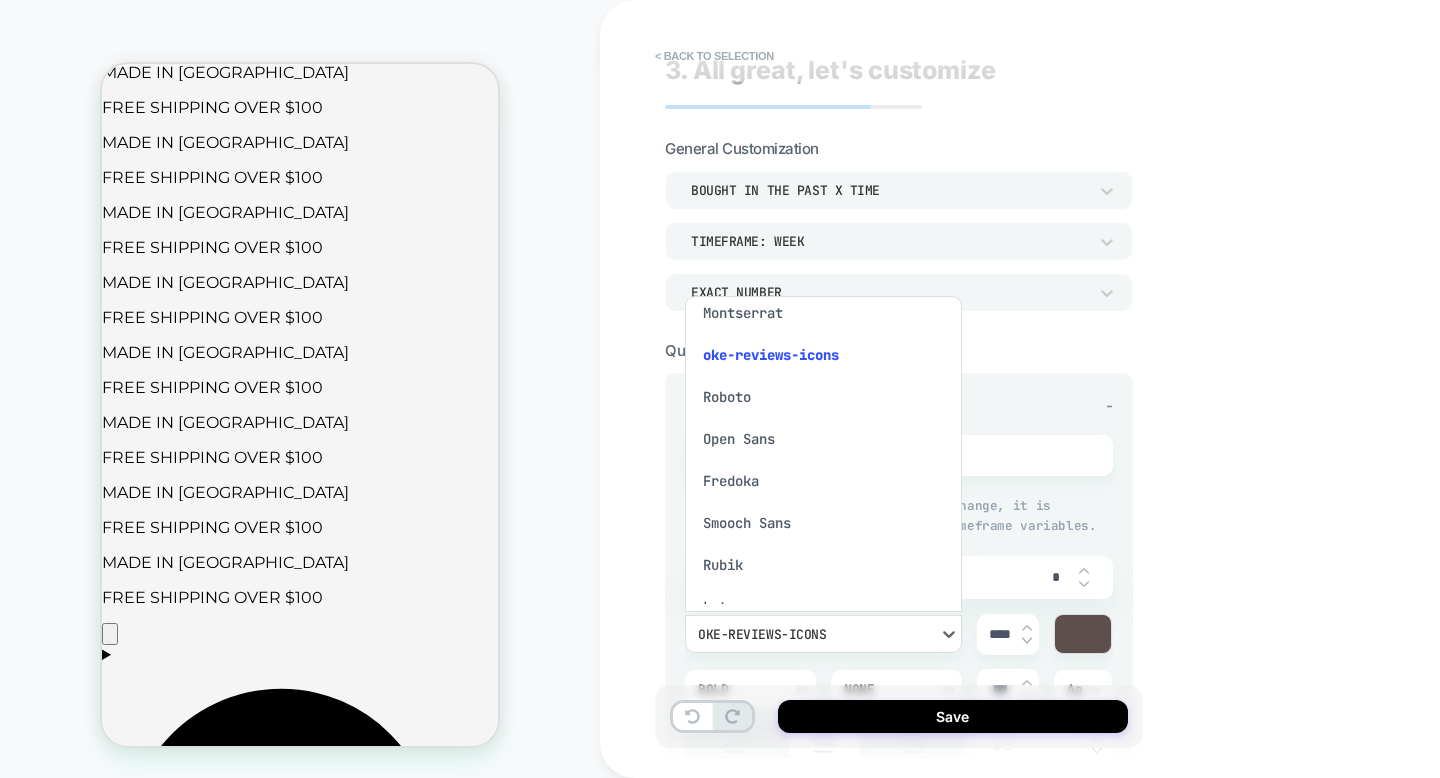 click on "Montserrat" at bounding box center [823, 313] 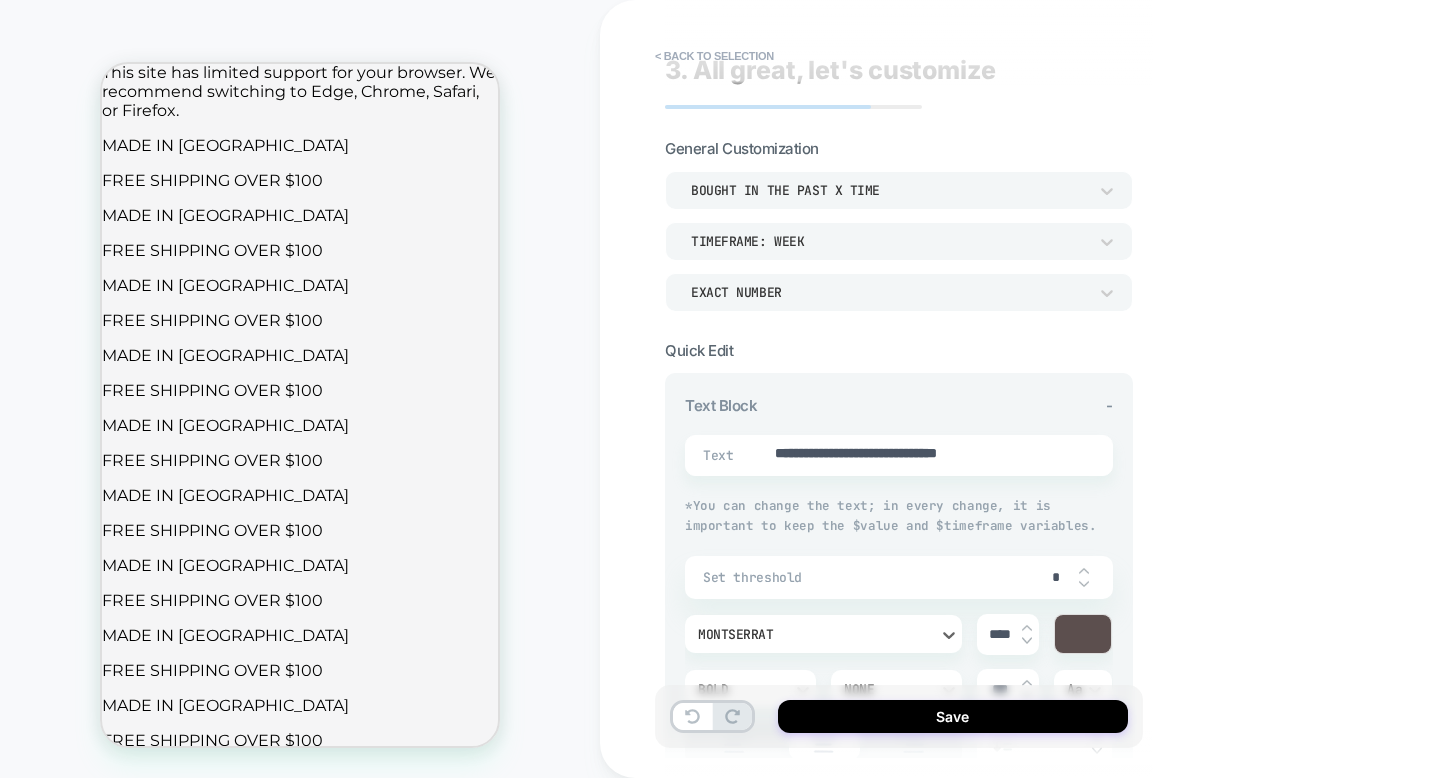 scroll, scrollTop: 0, scrollLeft: 0, axis: both 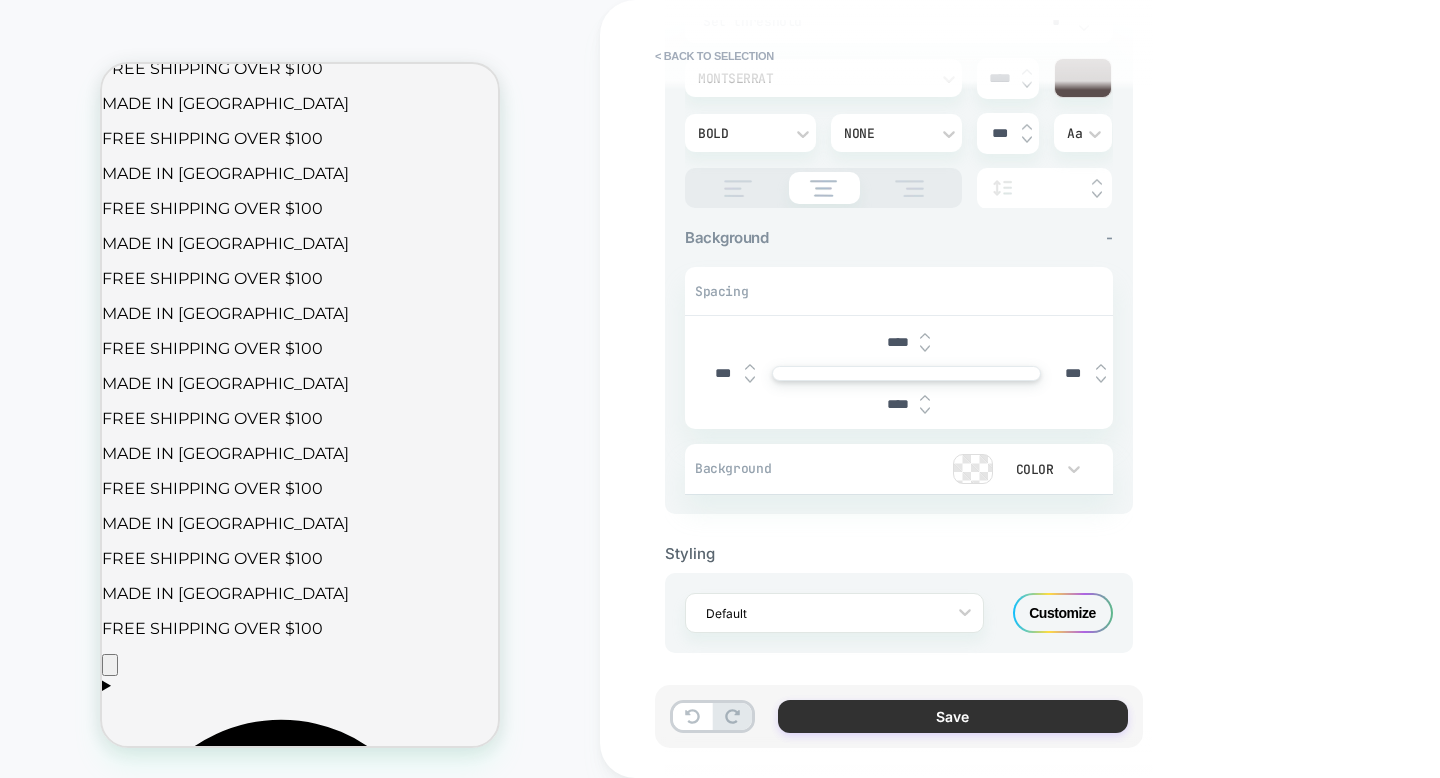 click on "Save" at bounding box center [953, 716] 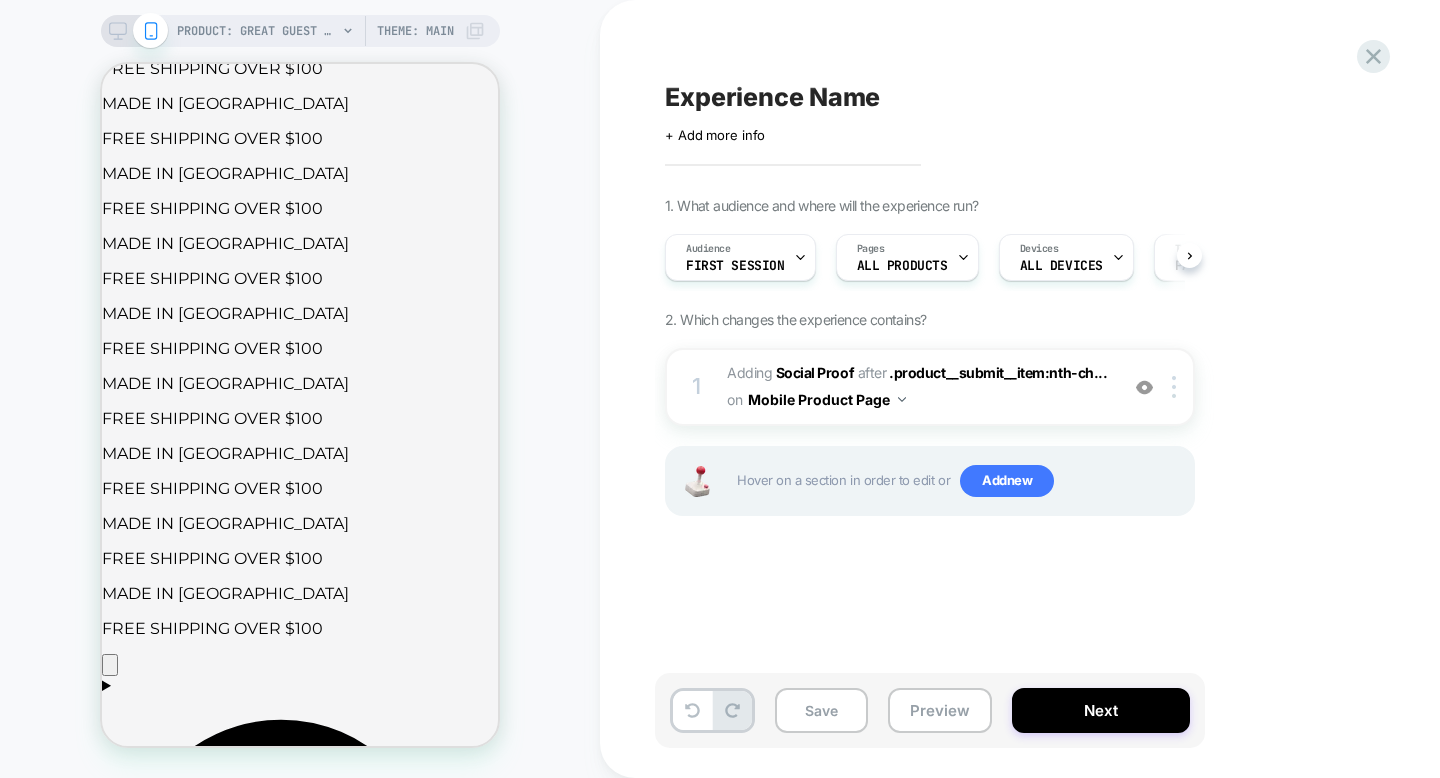 scroll, scrollTop: 0, scrollLeft: 1, axis: horizontal 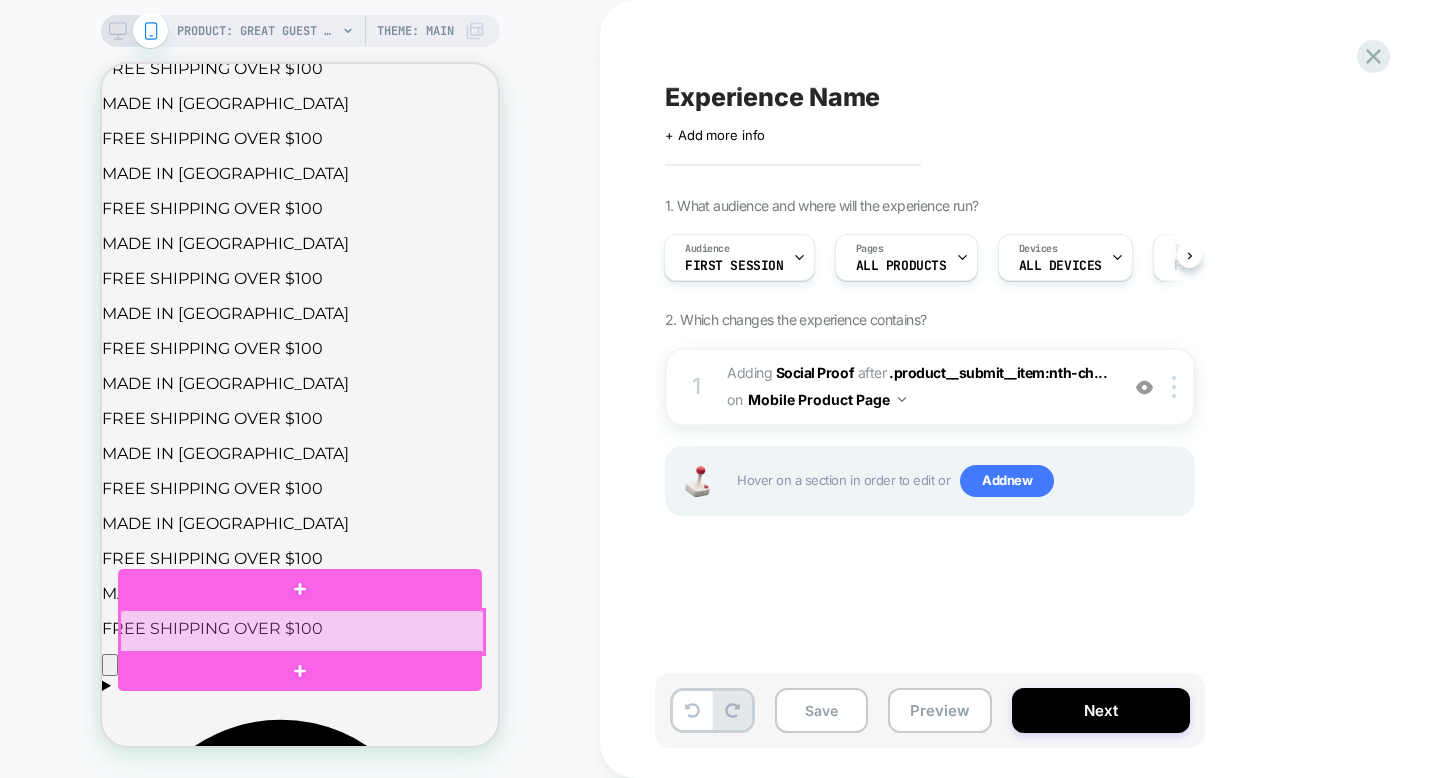 click at bounding box center (302, 632) 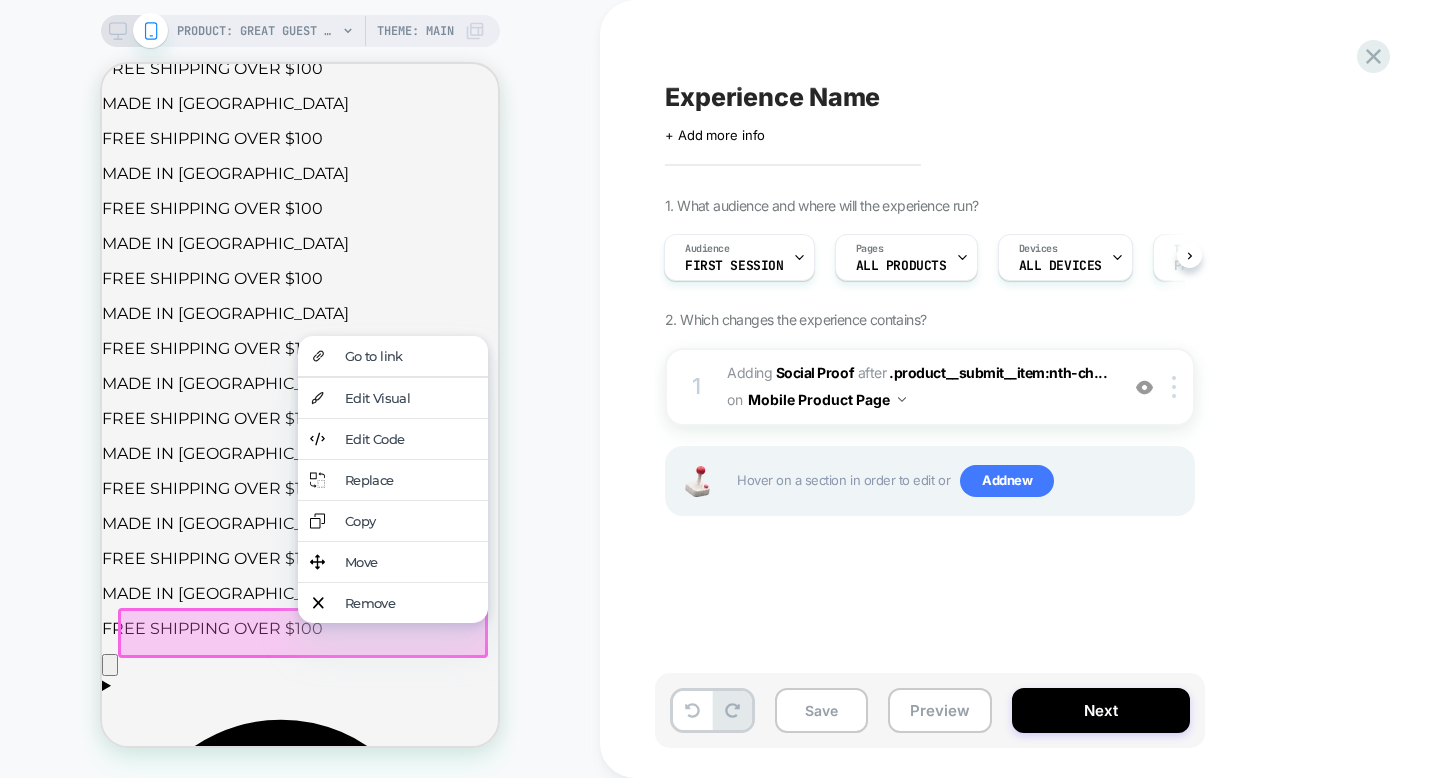 click on "PRODUCT: Great Guest Starter Kit [test] PRODUCT: Great Guest Starter Kit [test] Theme: MAIN" at bounding box center (300, 389) 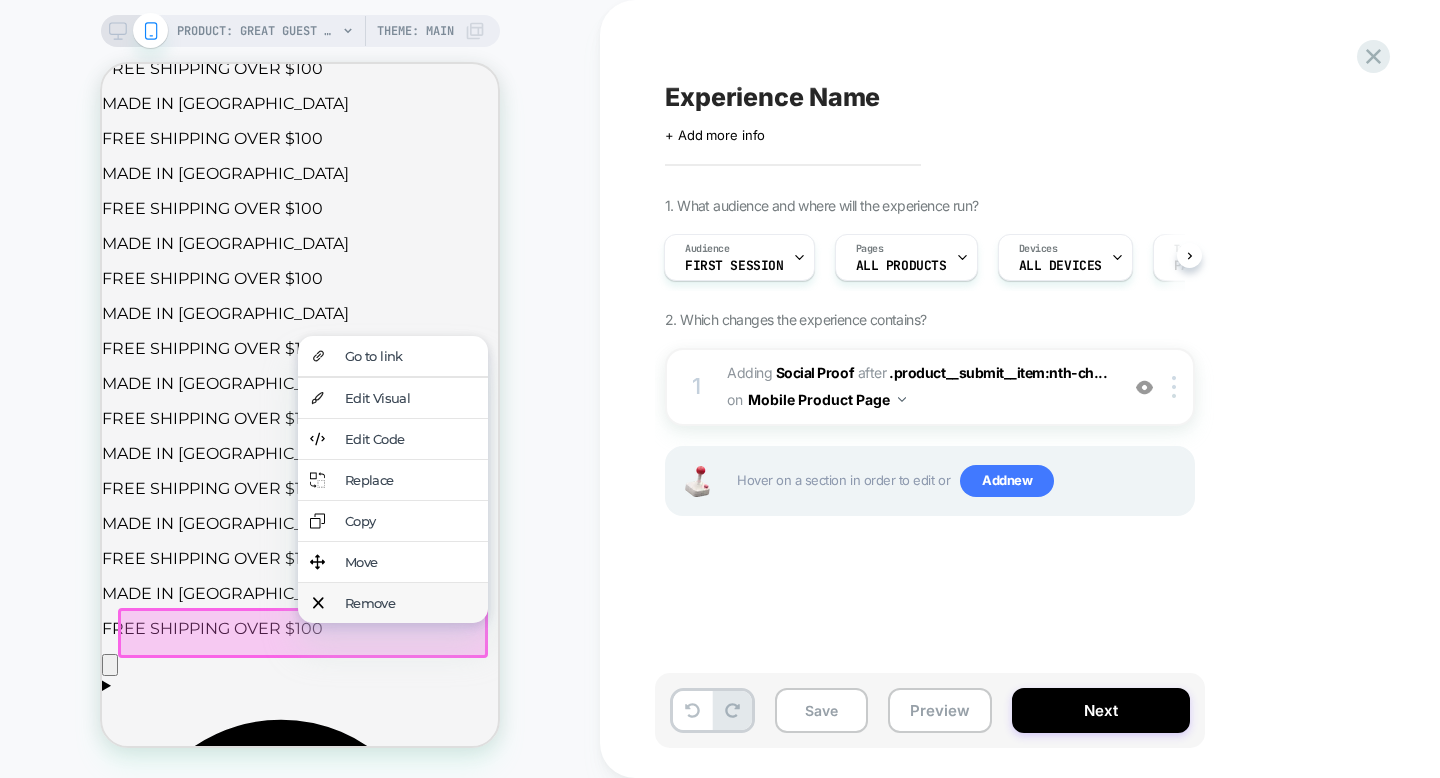 click on "Remove" at bounding box center (410, 603) 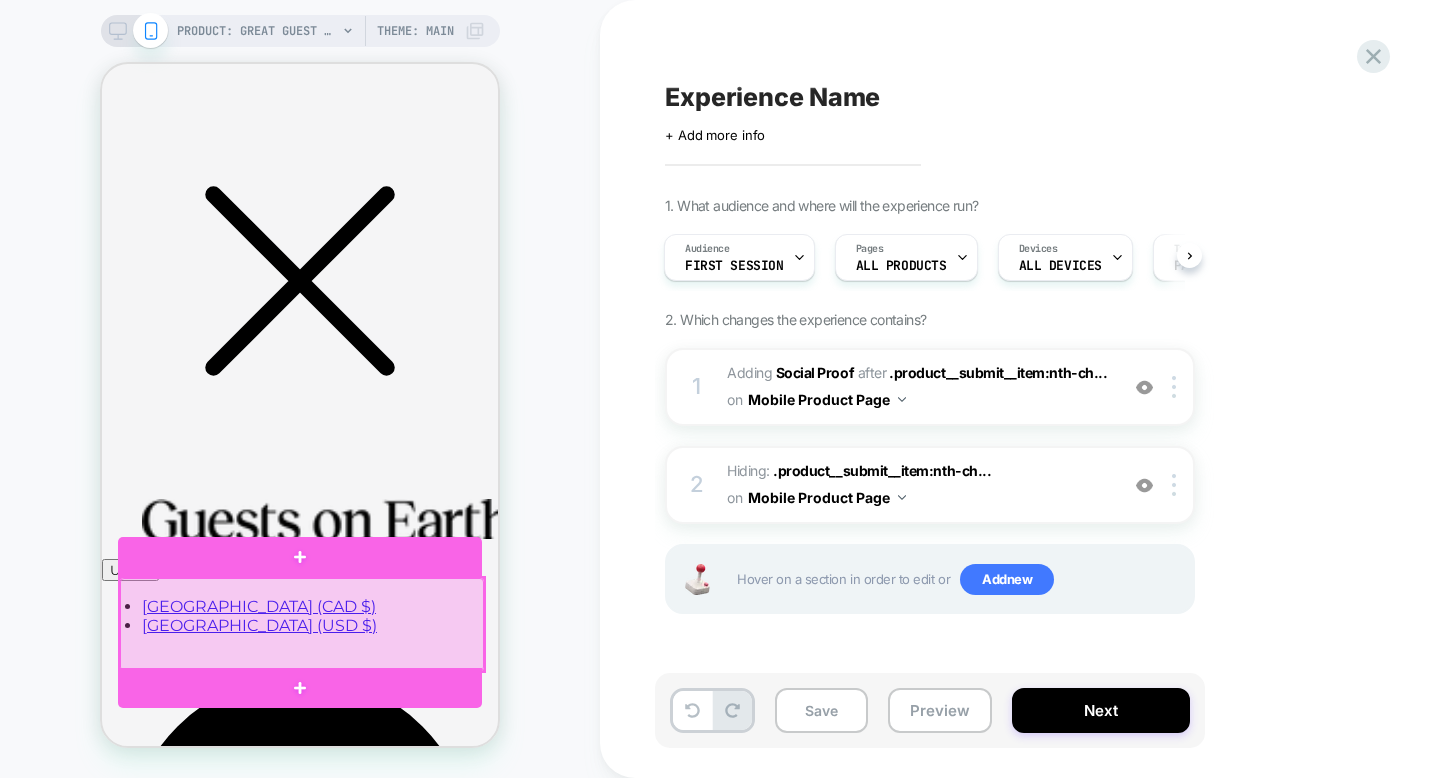 scroll, scrollTop: 1413, scrollLeft: 0, axis: vertical 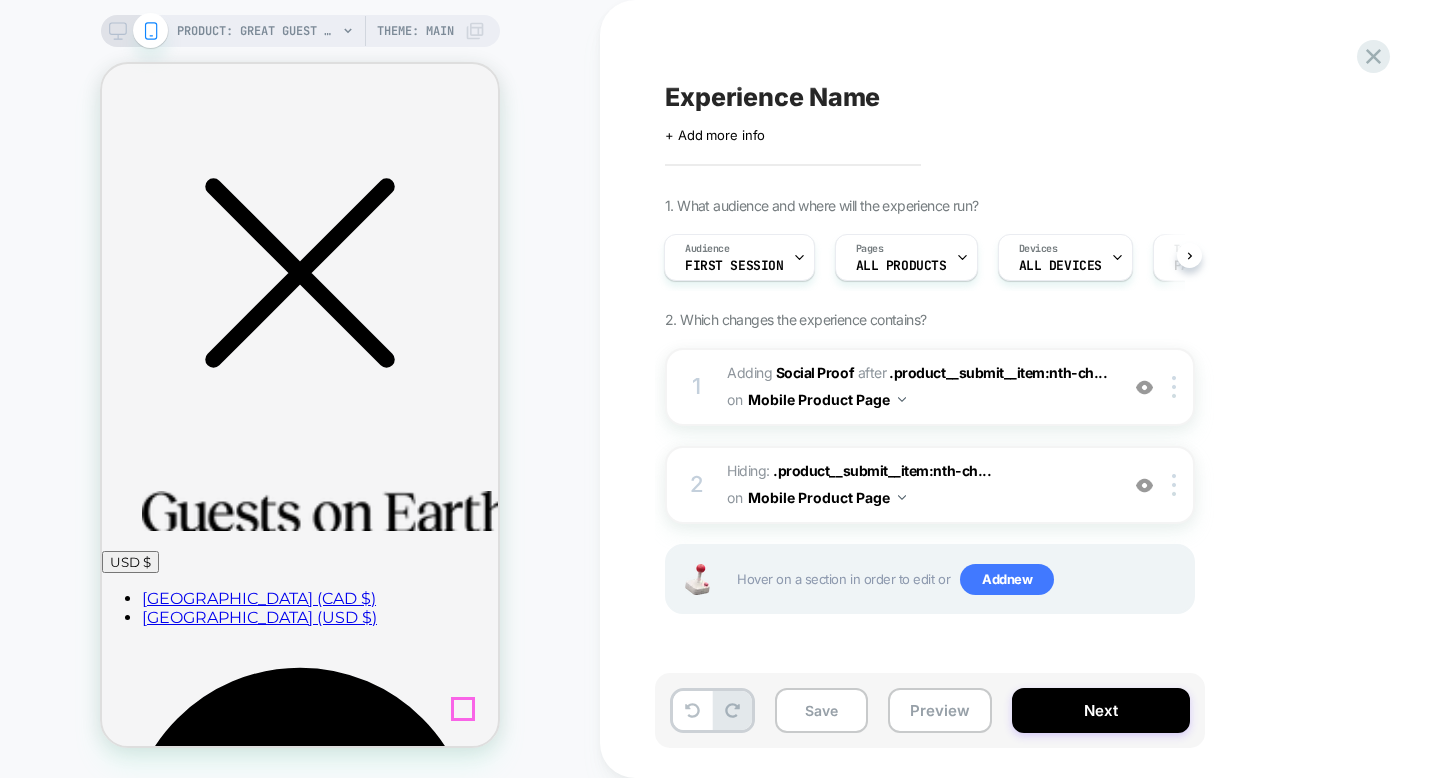 click 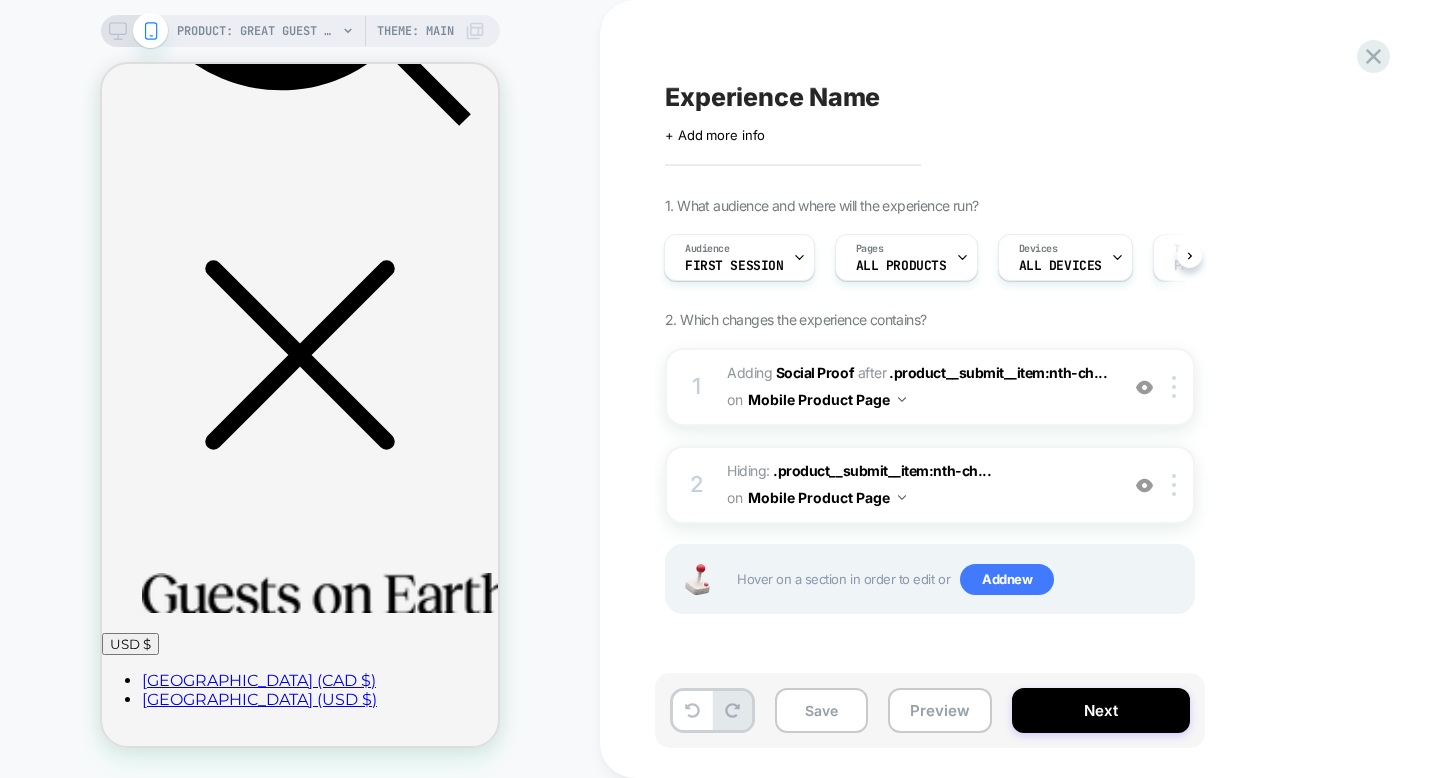 scroll, scrollTop: 1368, scrollLeft: 0, axis: vertical 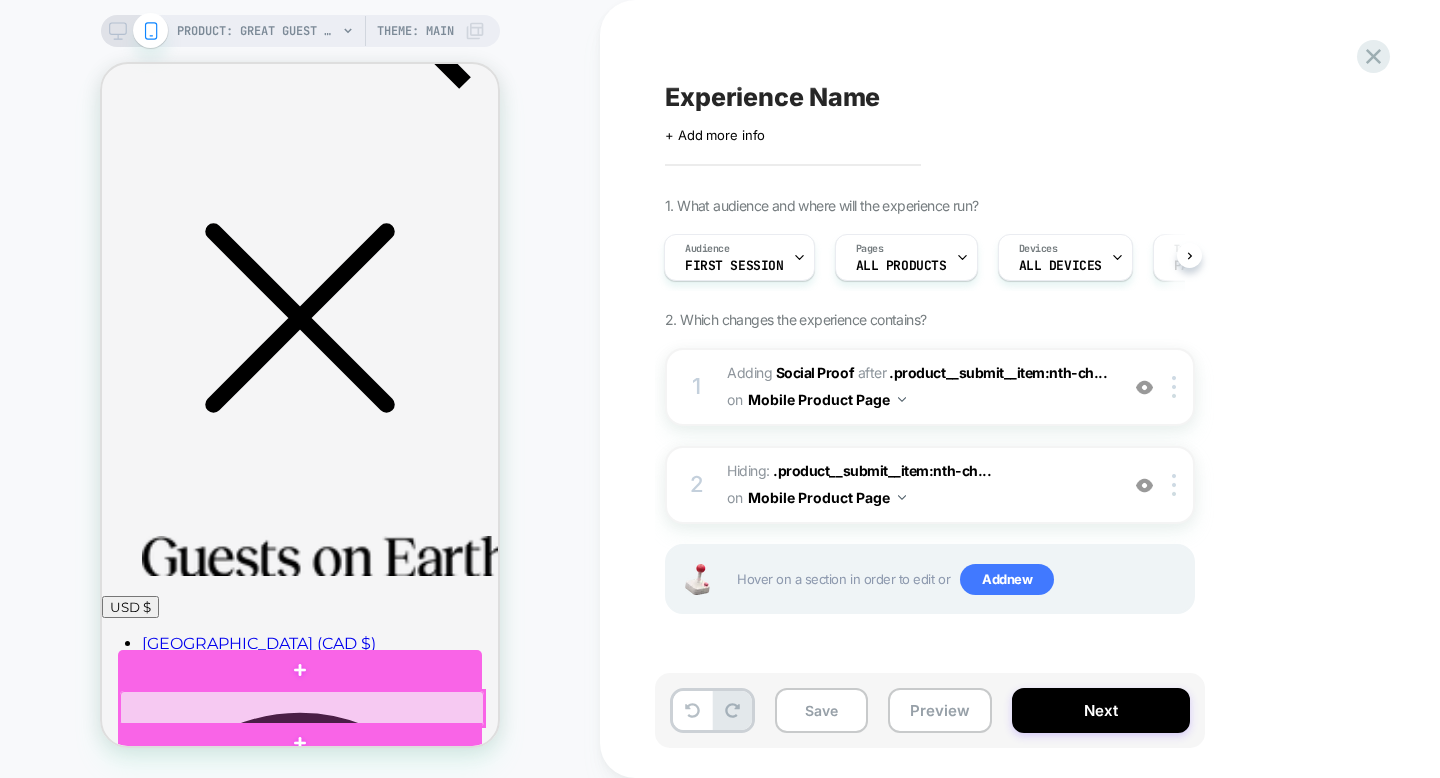 click at bounding box center (302, 709) 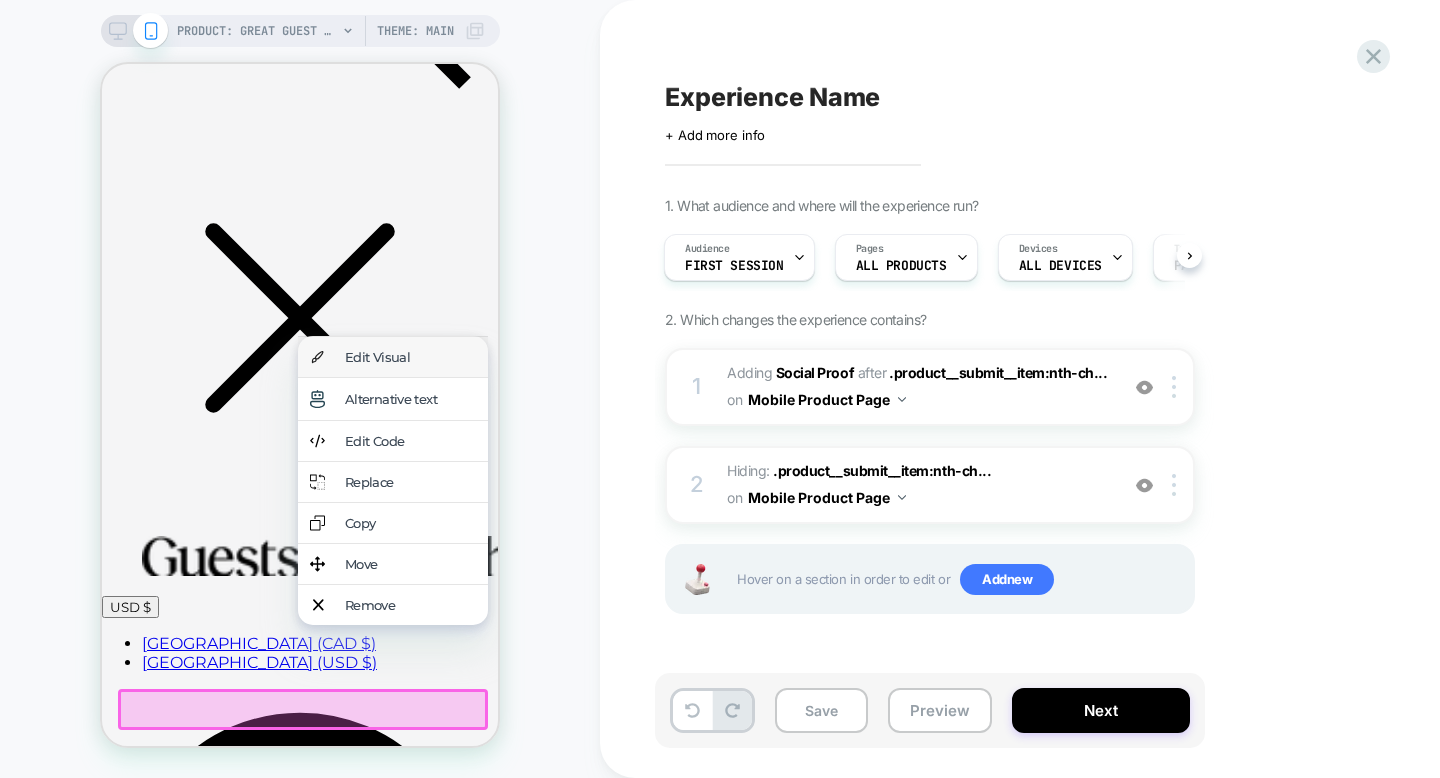 click on "Edit Visual" at bounding box center [410, 357] 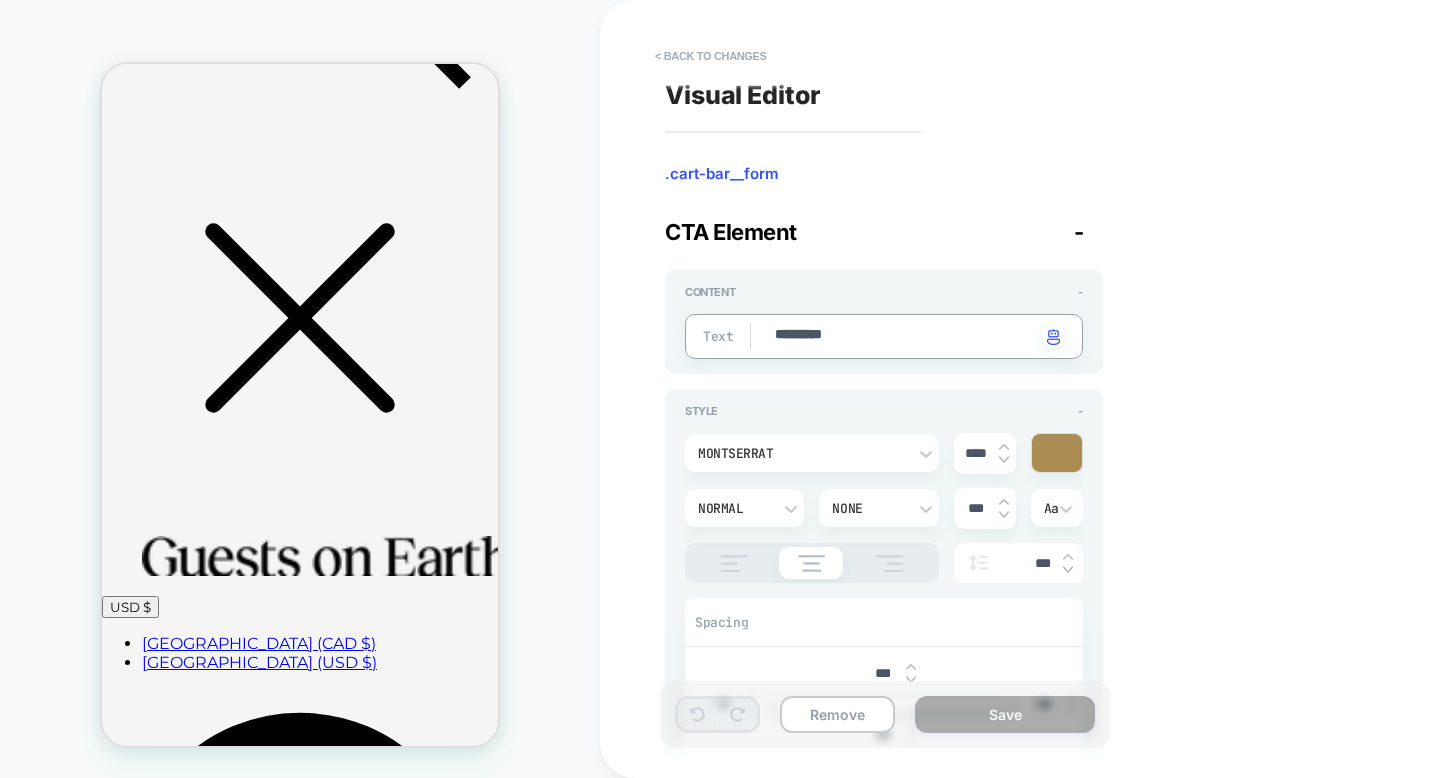 click on "*********" at bounding box center (904, 336) 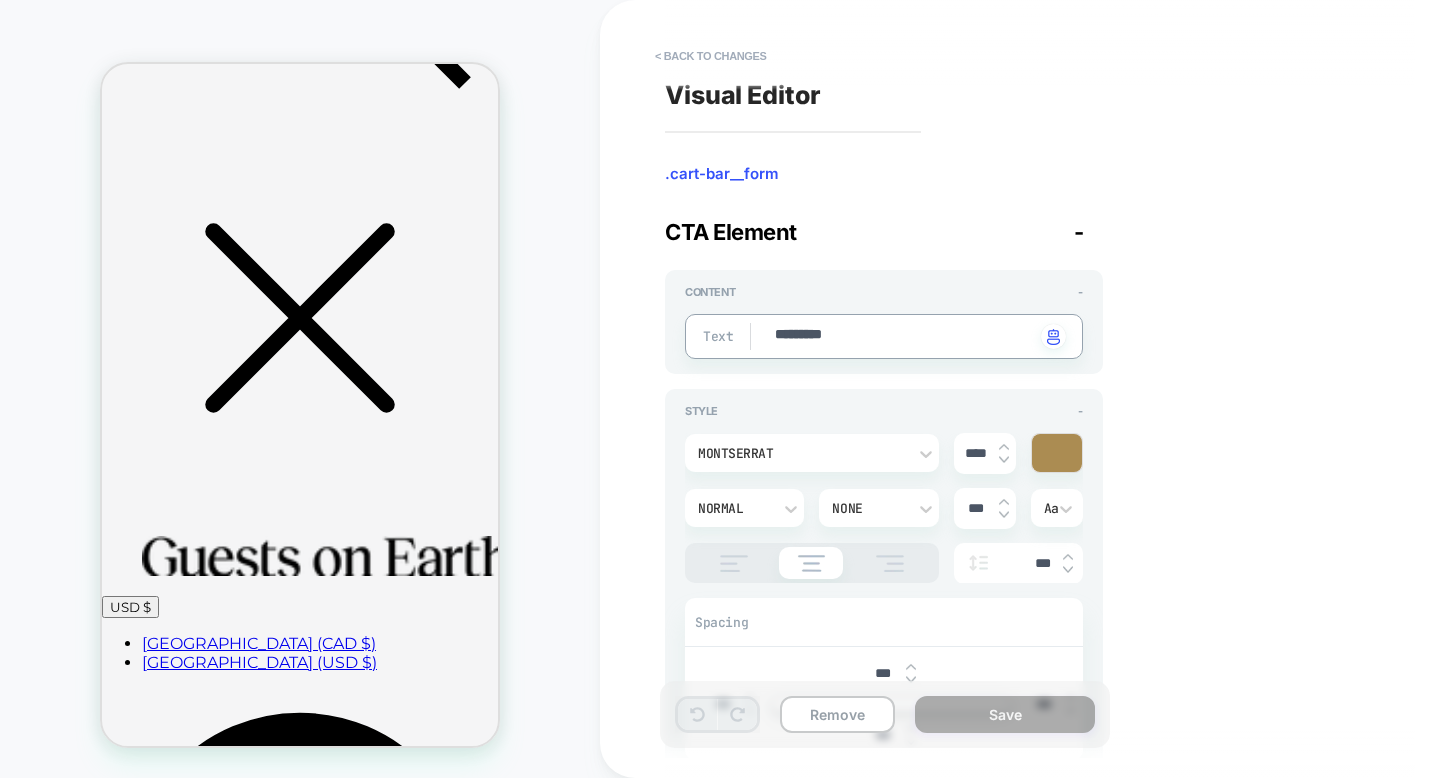 type on "*" 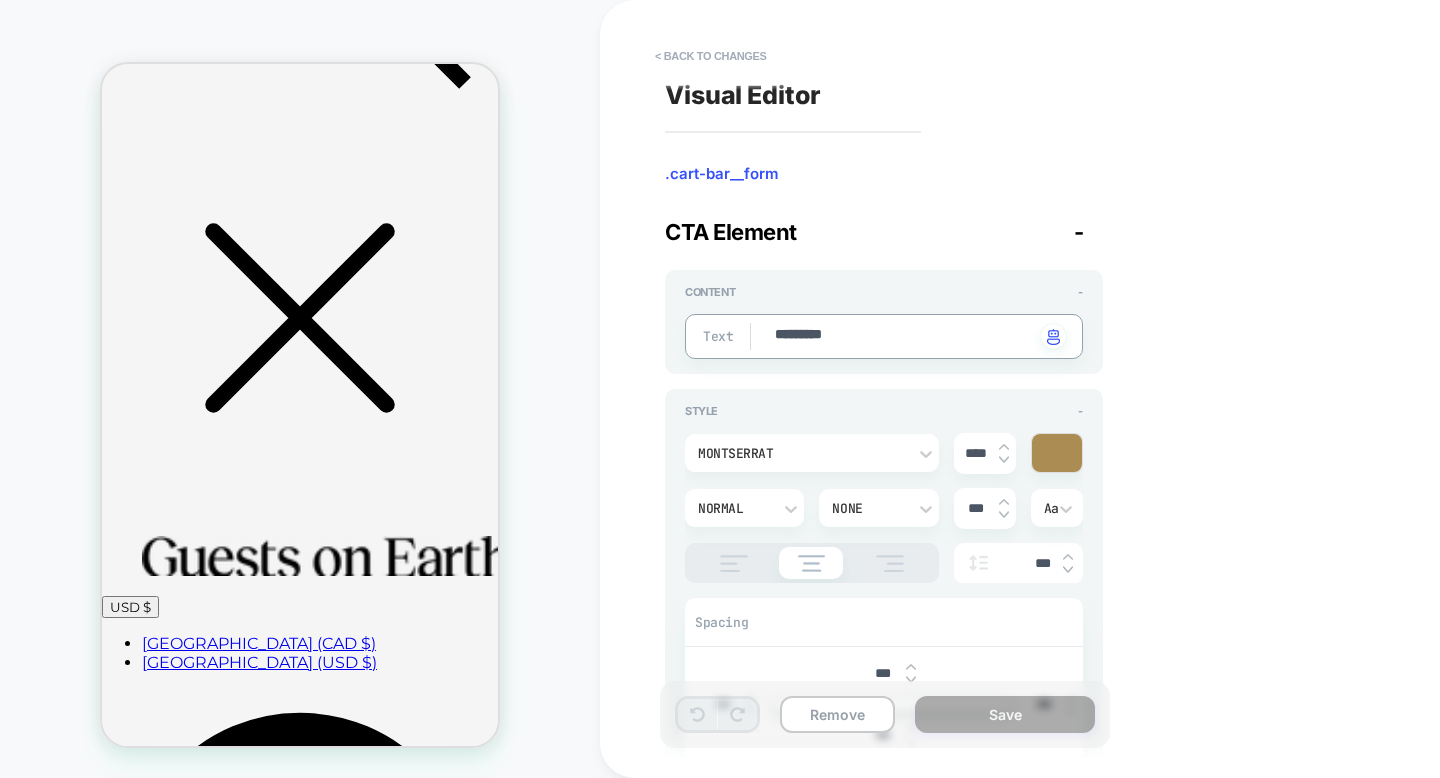 type on "*" 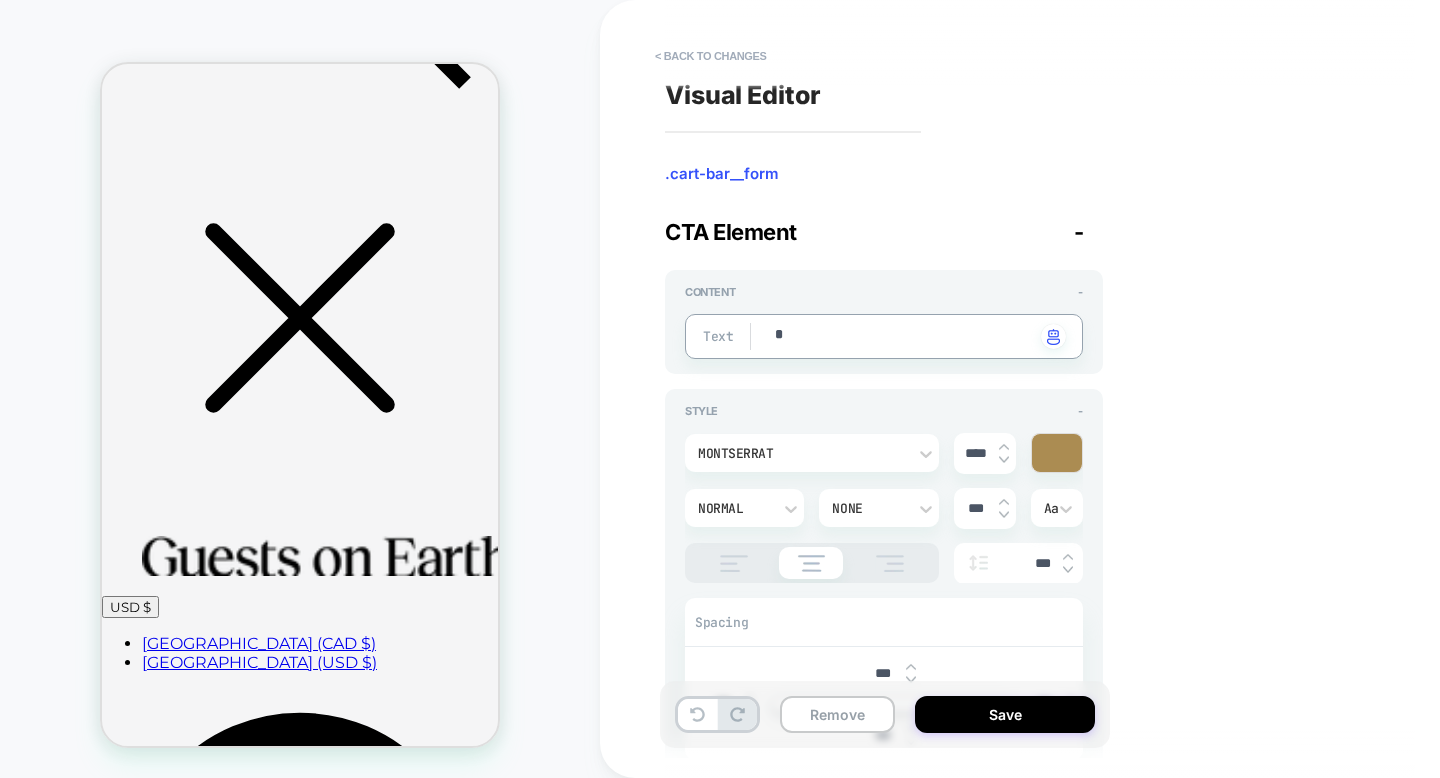 type on "*" 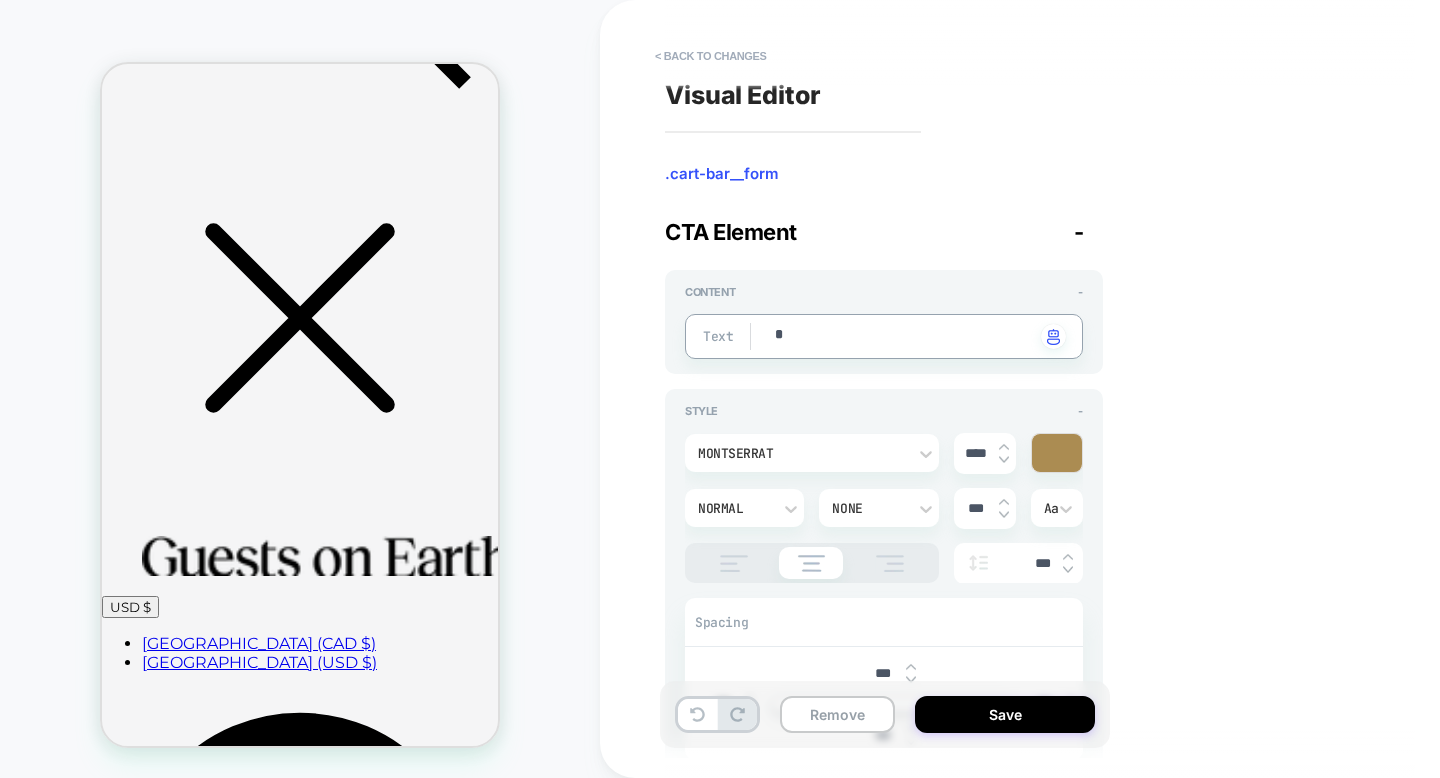 type on "**" 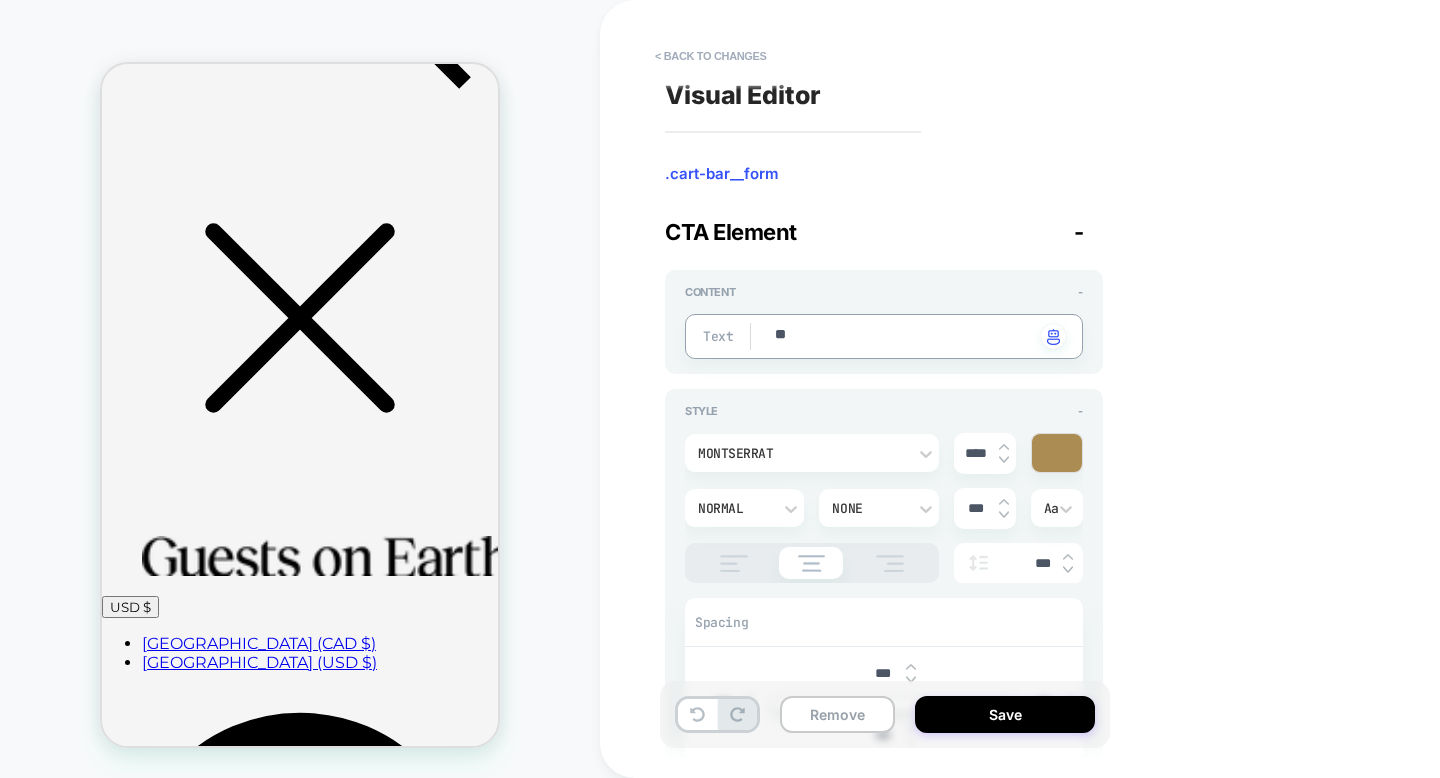 type on "*" 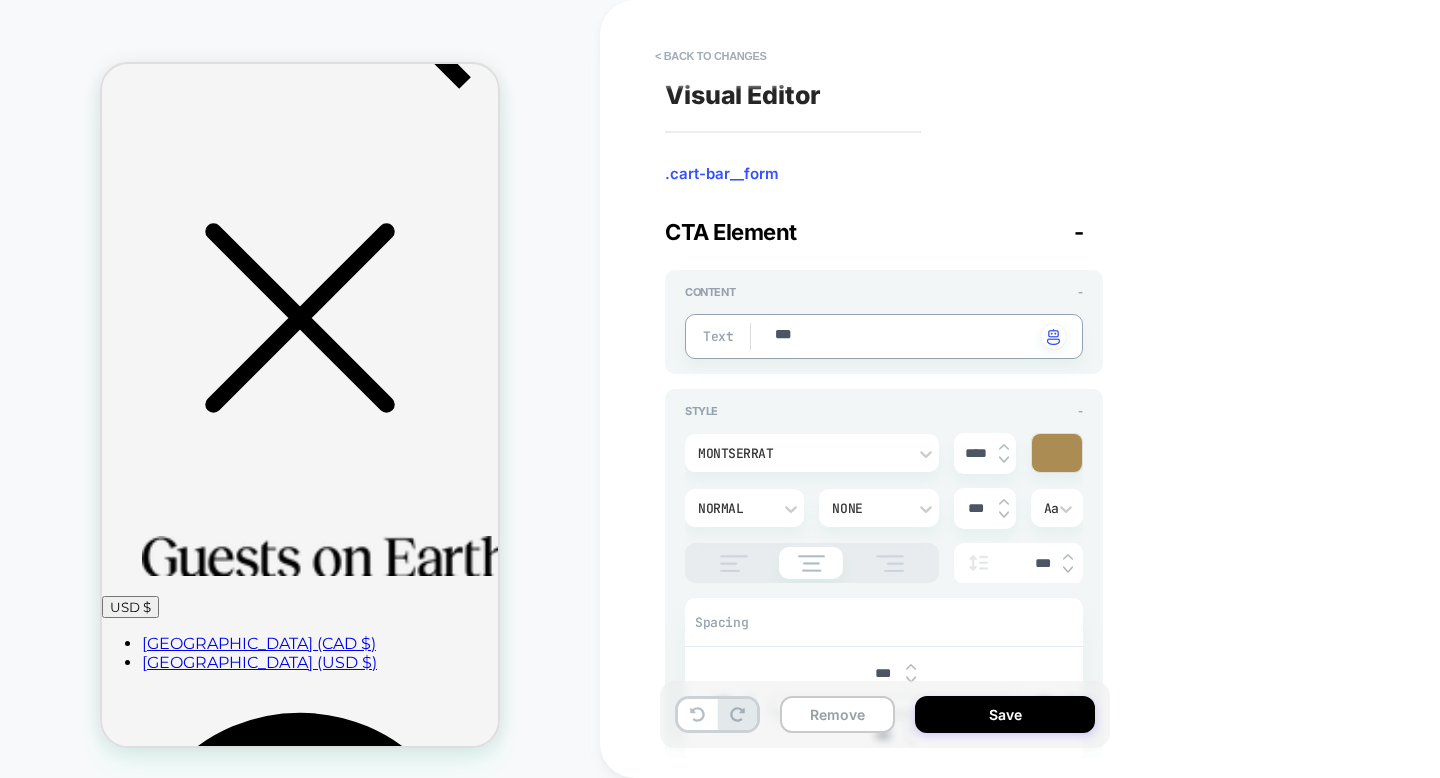 type on "*" 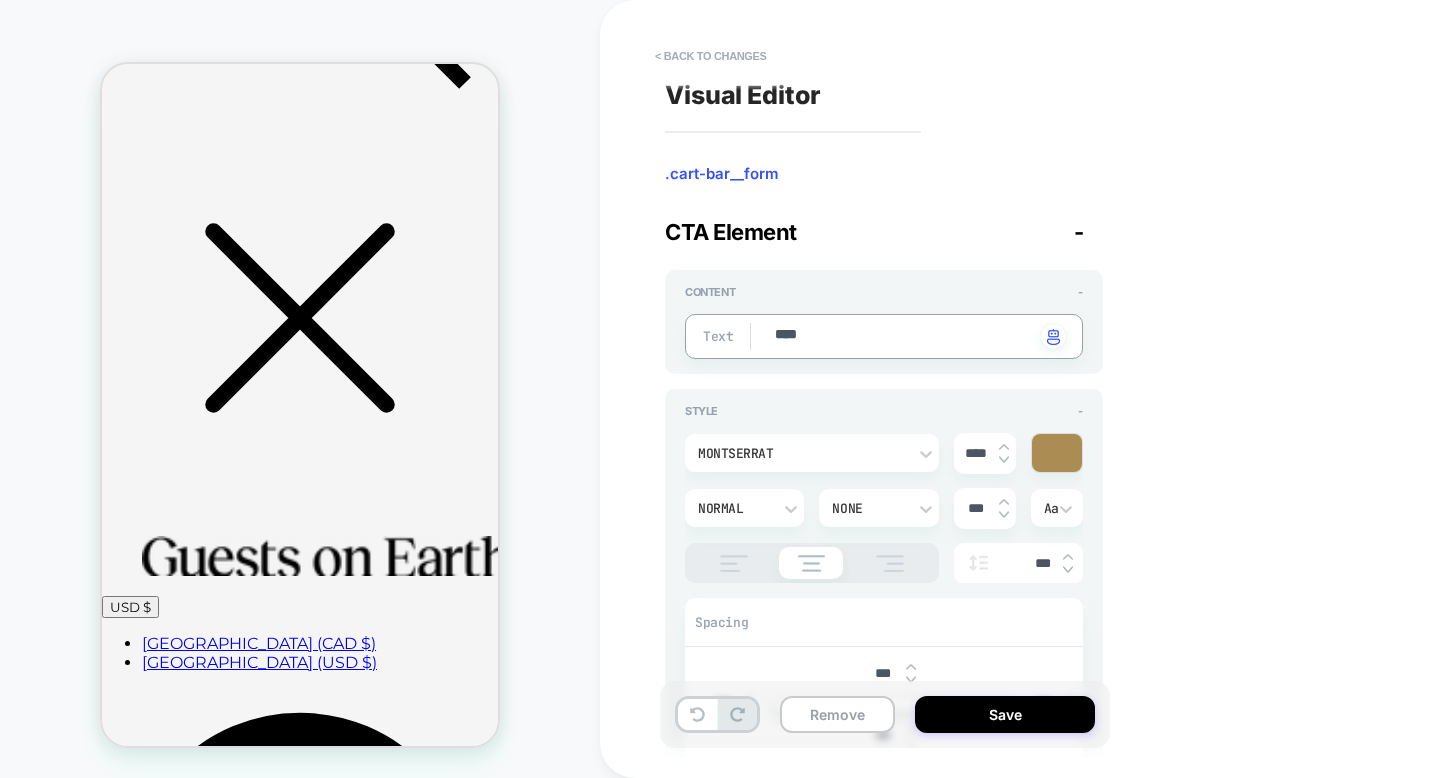 type on "*" 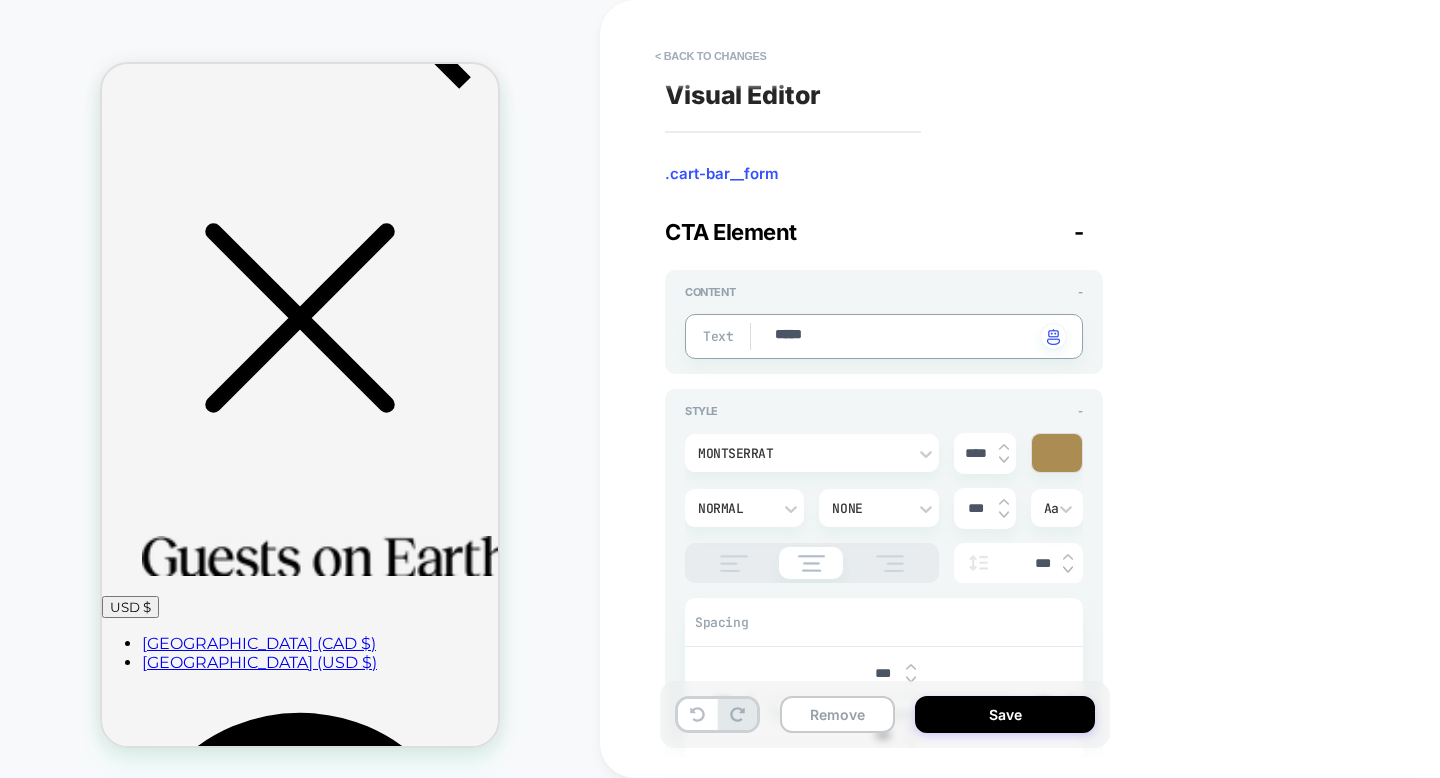 type on "*" 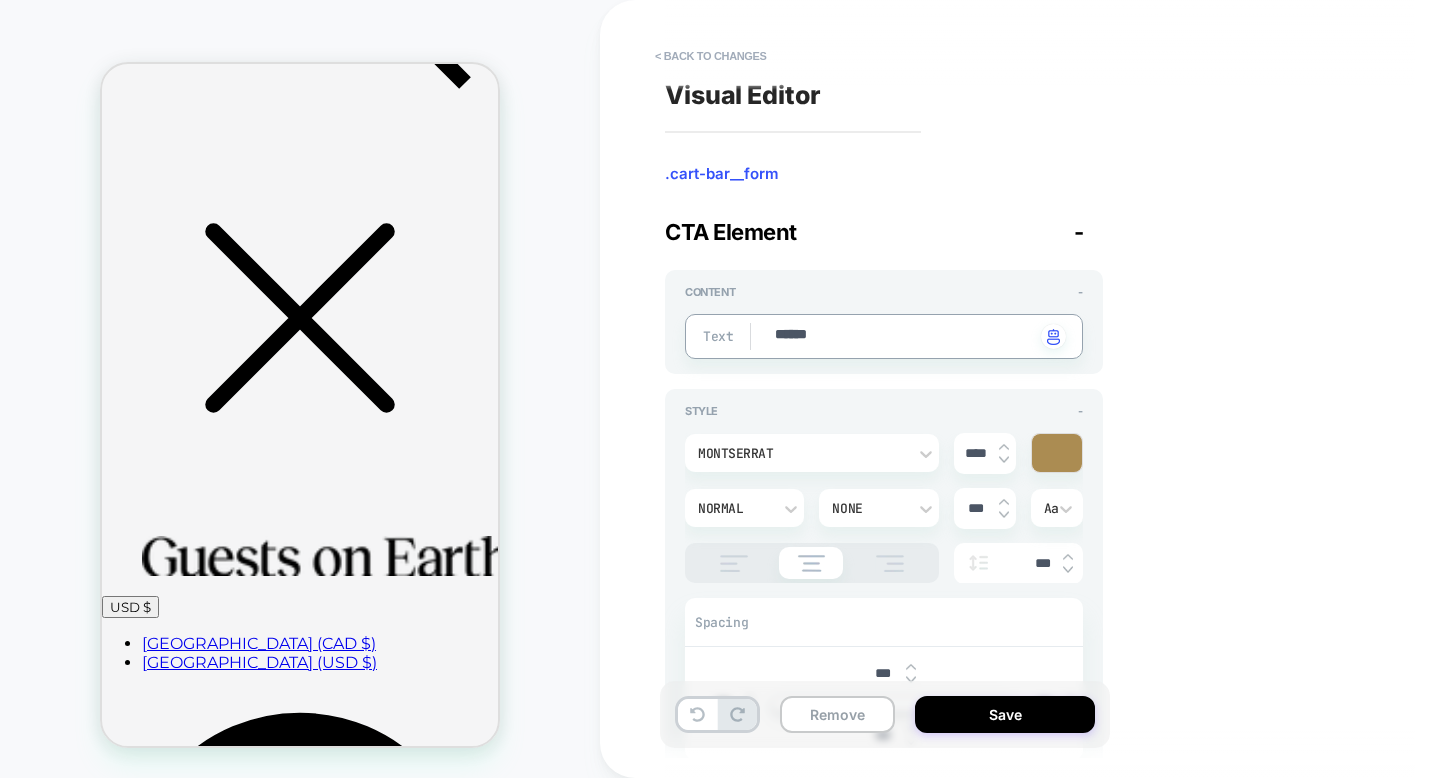 type on "*" 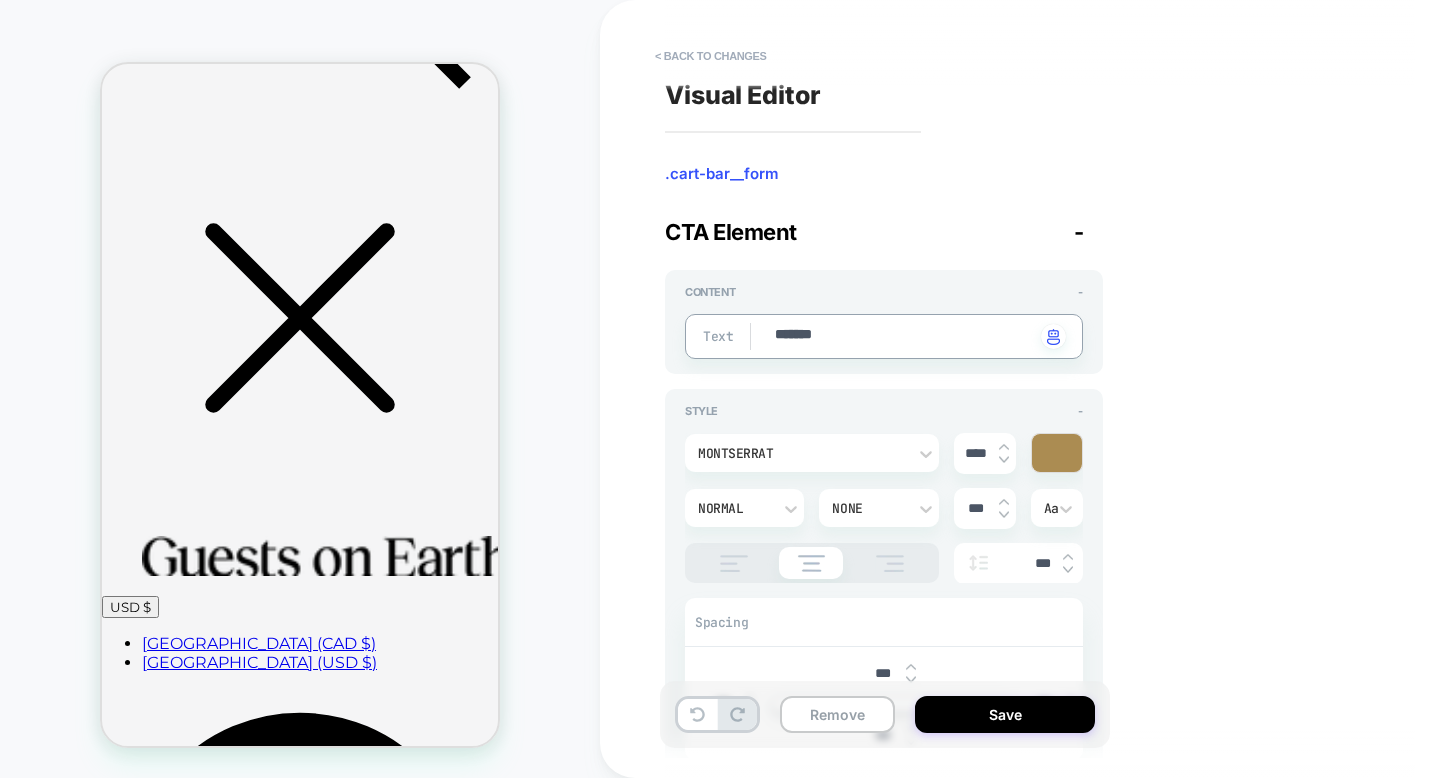 type on "*" 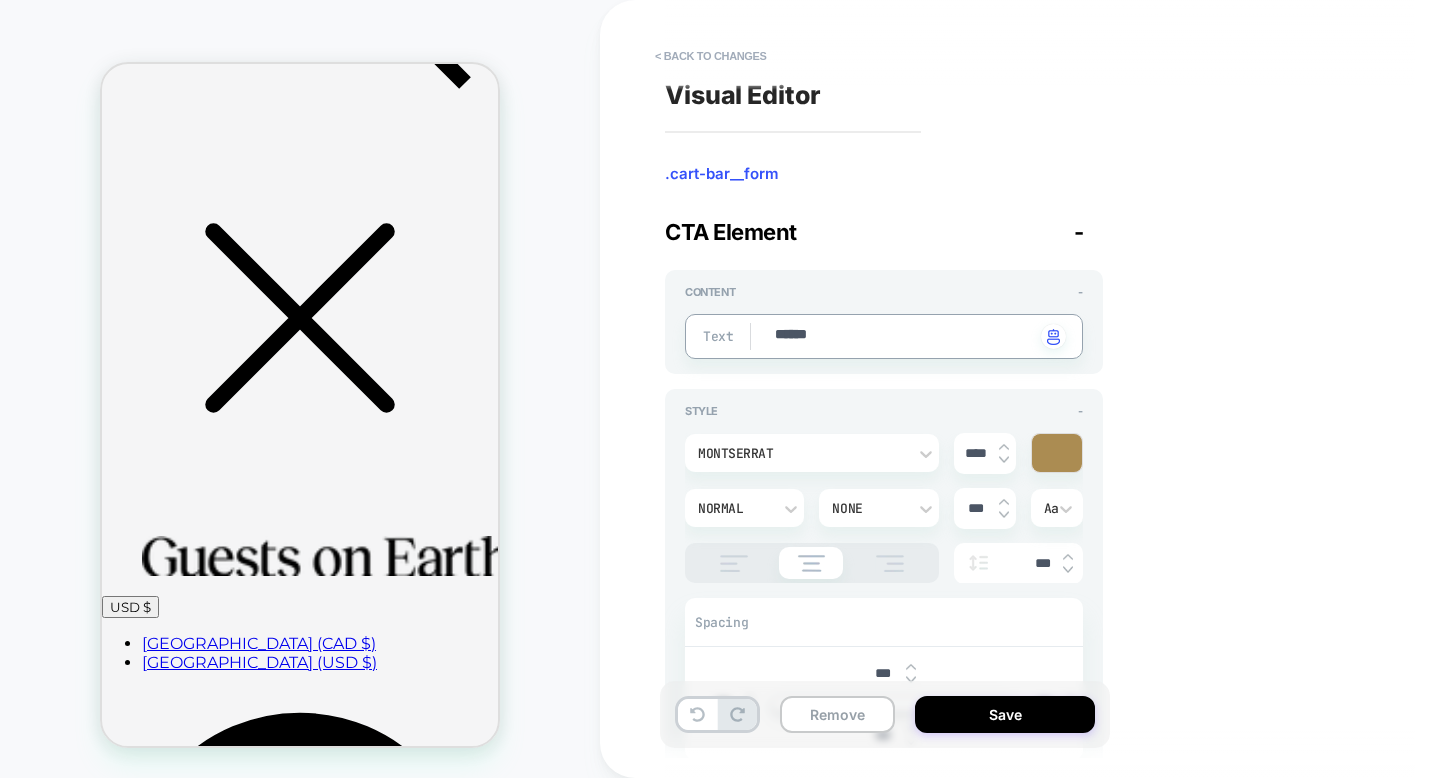 type on "*" 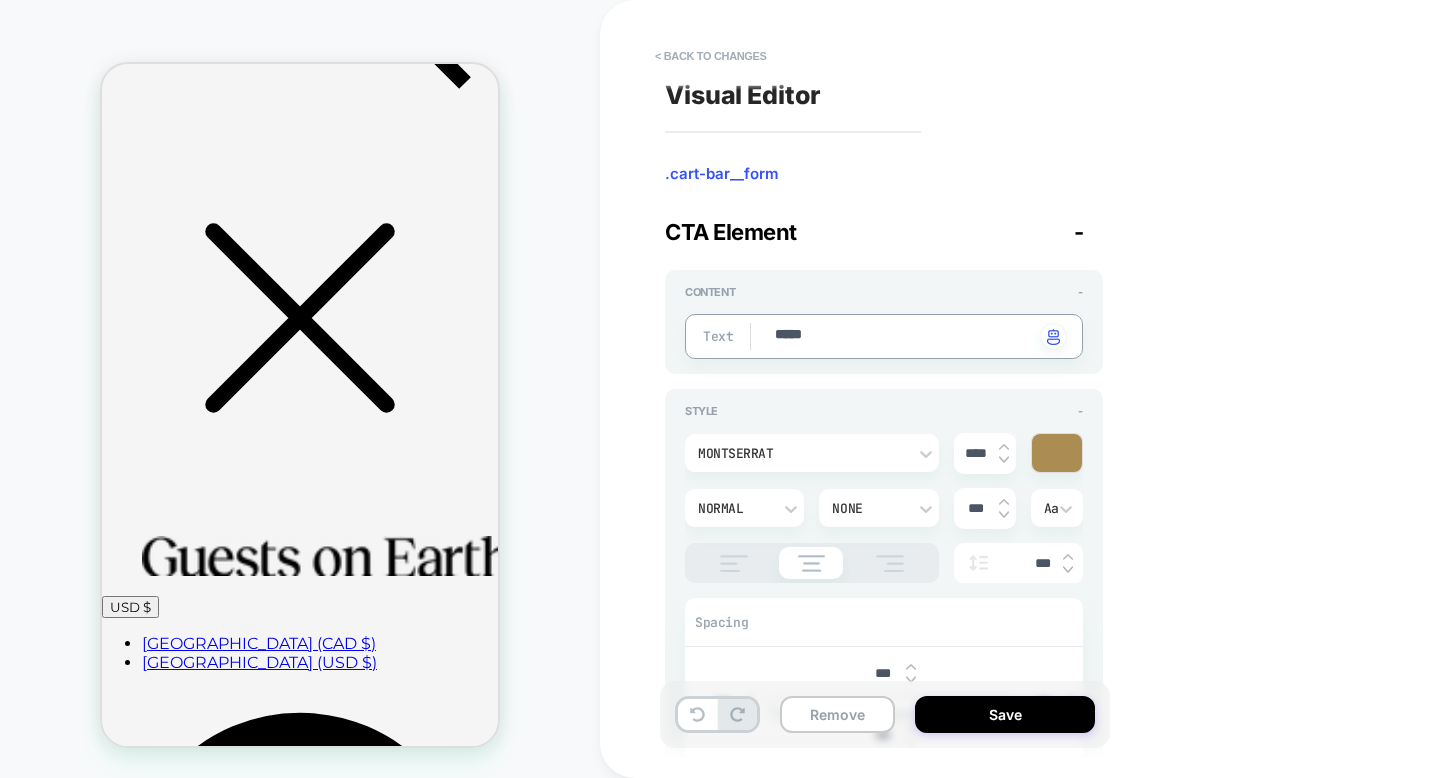 type on "*" 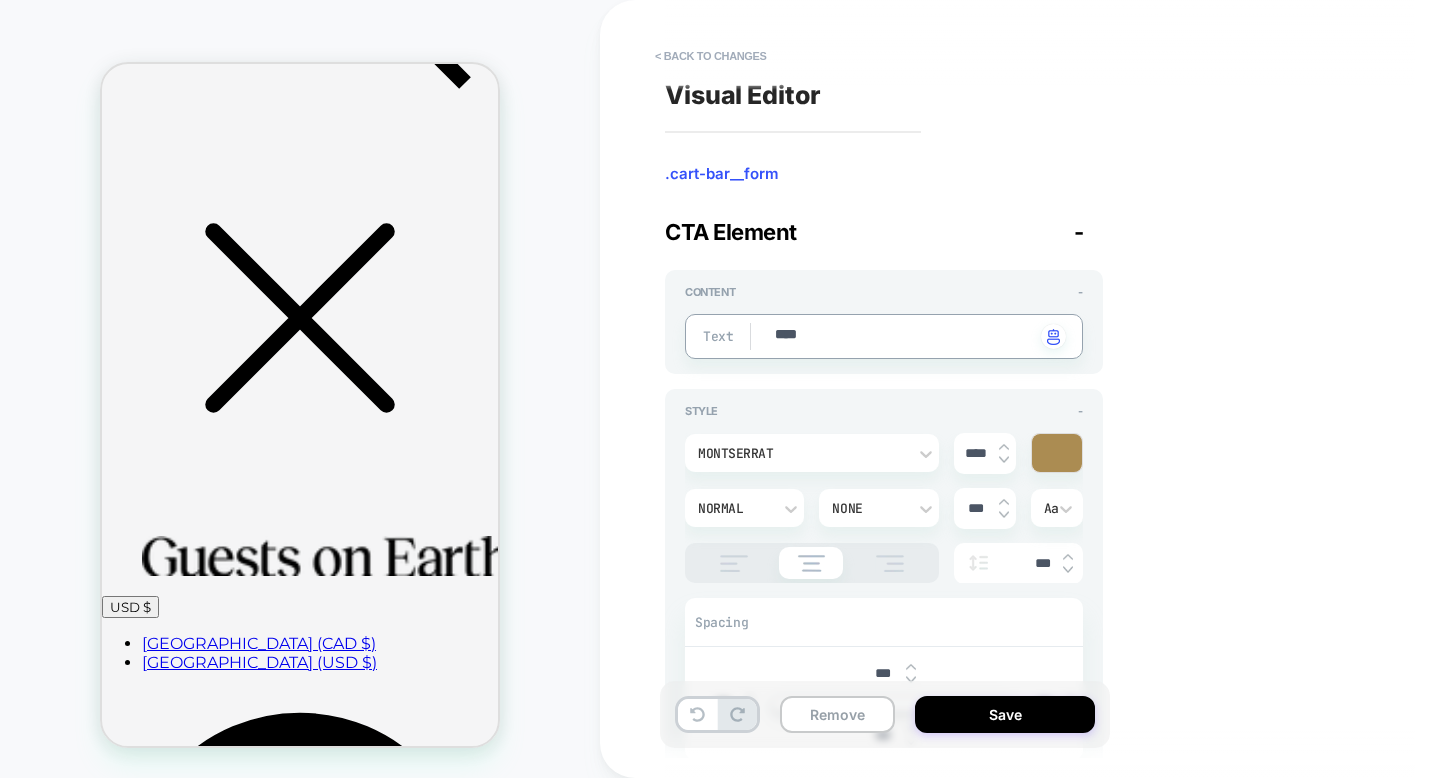 type on "*" 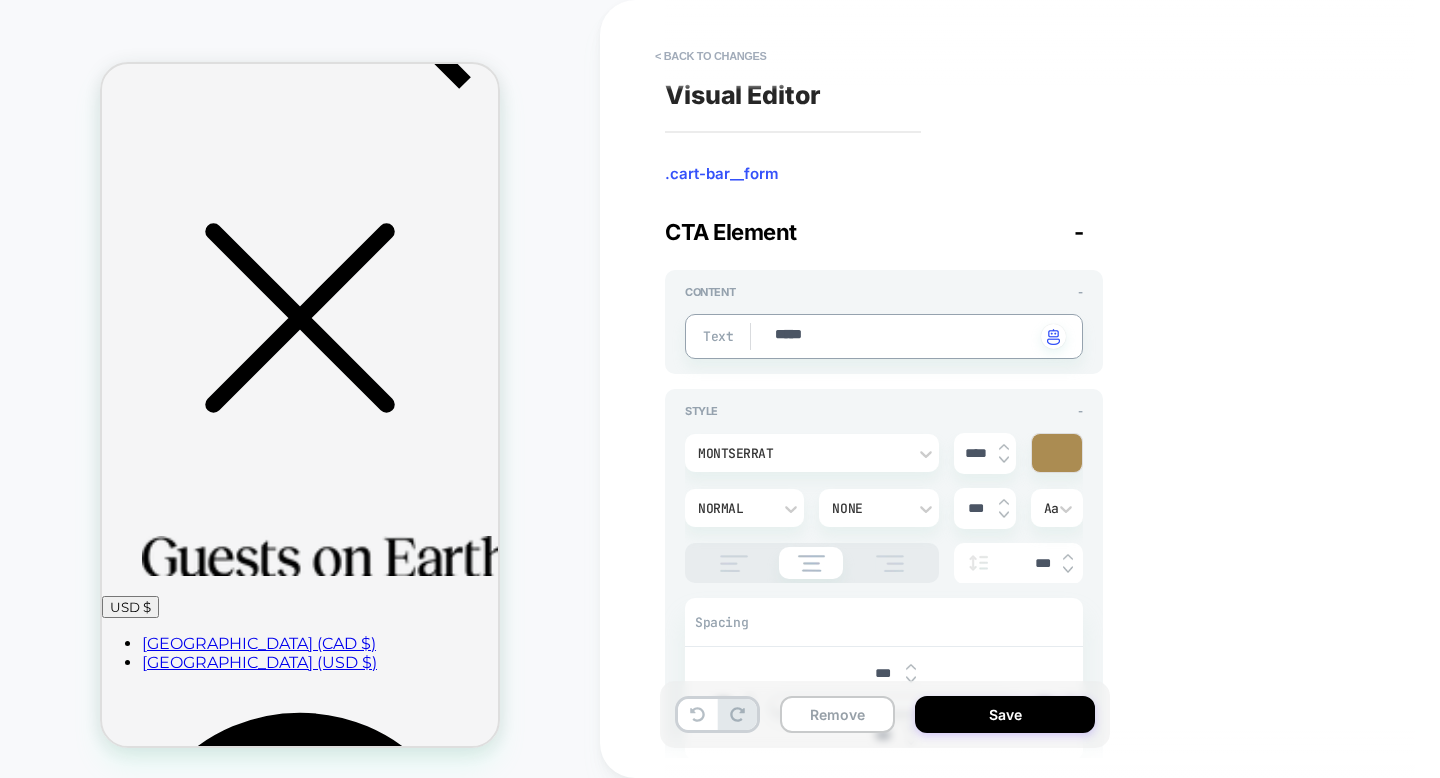 type on "*" 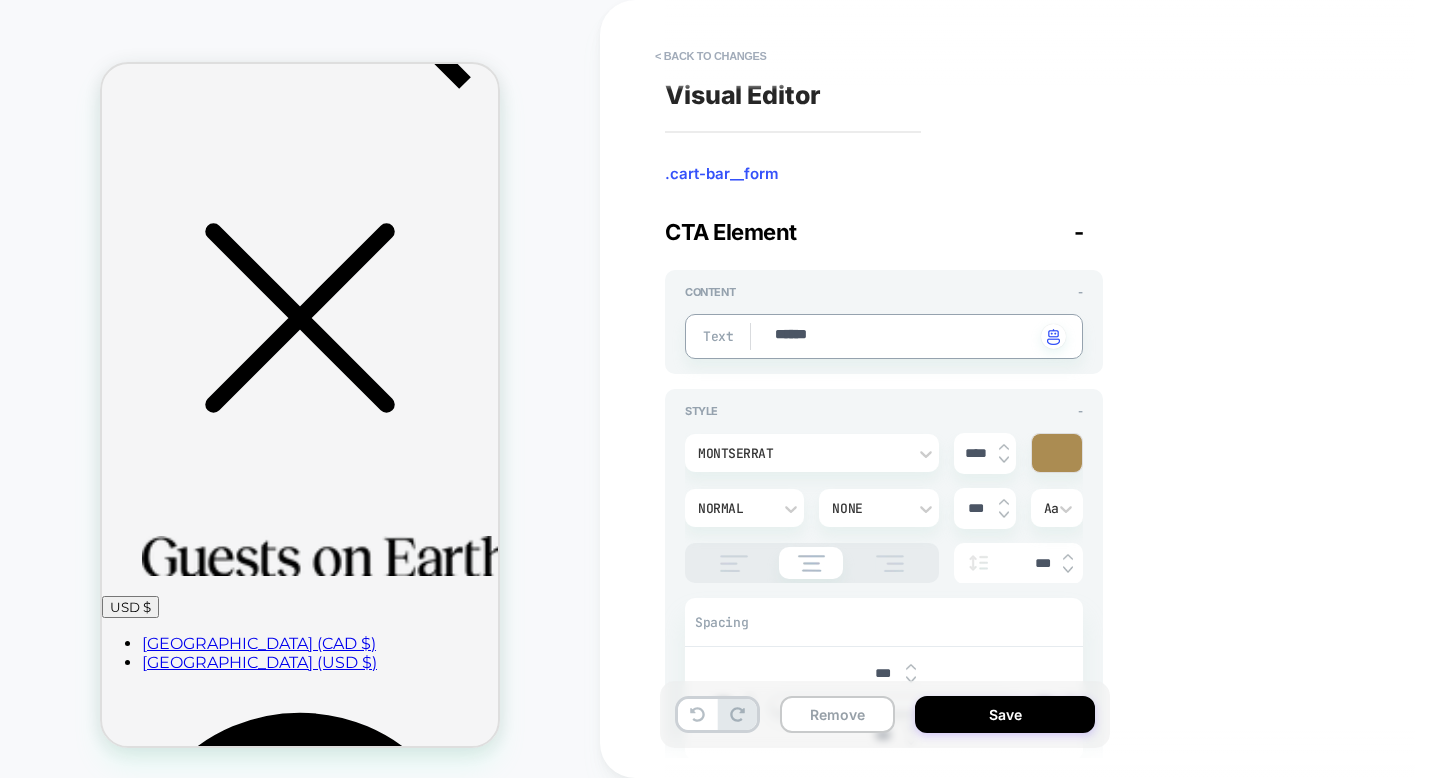 type on "*" 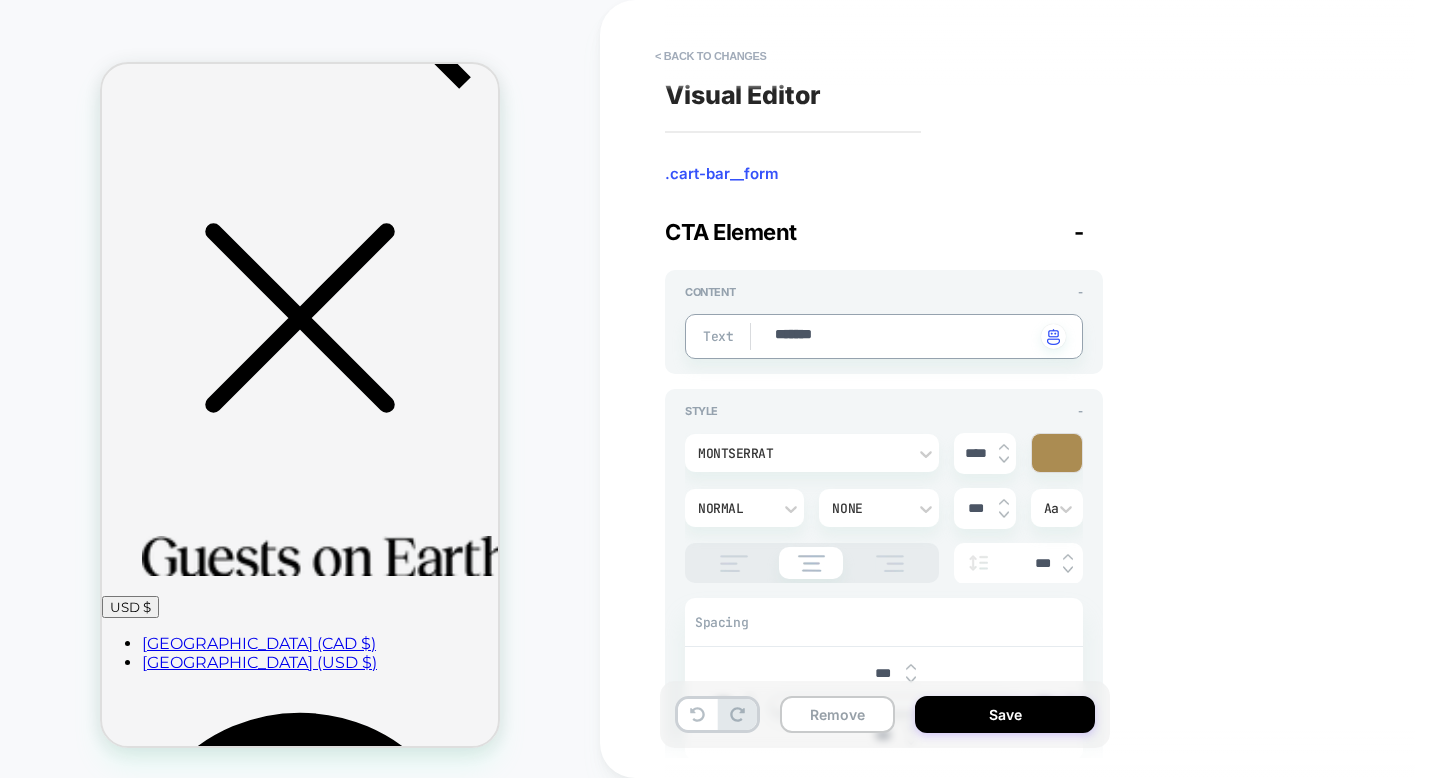 type on "*" 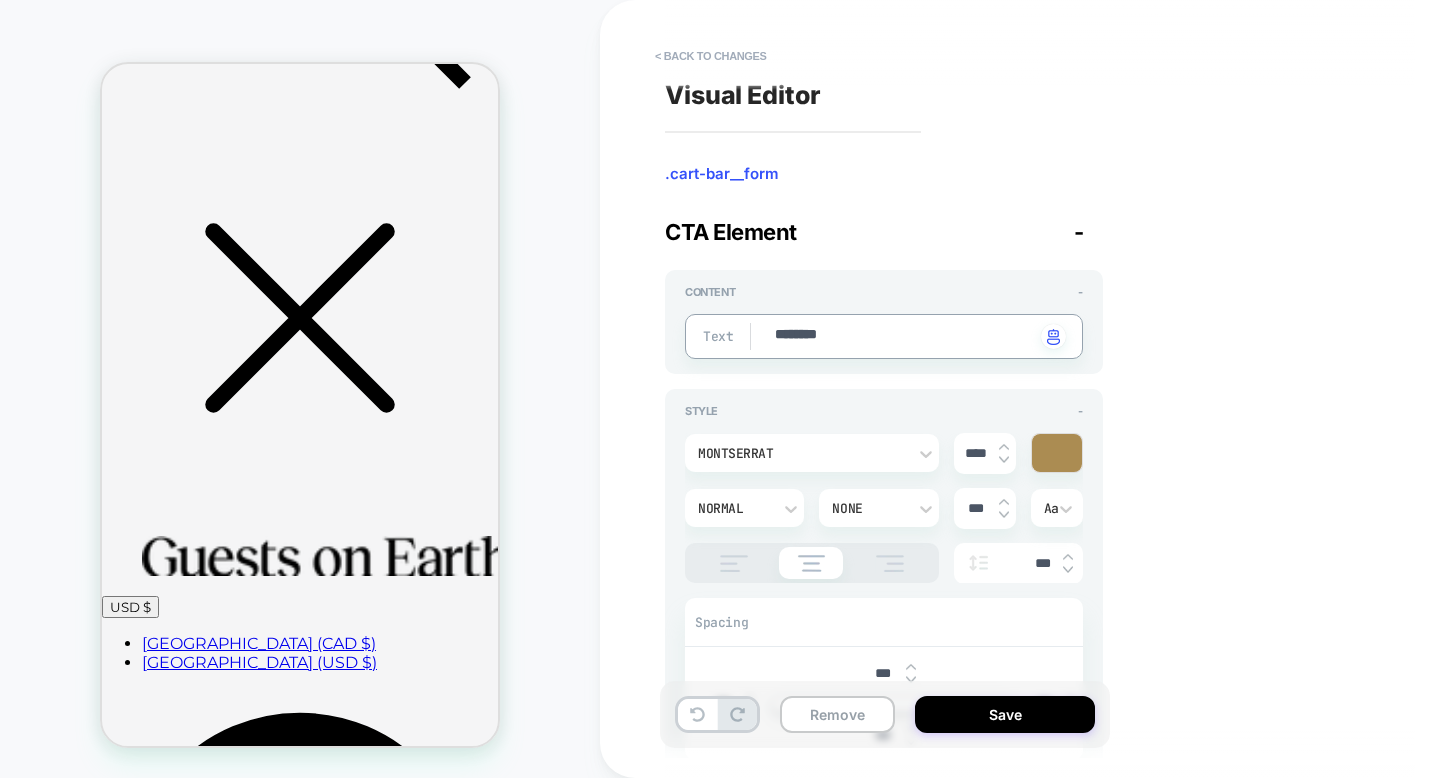 type on "*" 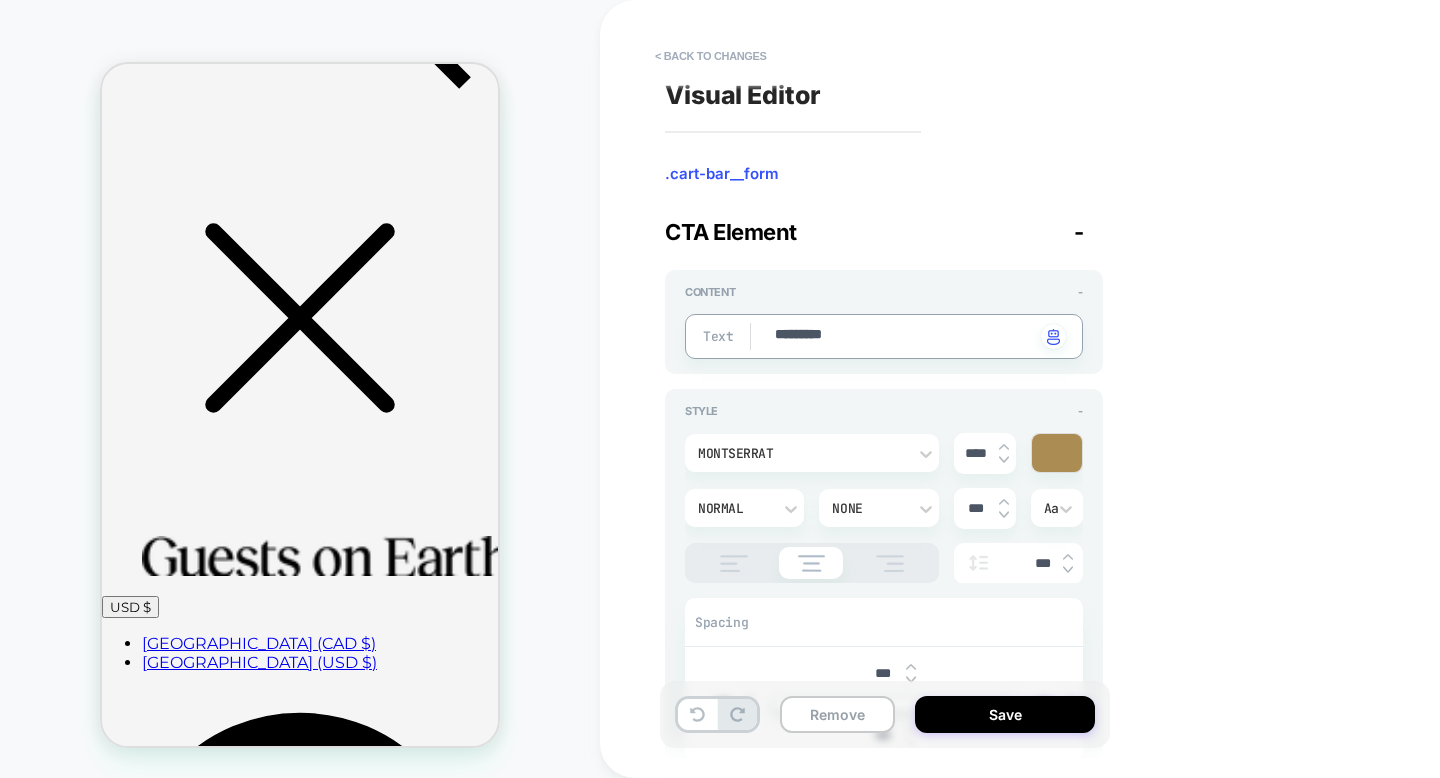 type on "*" 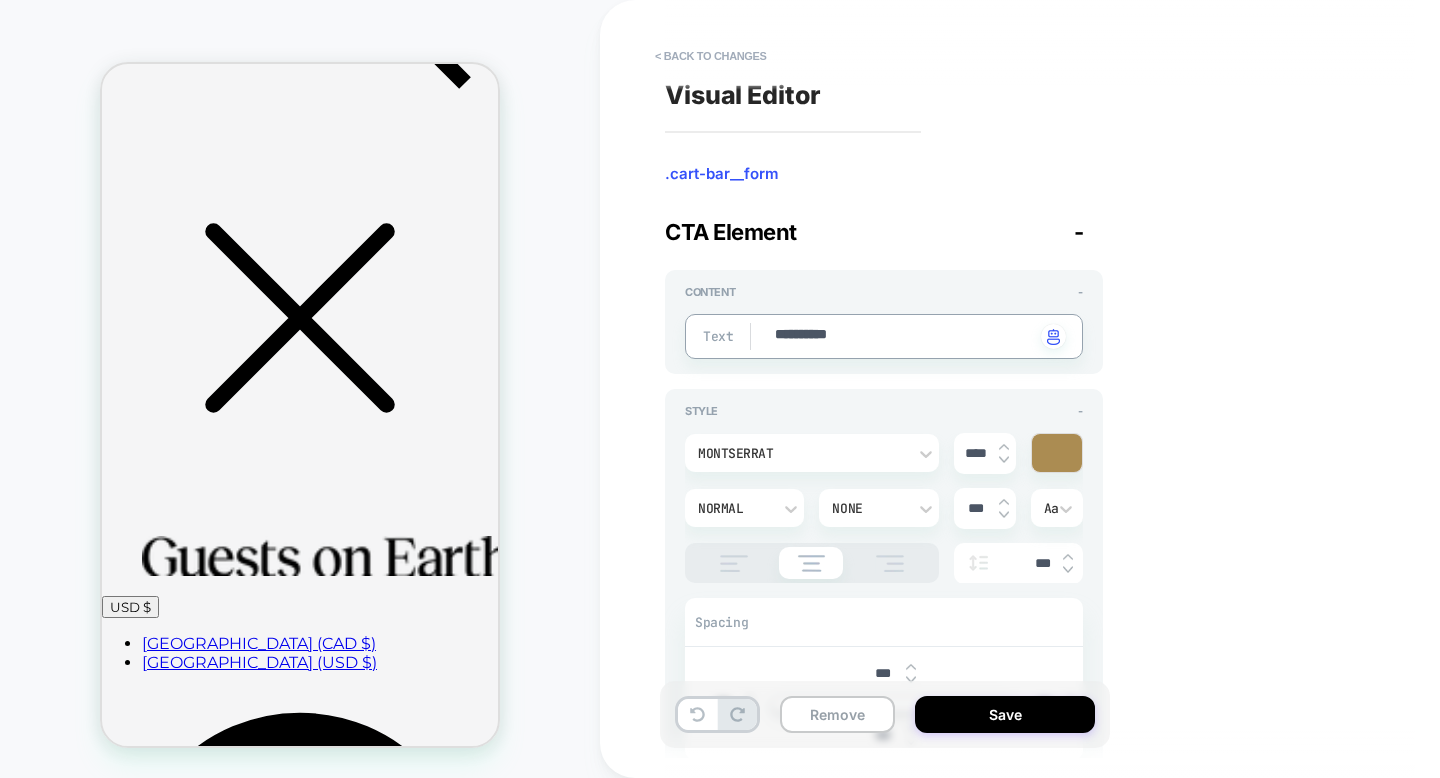 click on "**********" at bounding box center [904, 336] 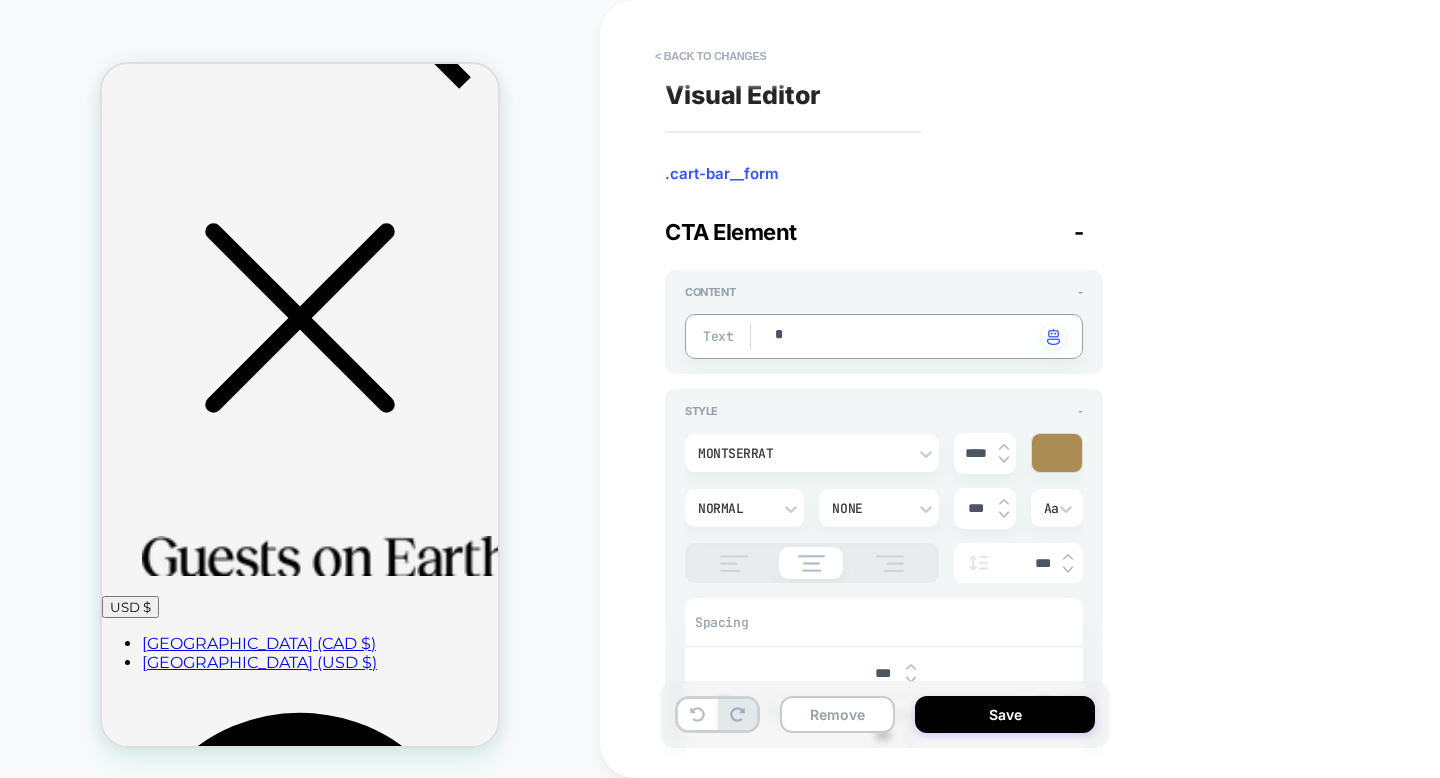 type on "*" 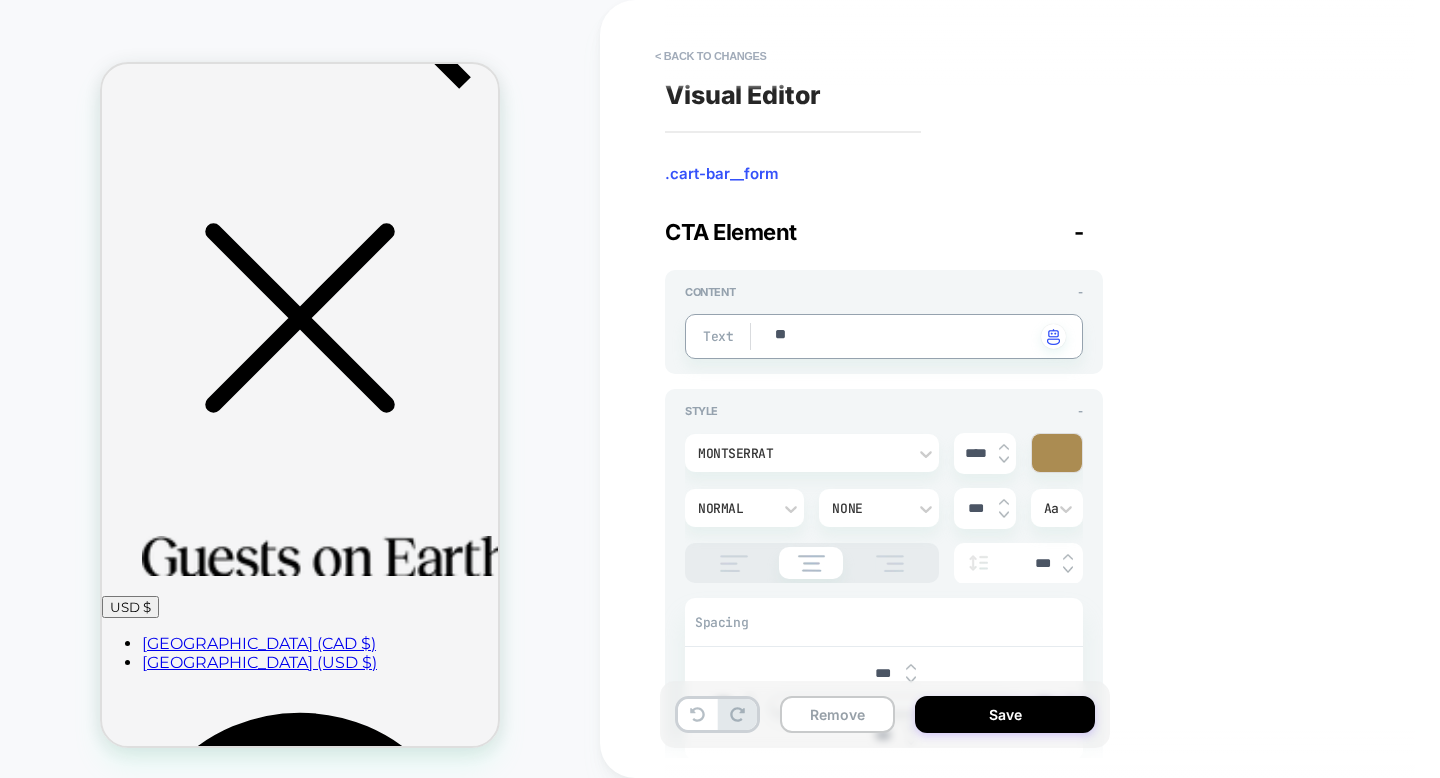 type on "*" 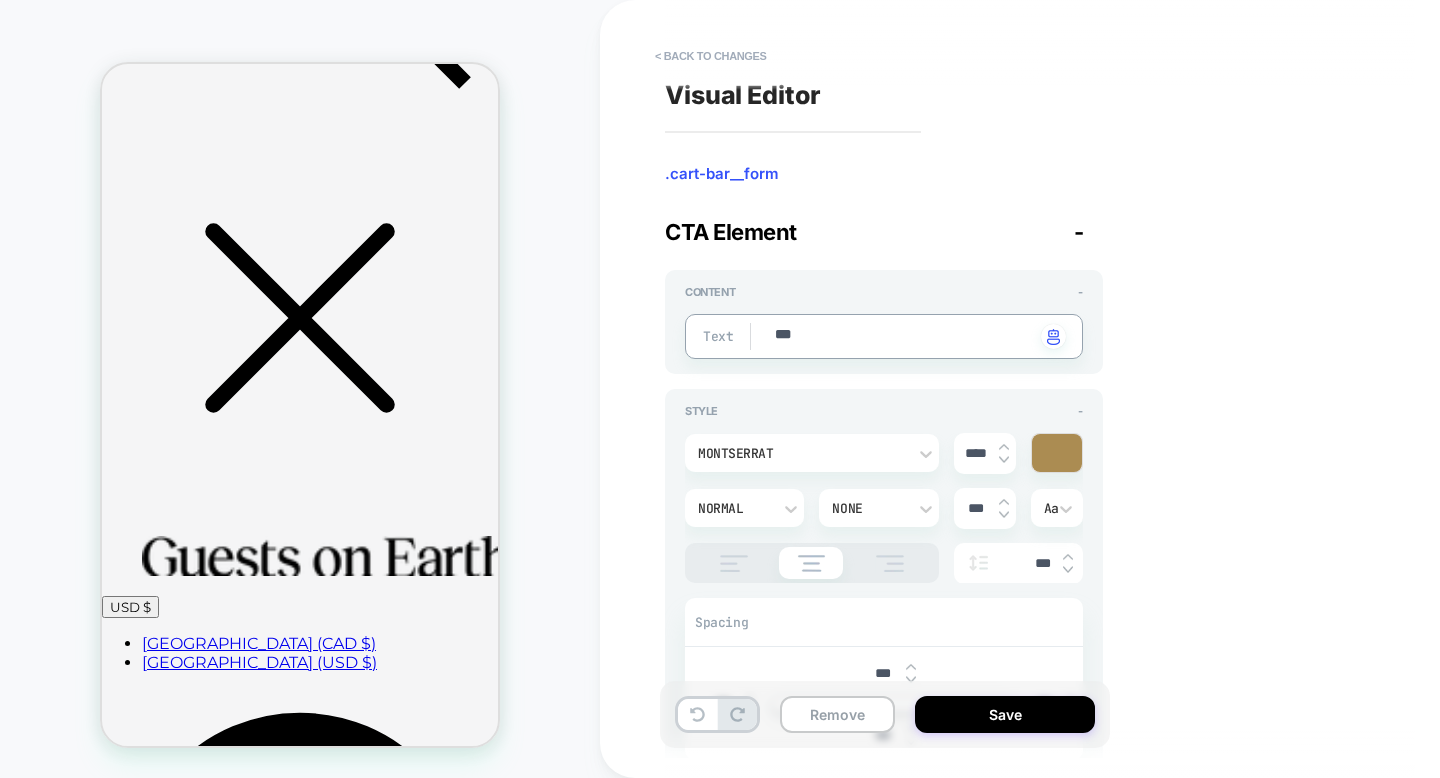 type on "*" 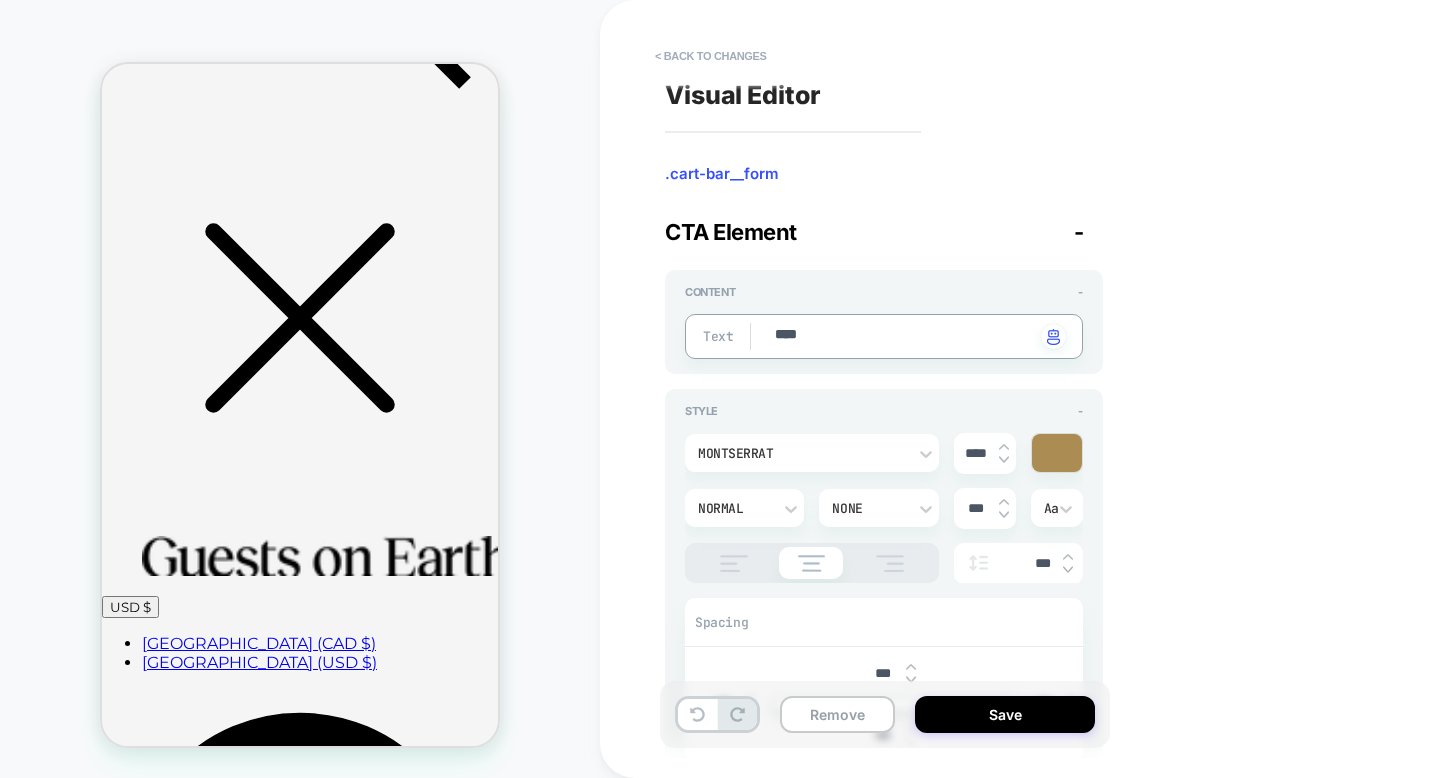 type on "*" 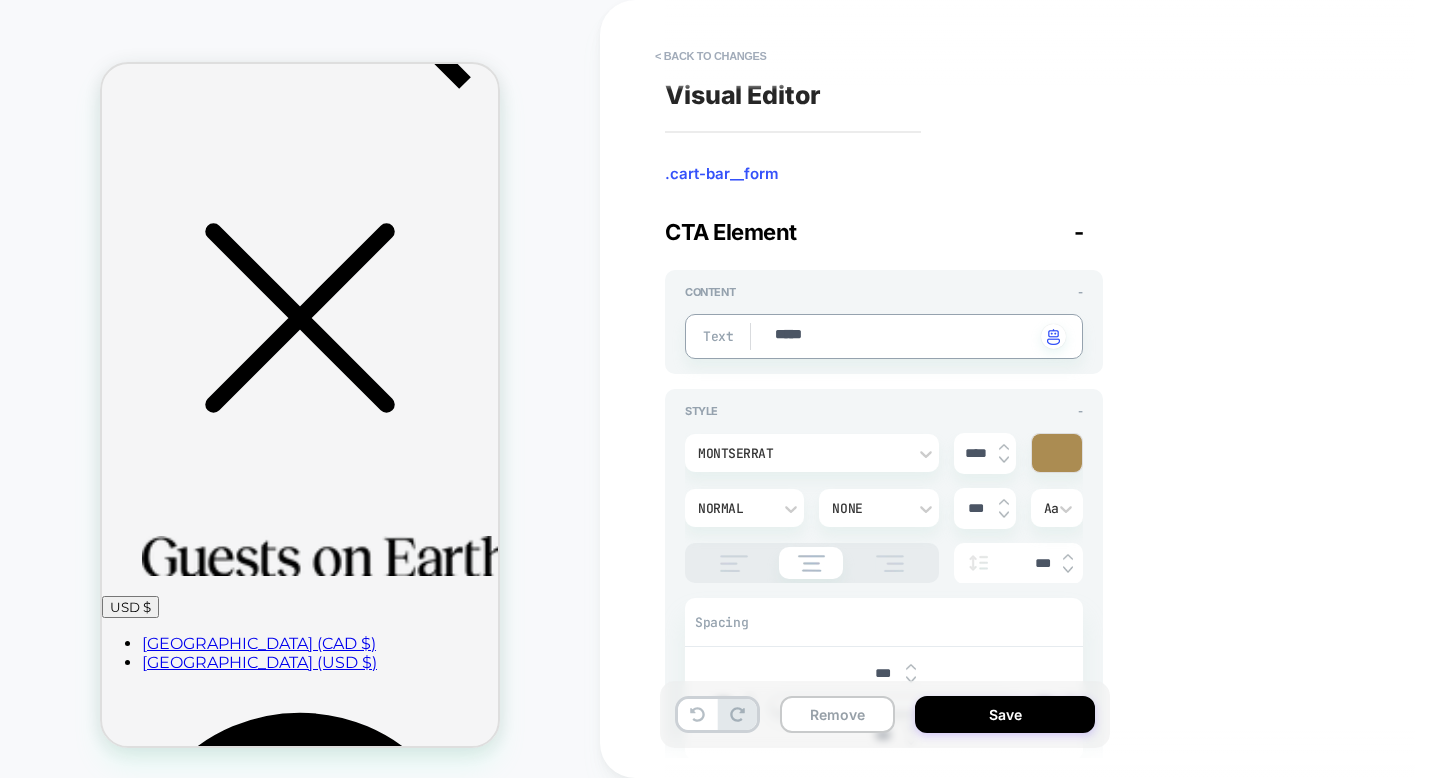 type on "*" 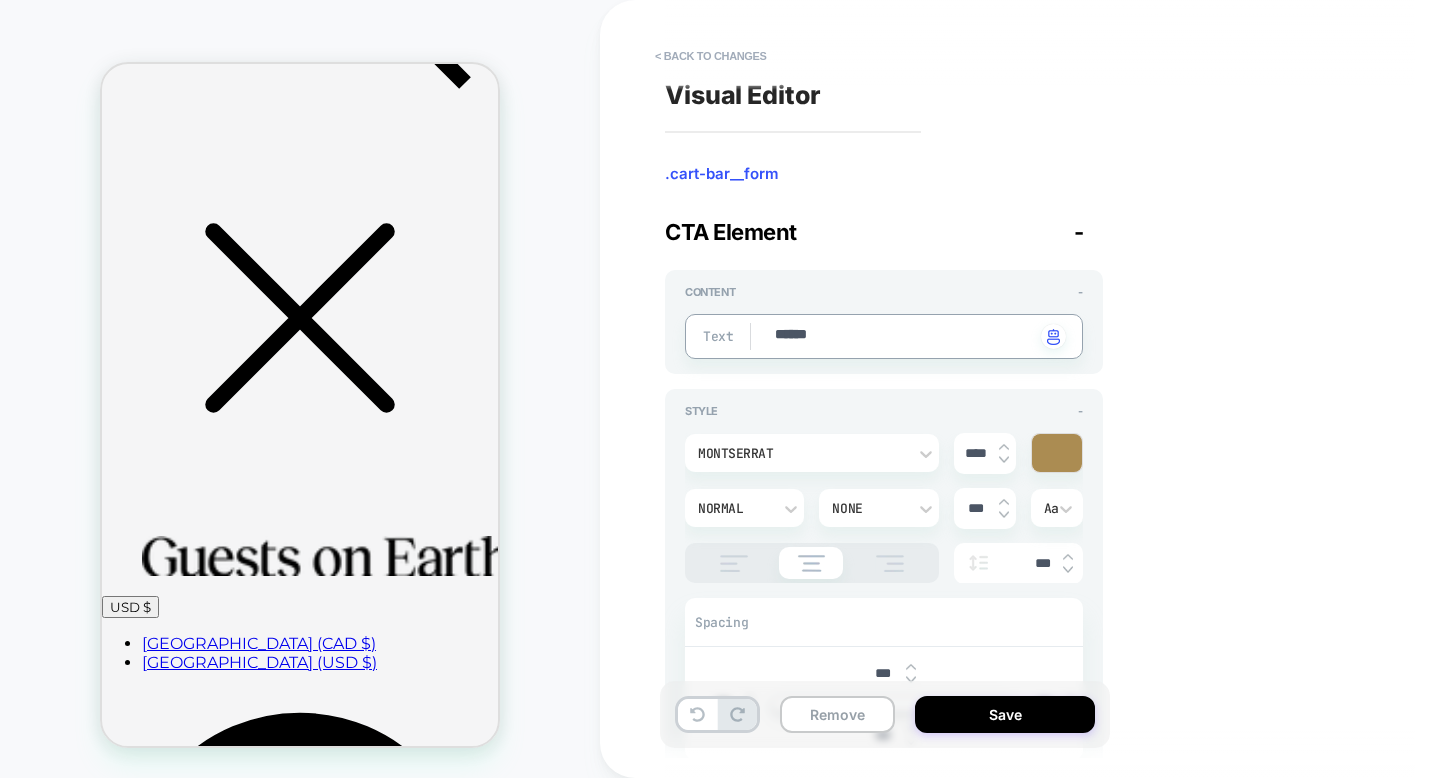 type on "*" 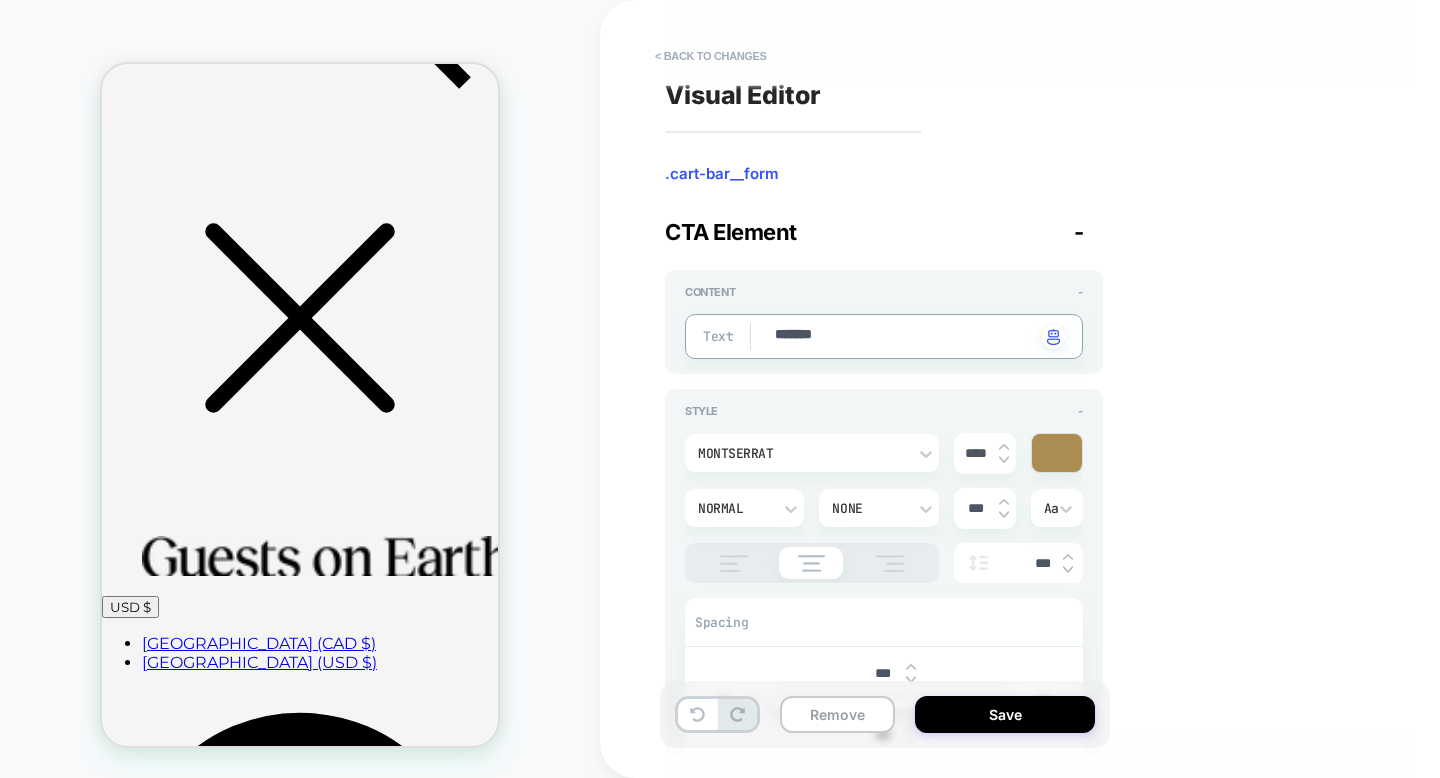 type on "*" 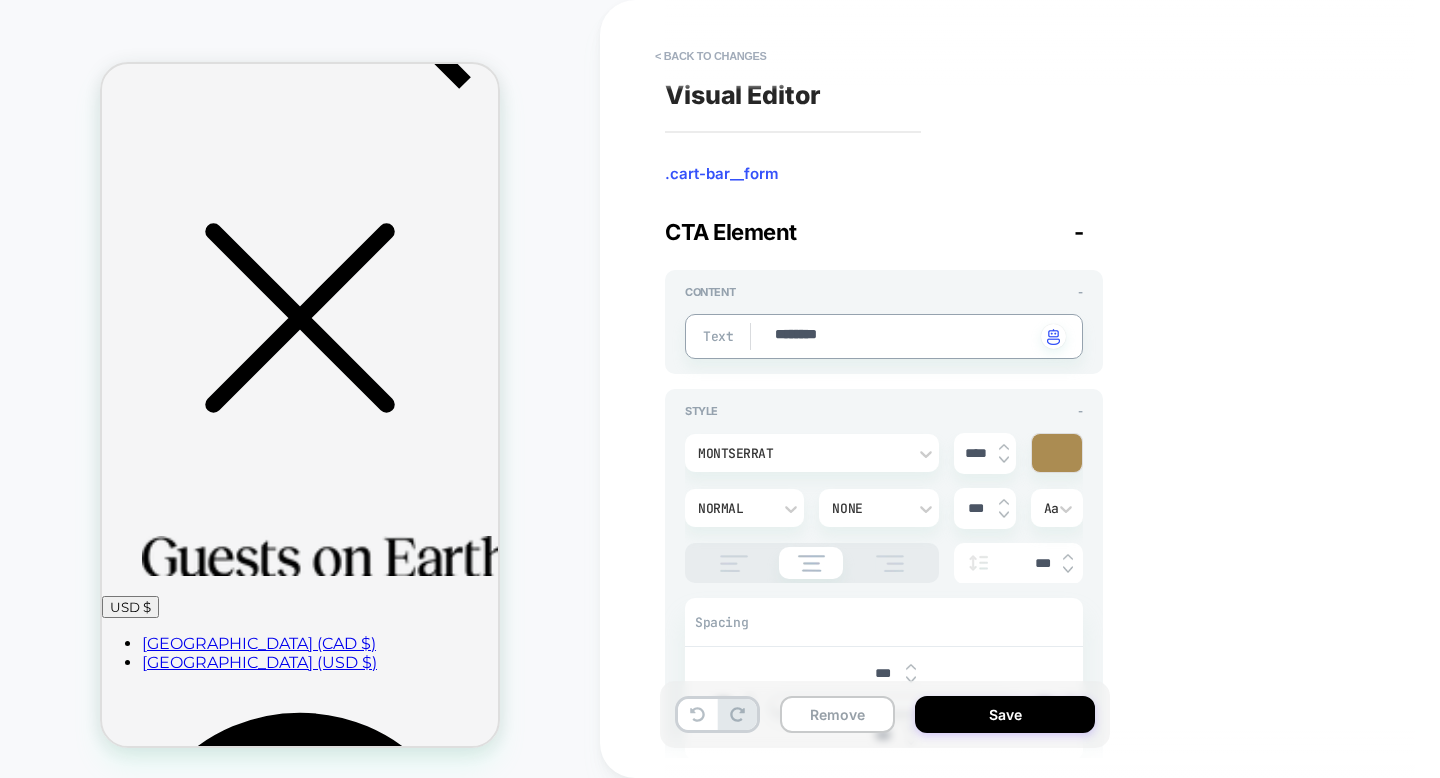 type on "*" 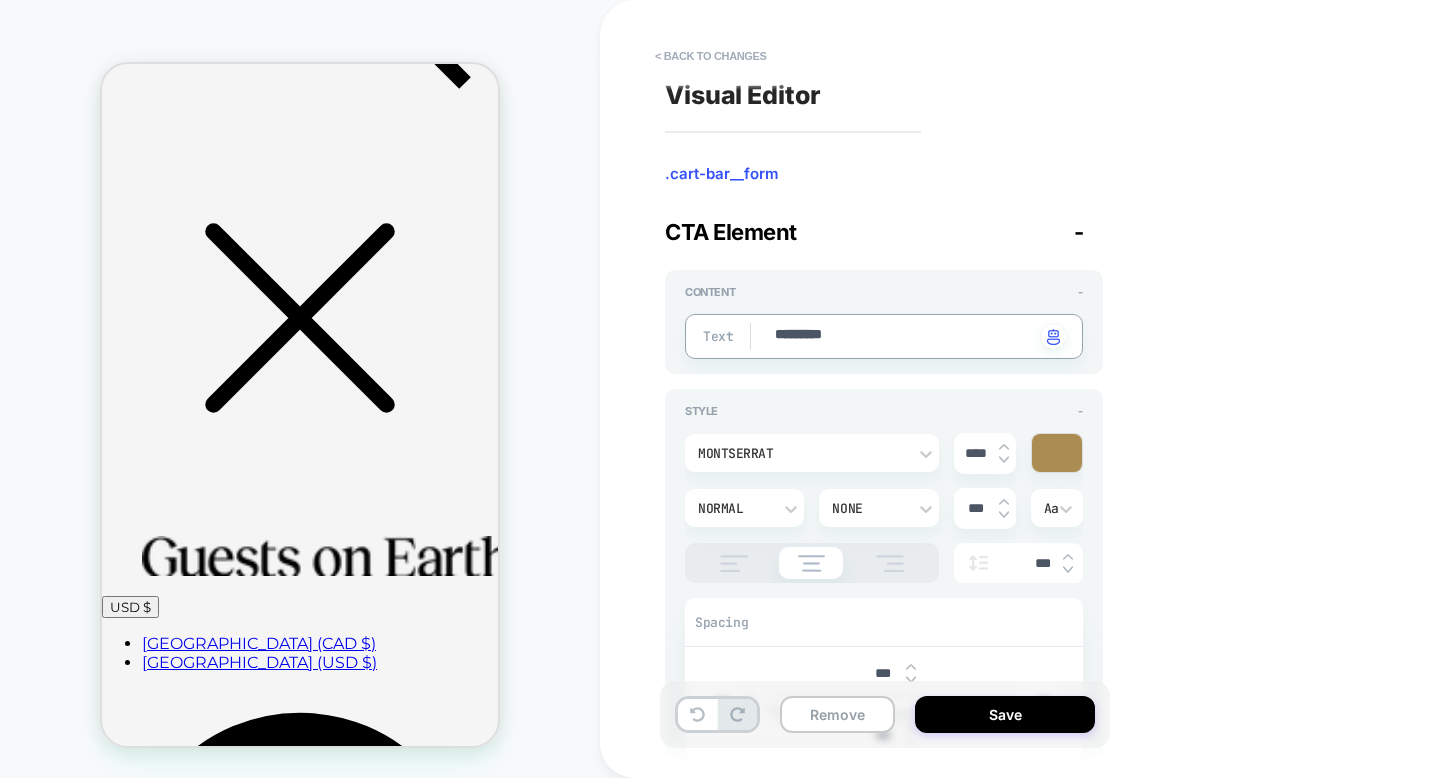 type on "*" 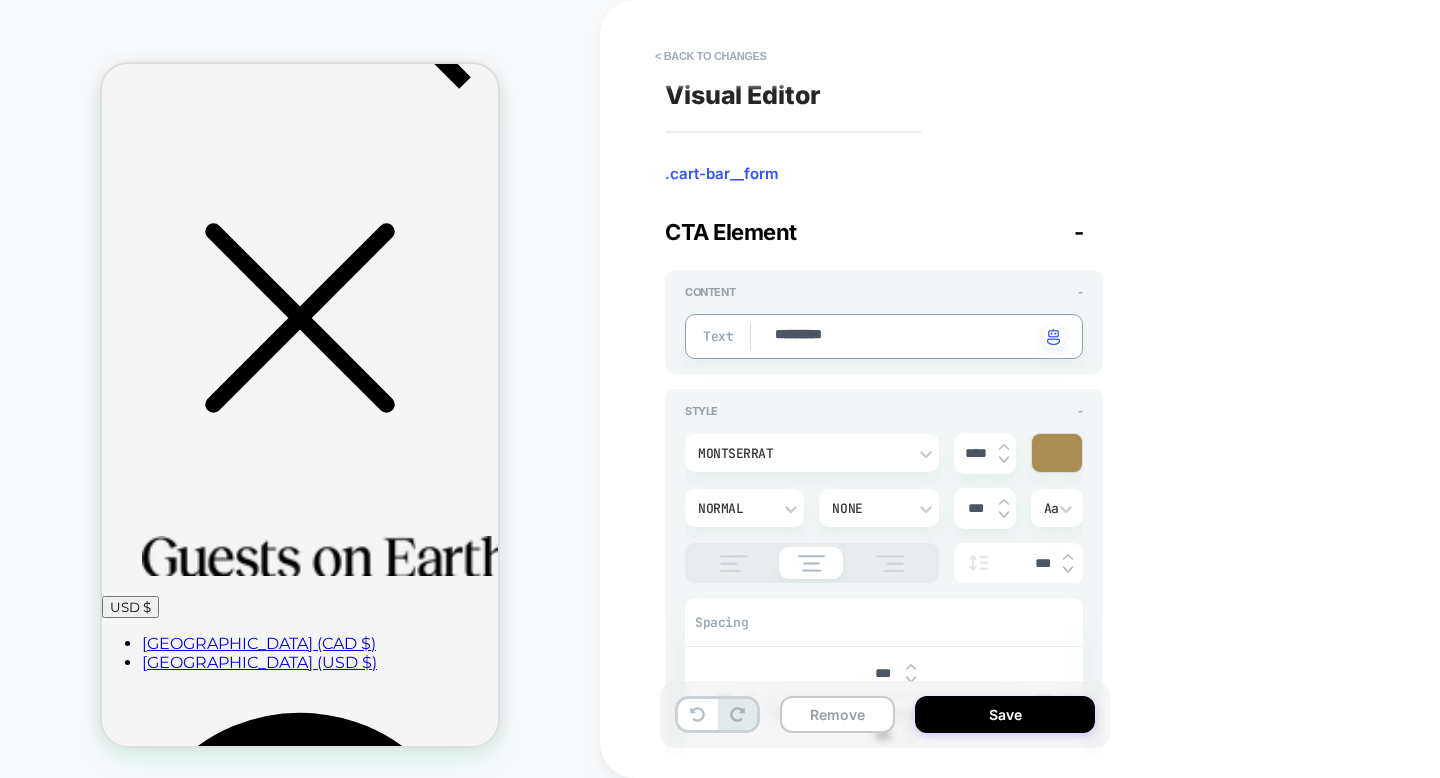 type on "**********" 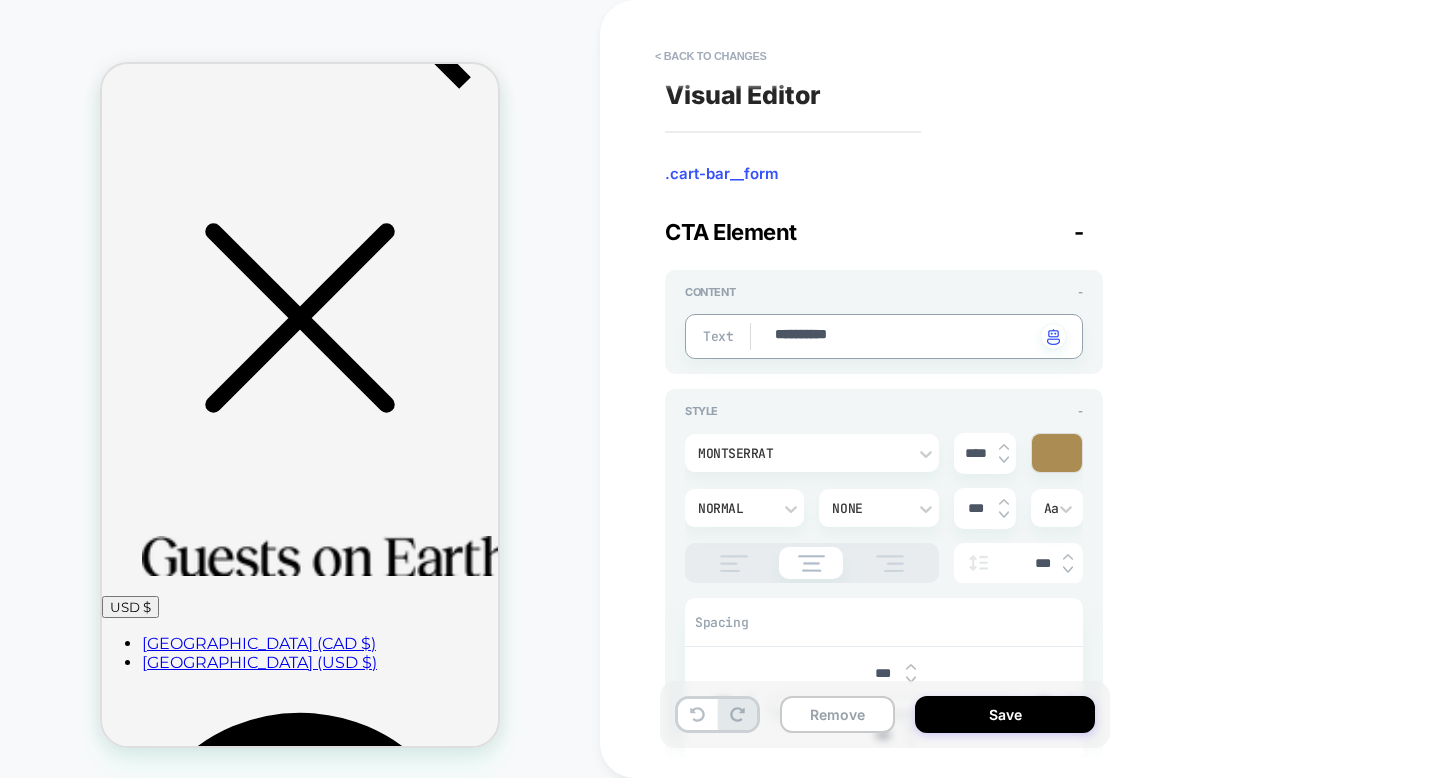 type on "*" 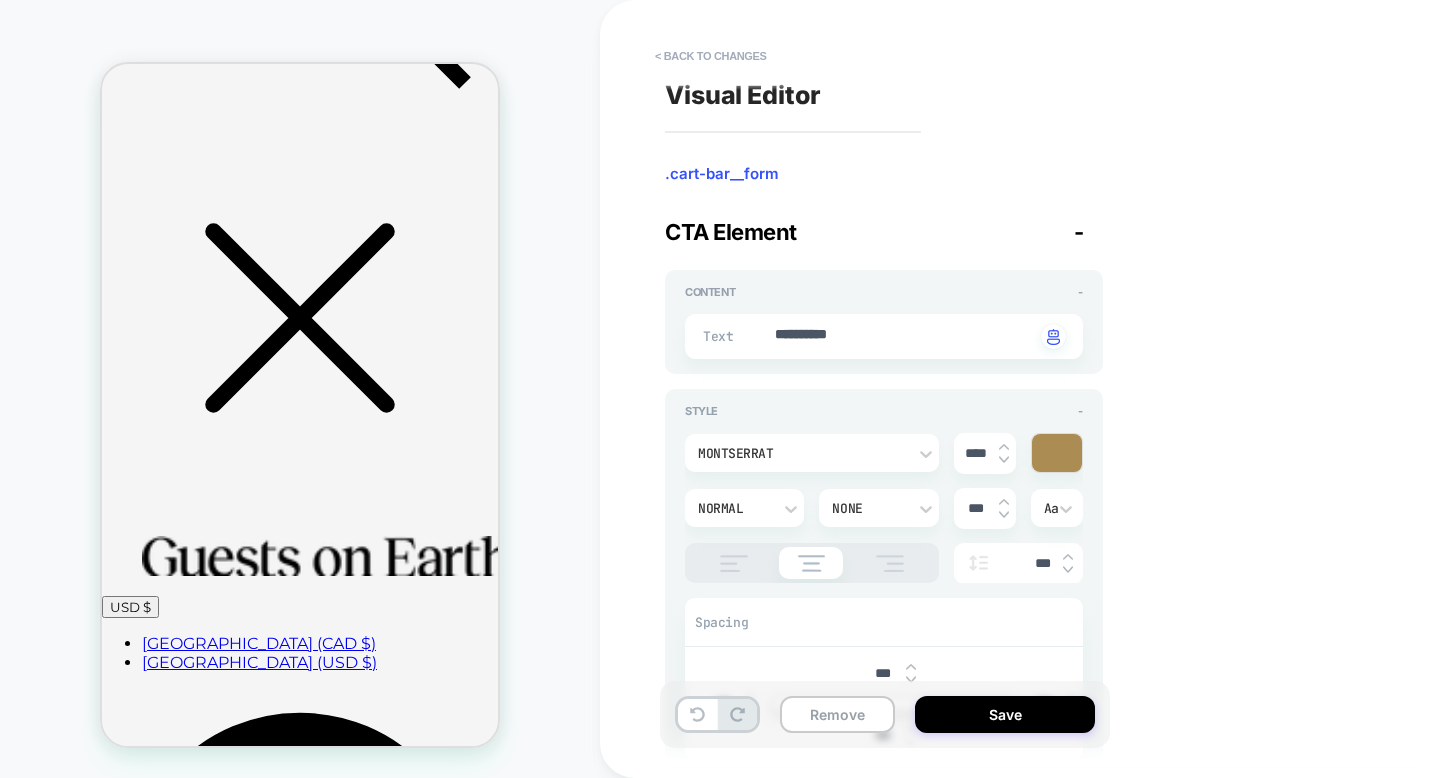 click on "add to bag" at bounding box center (159, 25413) 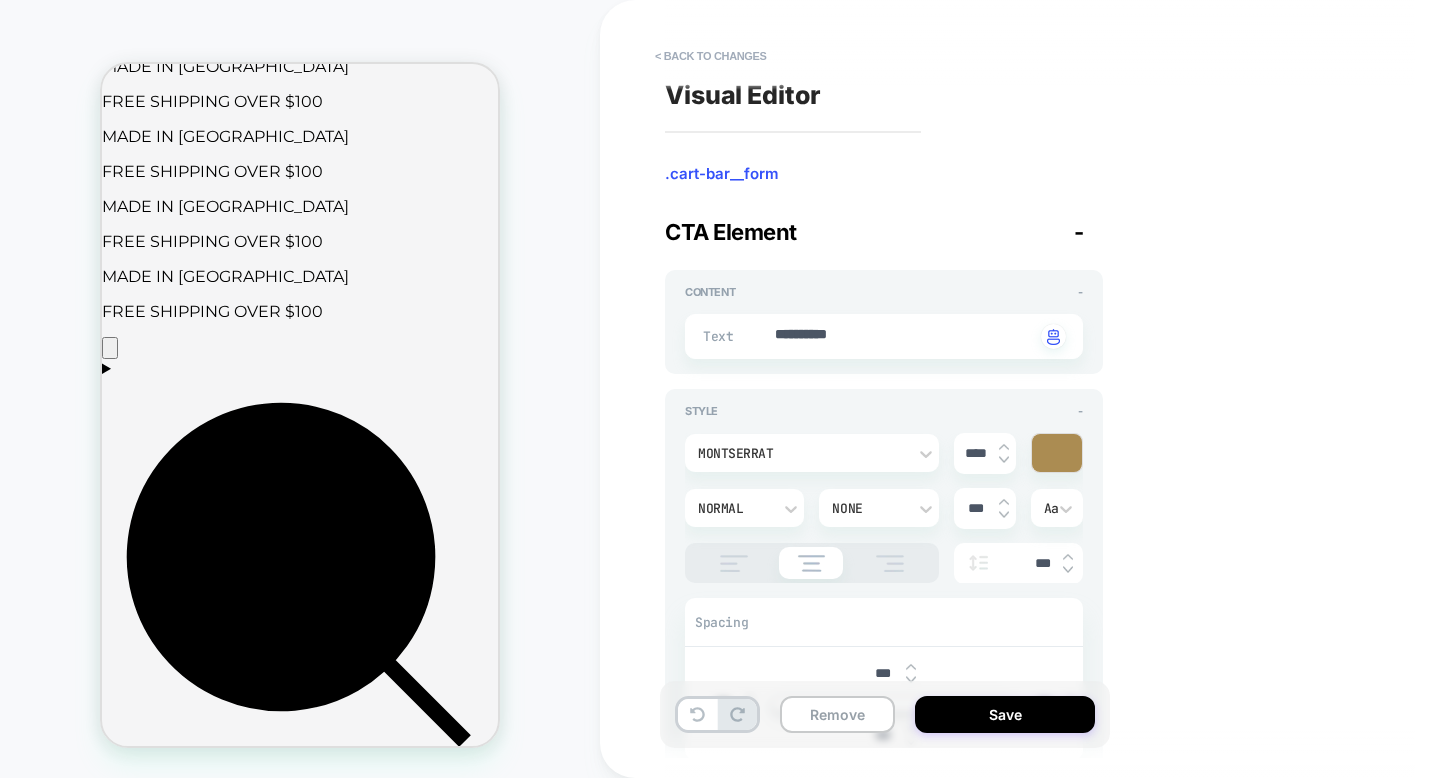 scroll, scrollTop: 697, scrollLeft: 0, axis: vertical 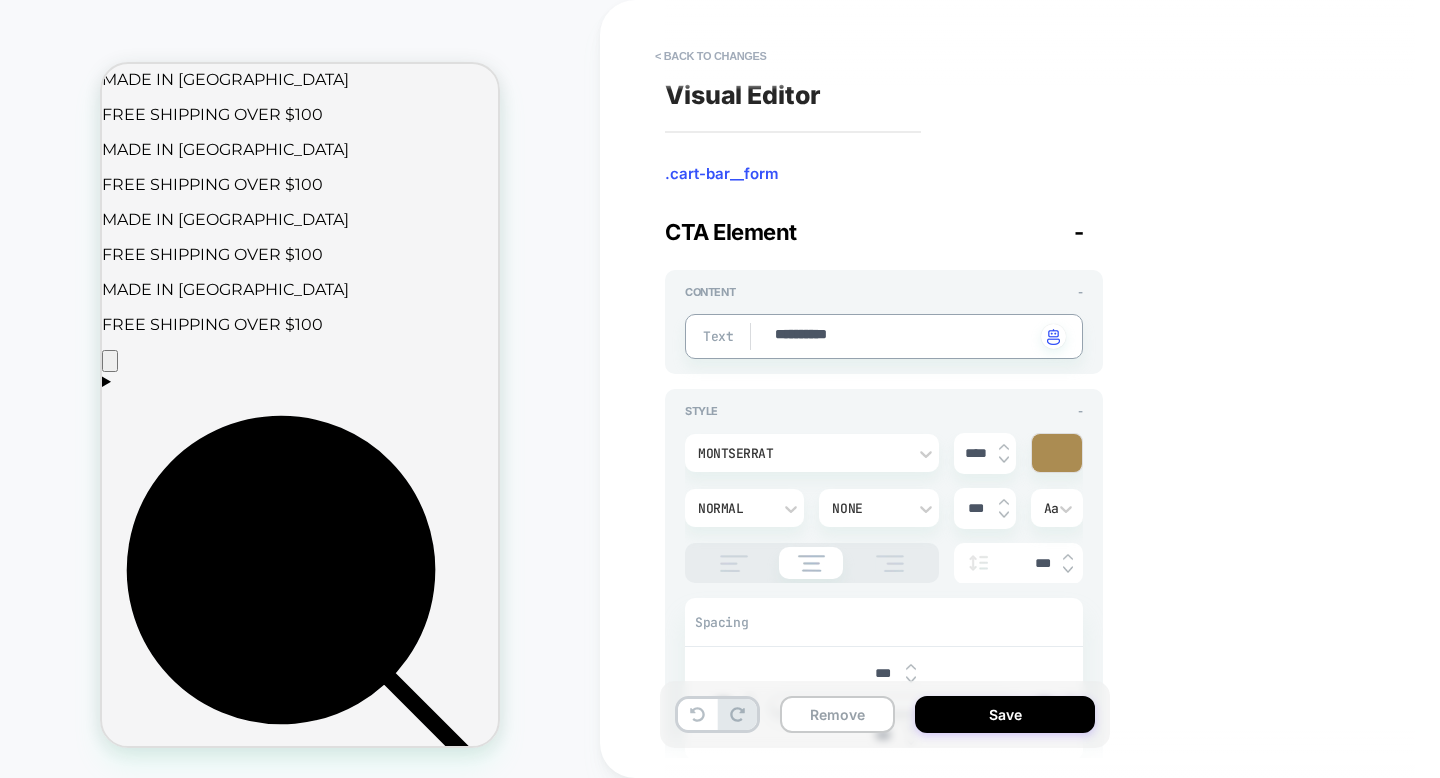 click on "**********" at bounding box center [904, 336] 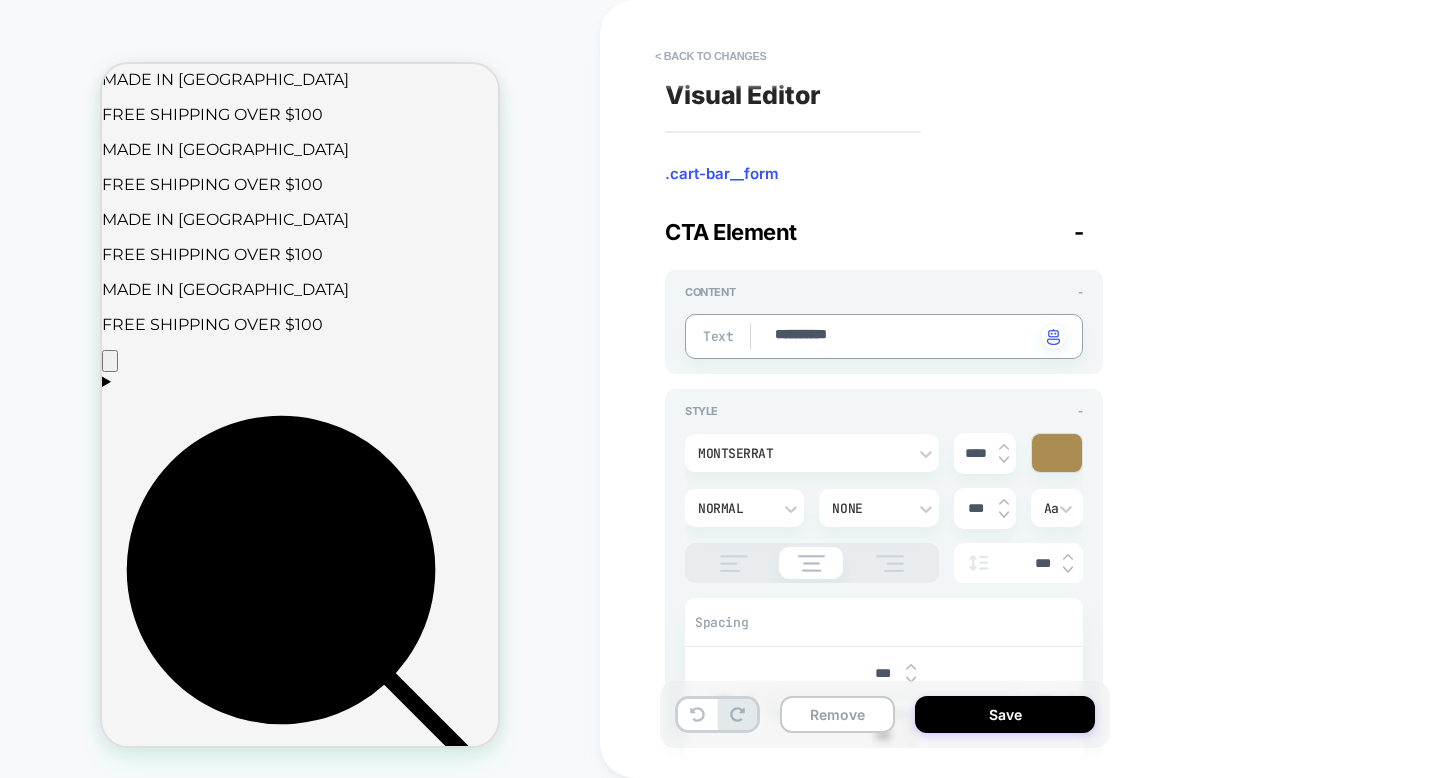 type on "*" 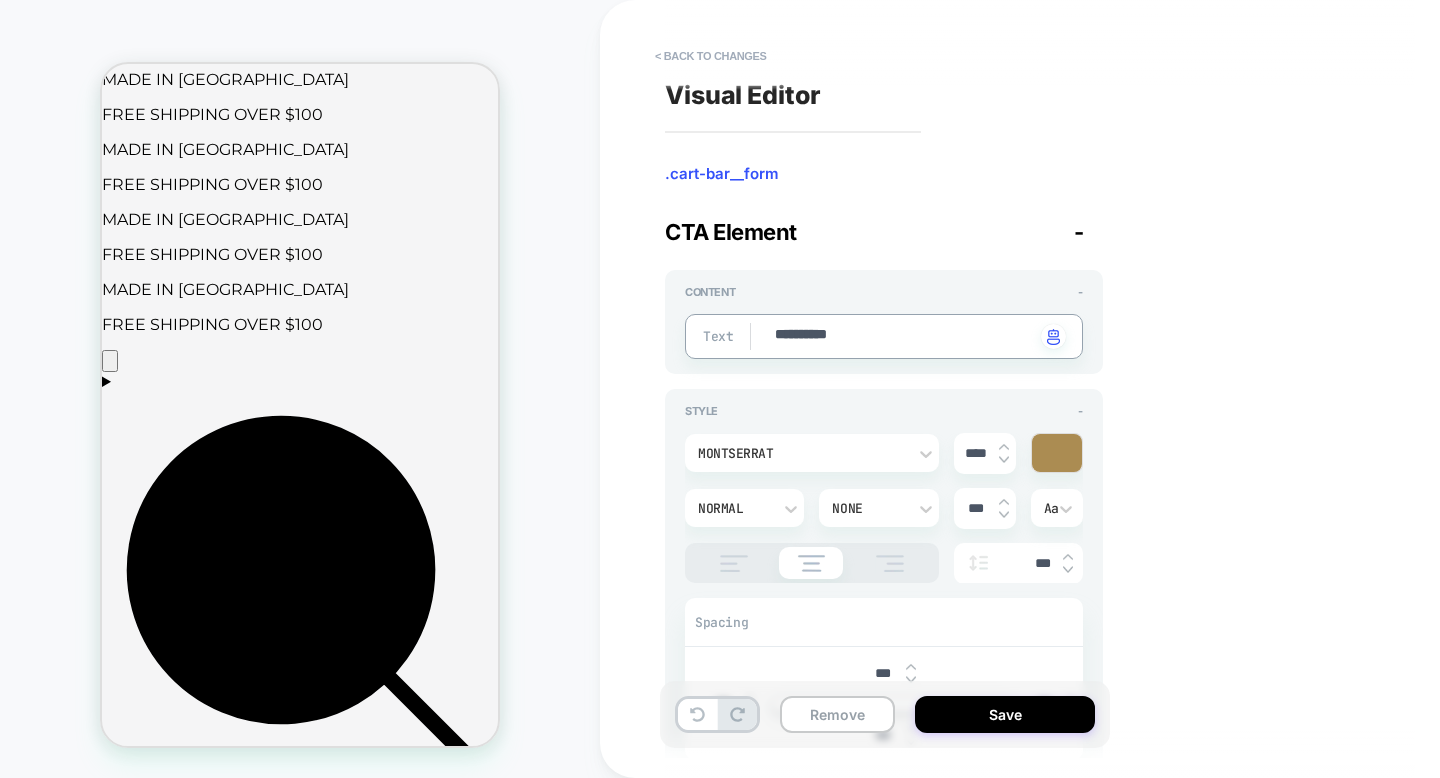 type on "********" 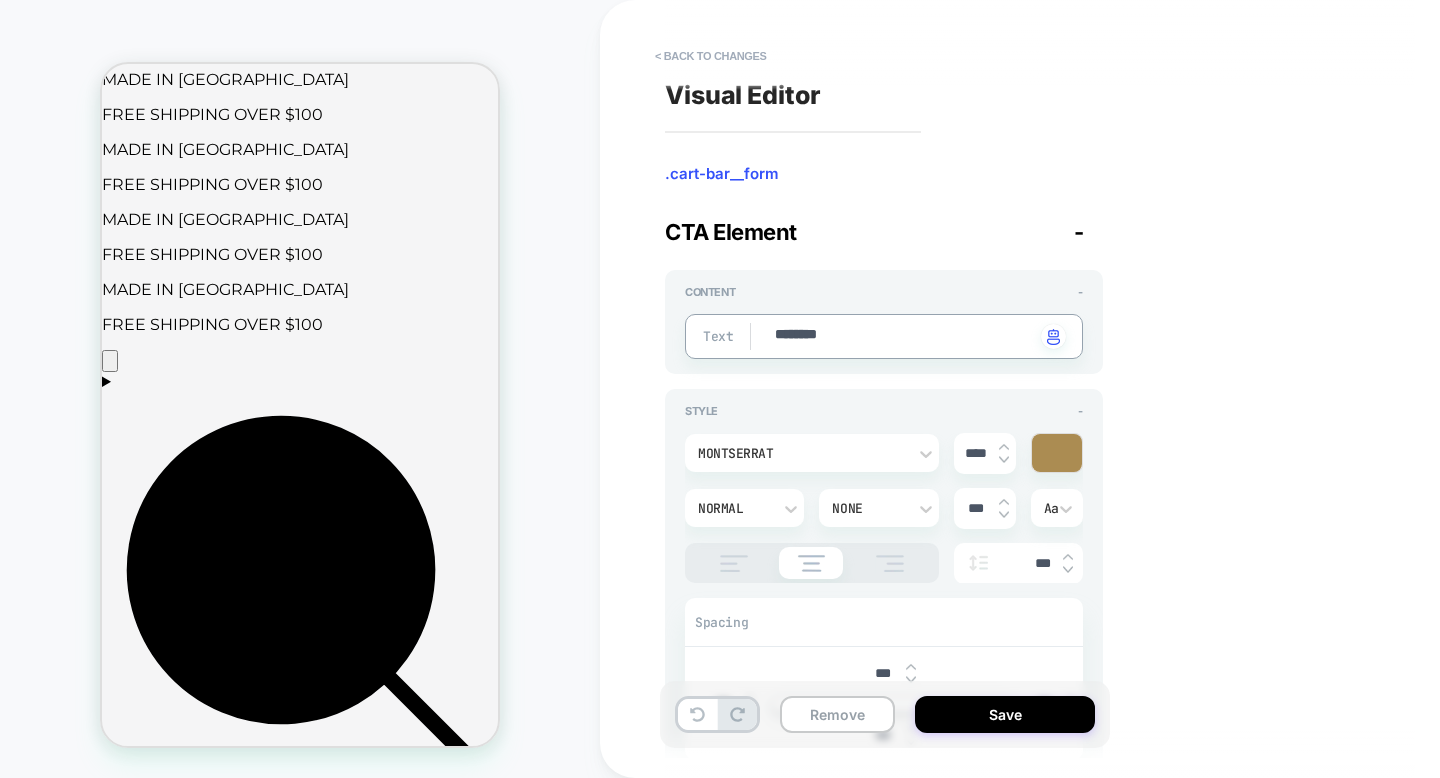 type on "*" 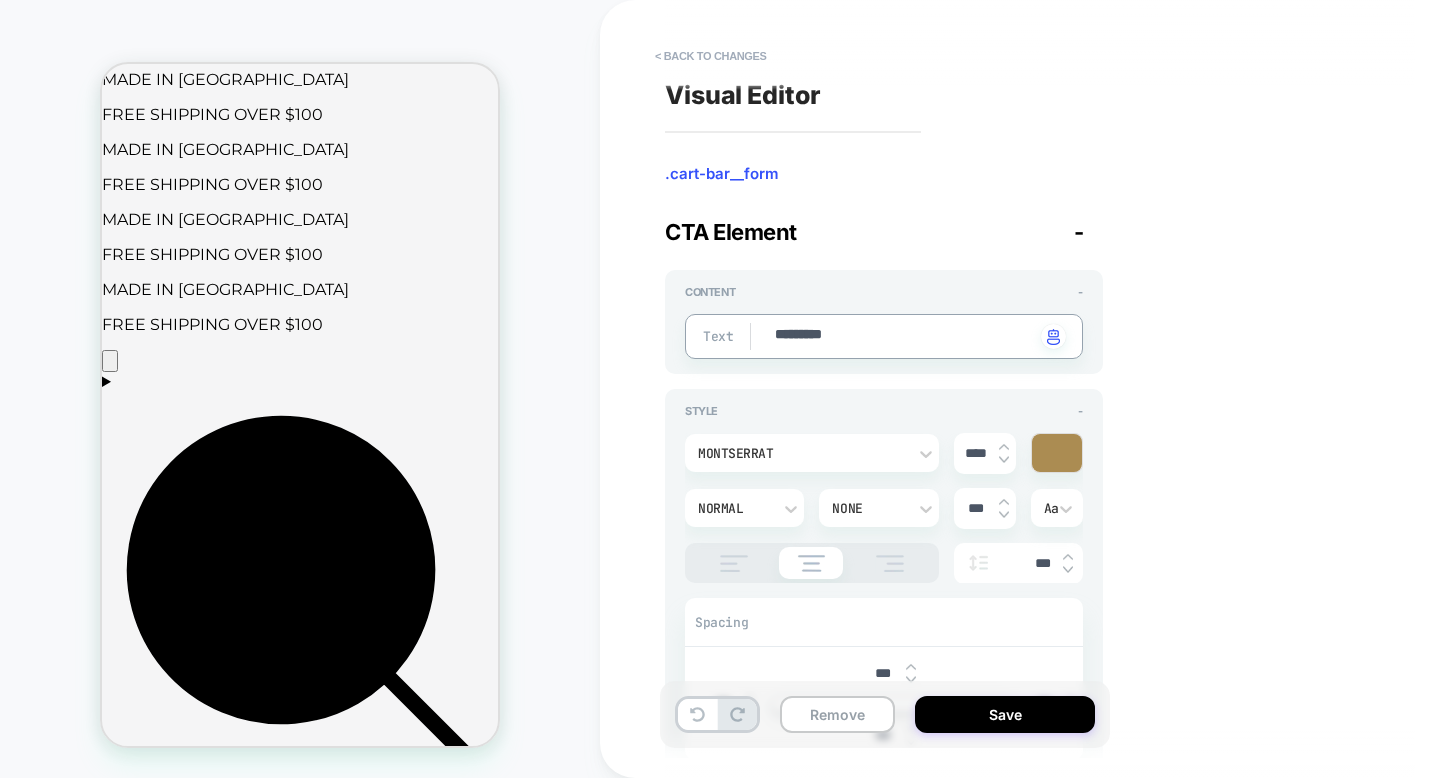 type on "*" 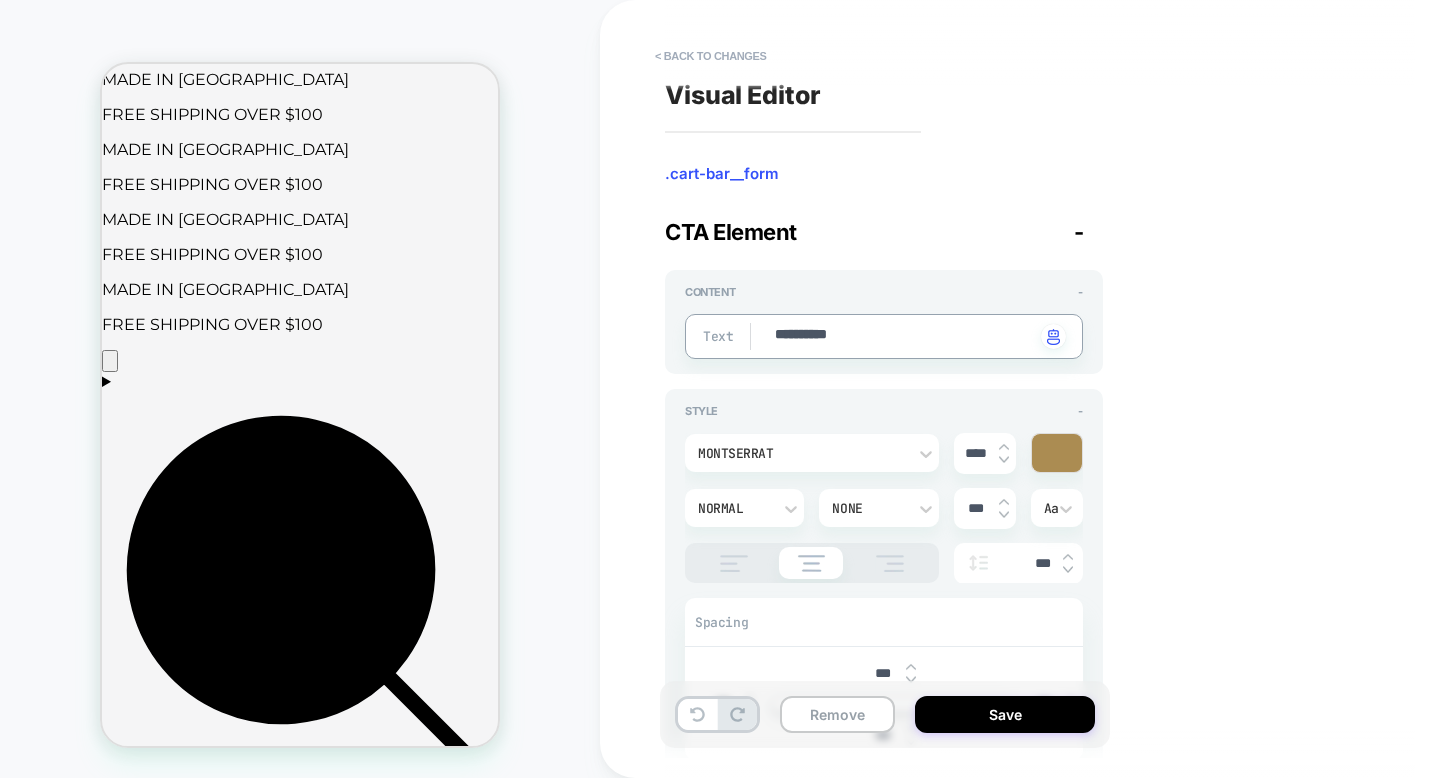 type on "*" 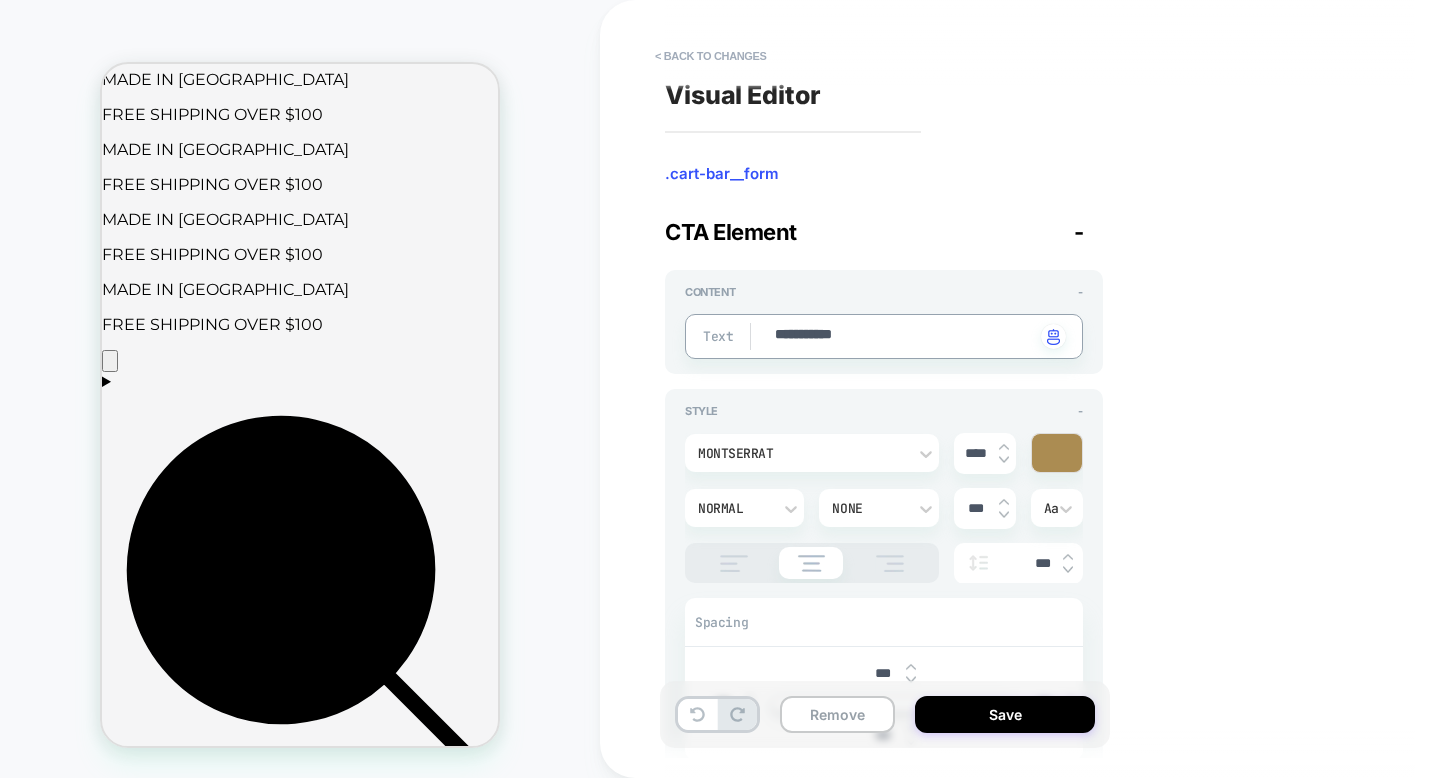 click on "**********" at bounding box center [904, 336] 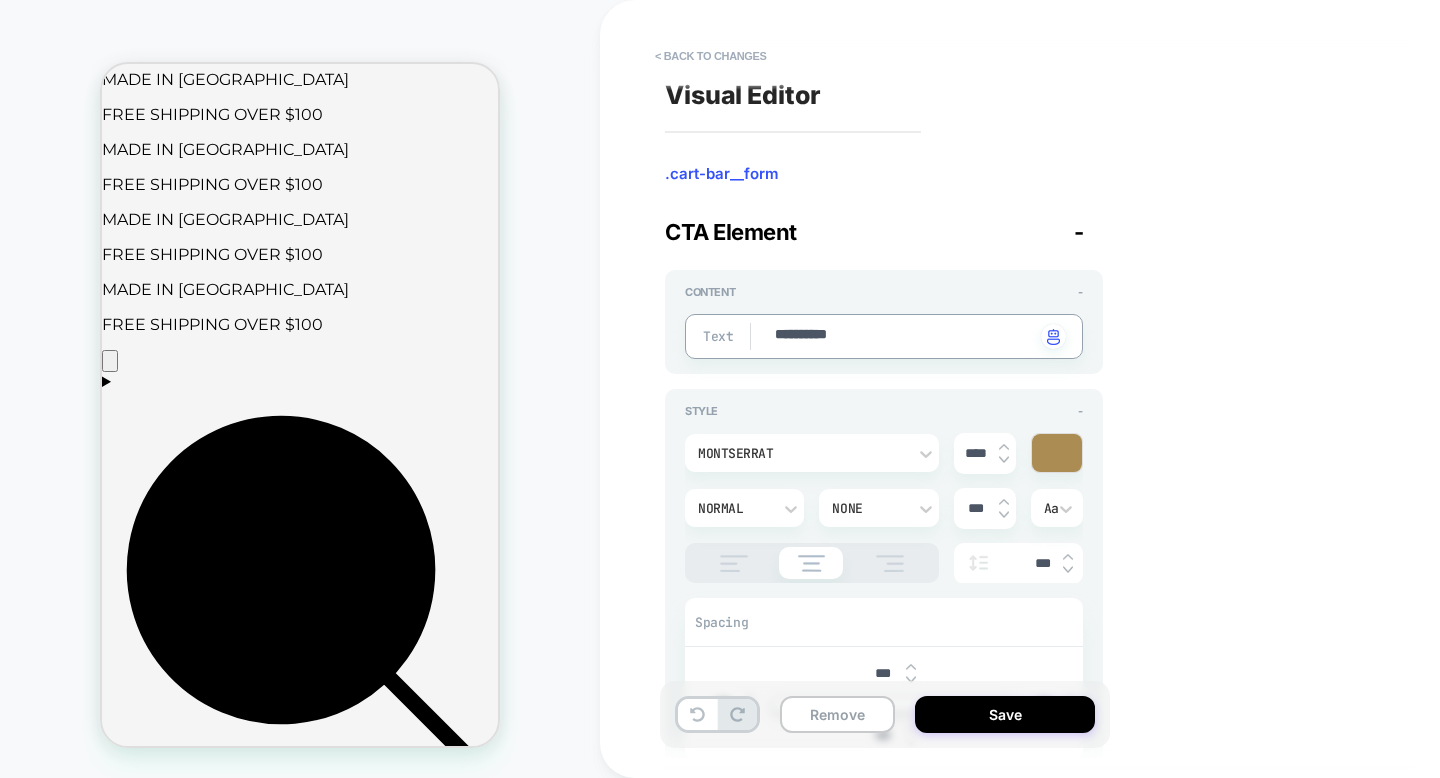 type on "*" 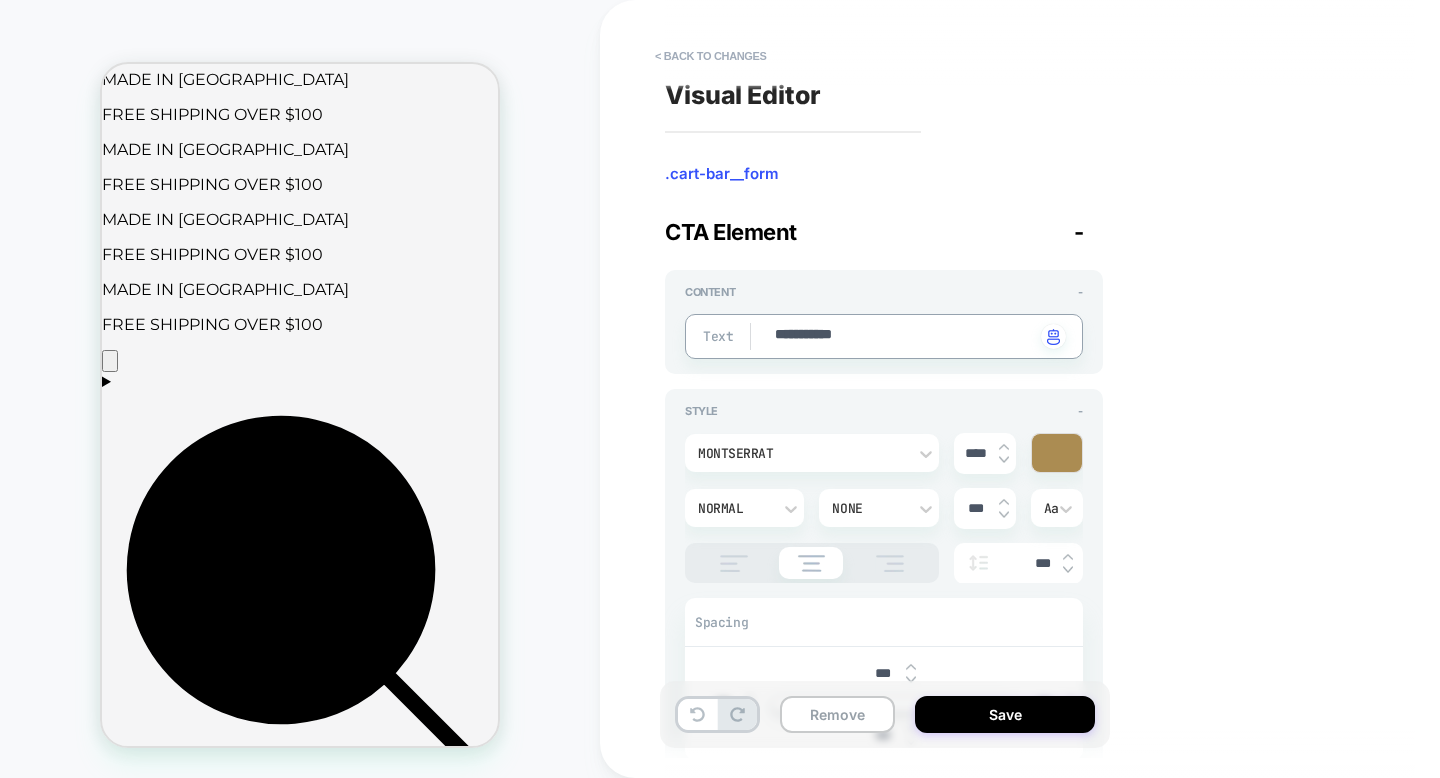 type on "*" 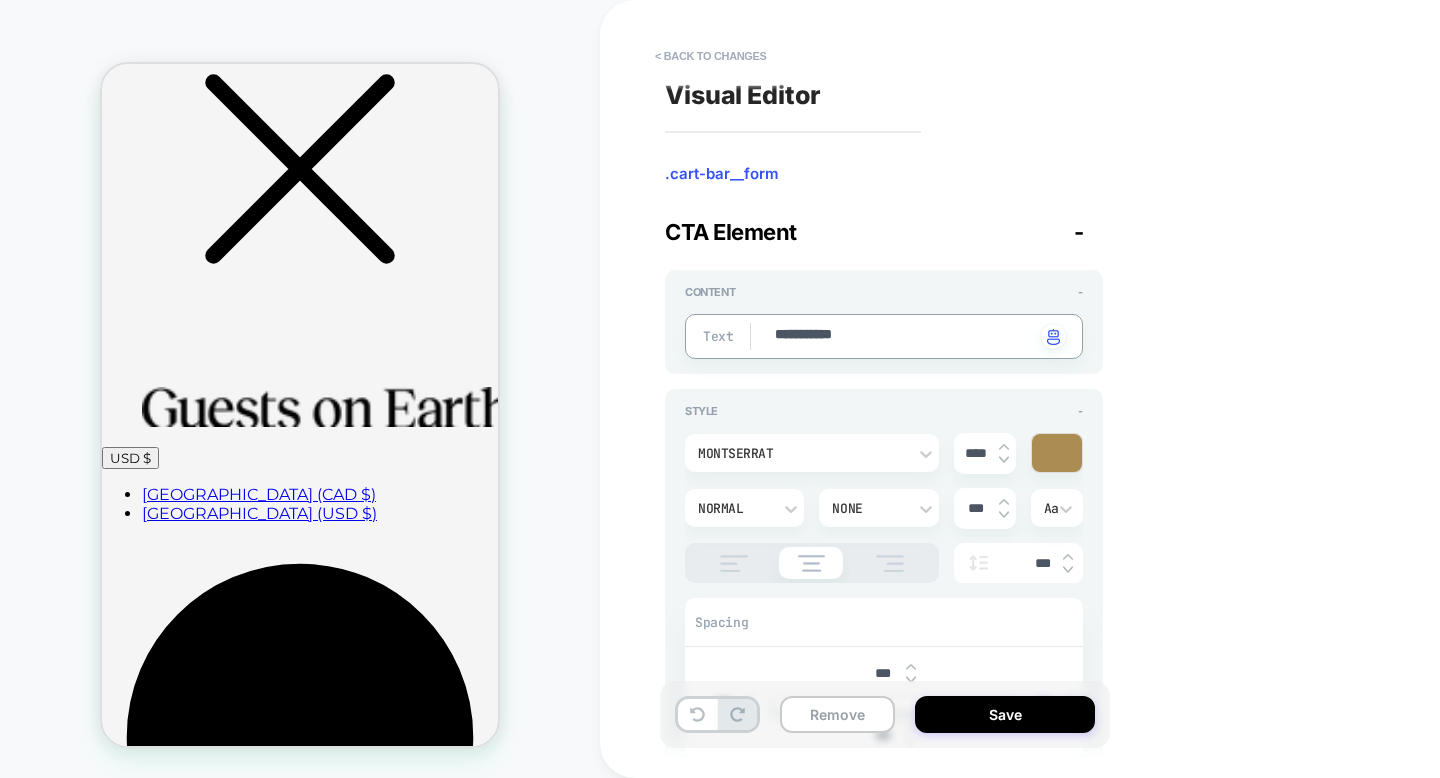 scroll, scrollTop: 0, scrollLeft: 0, axis: both 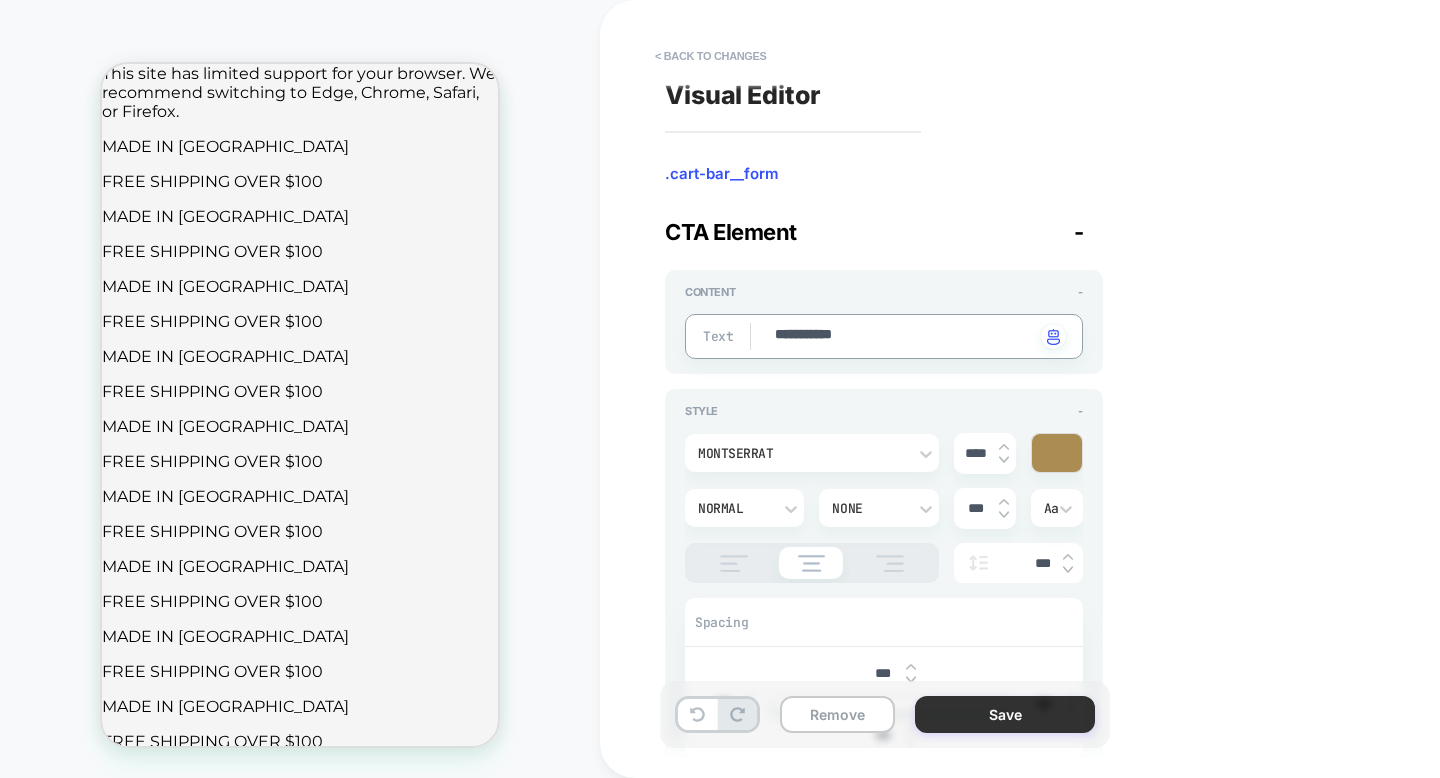 type on "**********" 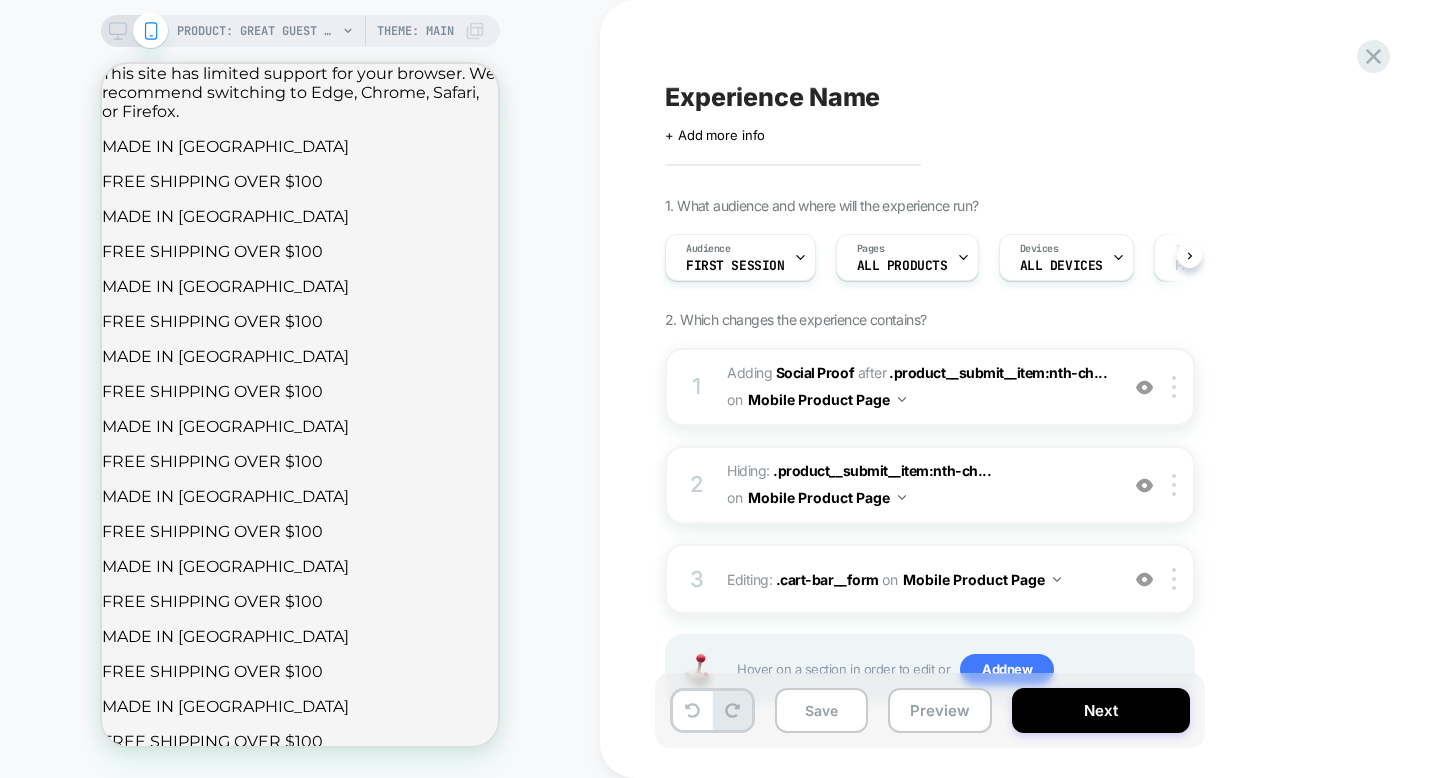 scroll, scrollTop: 0, scrollLeft: 1, axis: horizontal 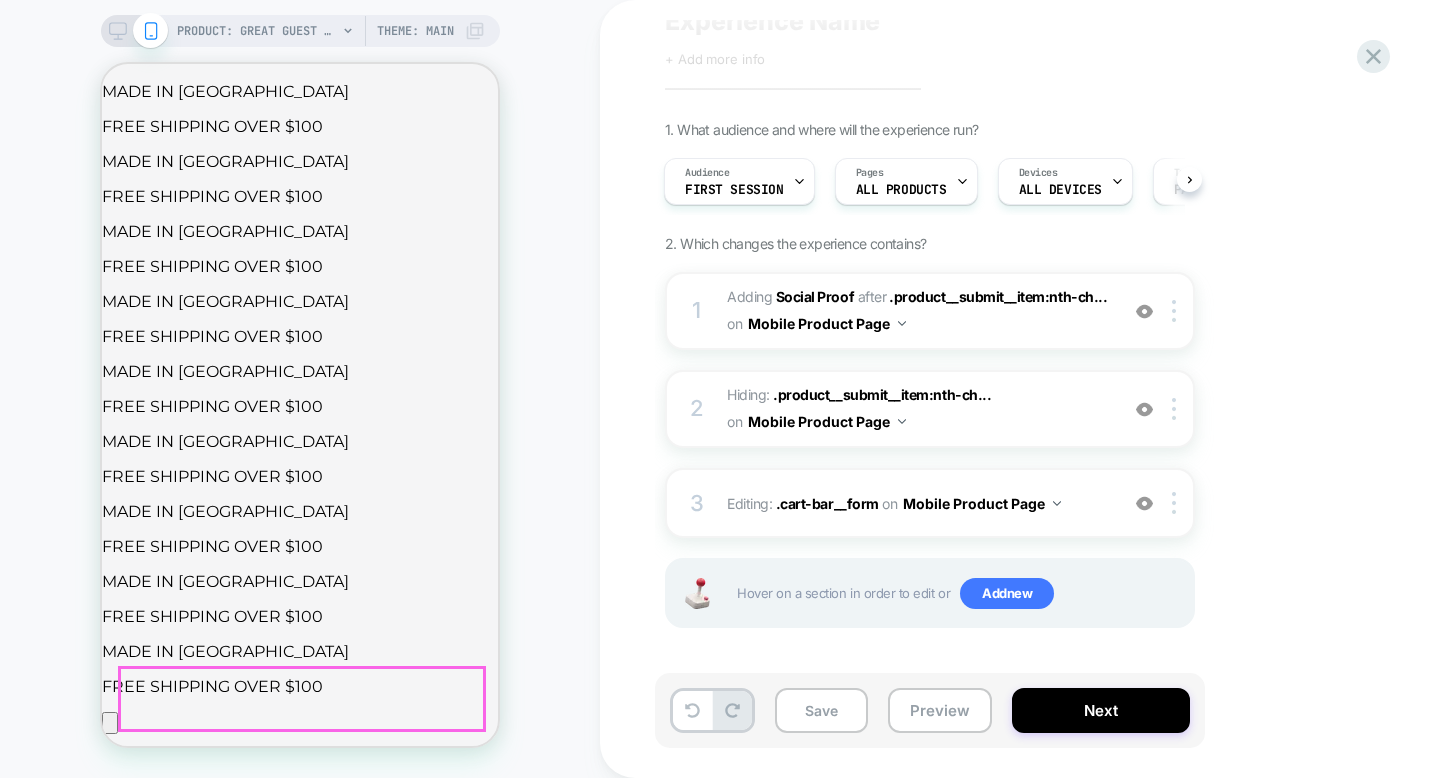 click on "252 bought in past week" at bounding box center [300, 22833] 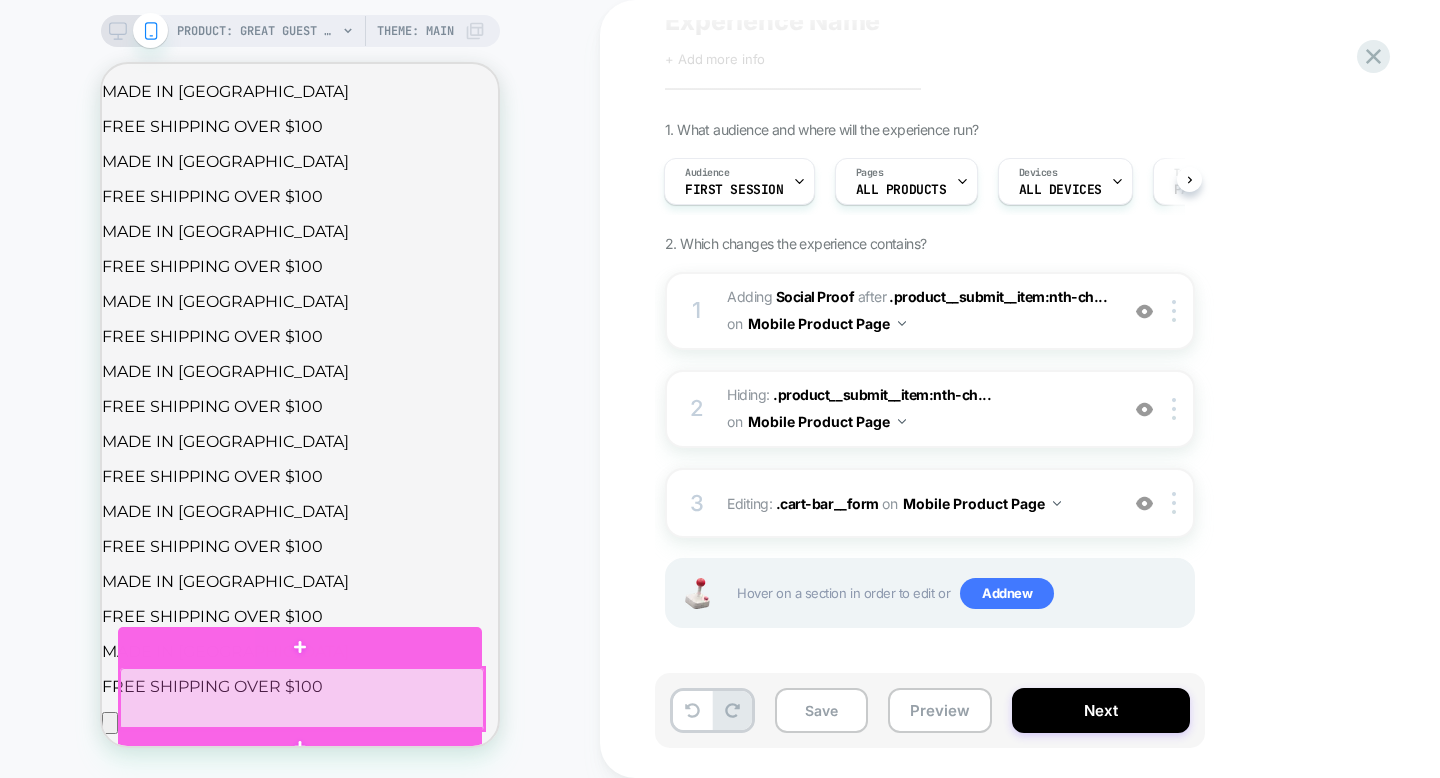 click at bounding box center [302, 699] 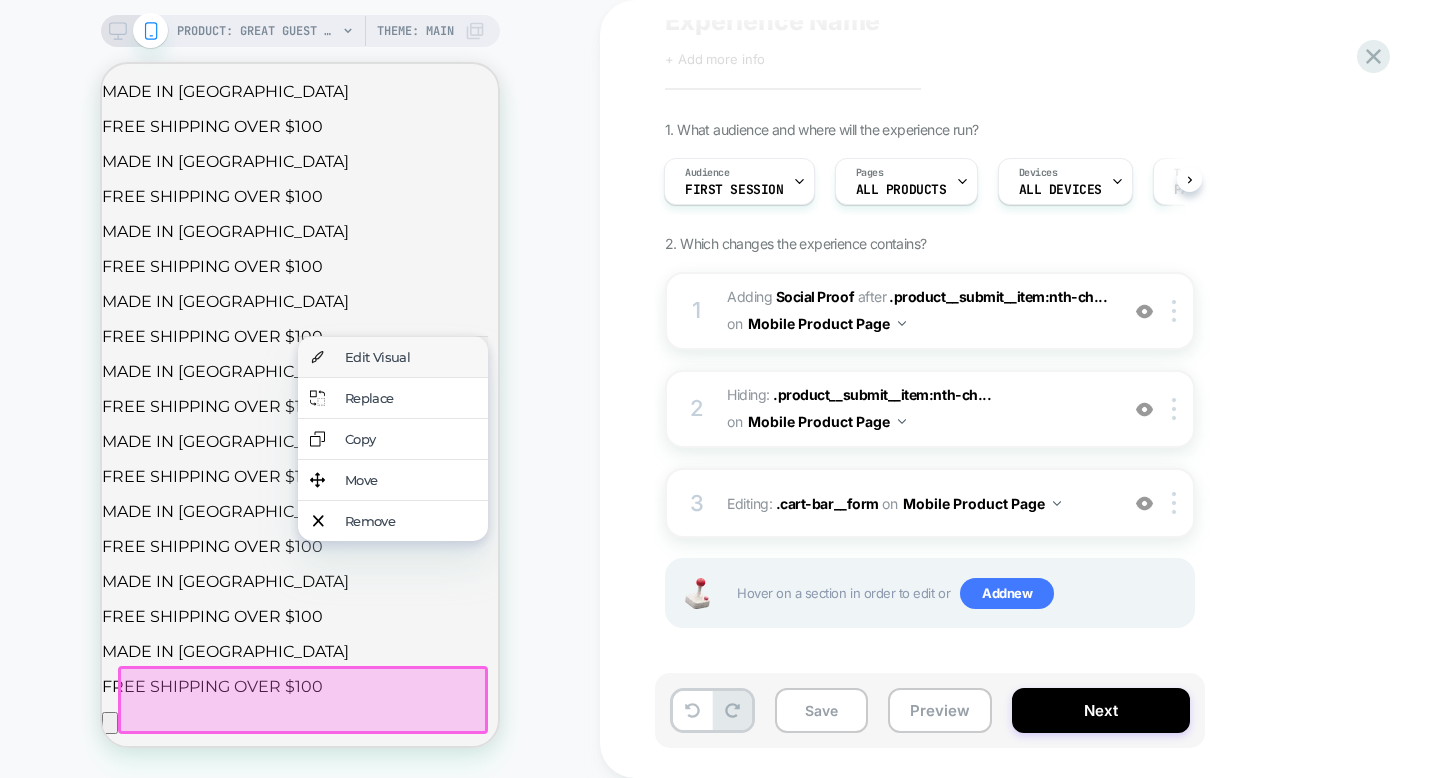click on "Edit Visual" at bounding box center [410, 357] 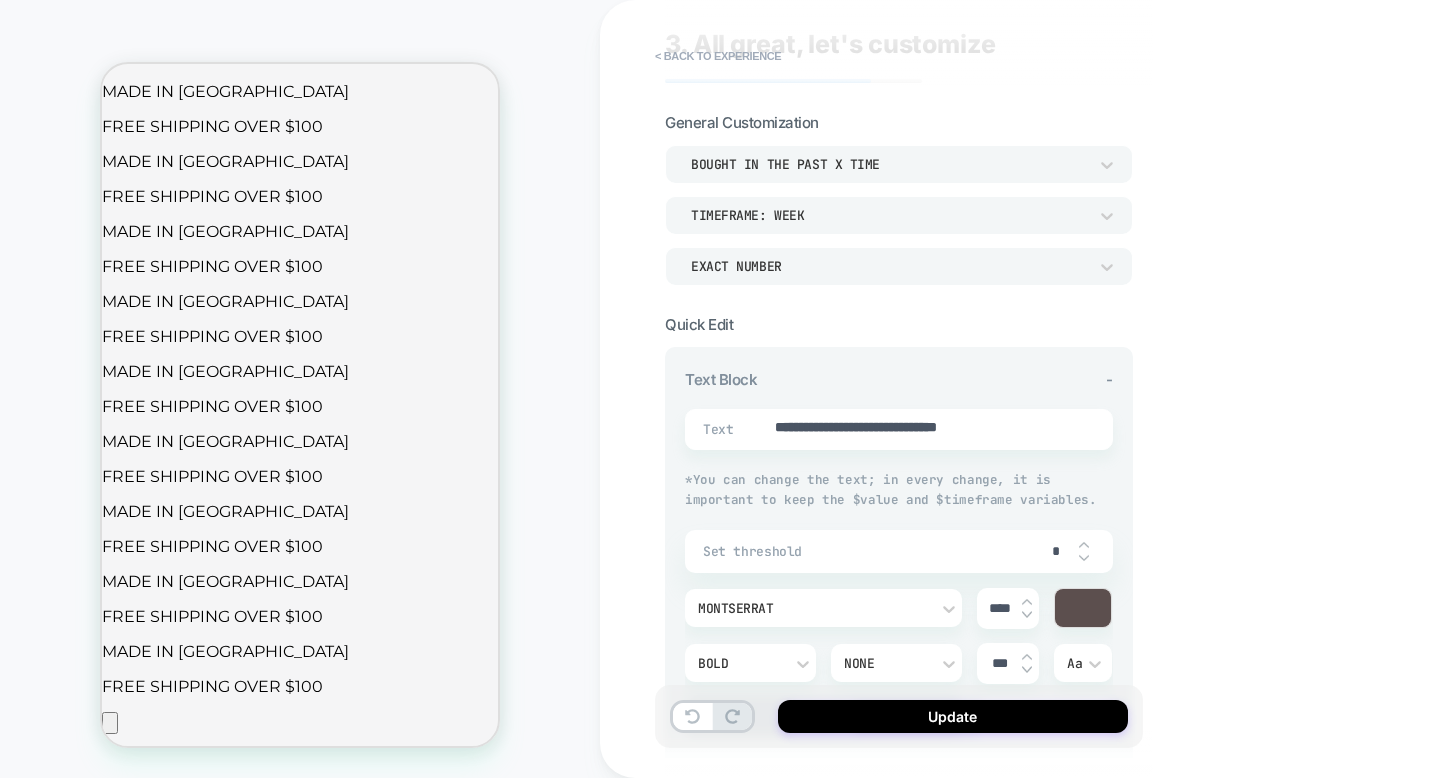 scroll, scrollTop: 520, scrollLeft: 0, axis: vertical 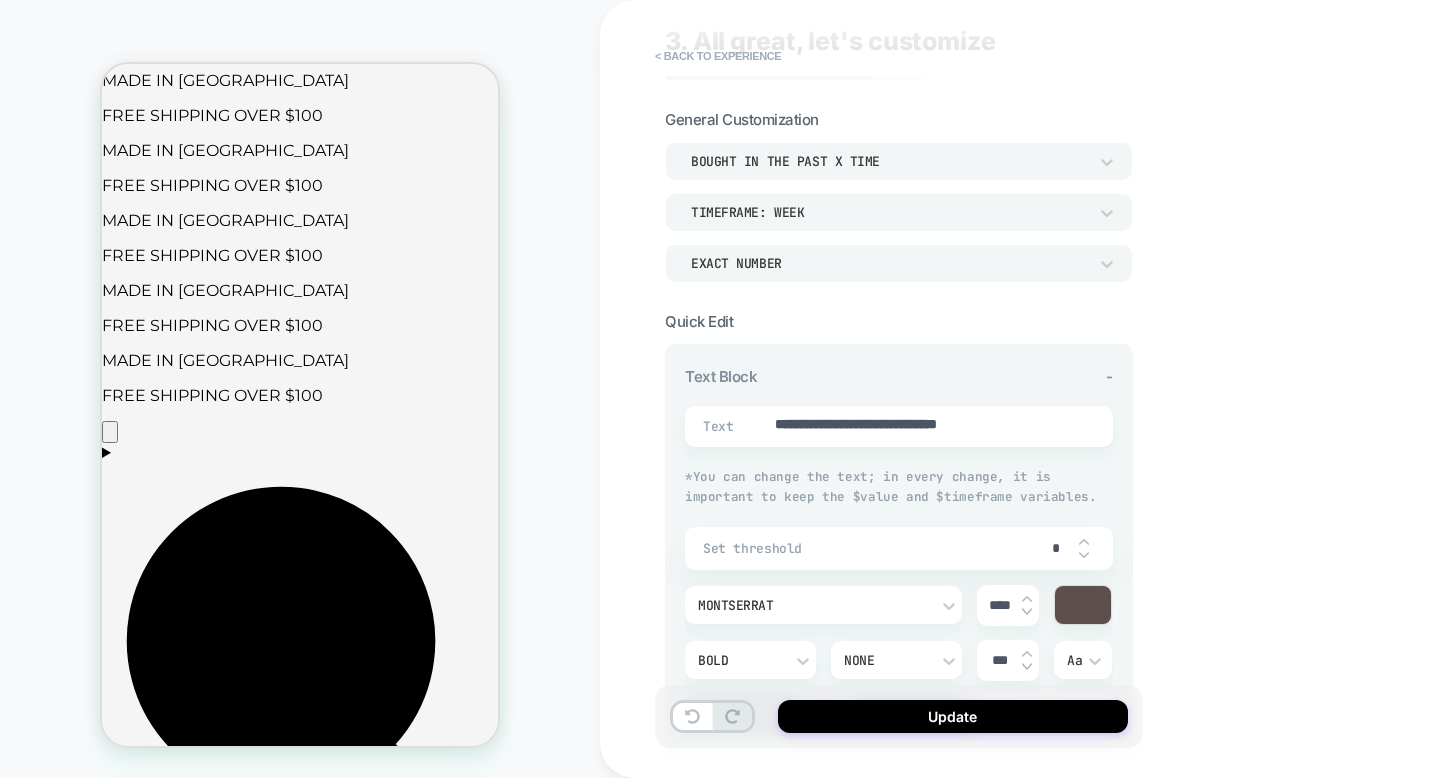 click on "Bold" at bounding box center [740, 660] 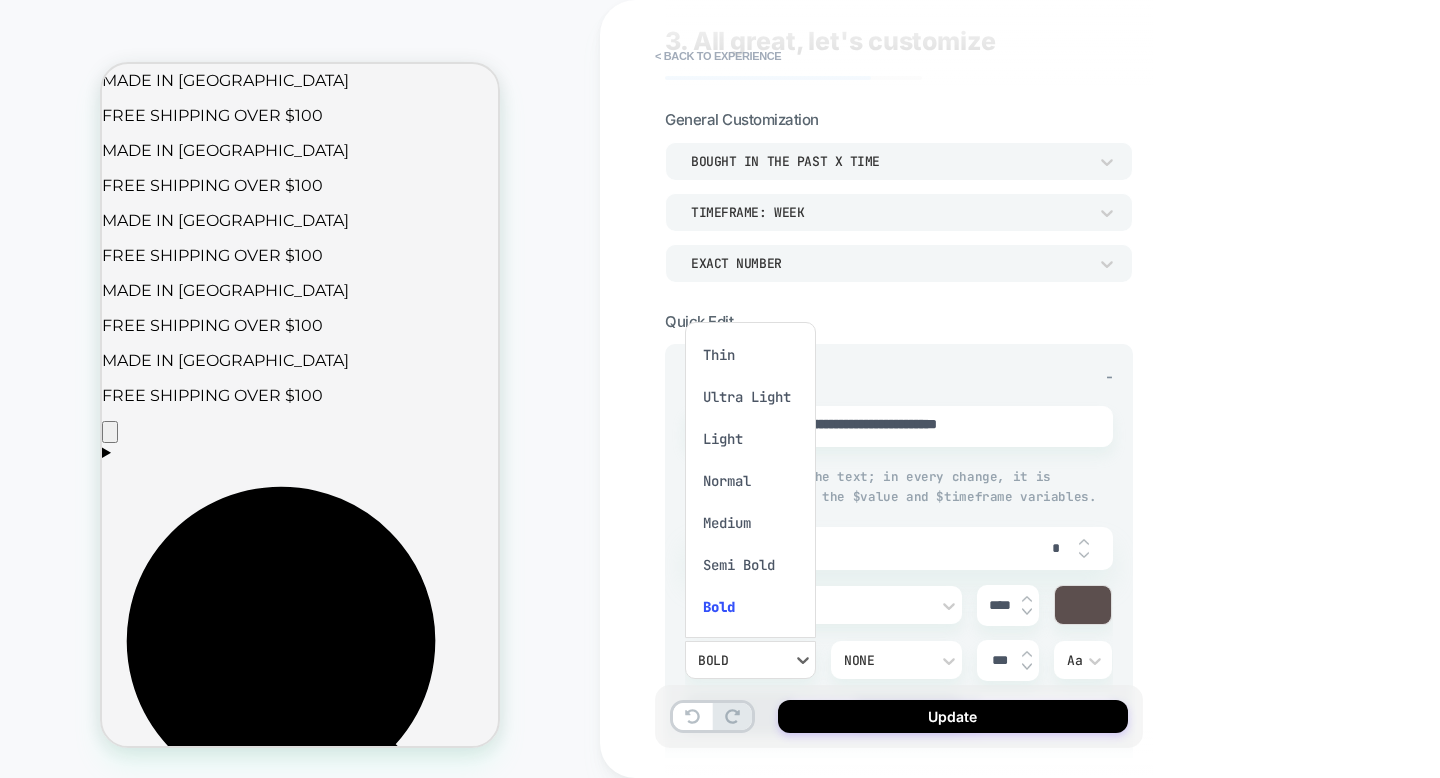 scroll, scrollTop: 16, scrollLeft: 0, axis: vertical 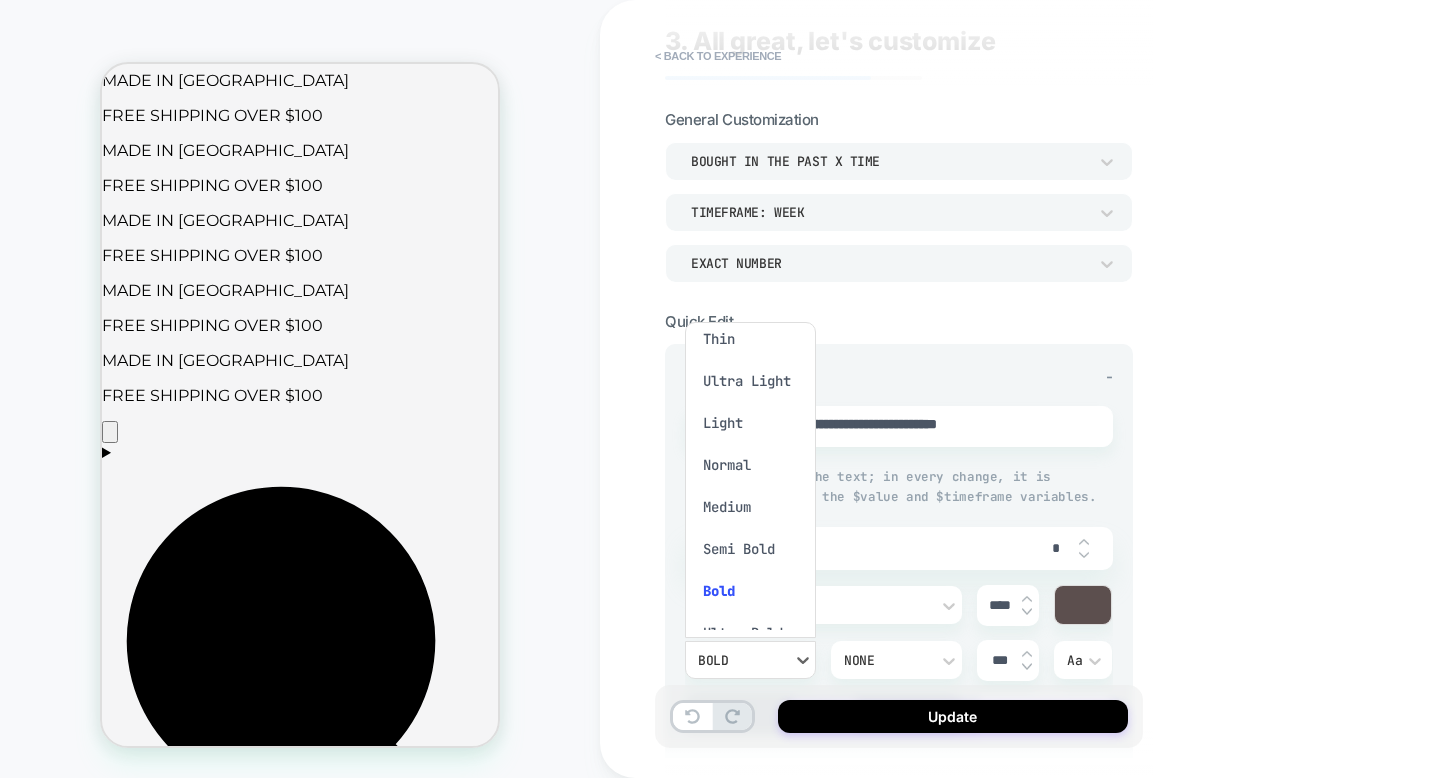 click on "Semi Bold" at bounding box center (750, 549) 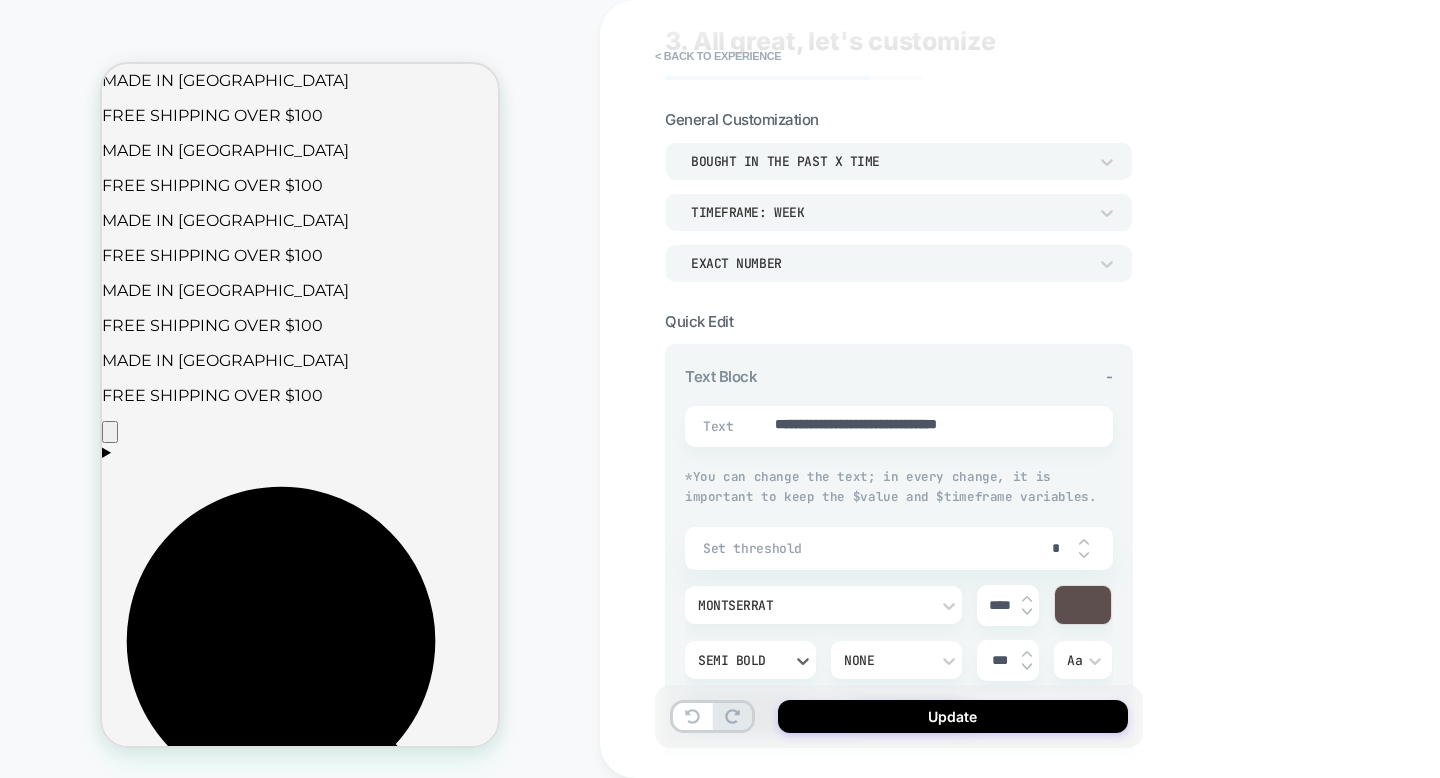 click on "Semi Bold" at bounding box center [740, 660] 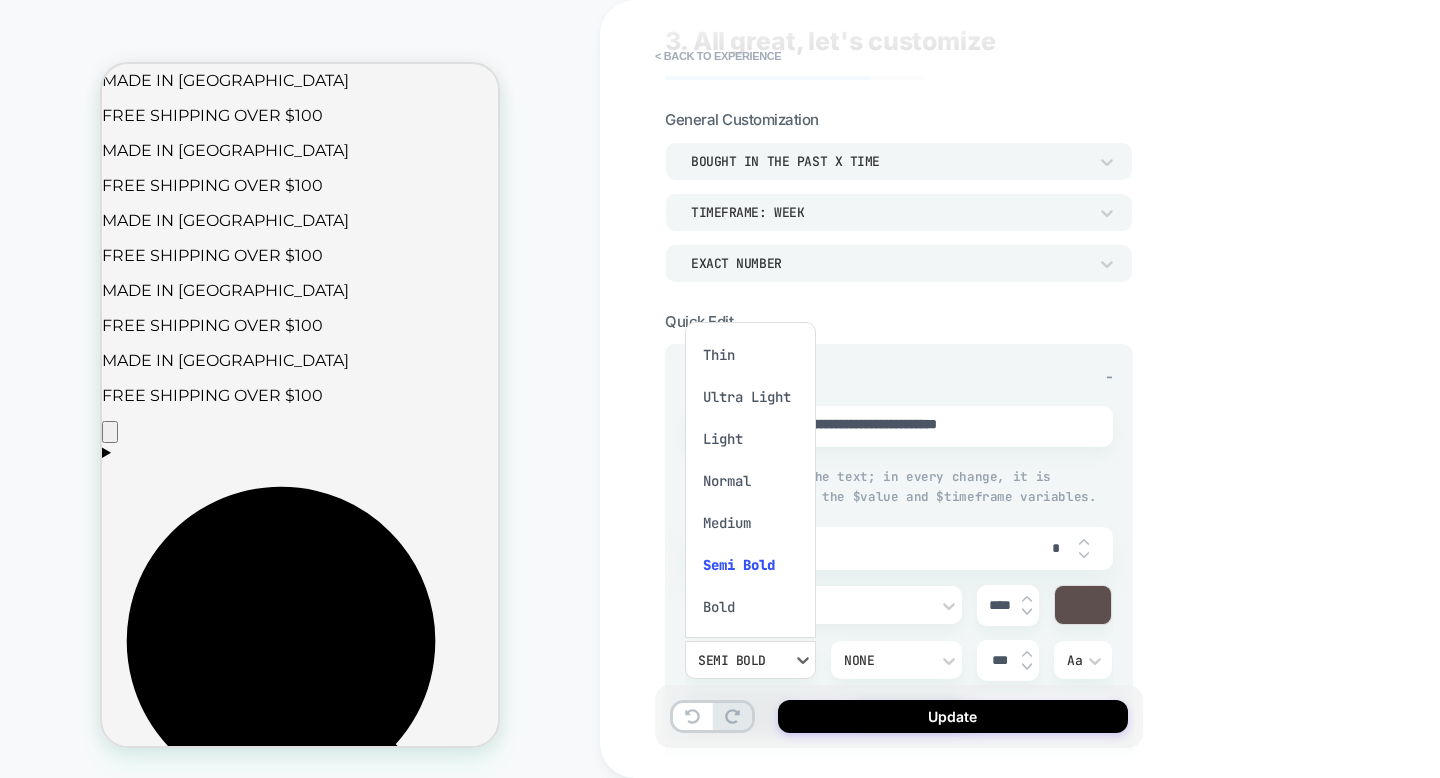 scroll, scrollTop: 16, scrollLeft: 0, axis: vertical 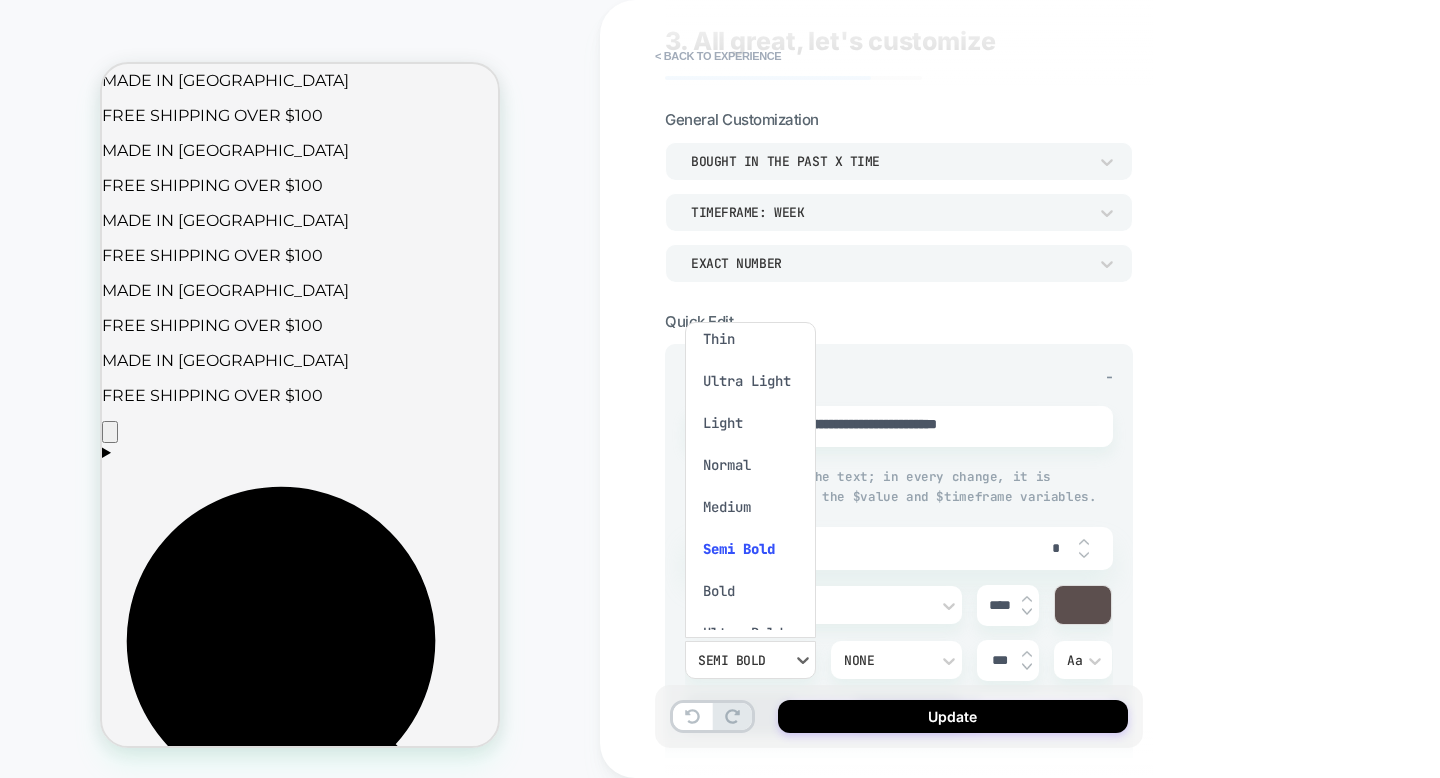 click on "Medium" at bounding box center [750, 507] 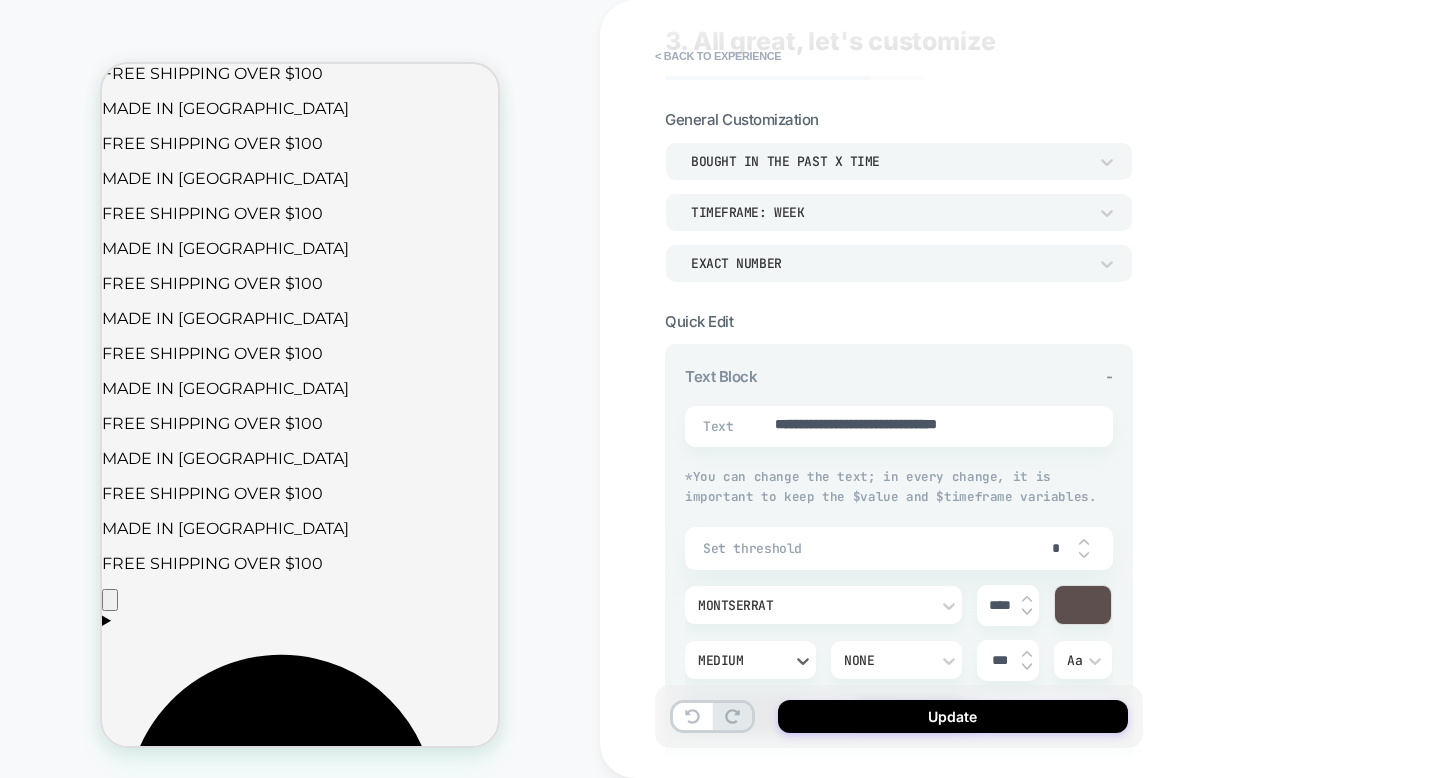 scroll, scrollTop: 453, scrollLeft: 0, axis: vertical 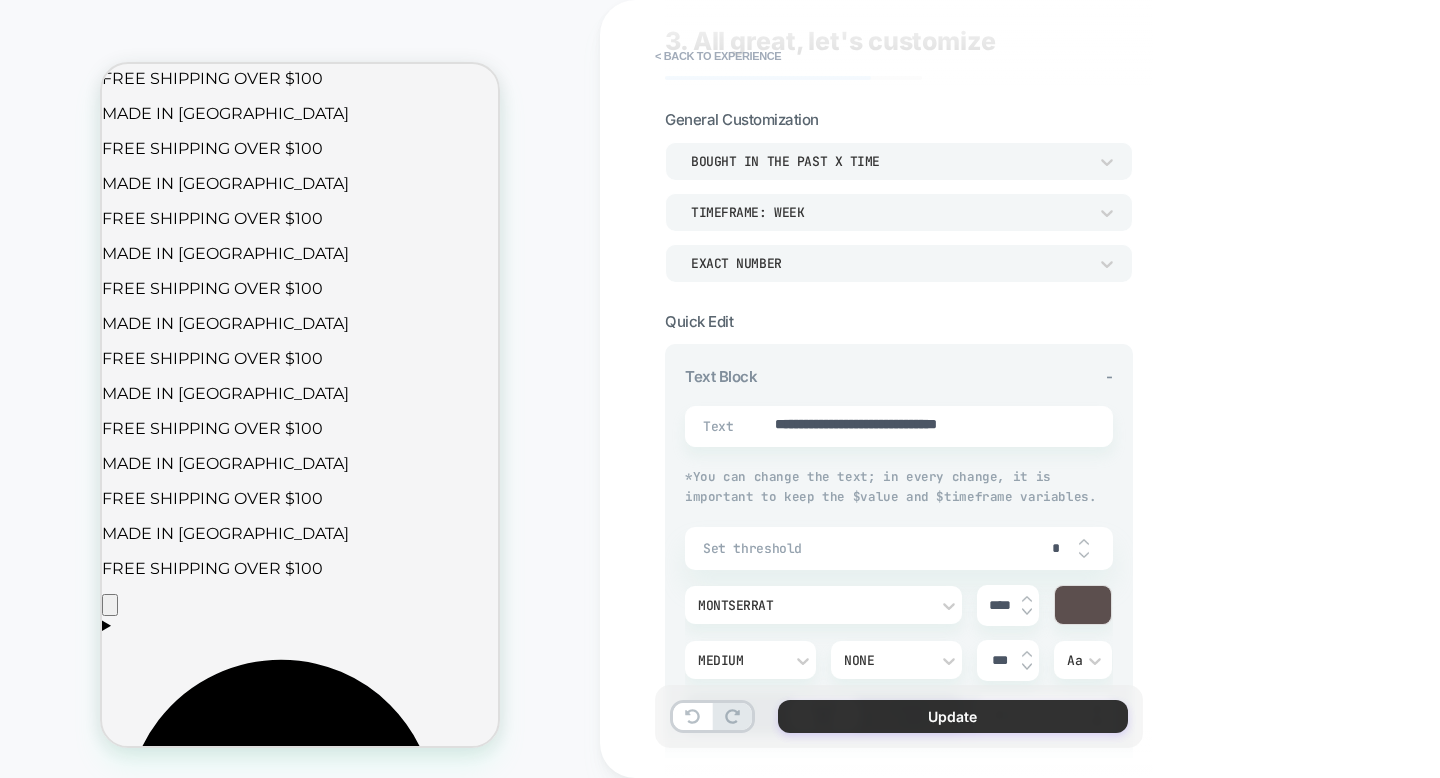click on "Update" at bounding box center [953, 716] 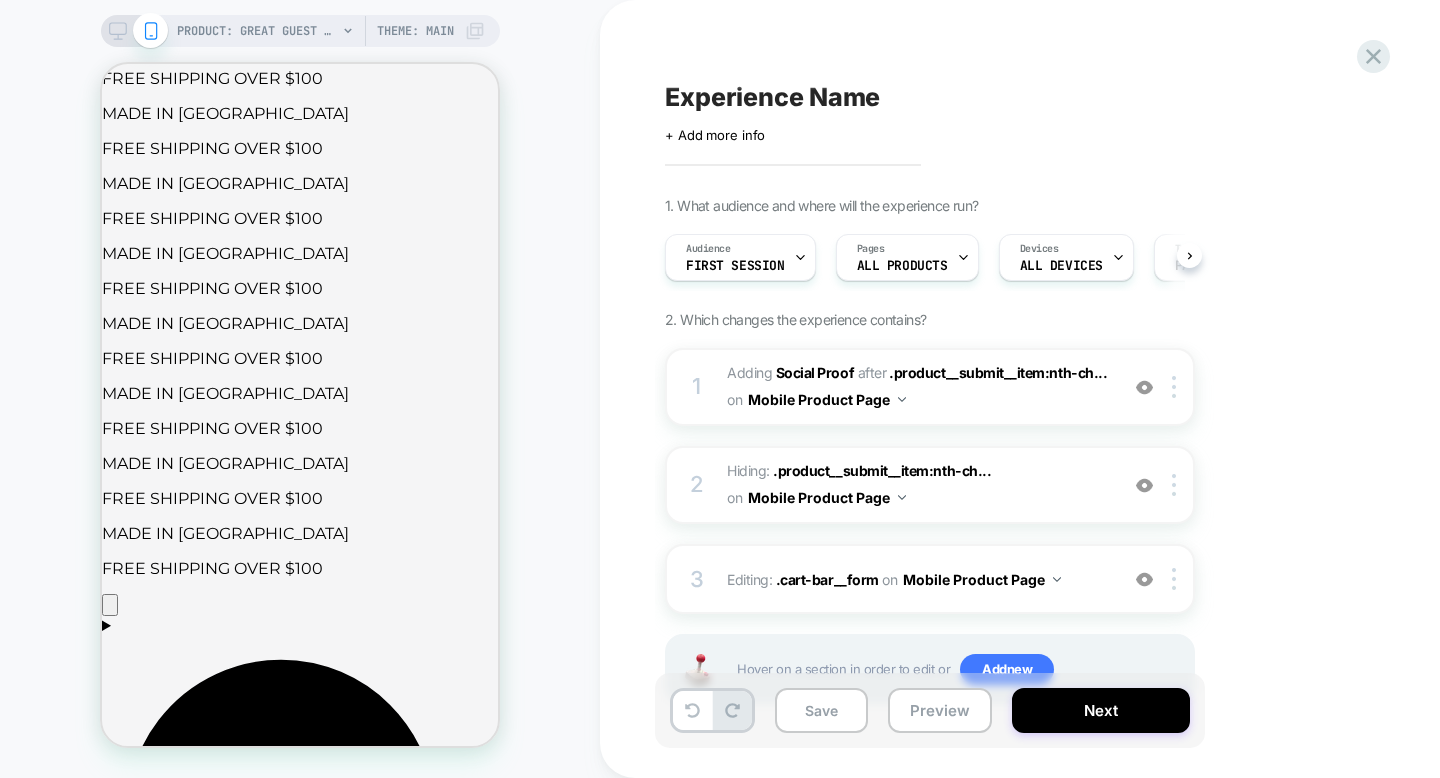 scroll, scrollTop: 0, scrollLeft: 1, axis: horizontal 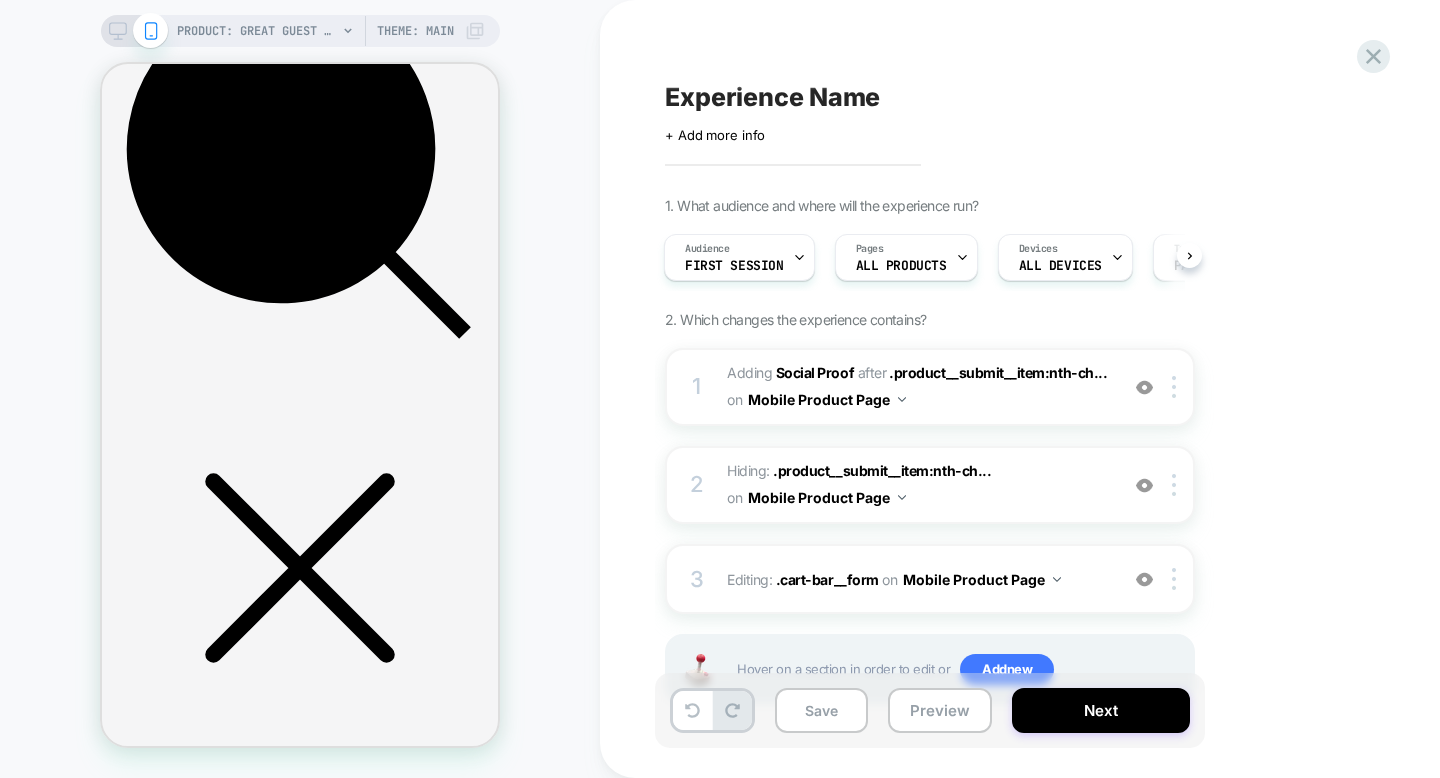 click on "Experience Name" at bounding box center (772, 97) 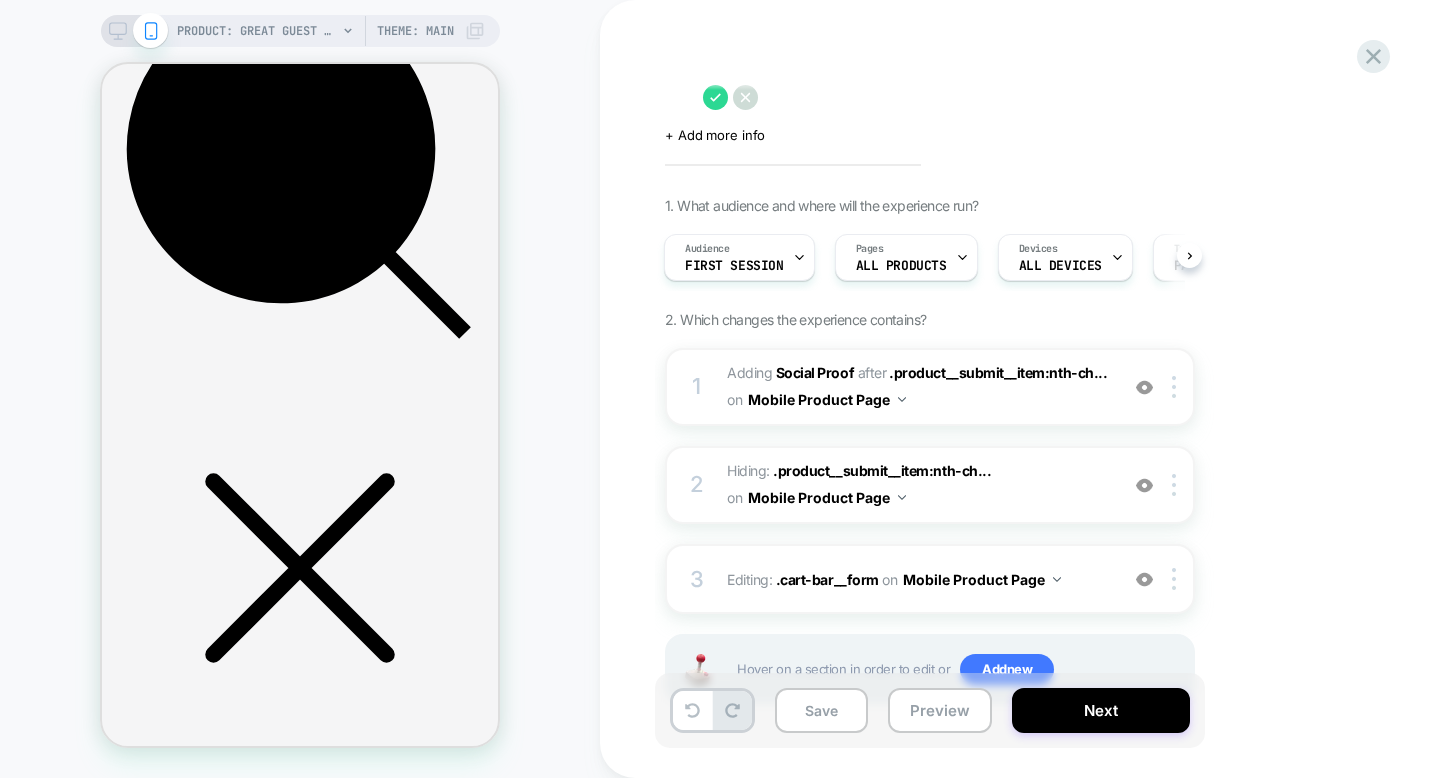 type on "*" 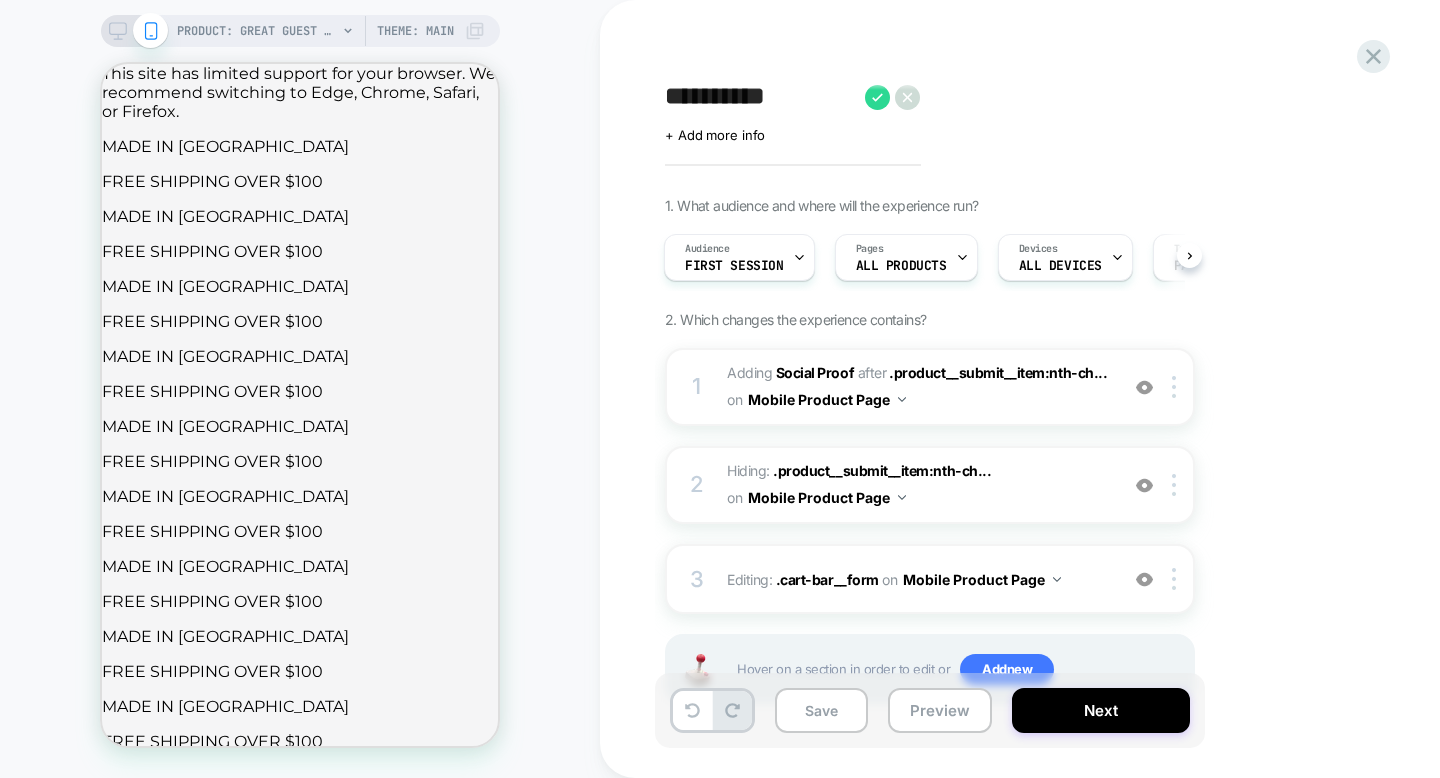 scroll, scrollTop: 262, scrollLeft: 0, axis: vertical 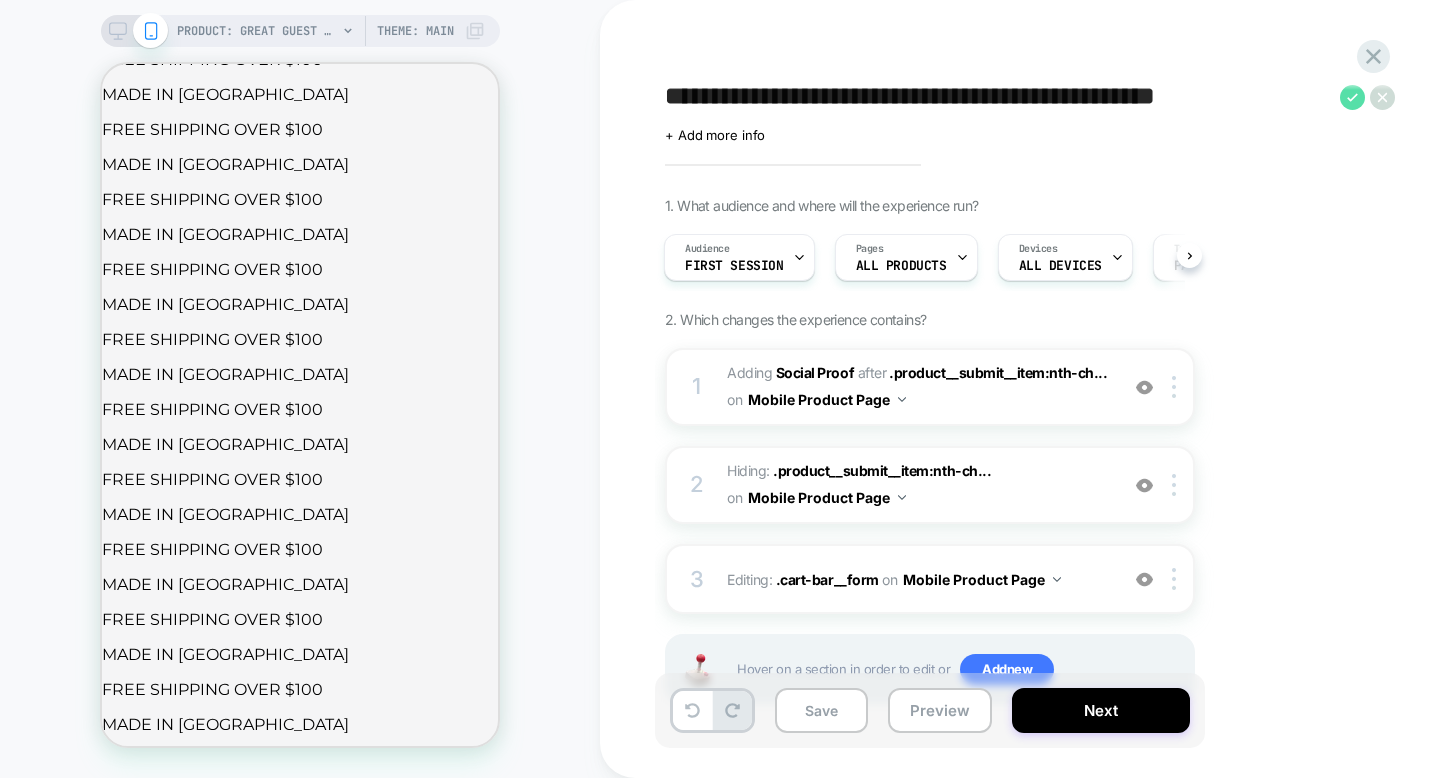 type on "**********" 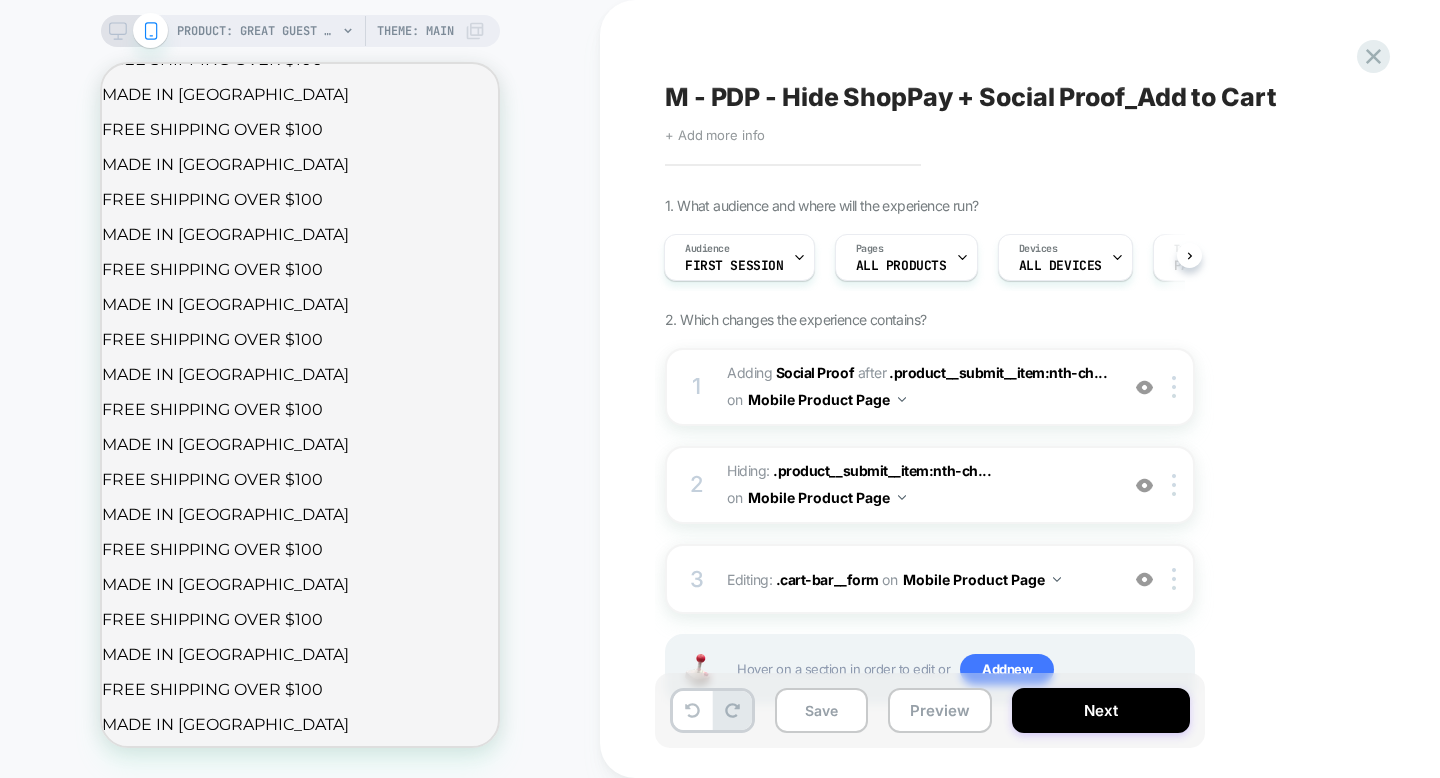 click on "+ Add more info" at bounding box center (715, 135) 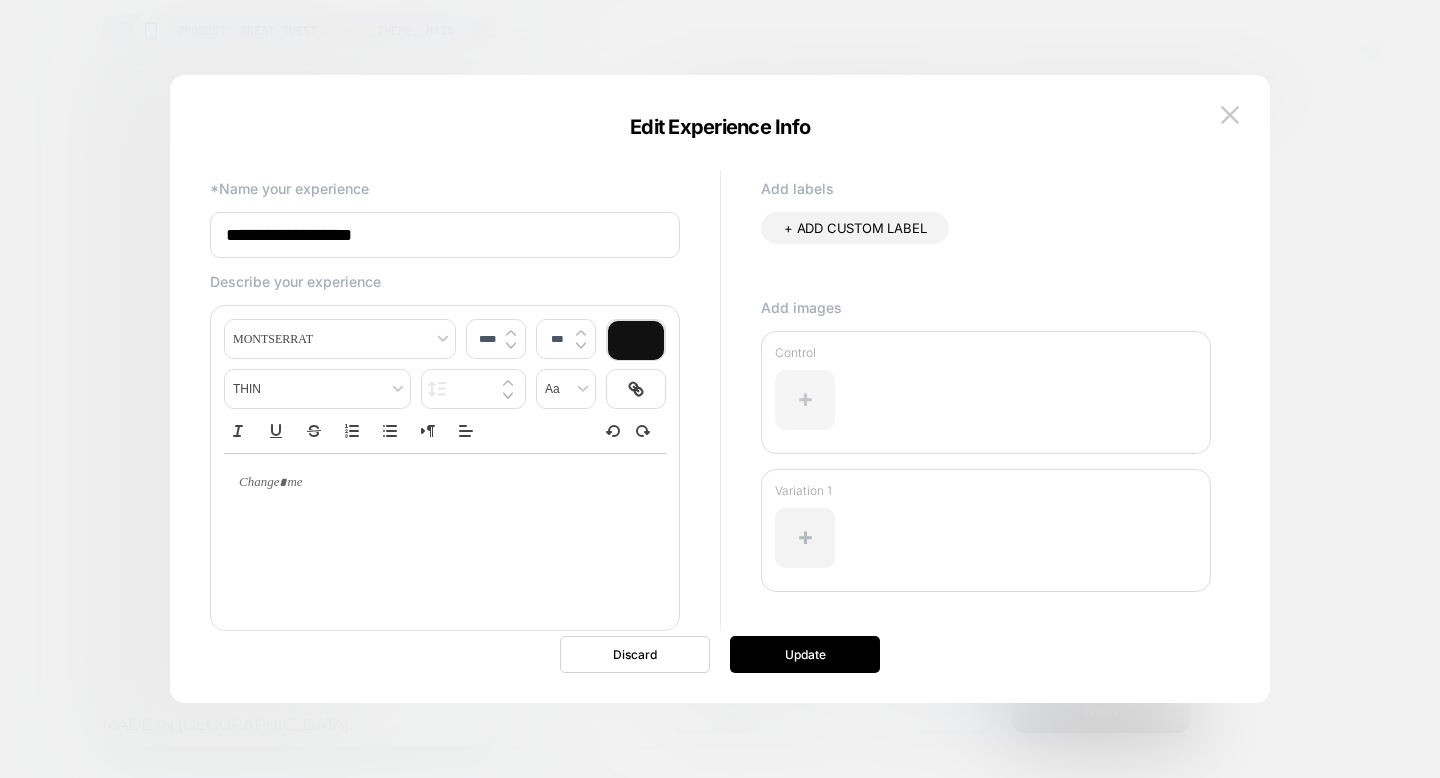 click at bounding box center [805, 400] 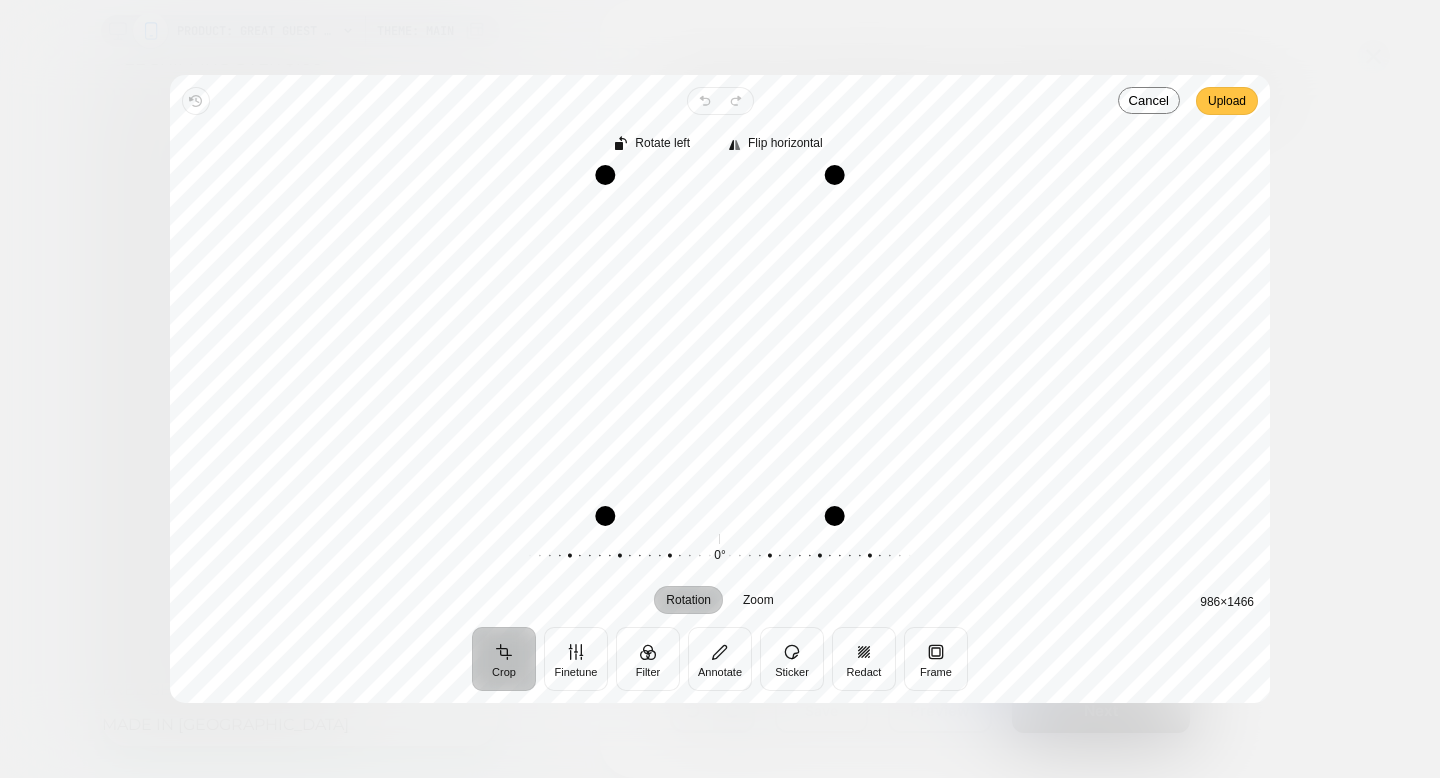 click on "Upload" at bounding box center [1227, 101] 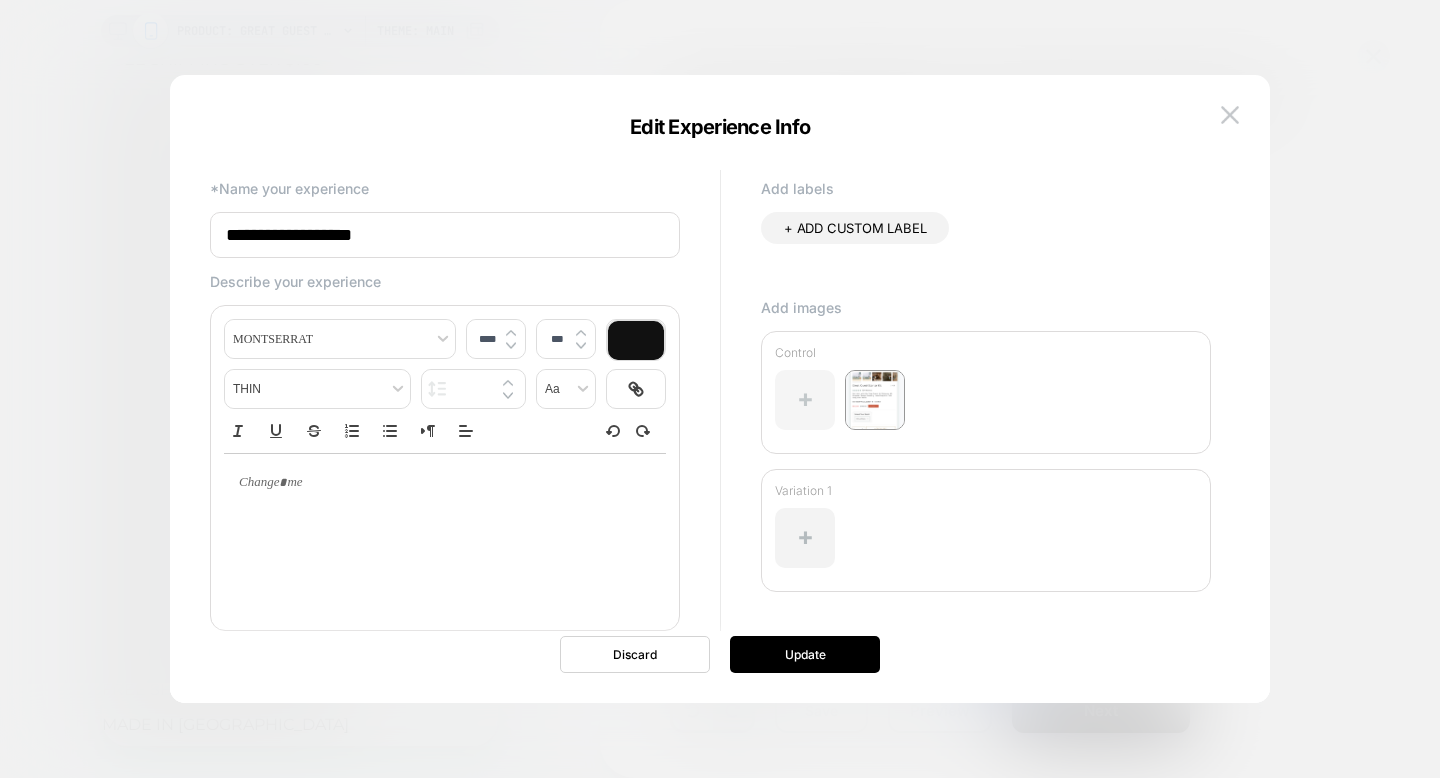 click at bounding box center (805, 400) 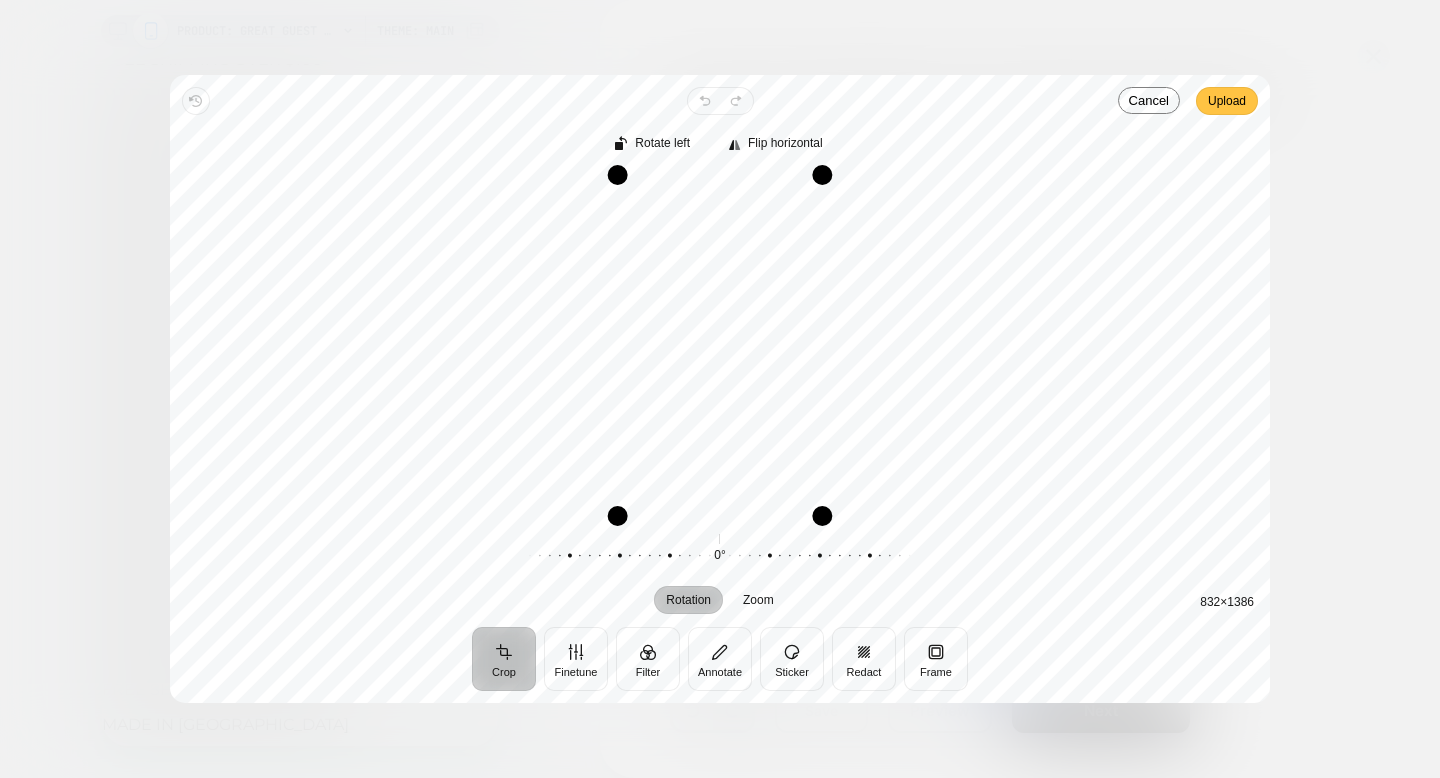 click on "Upload" at bounding box center (1227, 101) 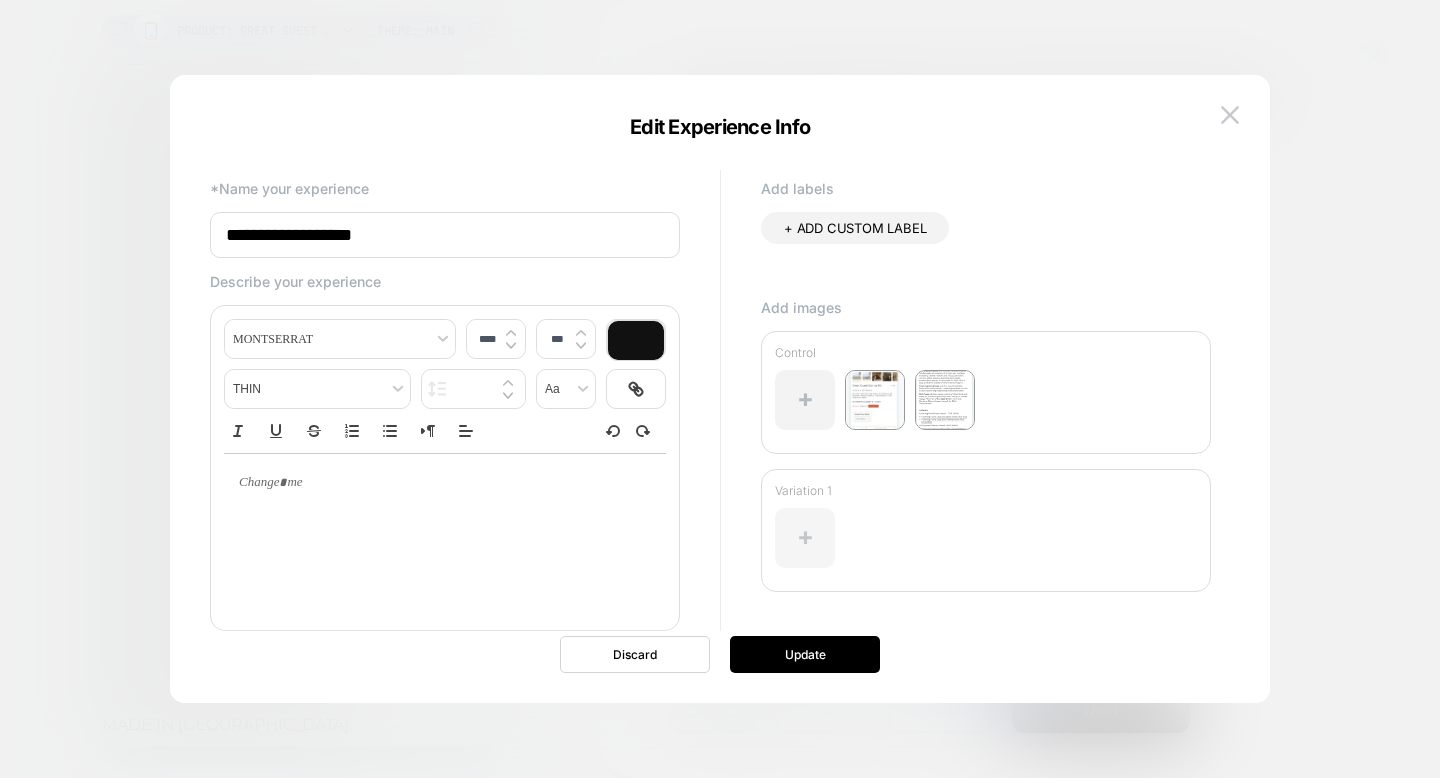 click at bounding box center [805, 538] 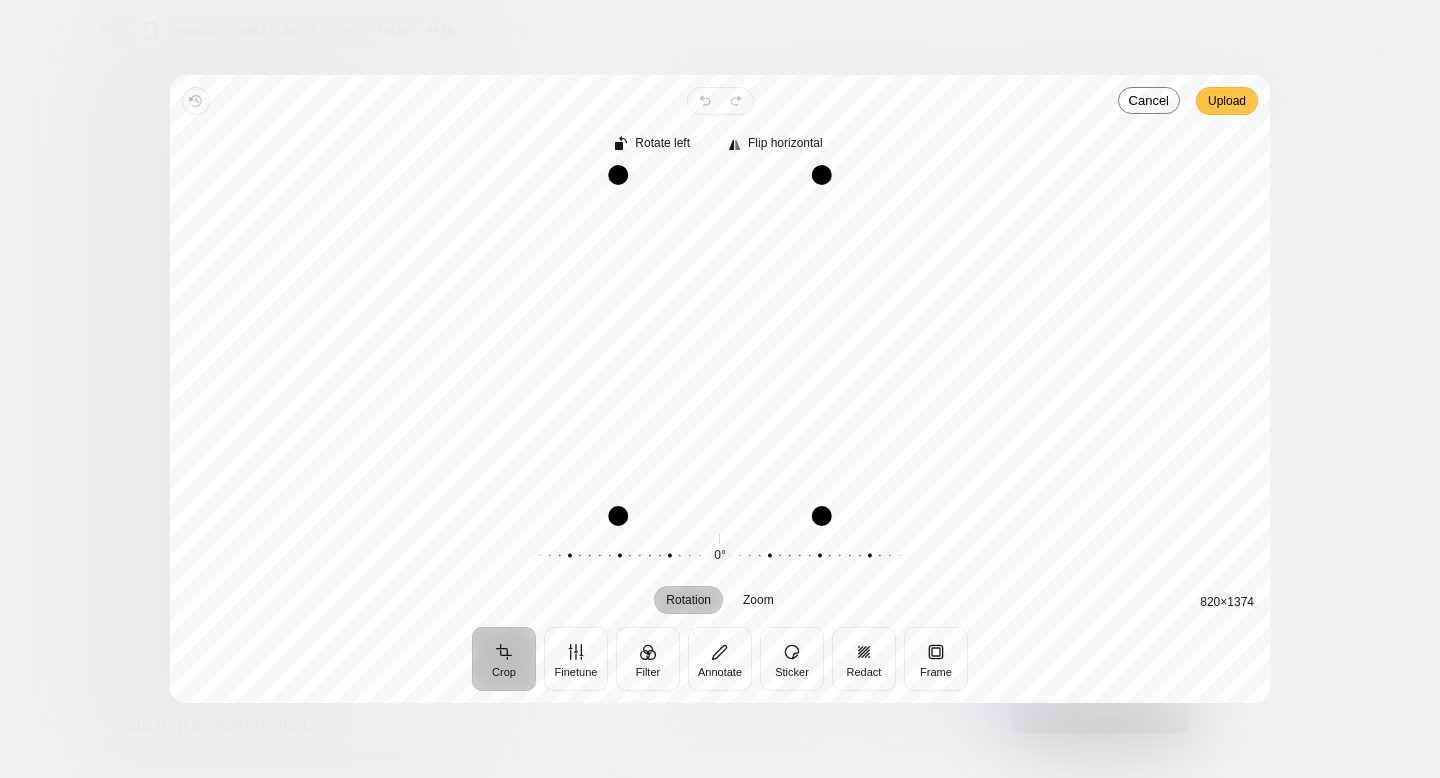 click on "Upload" at bounding box center (1227, 101) 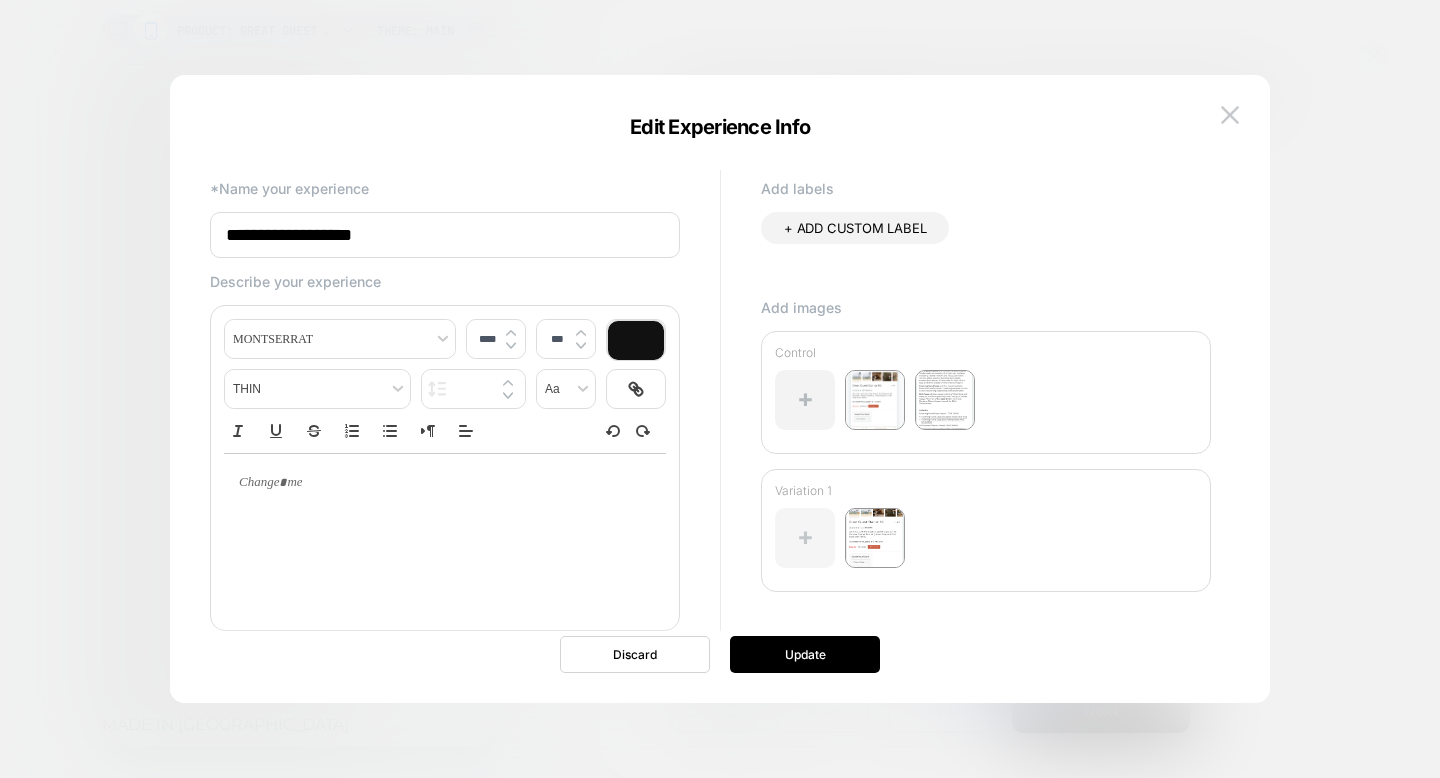 click at bounding box center [805, 538] 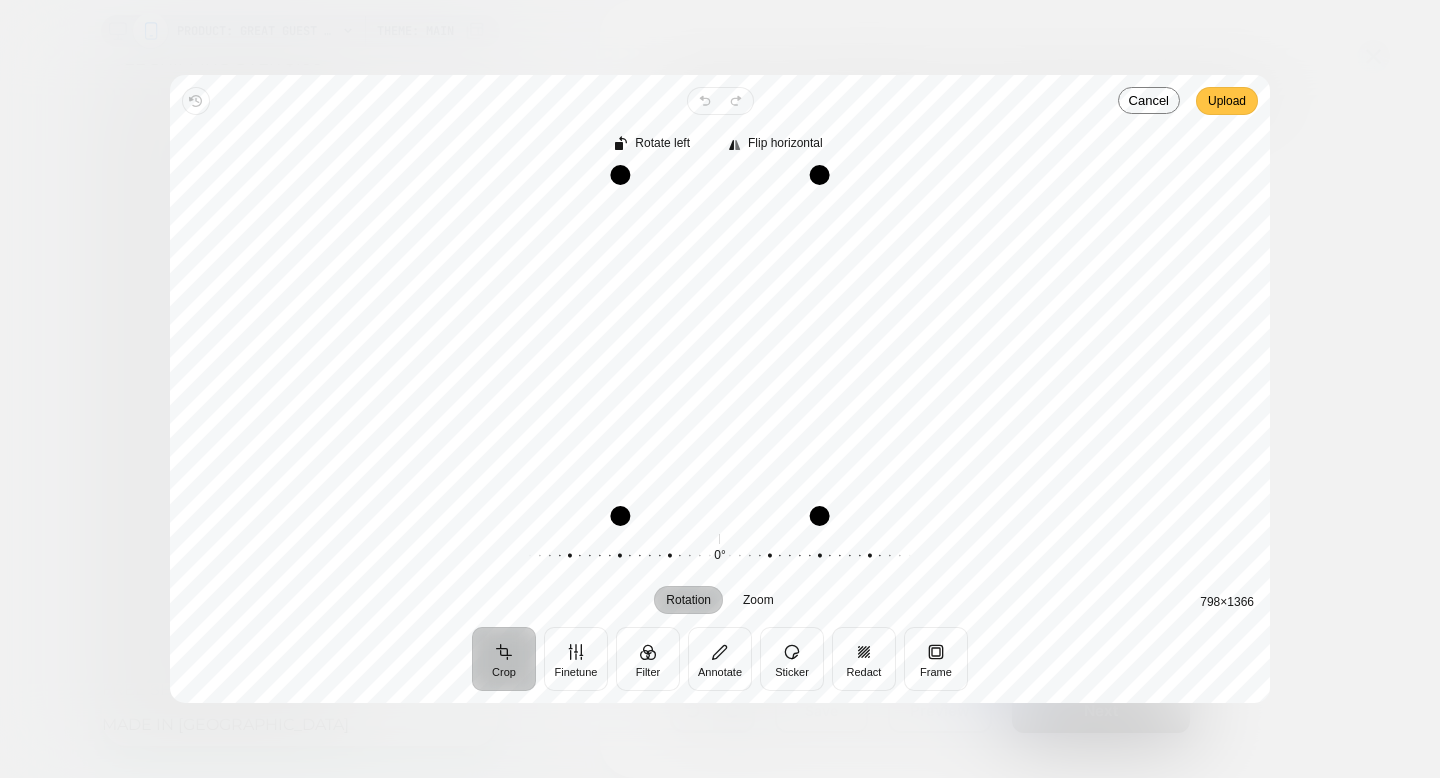 click on "Upload" at bounding box center (1227, 101) 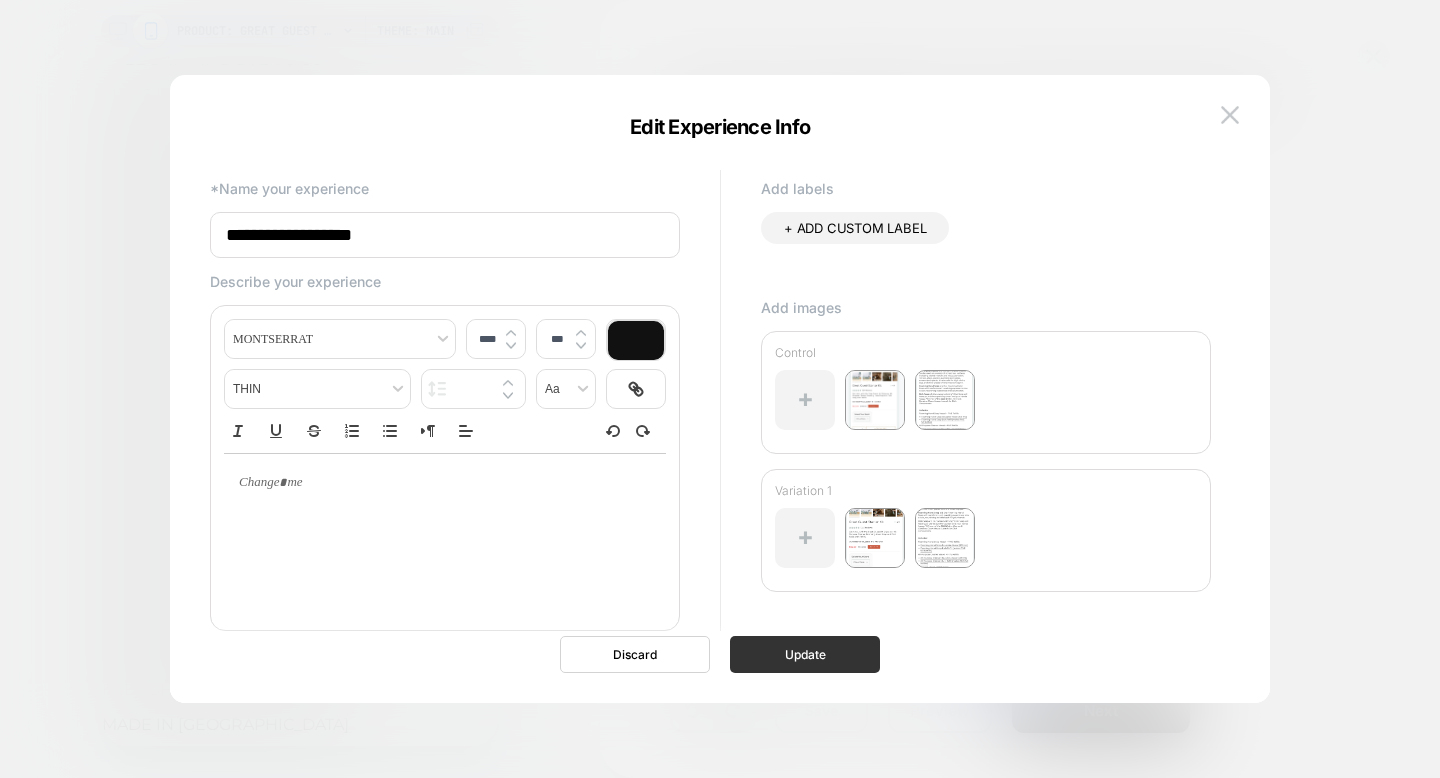click on "Update" at bounding box center [805, 654] 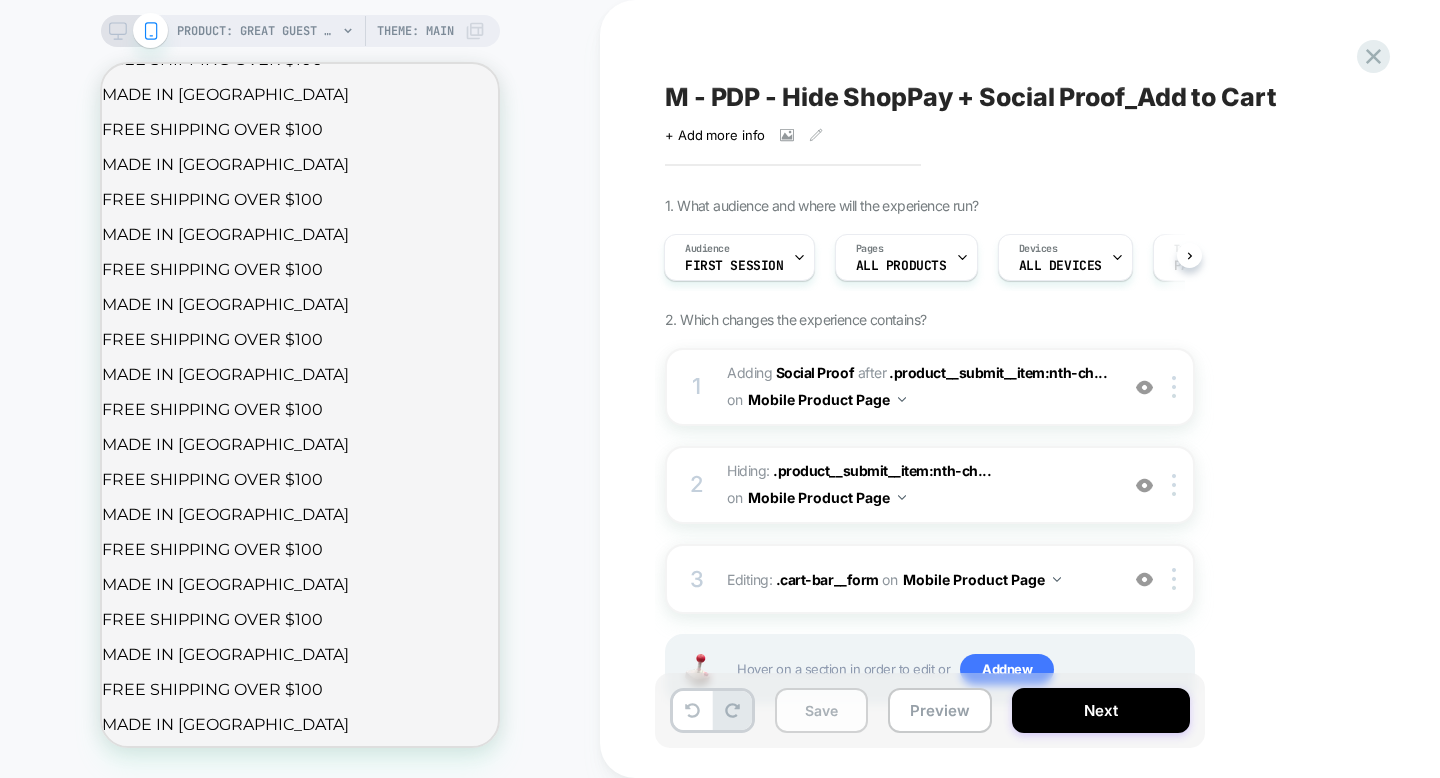 click on "Save" at bounding box center (821, 710) 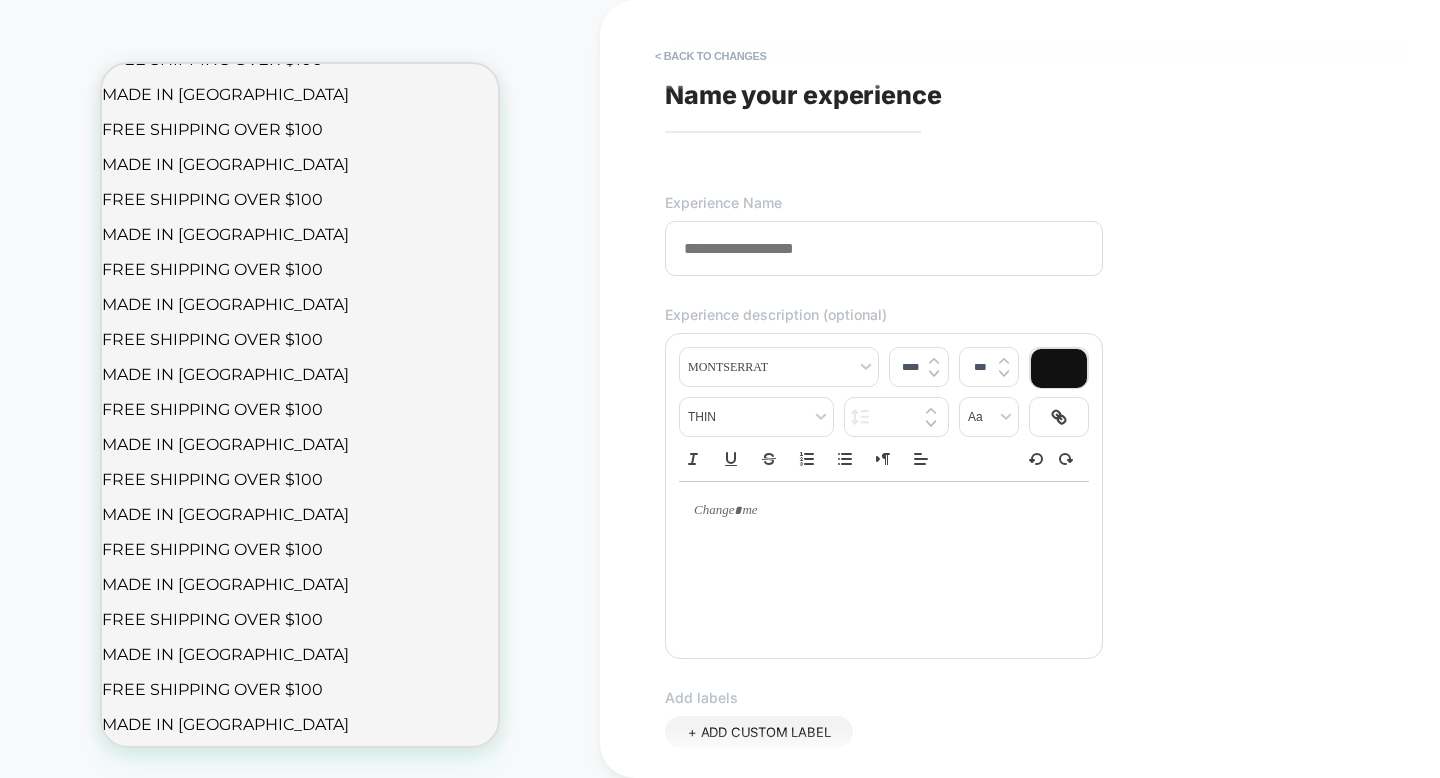 click at bounding box center [884, 248] 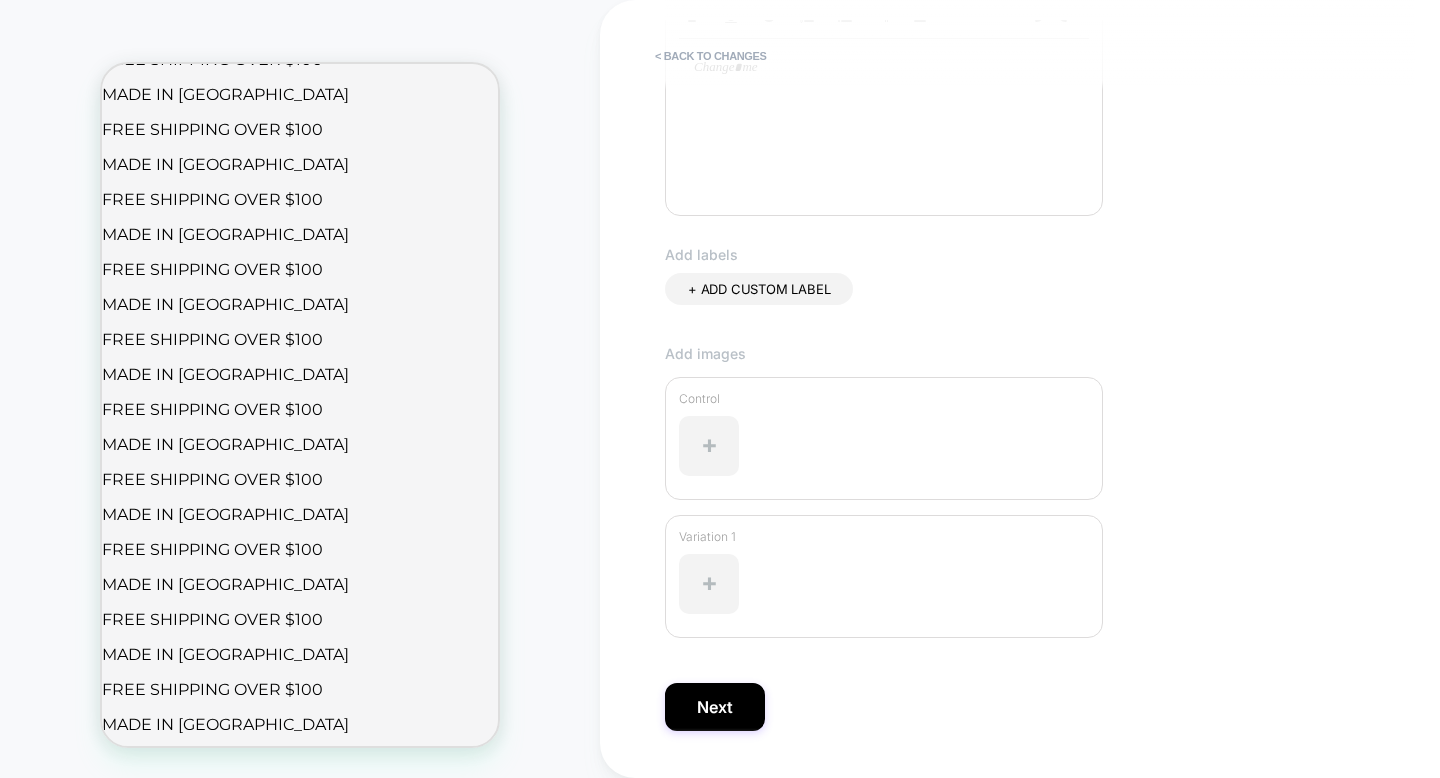 scroll, scrollTop: 496, scrollLeft: 0, axis: vertical 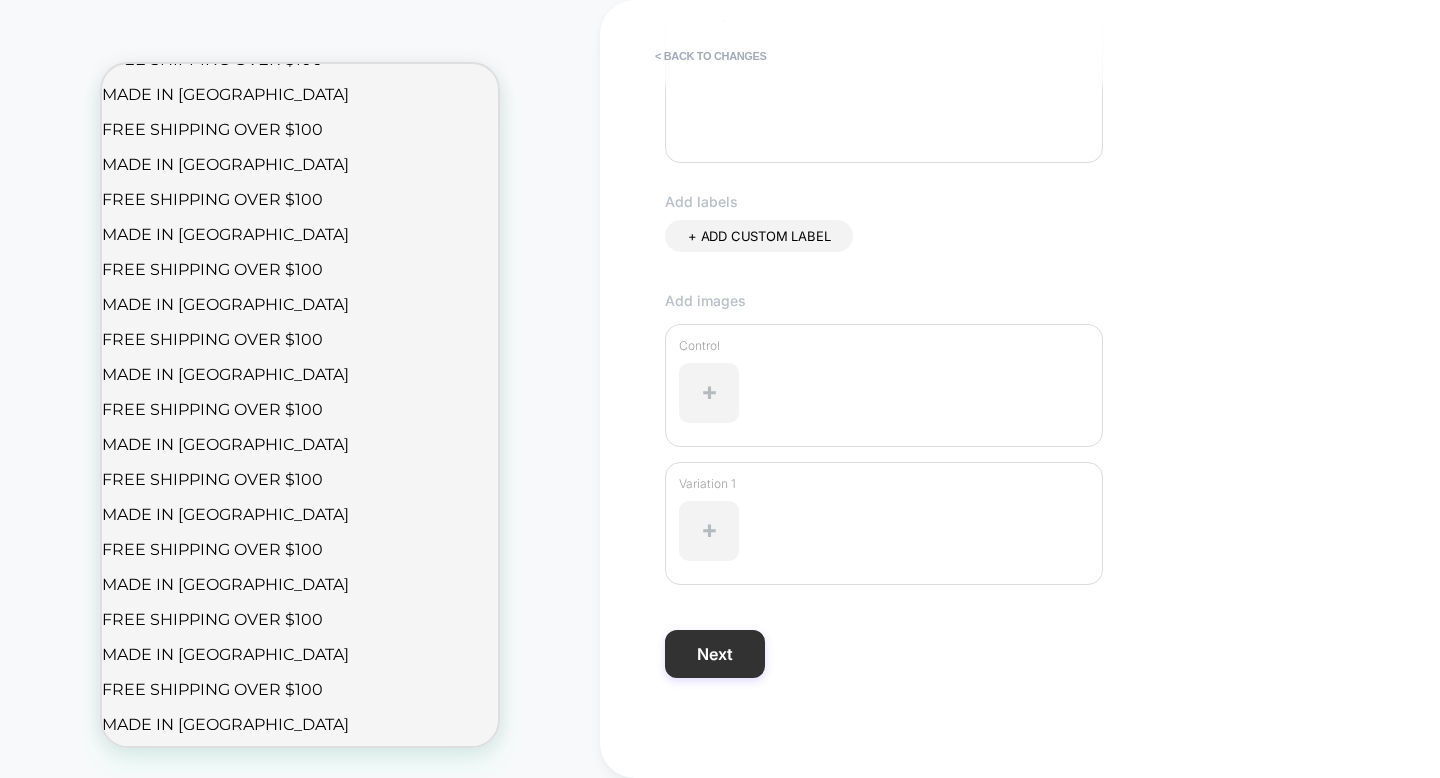 type on "**********" 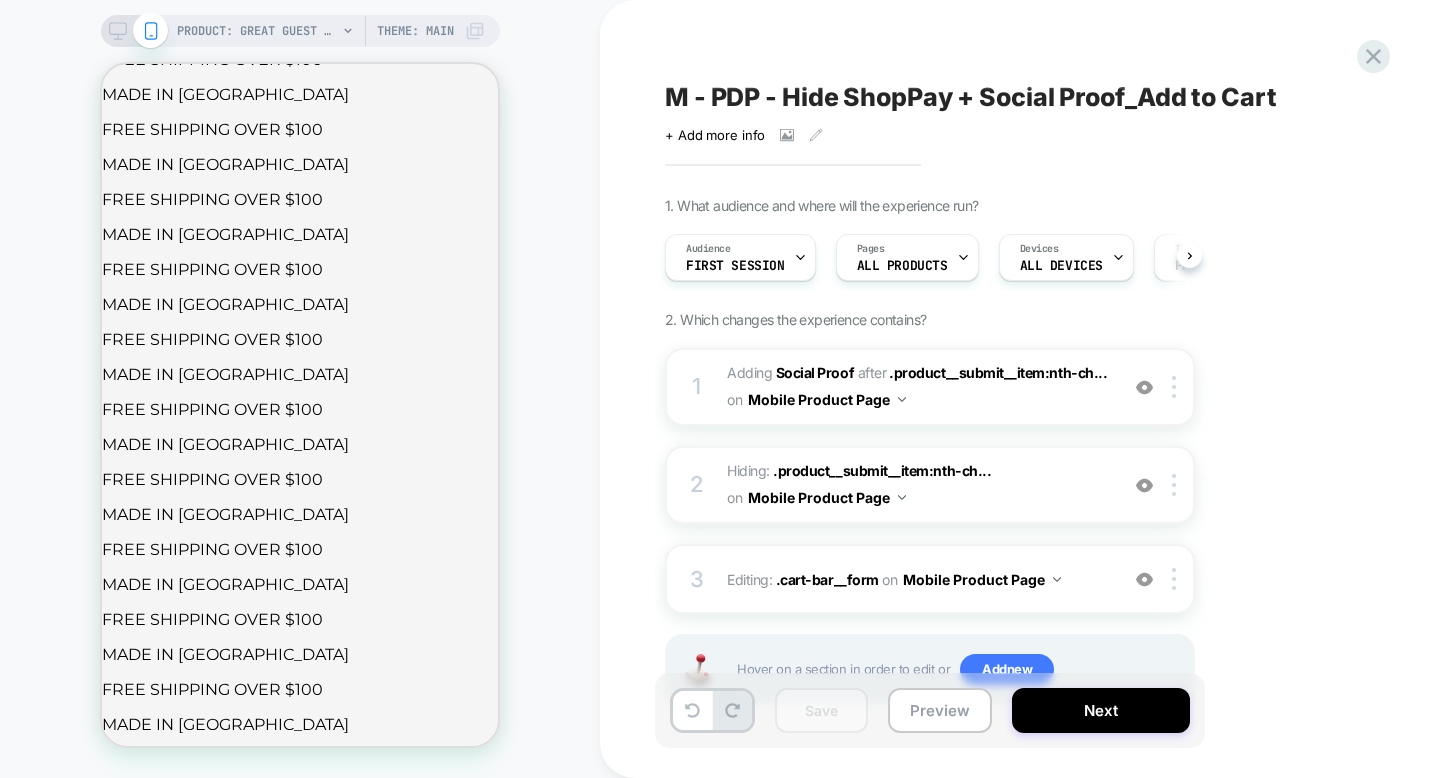 scroll, scrollTop: 0, scrollLeft: 1, axis: horizontal 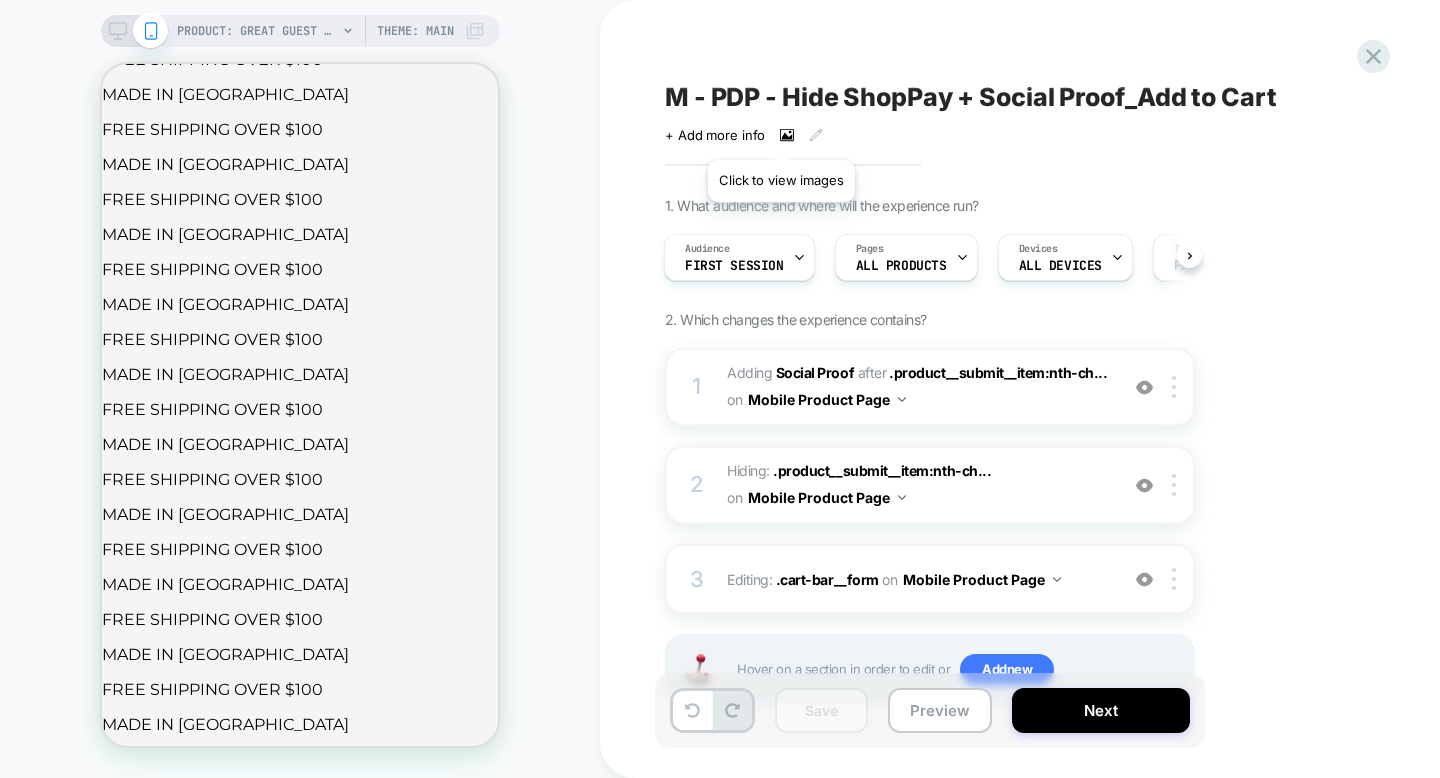 click 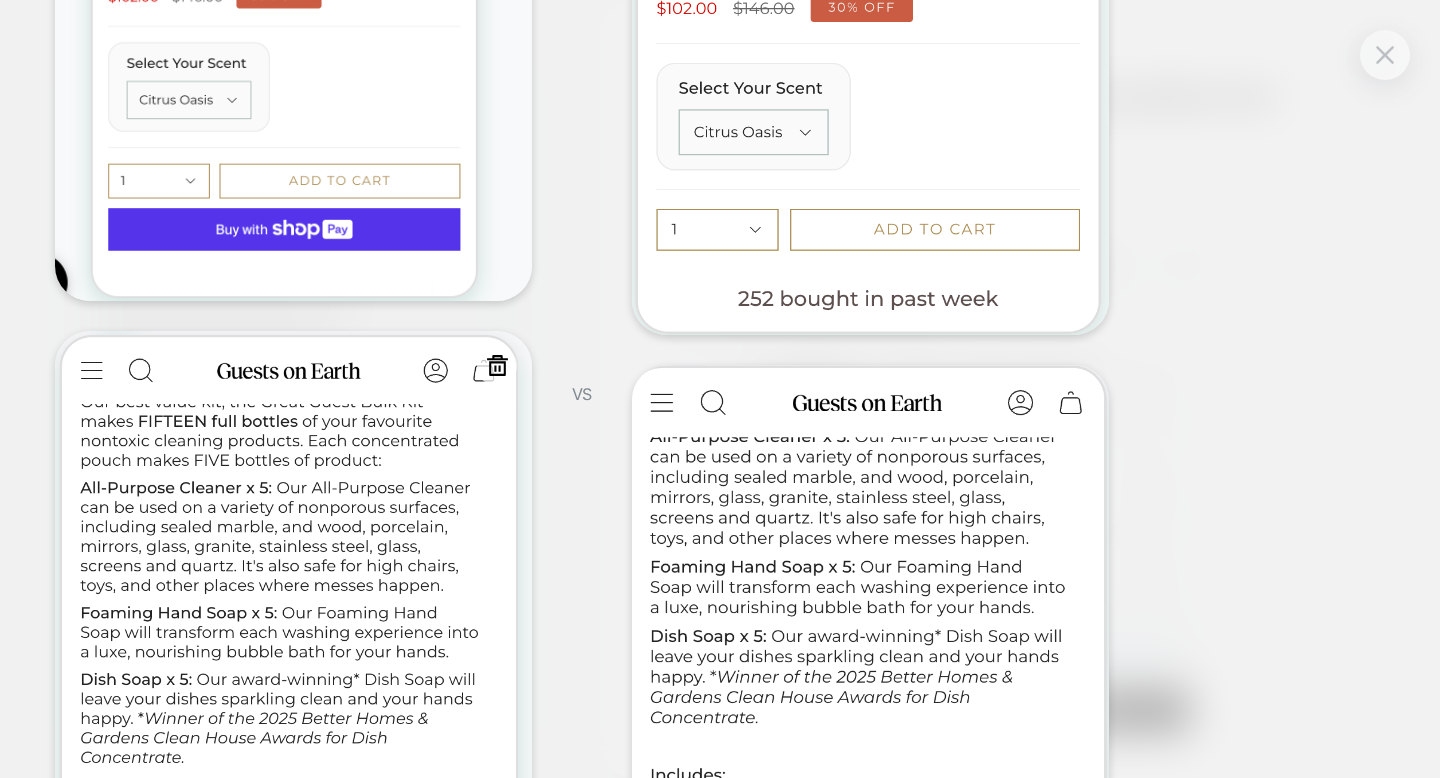 click at bounding box center [293, 728] 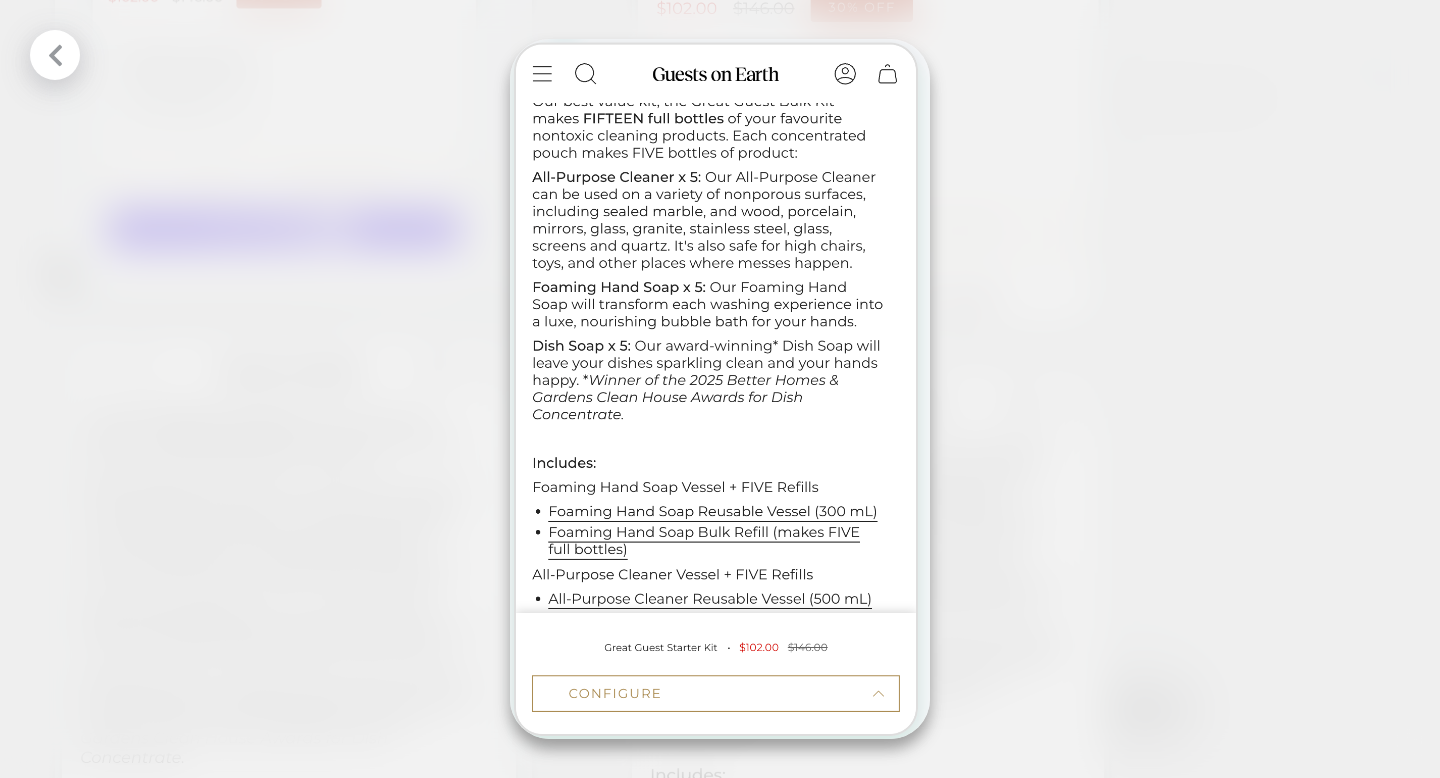 click at bounding box center (55, 55) 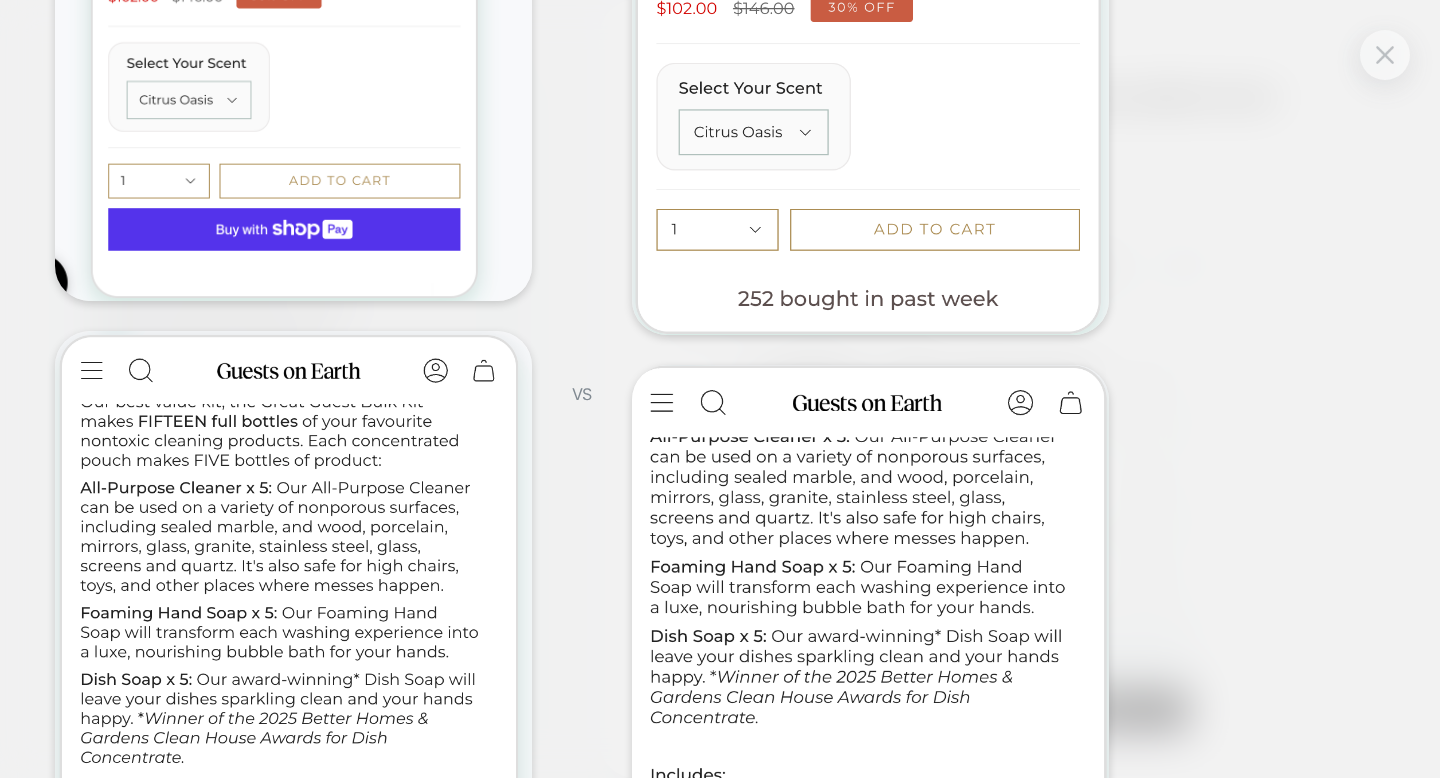 click at bounding box center (293, -54) 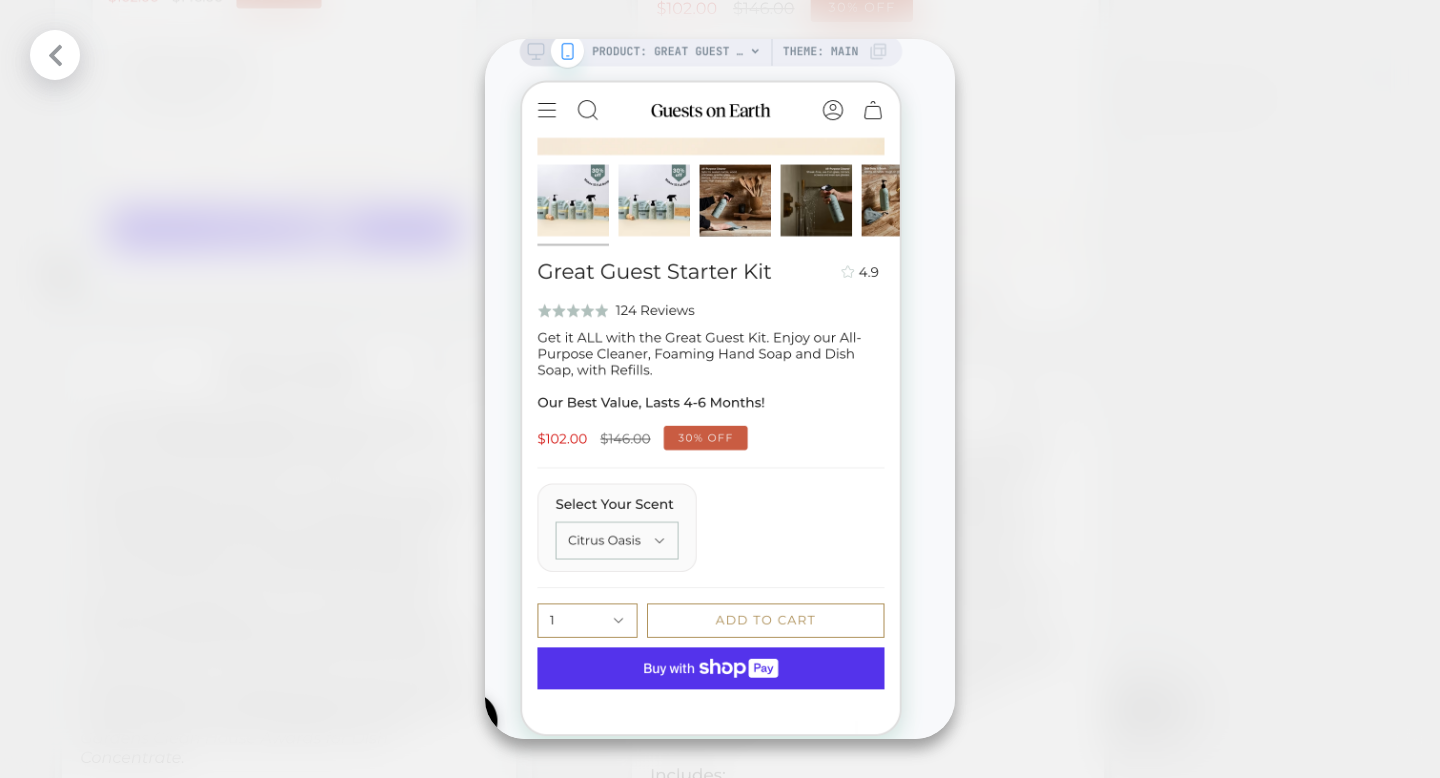 click at bounding box center (720, 389) 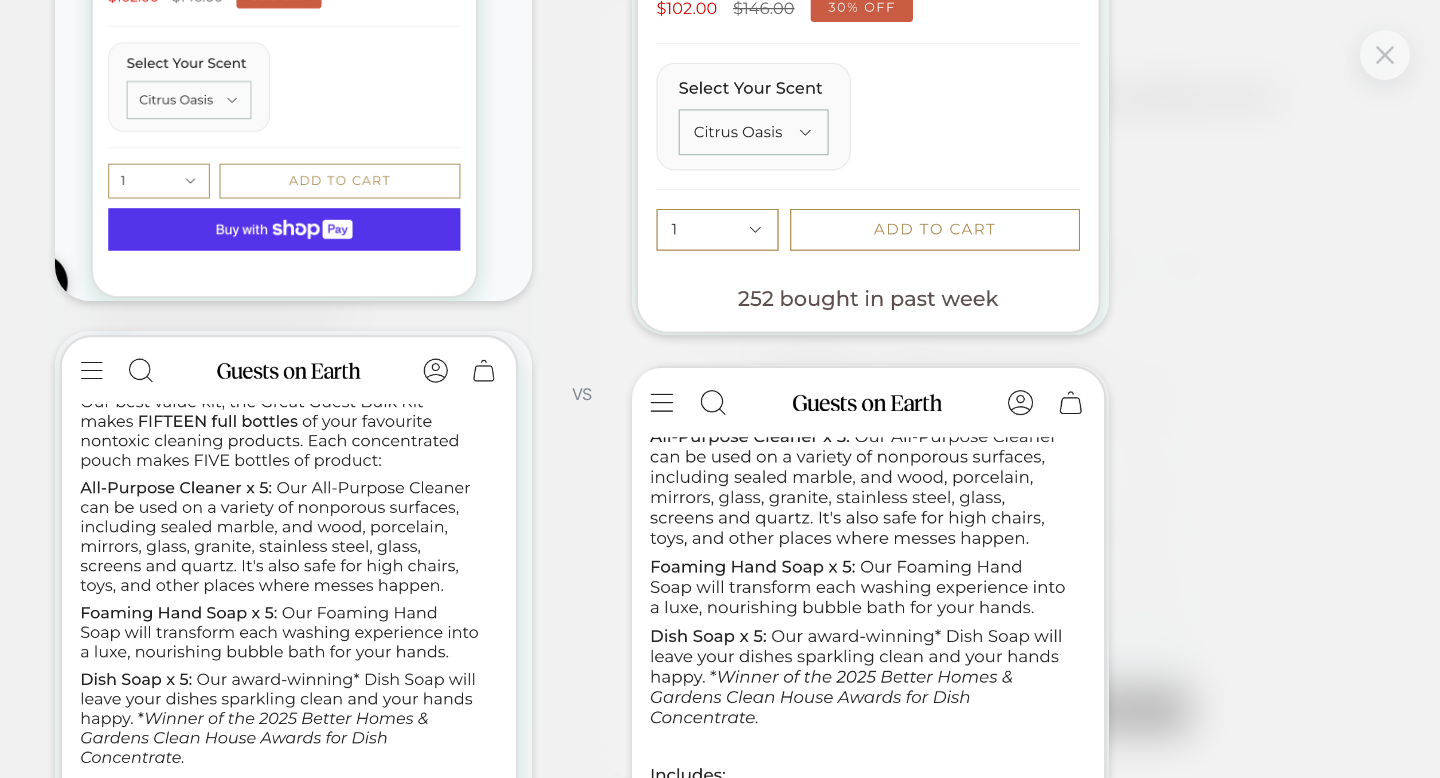 click at bounding box center (870, -65) 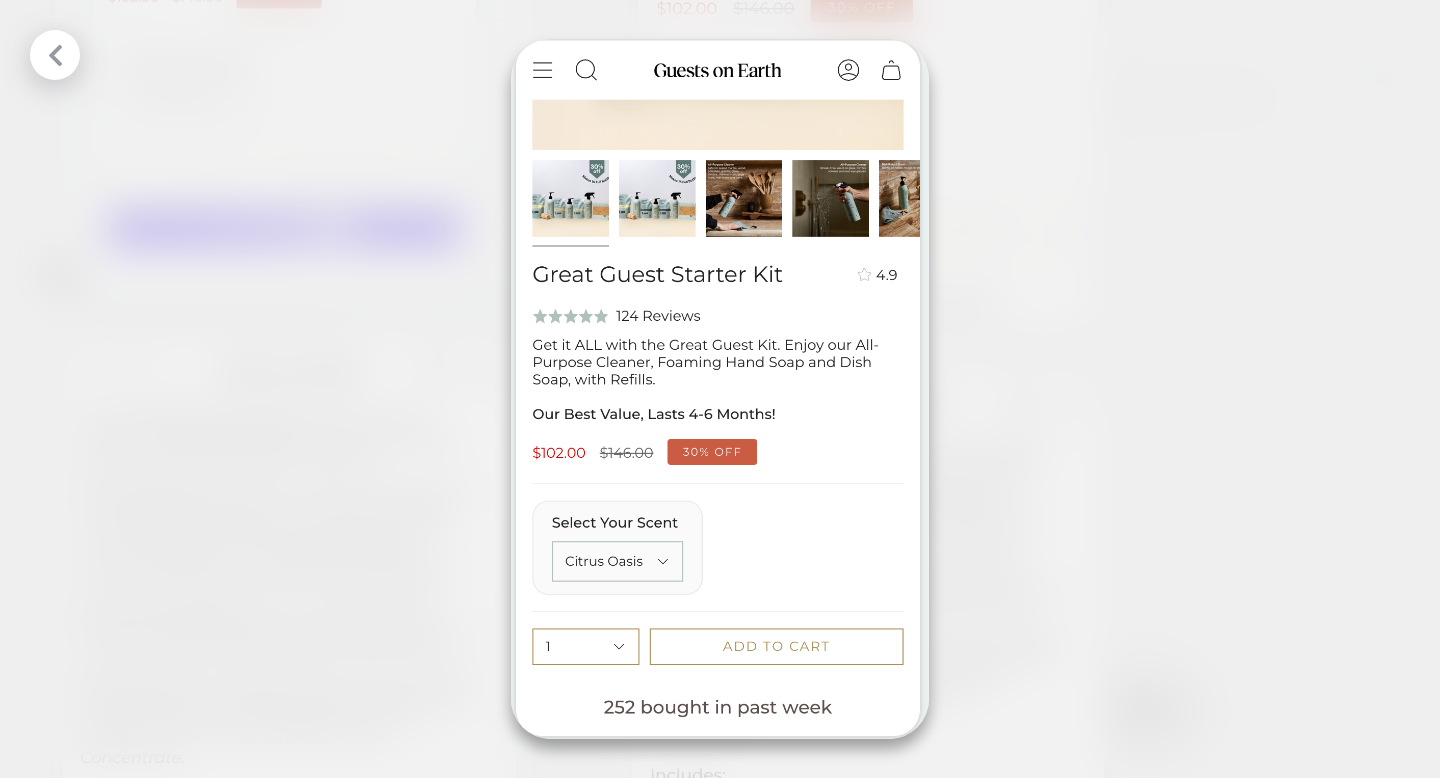 click at bounding box center (720, 389) 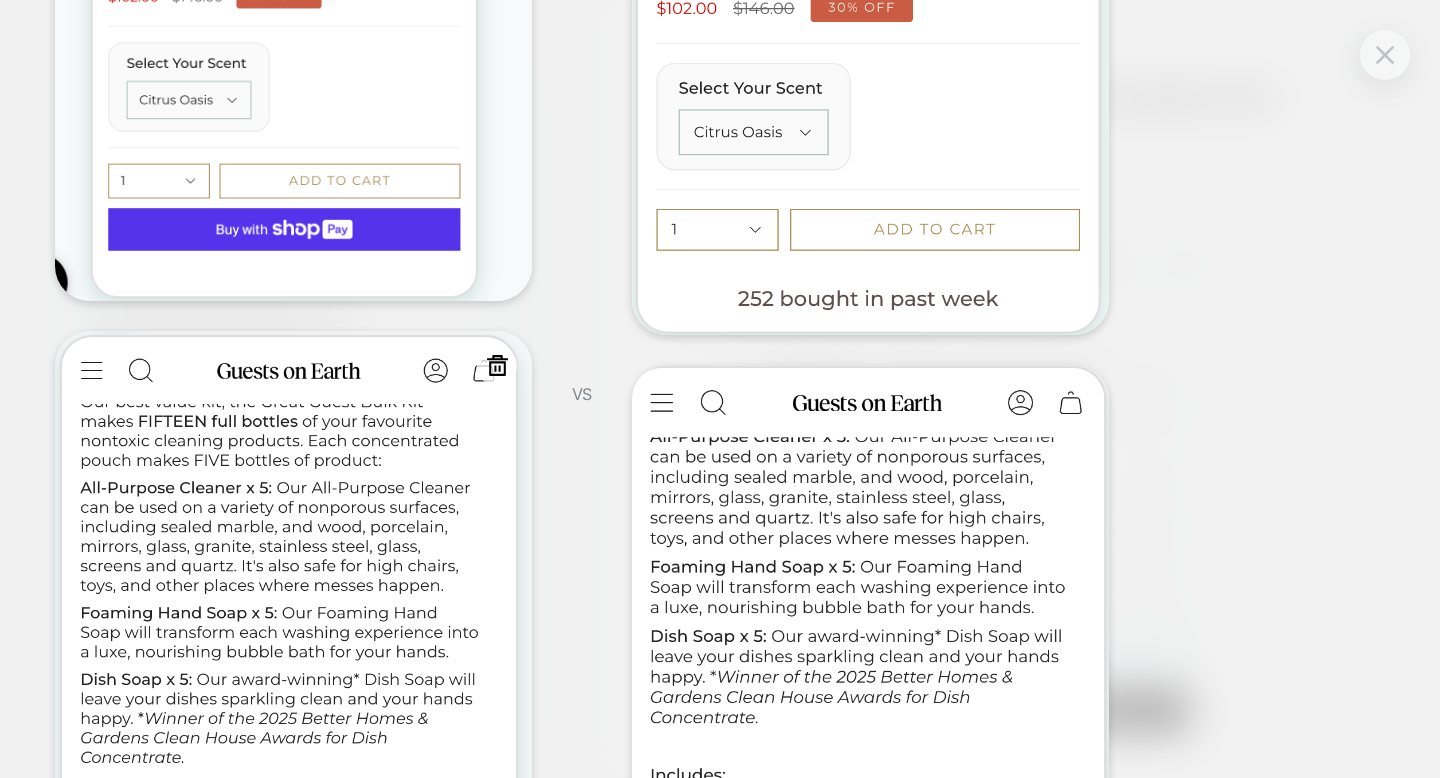 click at bounding box center (293, 728) 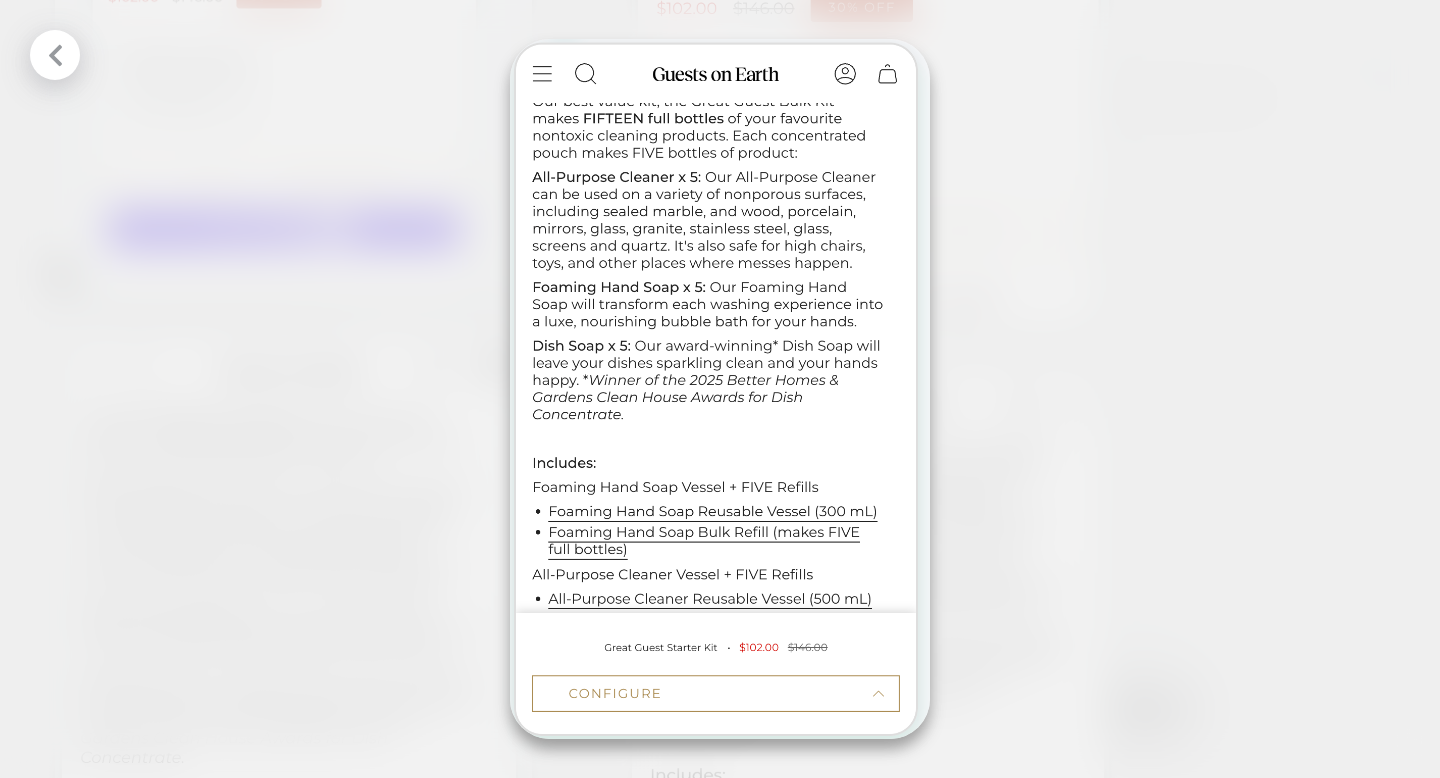 click at bounding box center [720, 389] 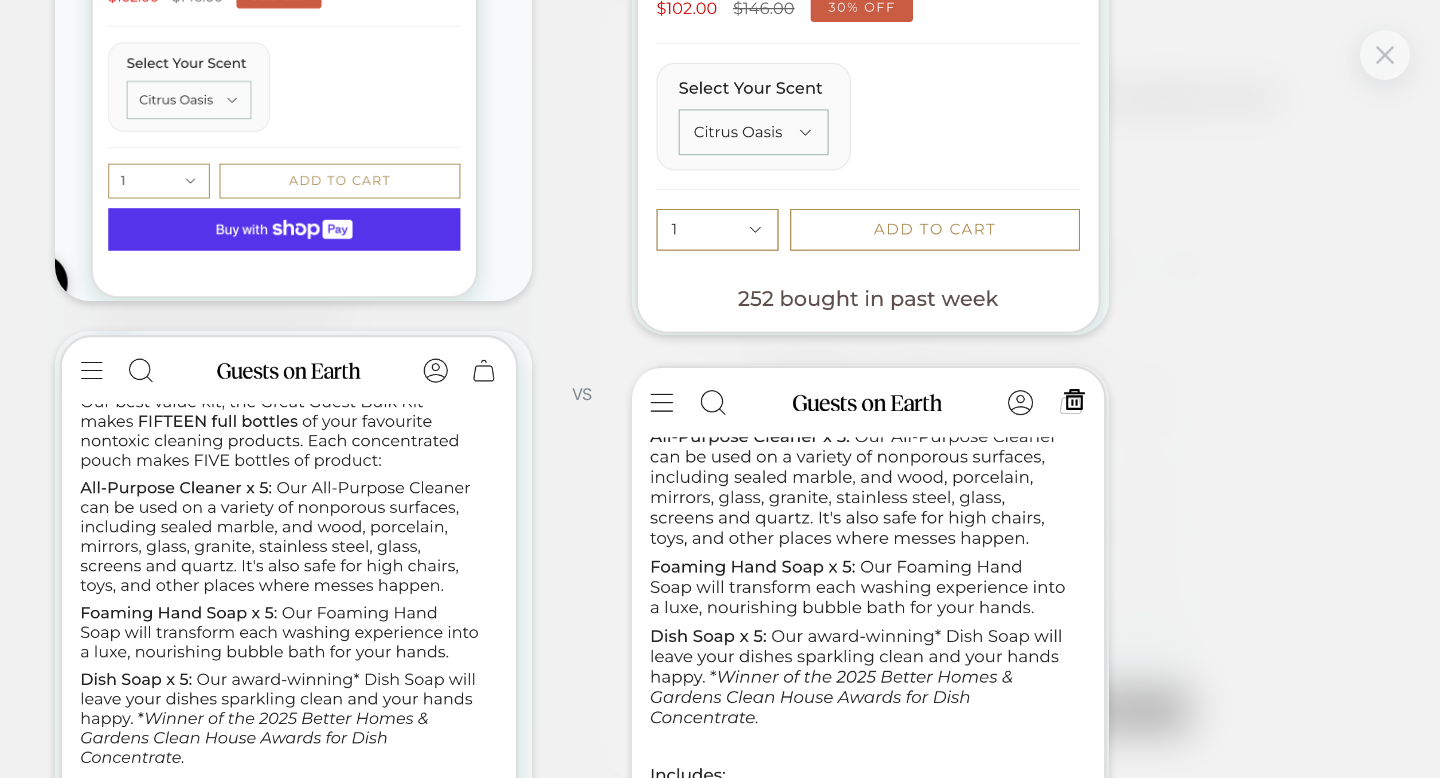 click at bounding box center (870, 773) 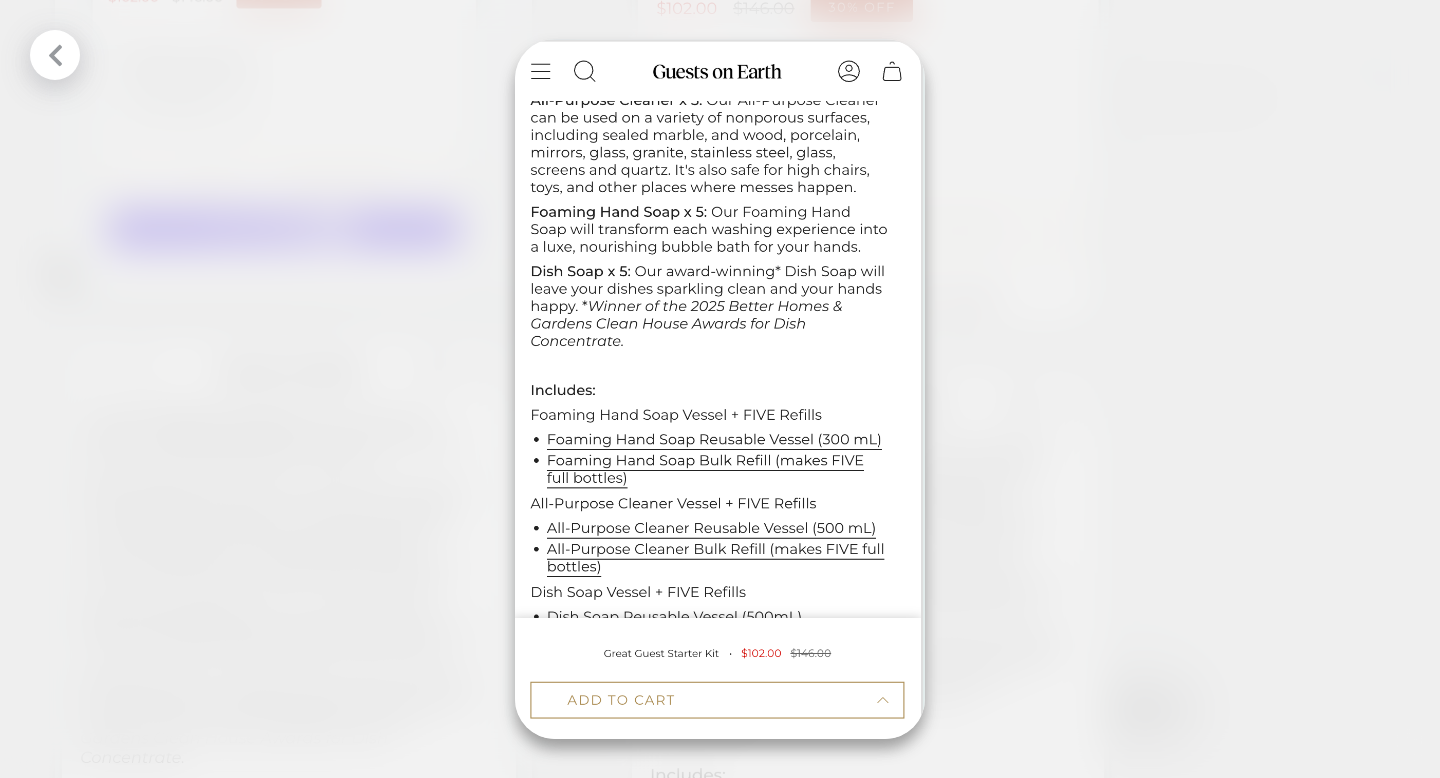 click at bounding box center (720, 389) 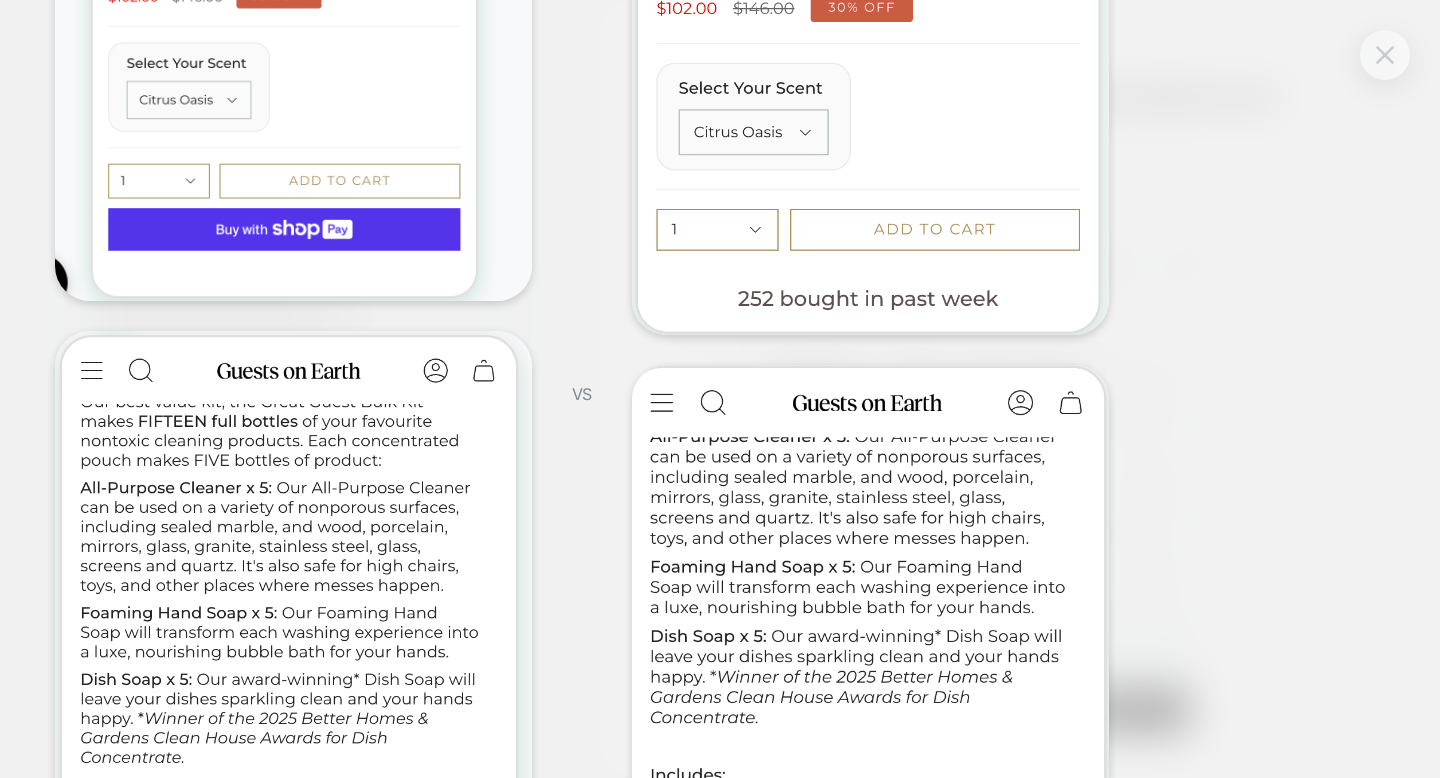 click at bounding box center [1385, 54] 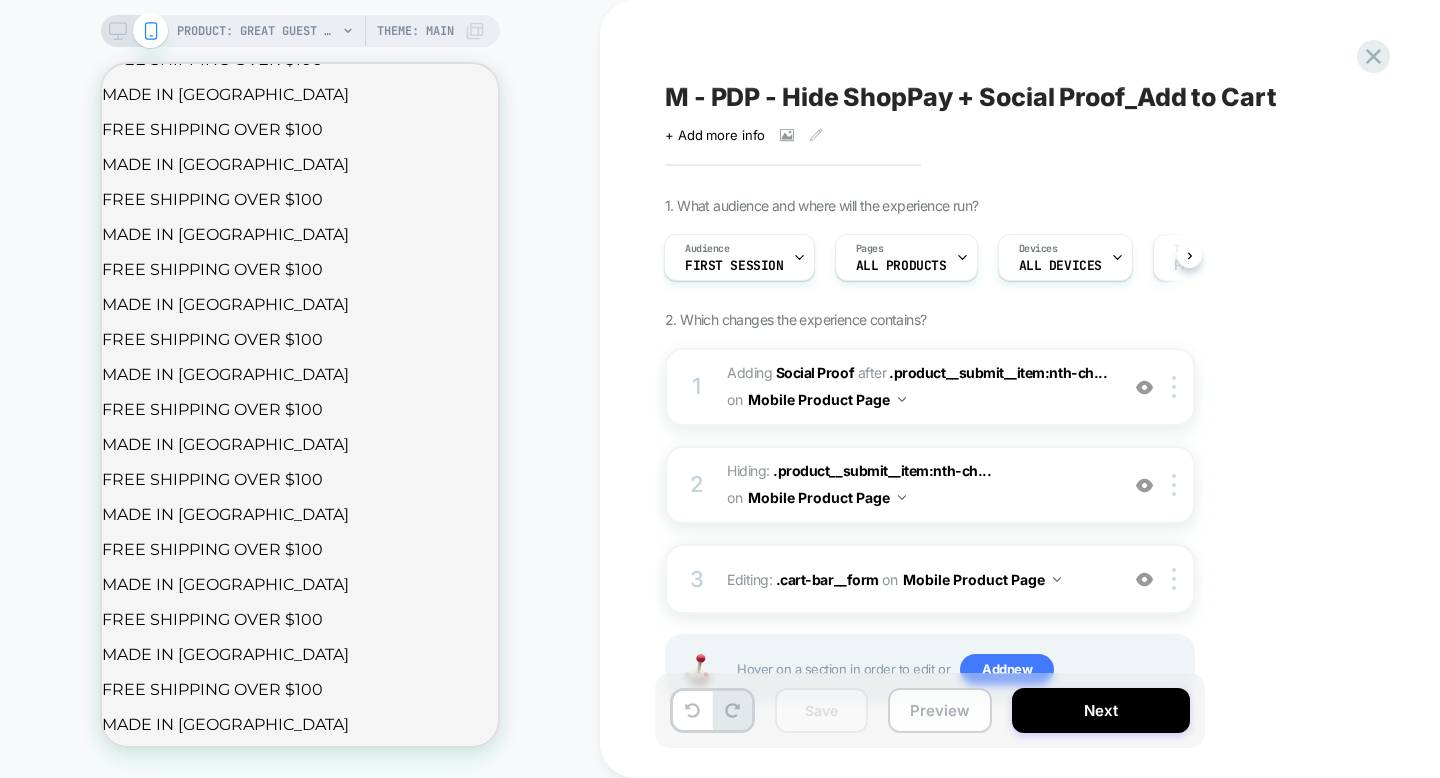 click on "Preview" at bounding box center [940, 710] 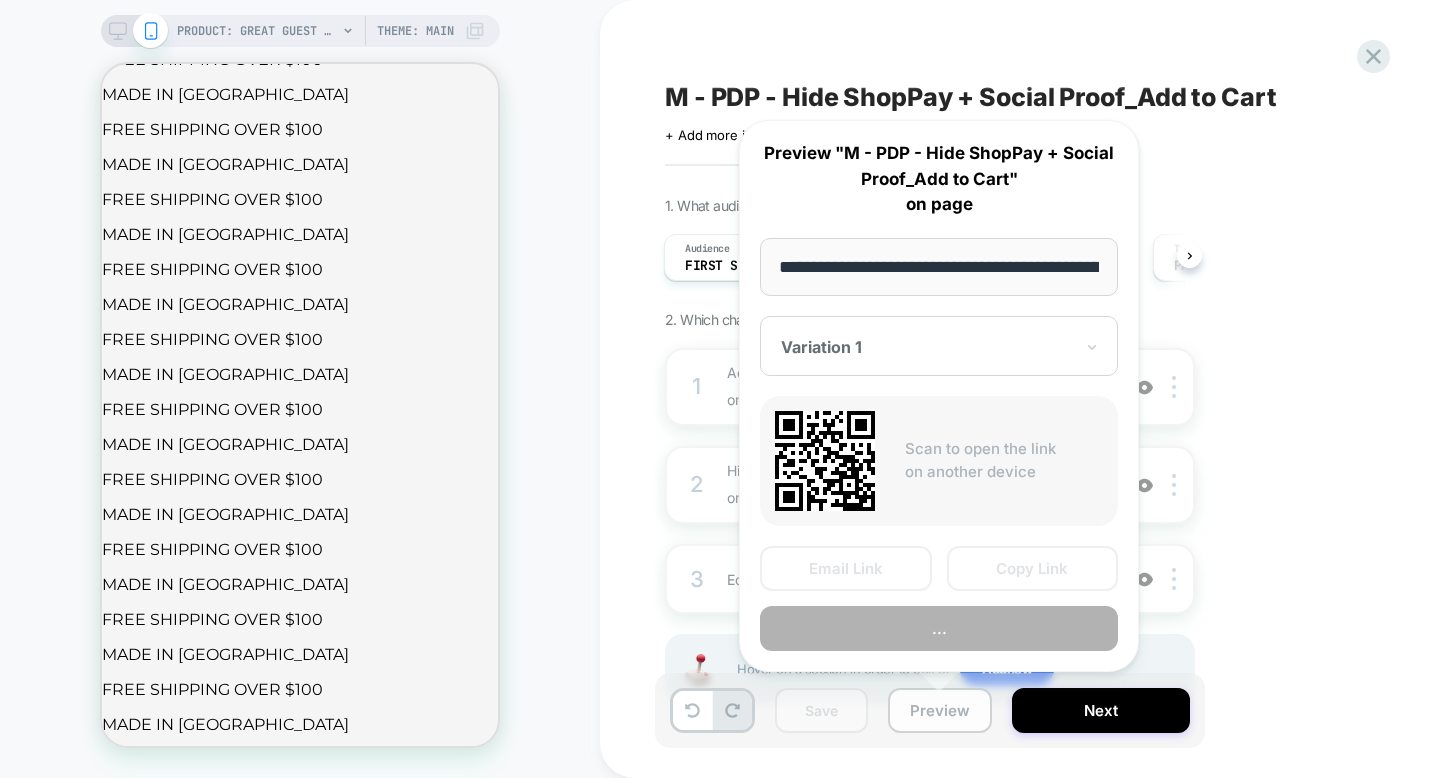 scroll, scrollTop: 0, scrollLeft: 382, axis: horizontal 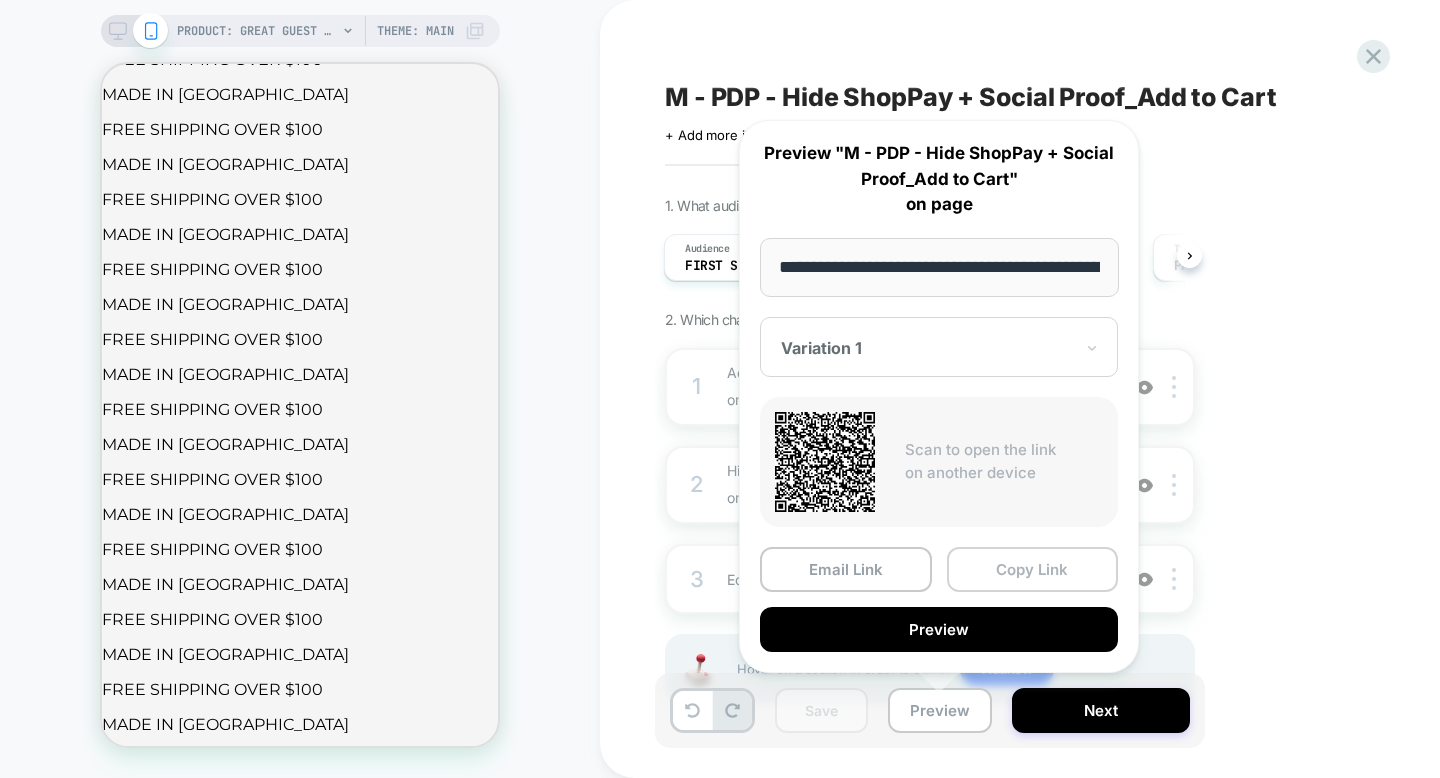 click on "Copy Link" at bounding box center (1033, 569) 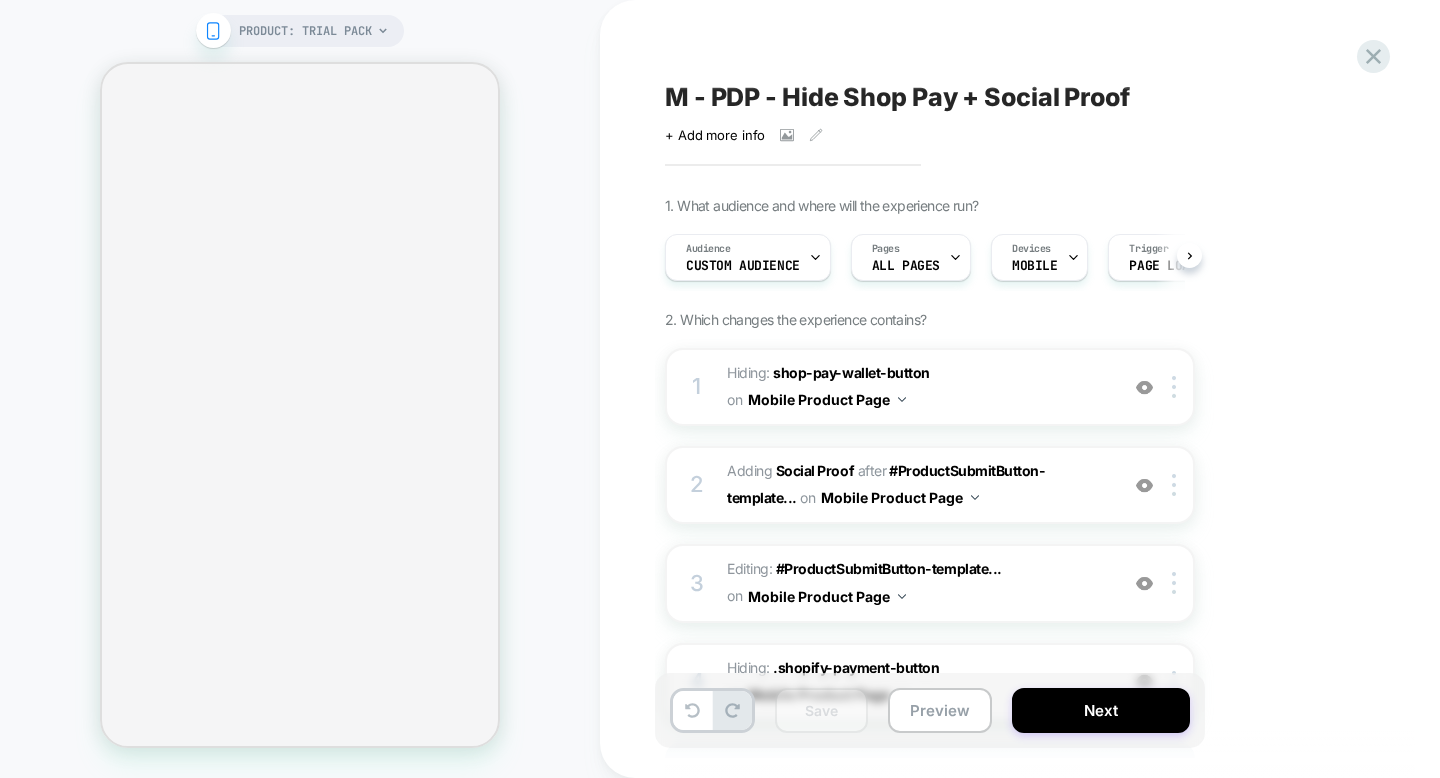 scroll, scrollTop: 0, scrollLeft: 0, axis: both 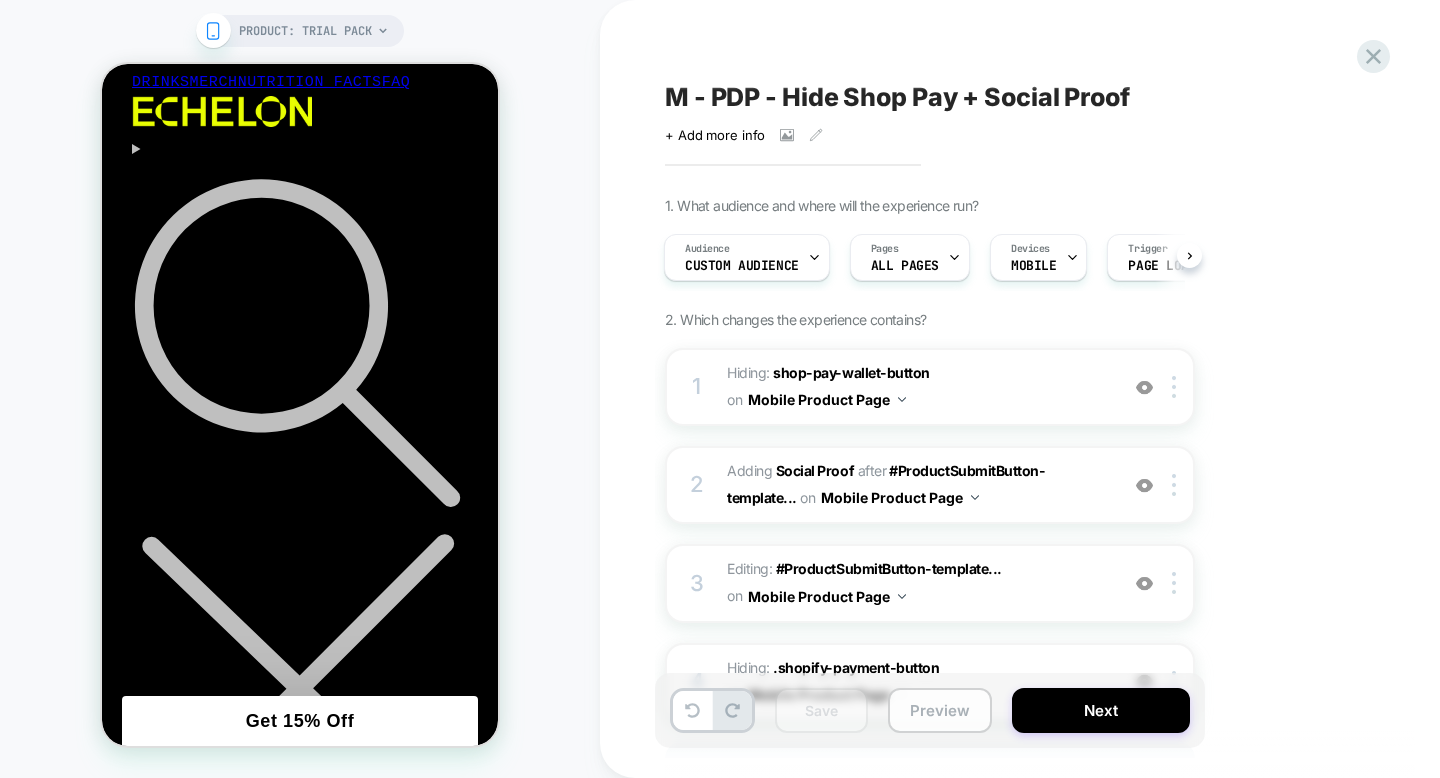 click on "Preview" at bounding box center [940, 710] 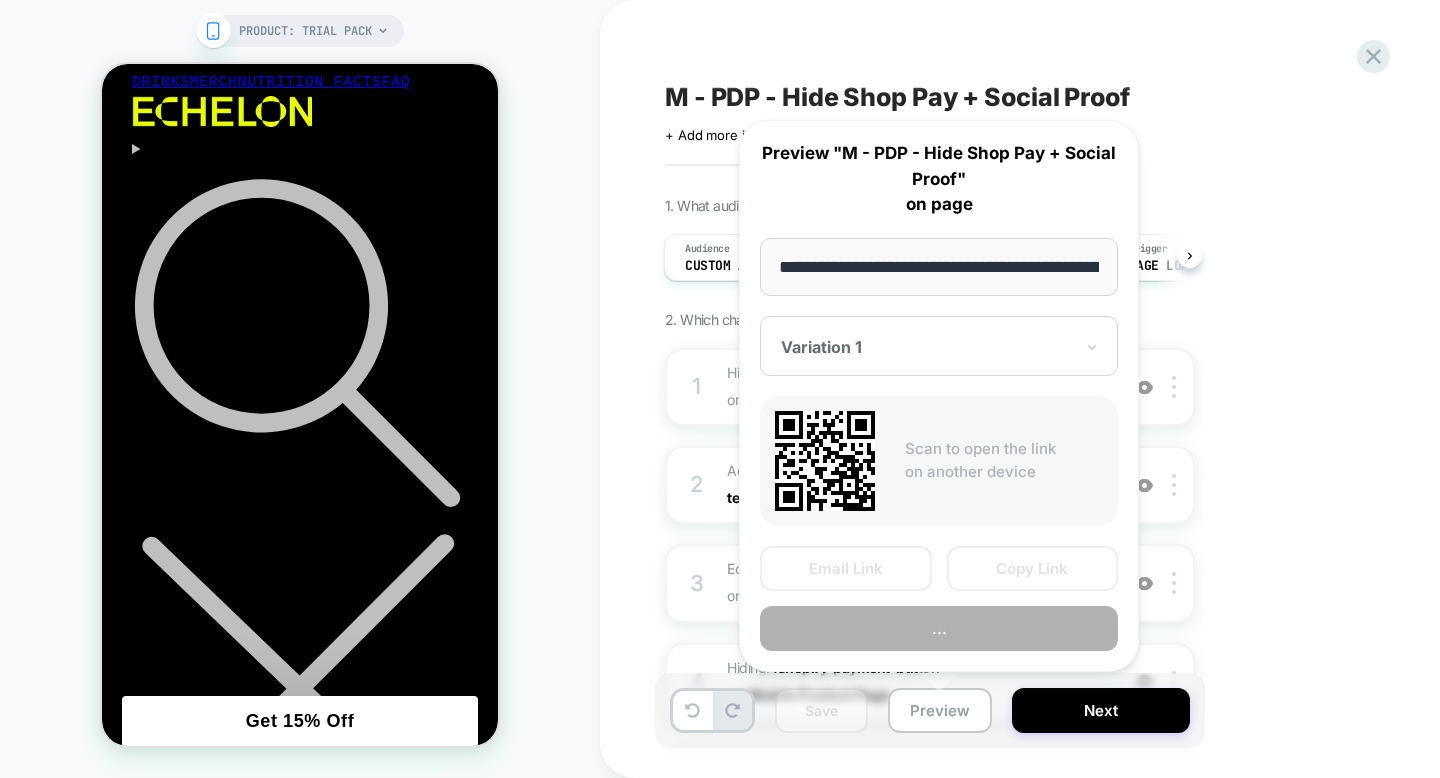 scroll, scrollTop: 0, scrollLeft: 193, axis: horizontal 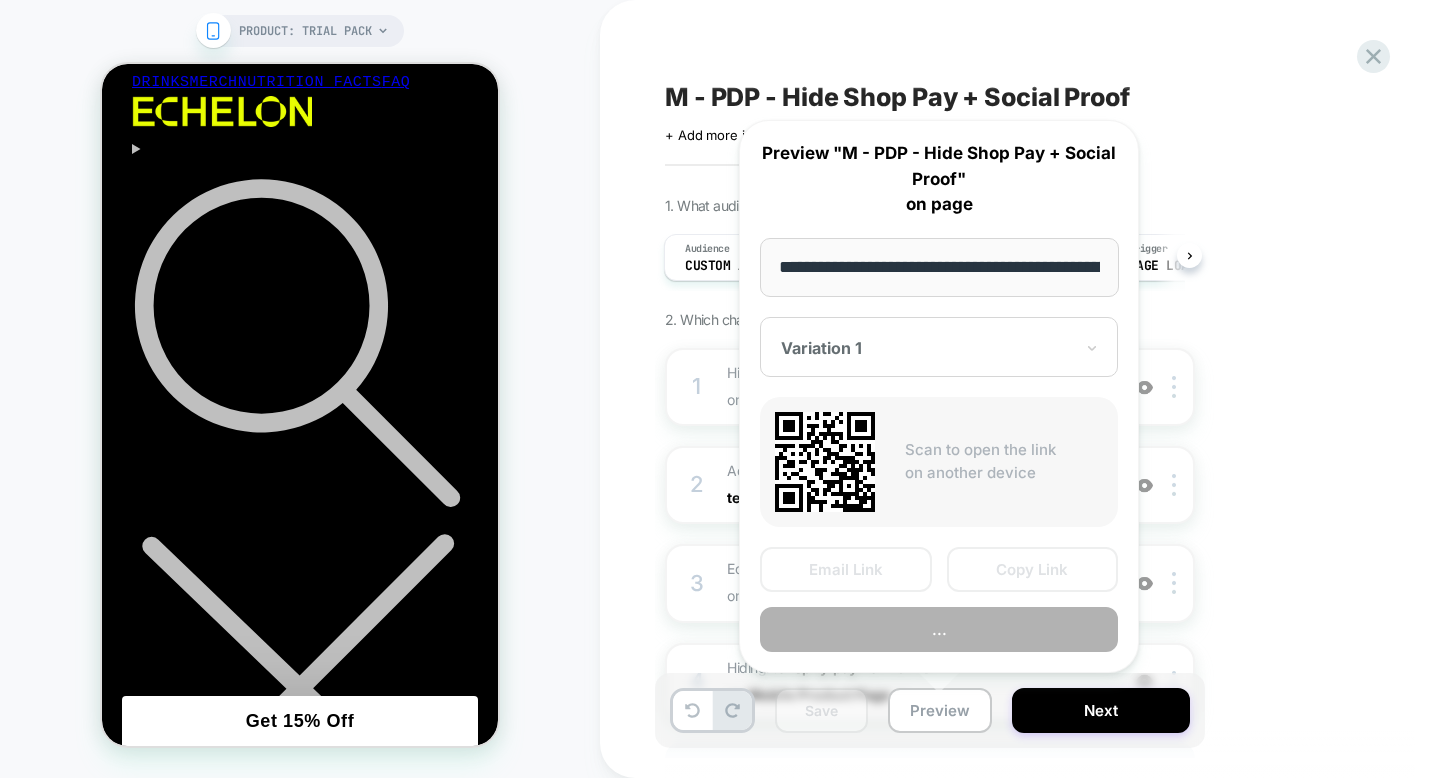 click on "Scan to open the link on another device" at bounding box center (939, 462) 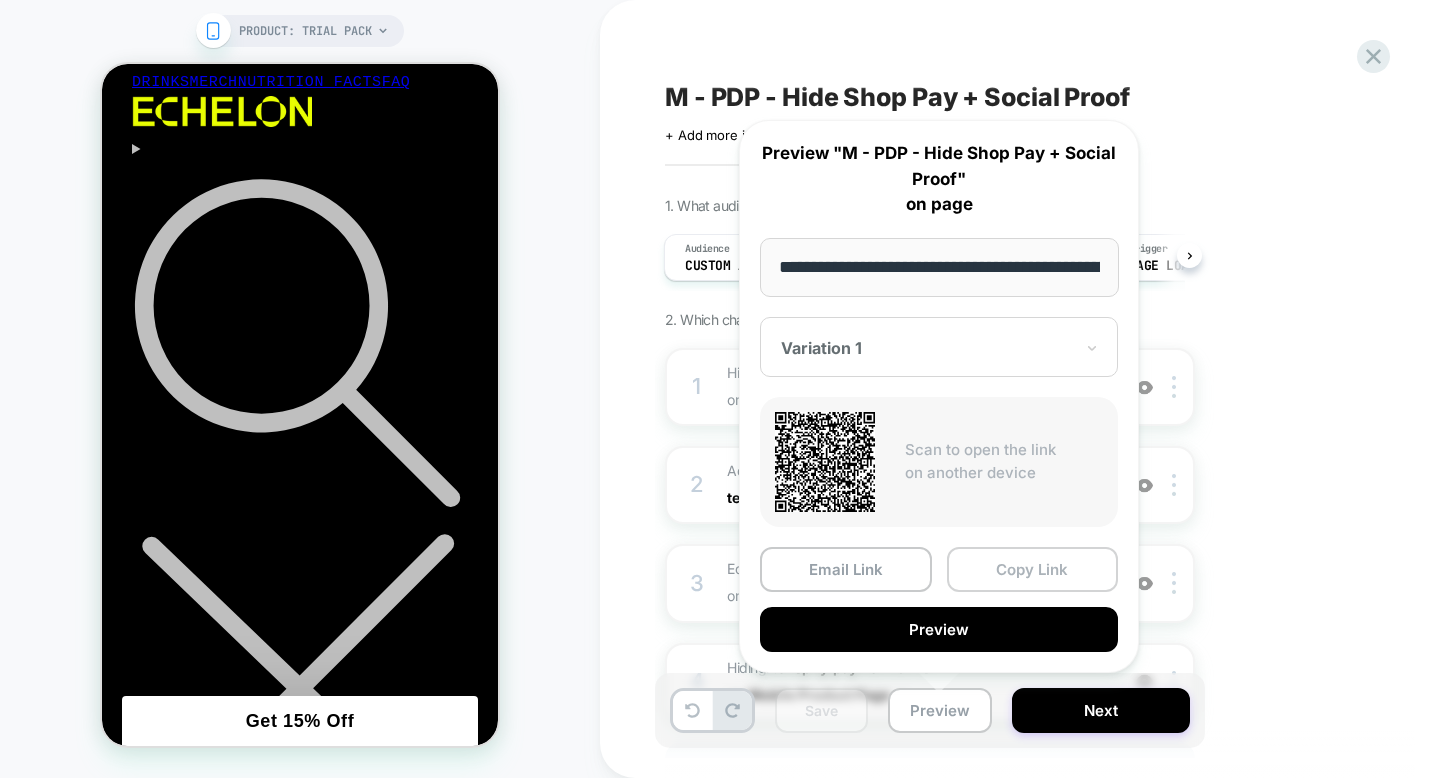 click on "Copy Link" at bounding box center (1033, 569) 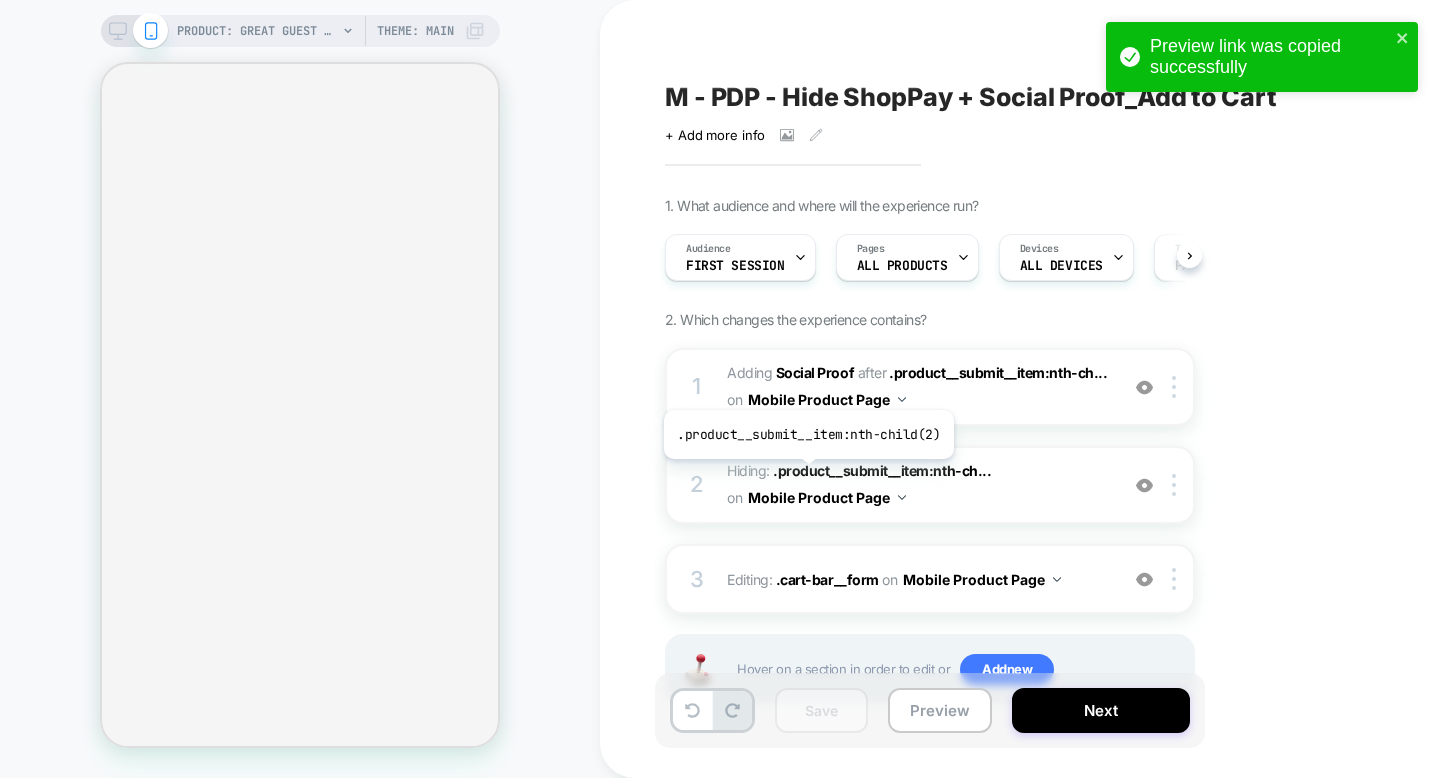 scroll, scrollTop: 0, scrollLeft: 0, axis: both 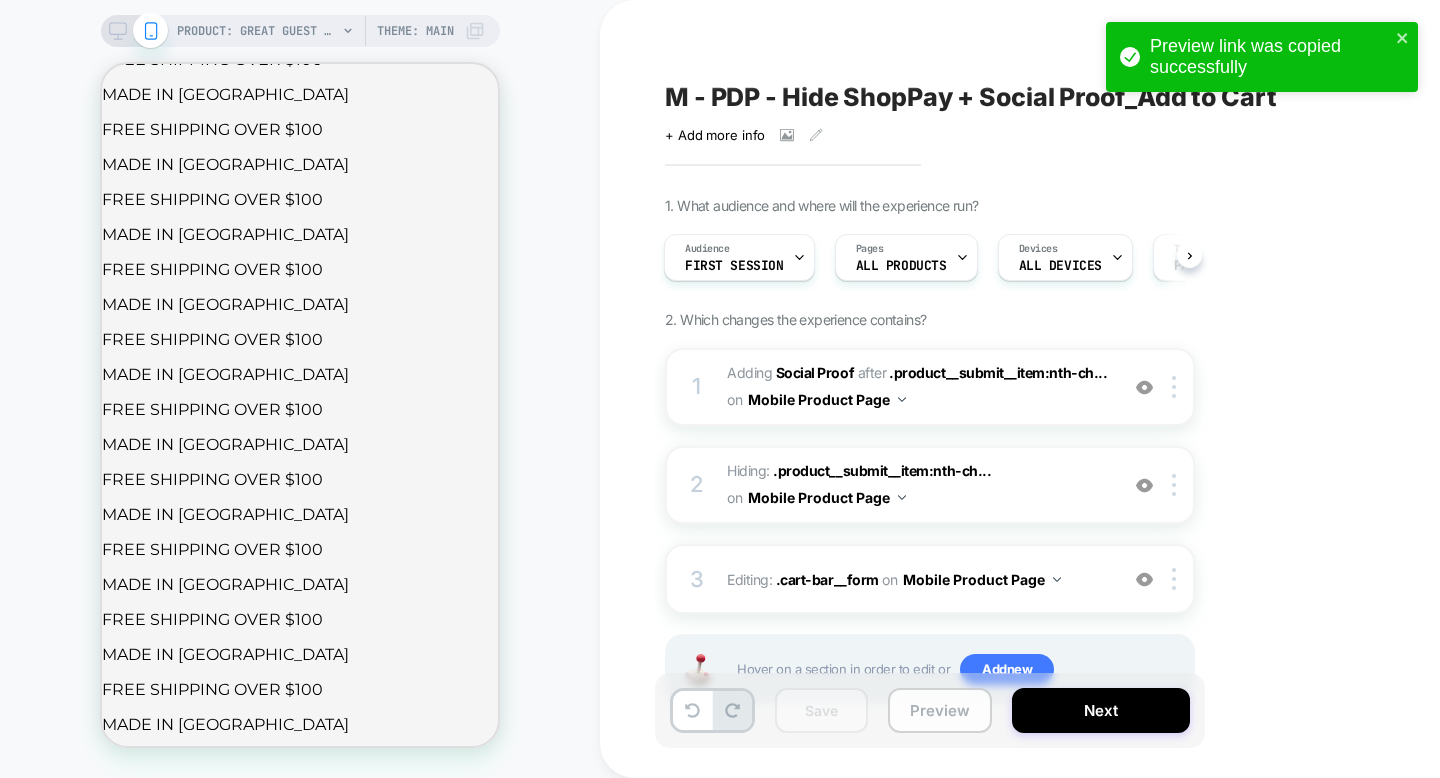 click on "Preview" at bounding box center [940, 710] 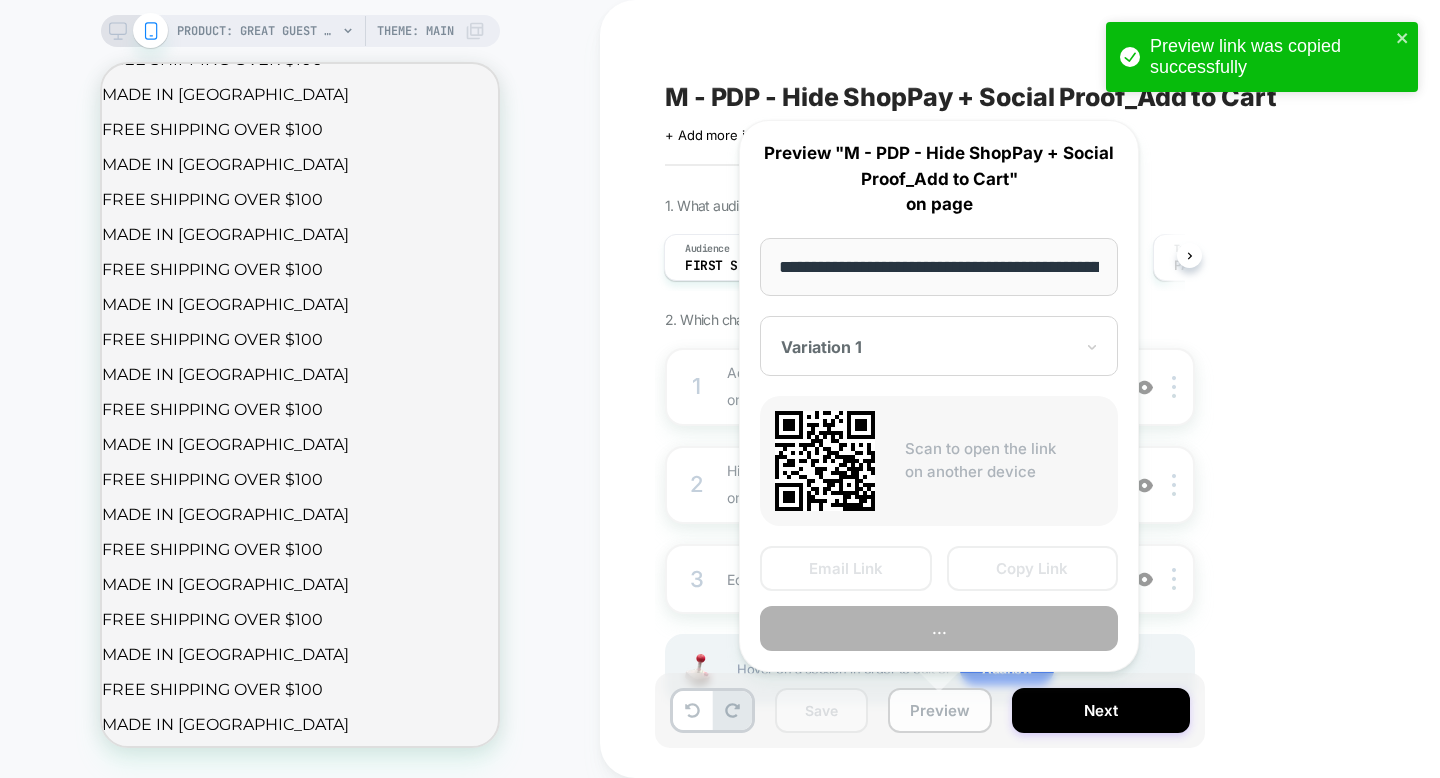 scroll, scrollTop: 0, scrollLeft: 382, axis: horizontal 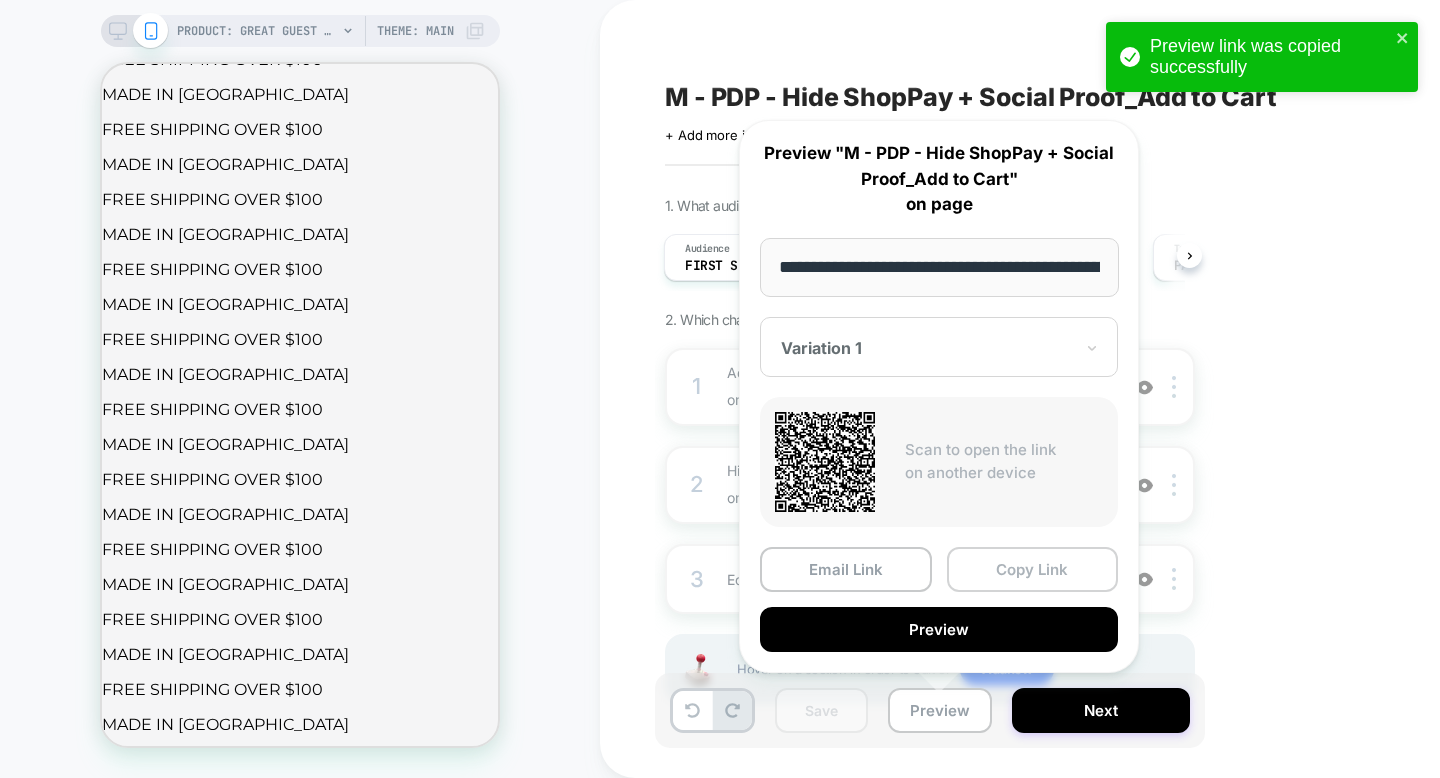 click on "Copy Link" at bounding box center (1033, 569) 